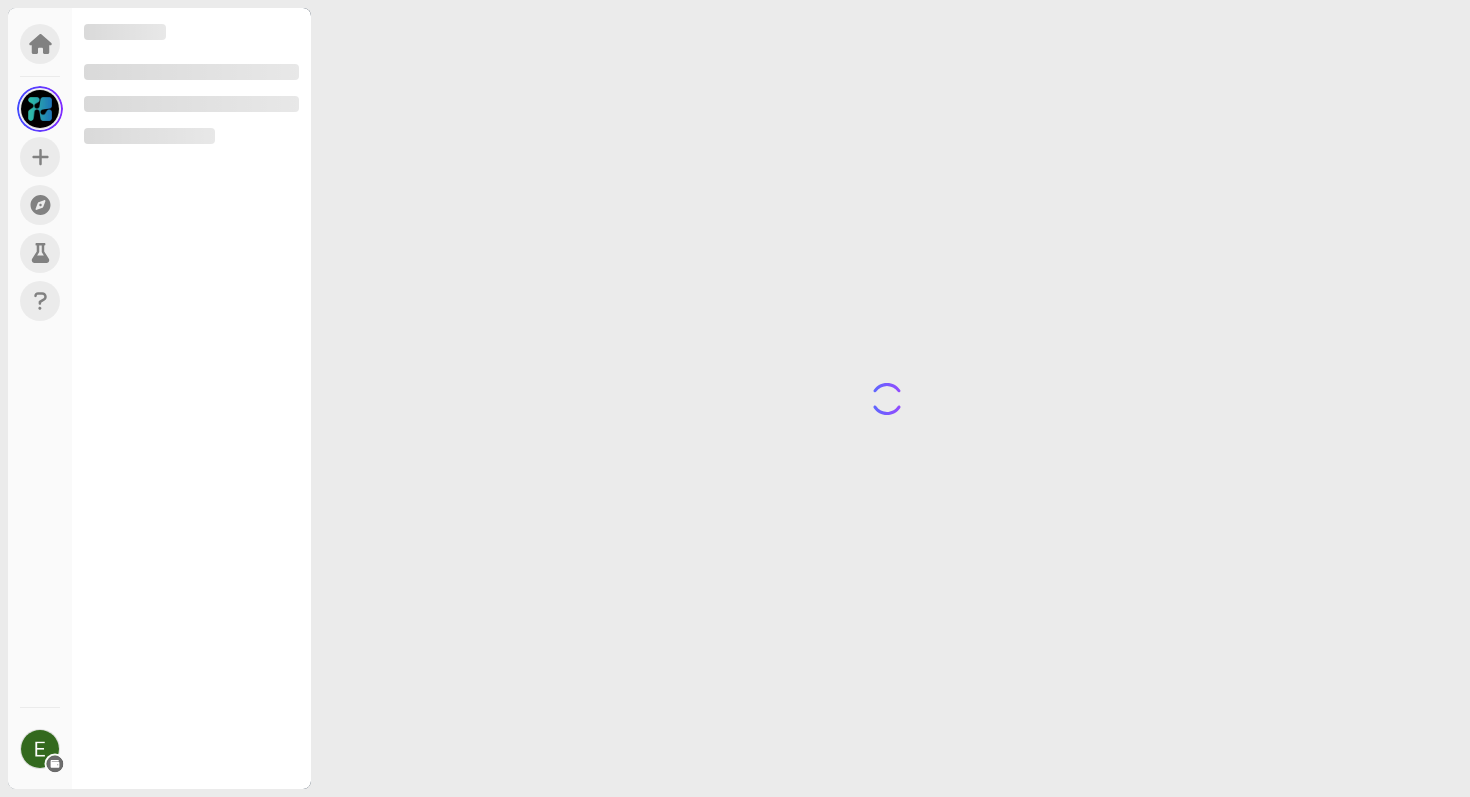 scroll, scrollTop: 0, scrollLeft: 0, axis: both 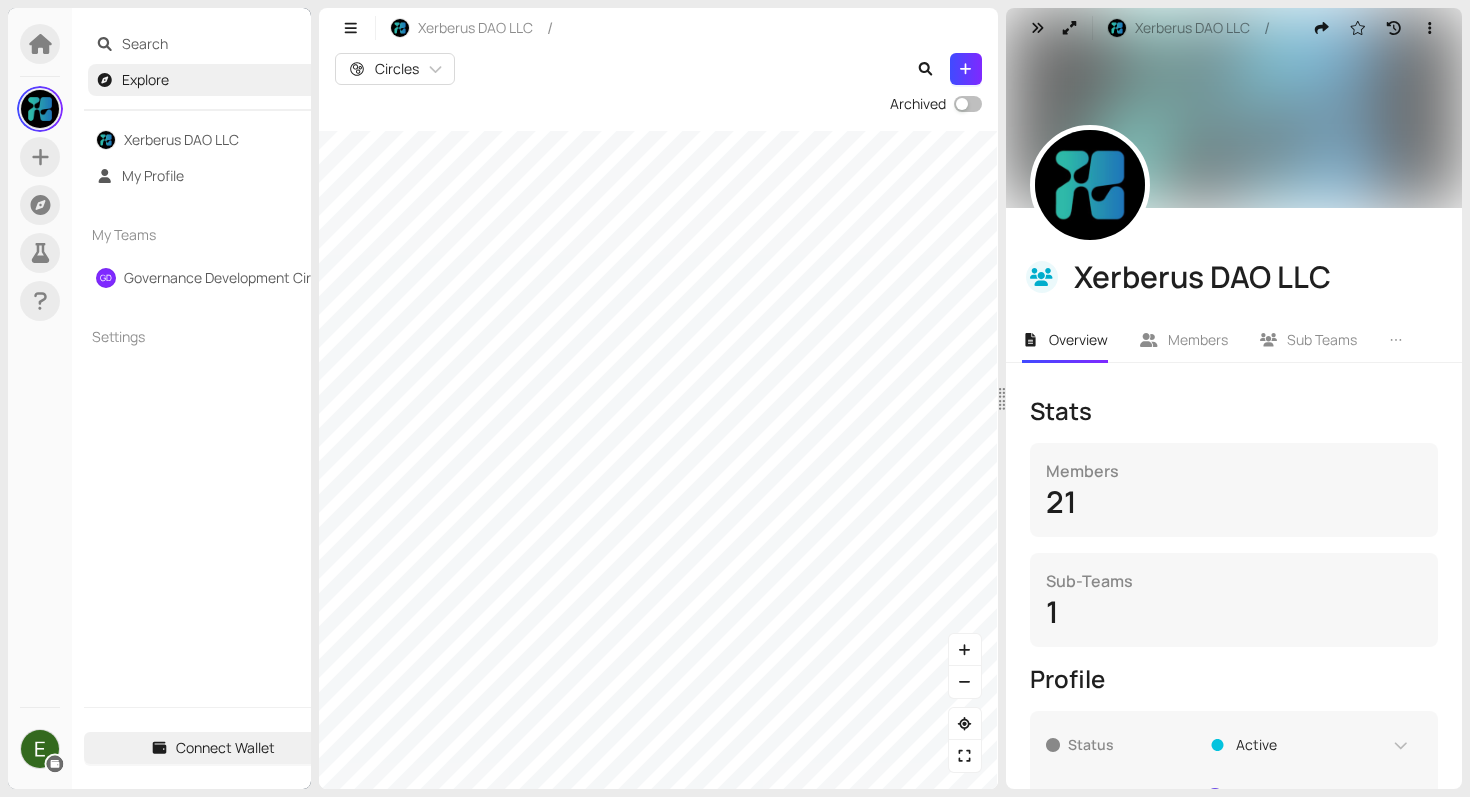 click on "Search Explore Xerberus DAO LLC My Profile My Teams GD Governance Development Circle Settings Connect Wallet Xerberus DAO LLC / Circles Archived Xerberus DAO LLC / Xerberus DAO LLC Overview Members Sub Teams Treasury Beta Goals Agreements Stats Members 21 Sub-Teams 1 Profile Status Active Circle Lead  [FIRST] [LAST] Circle Rep  [FIRST] [LAST] Circle Purpose  To build the Xerberus  risk and asset management  blockchain
This textbox supports   markdown  and  ":" emojis. Attachments ref Updating White Paper Add attachment Parent Team Select team Relates To EC Executive Circle Accountabilities Enter text This textbox supports   markdown  and  ":" emojis." at bounding box center [735, 398] 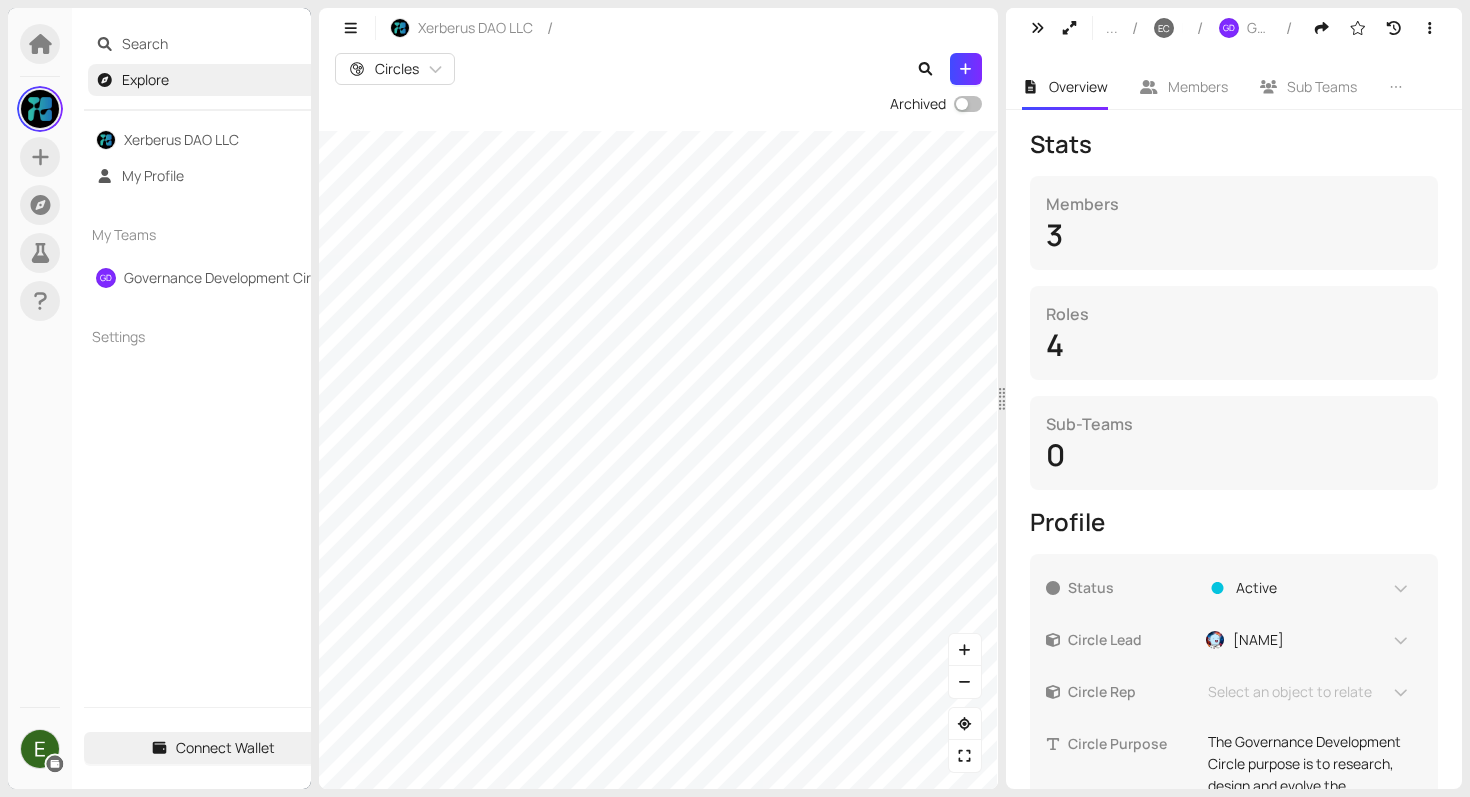 scroll, scrollTop: 0, scrollLeft: 0, axis: both 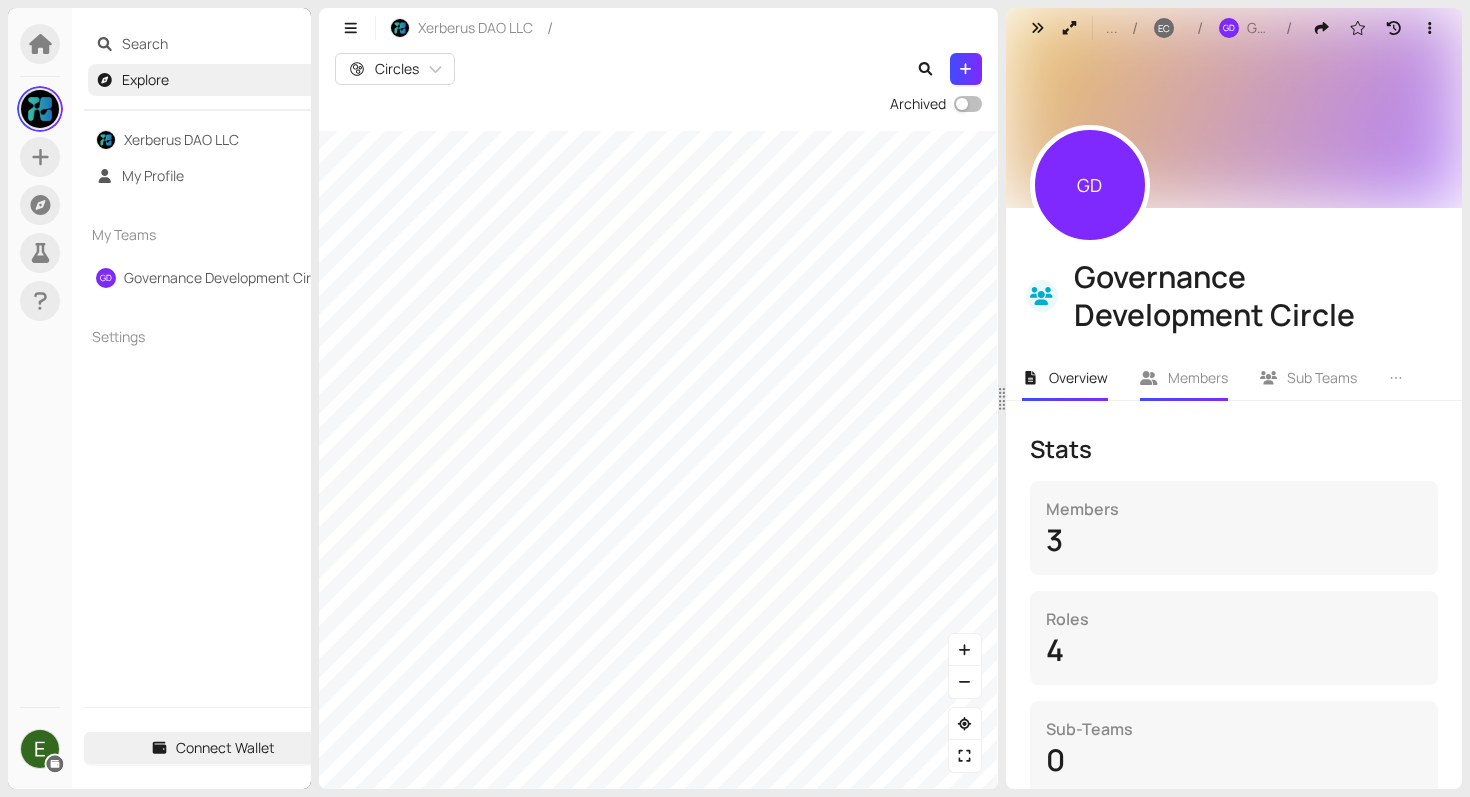 click on "Members" at bounding box center (1198, 377) 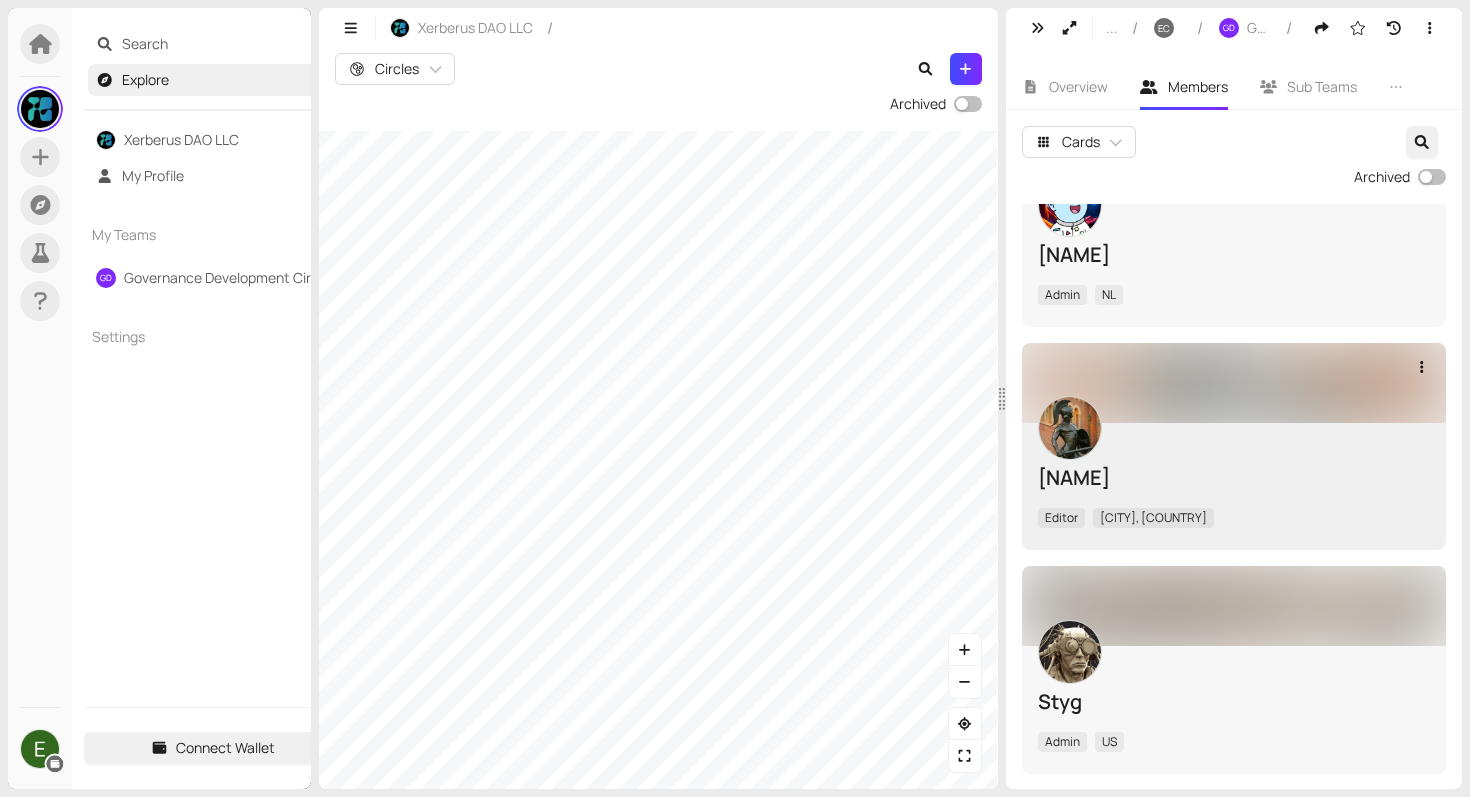 scroll, scrollTop: 0, scrollLeft: 0, axis: both 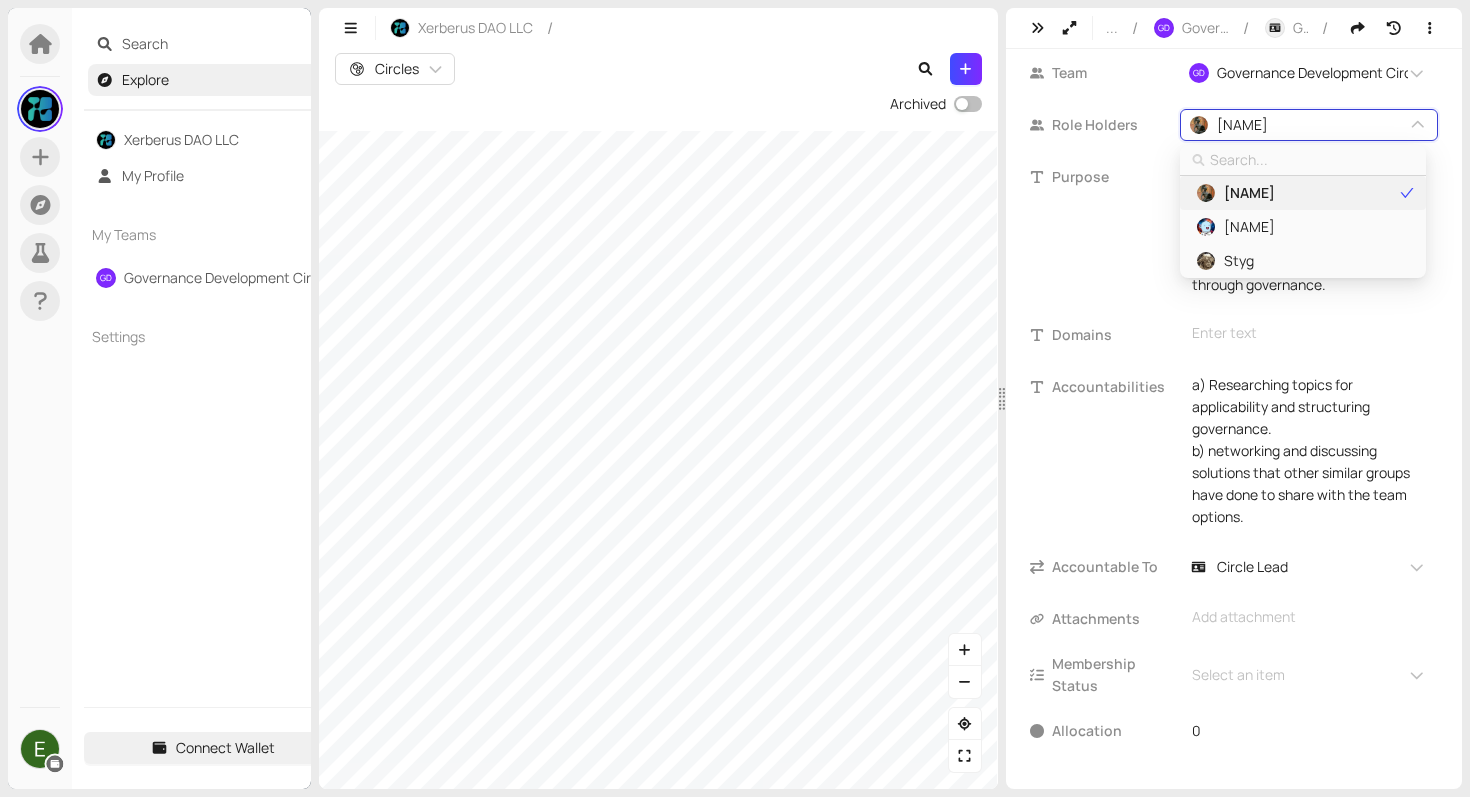 type on "a" 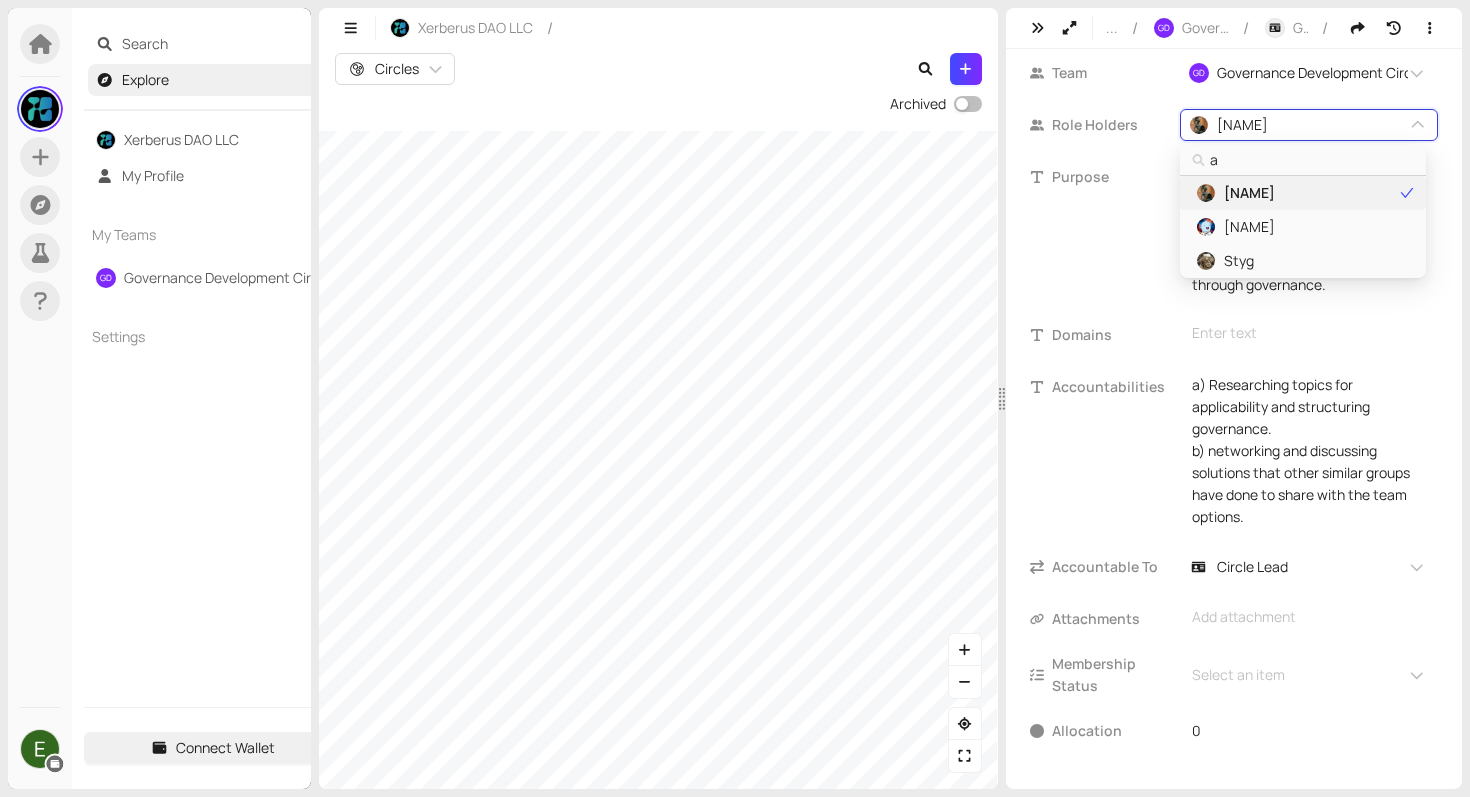 type on "an" 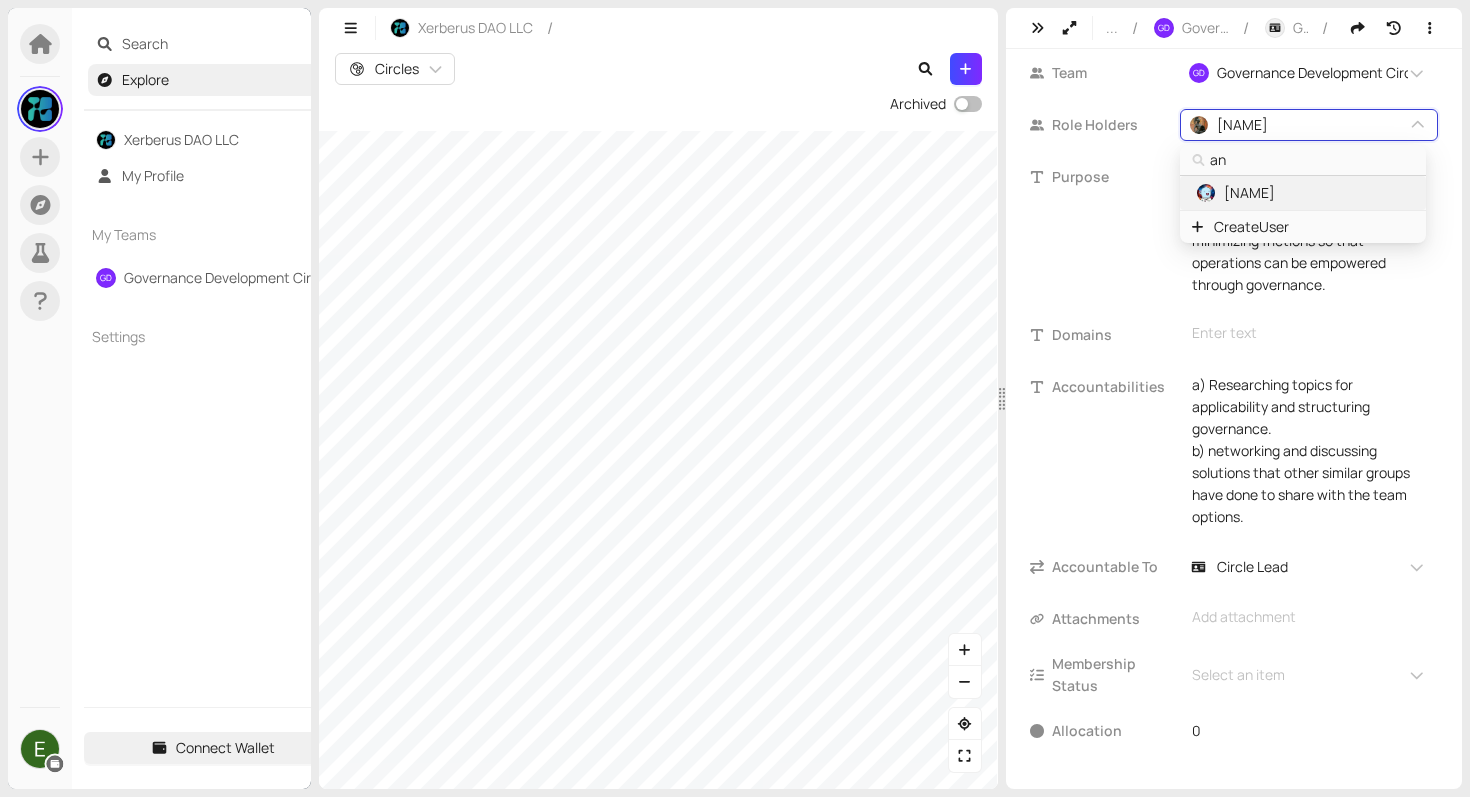 type on "ant" 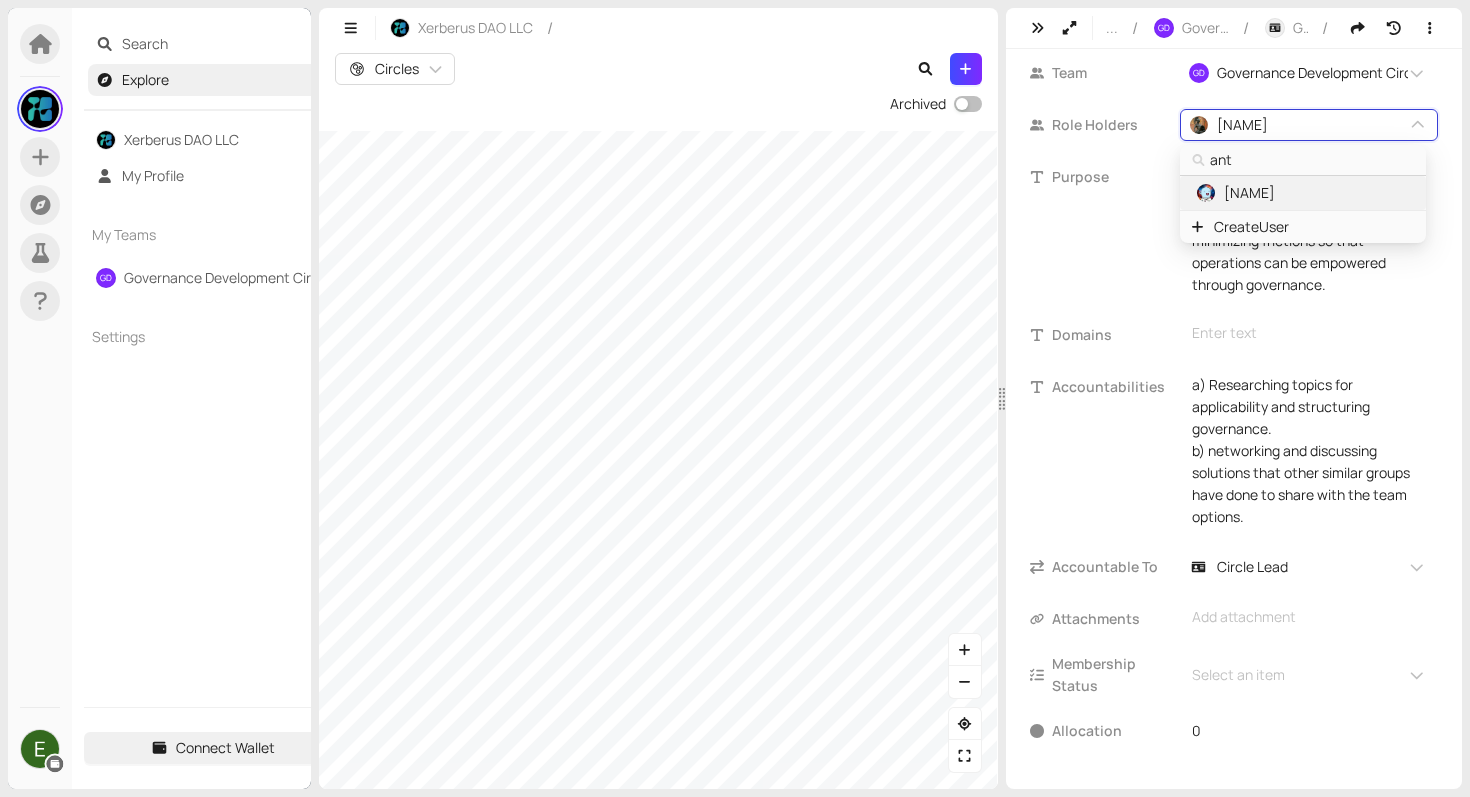 type on "anth" 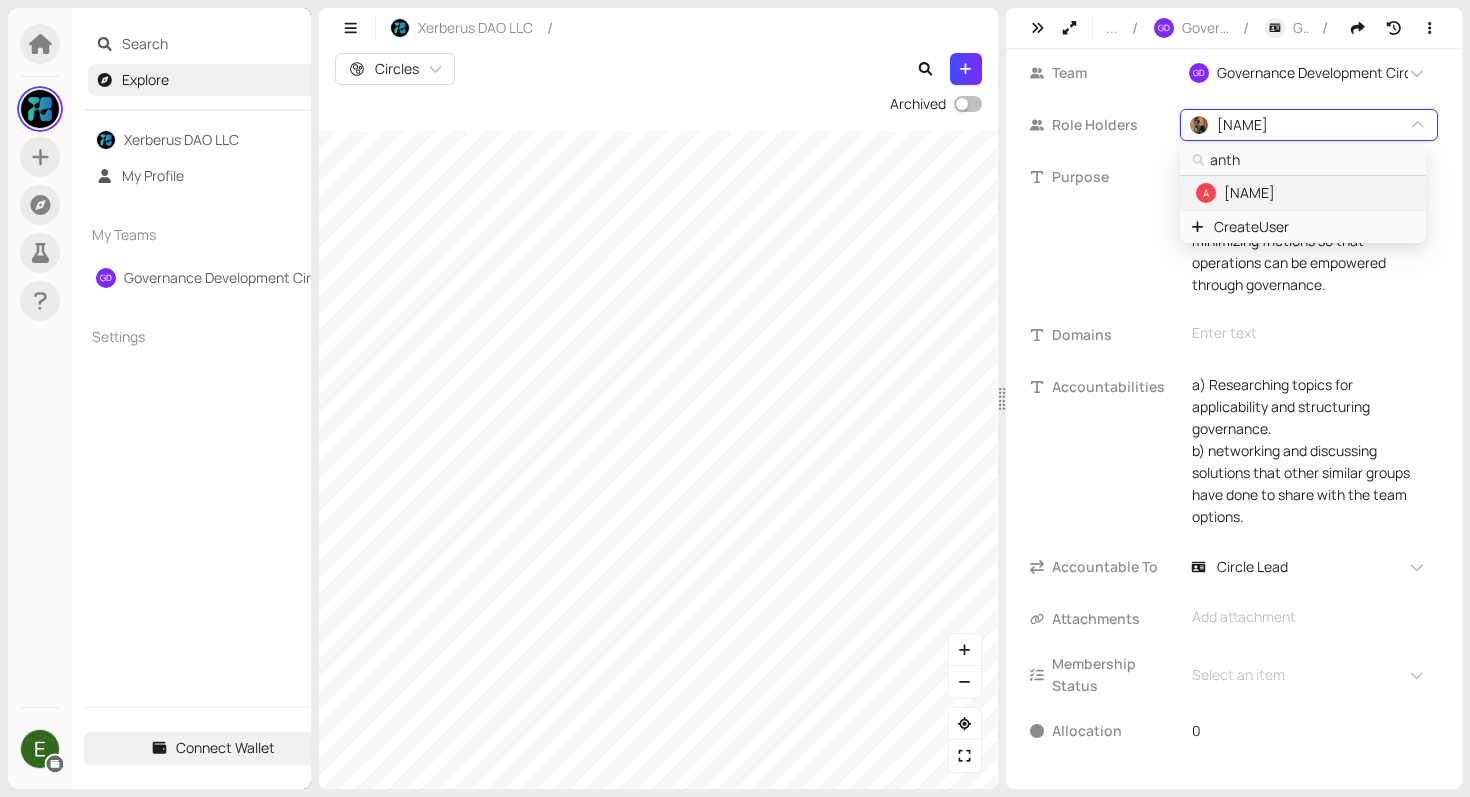 click on "[FIRST] [LAST]" at bounding box center (1302, 193) 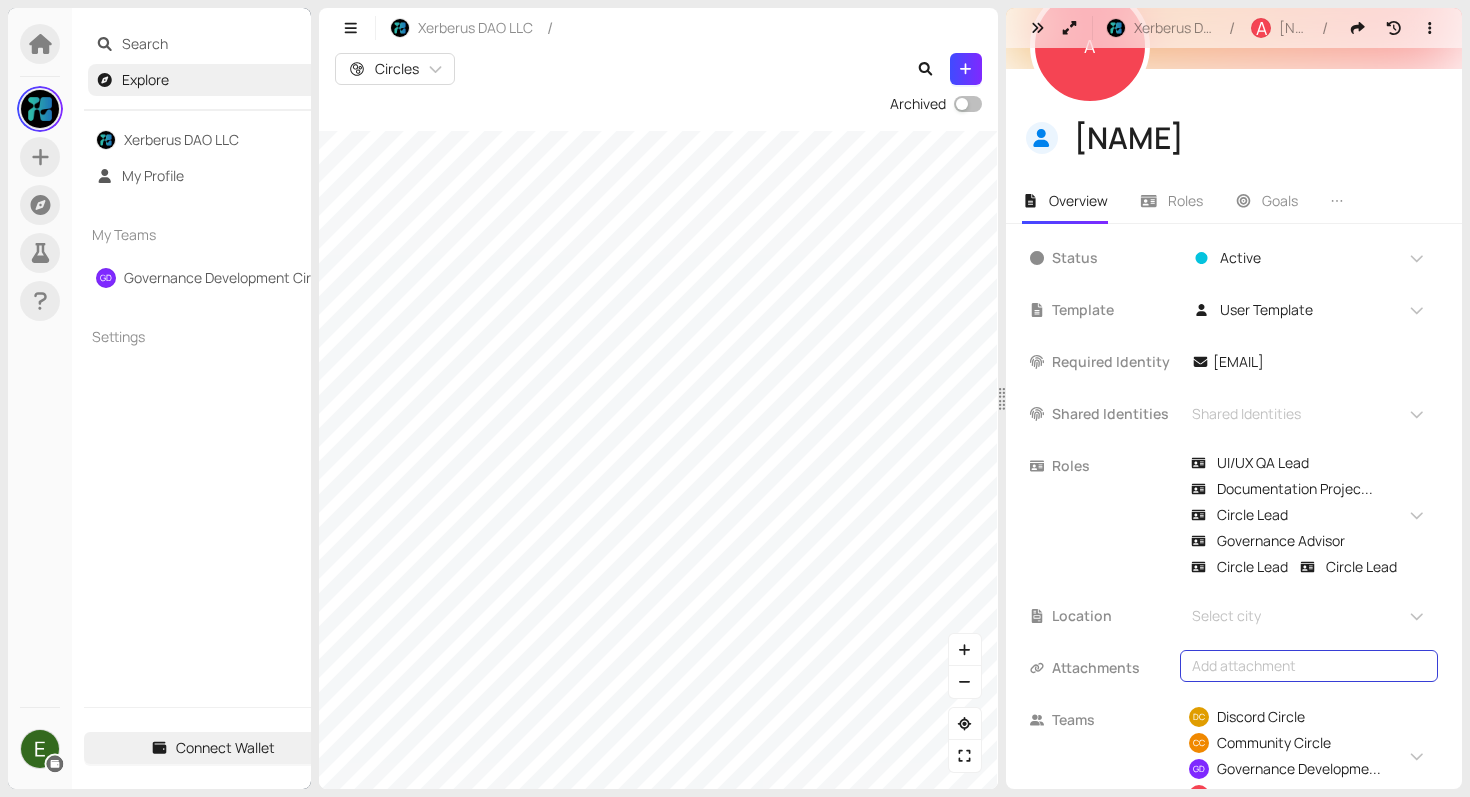 scroll, scrollTop: 0, scrollLeft: 0, axis: both 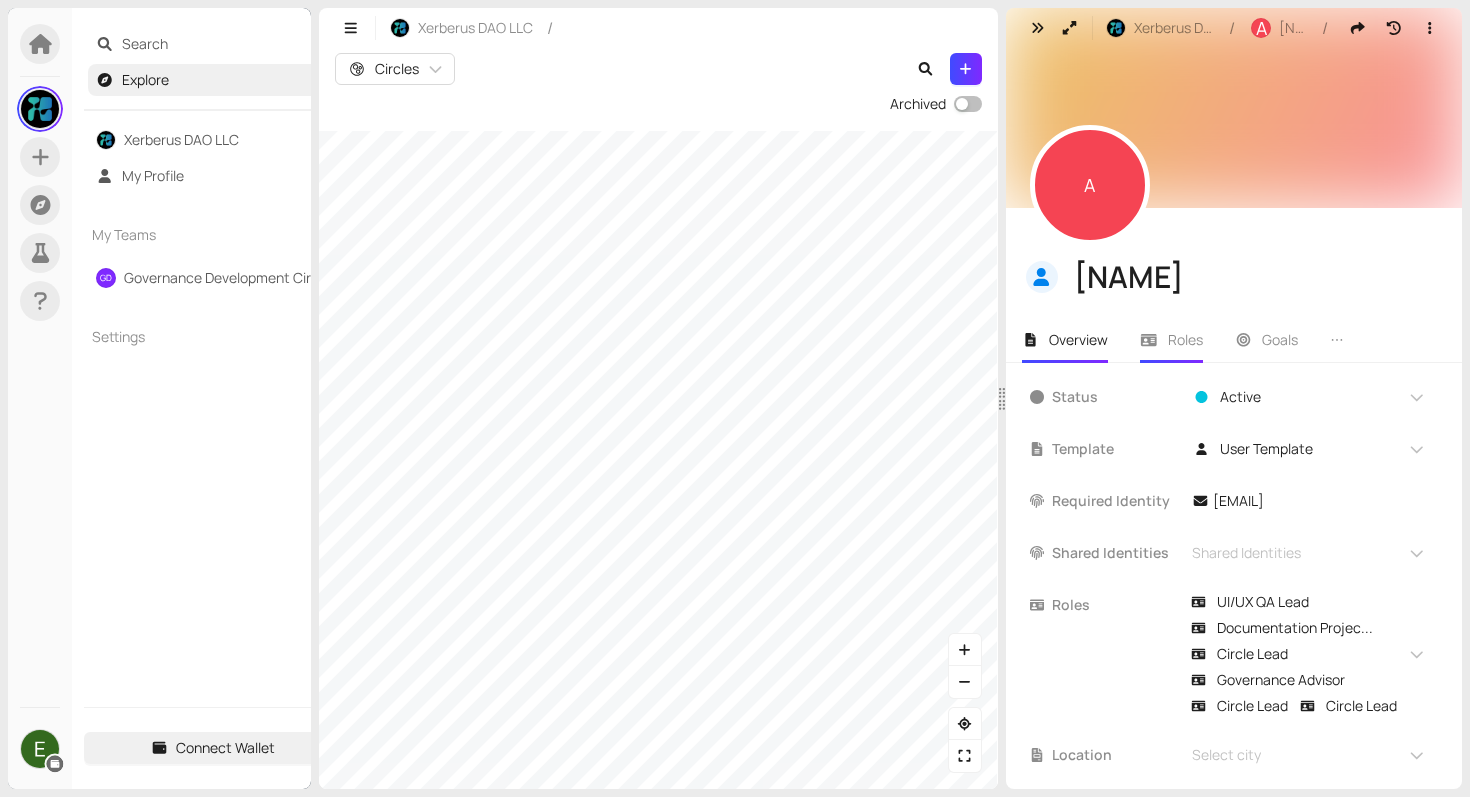 click on "Roles" at bounding box center (1185, 339) 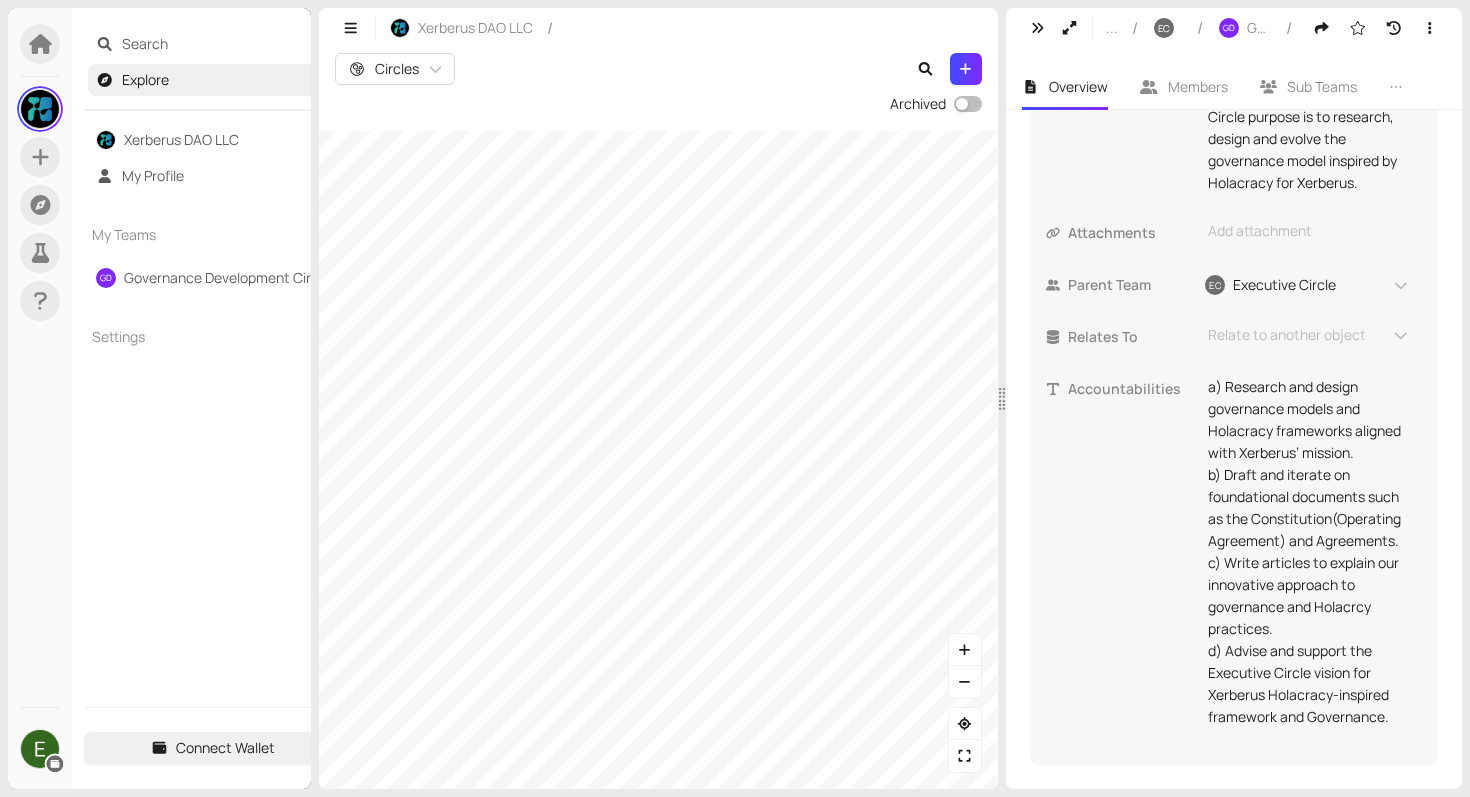 scroll, scrollTop: 1031, scrollLeft: 0, axis: vertical 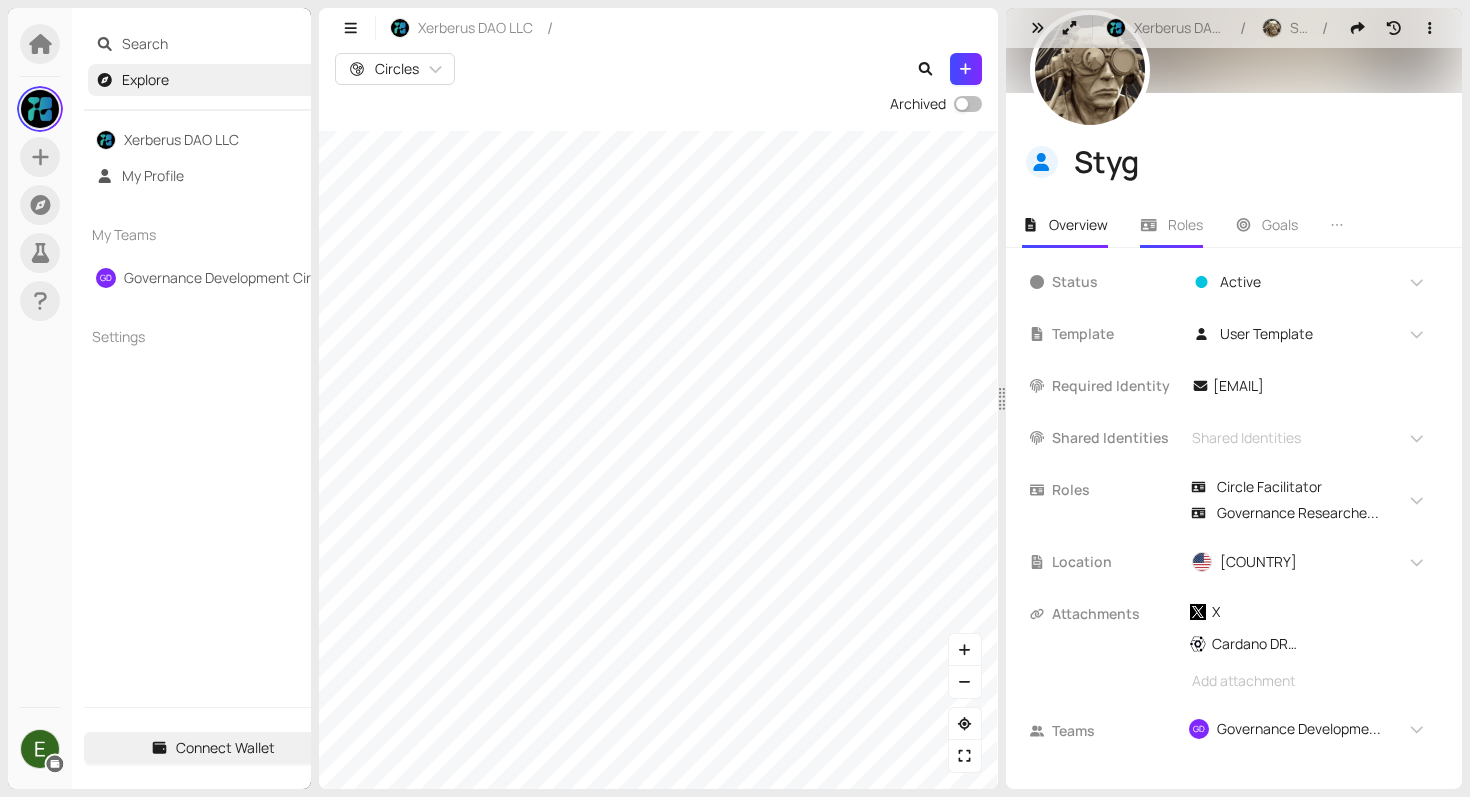 click on "Roles" at bounding box center [1171, 225] 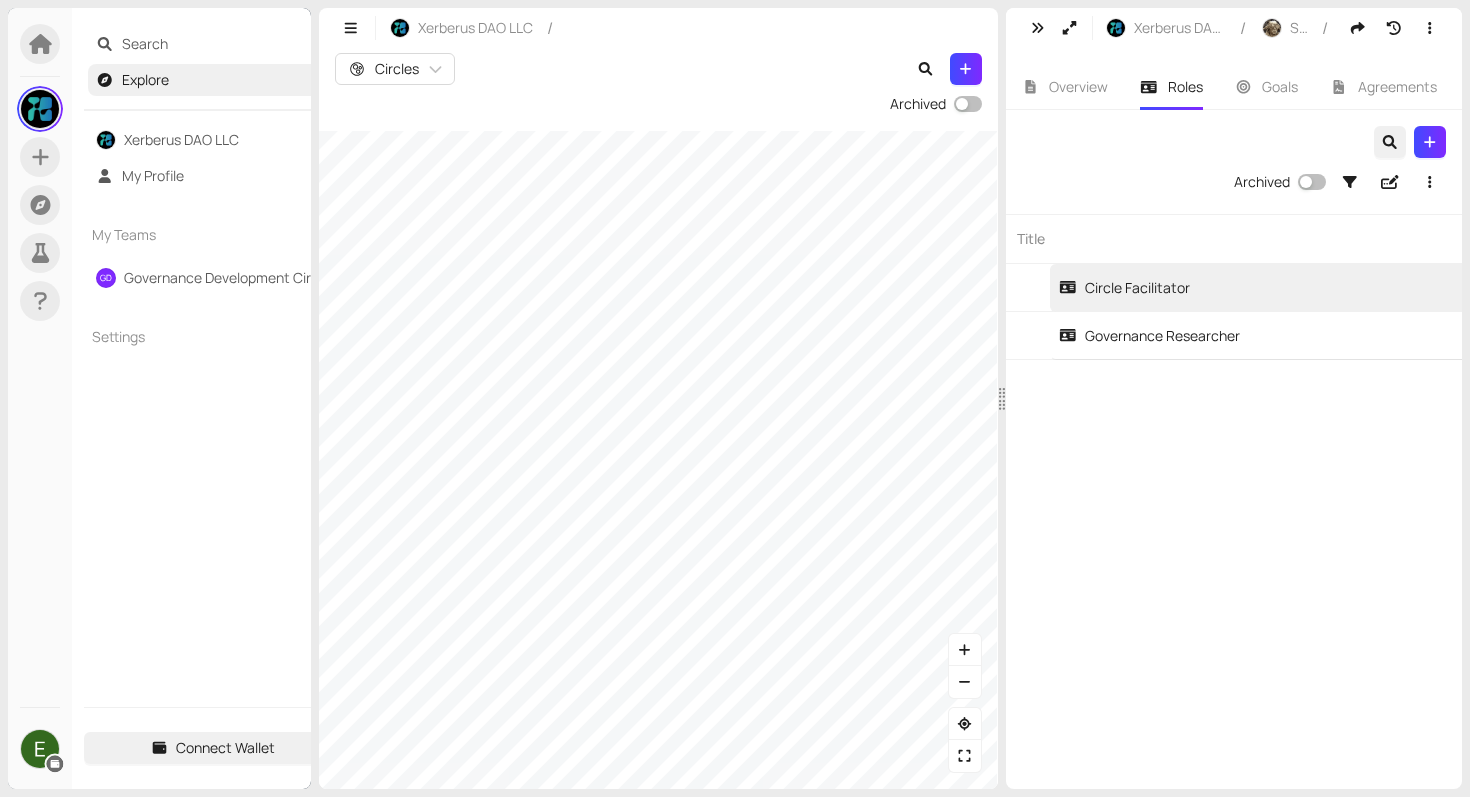 click on "Circle Facilitator" at bounding box center (1124, 288) 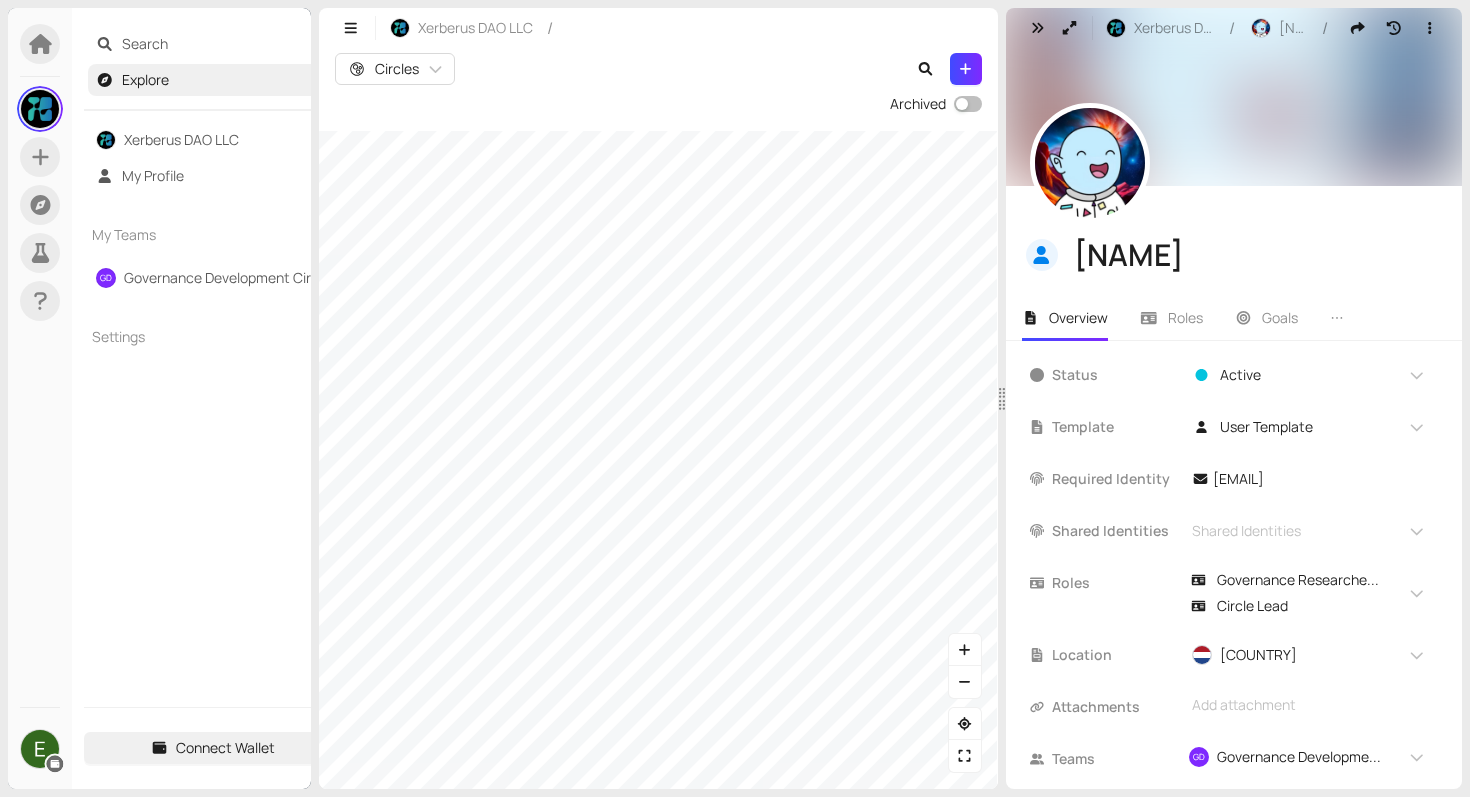scroll, scrollTop: 50, scrollLeft: 0, axis: vertical 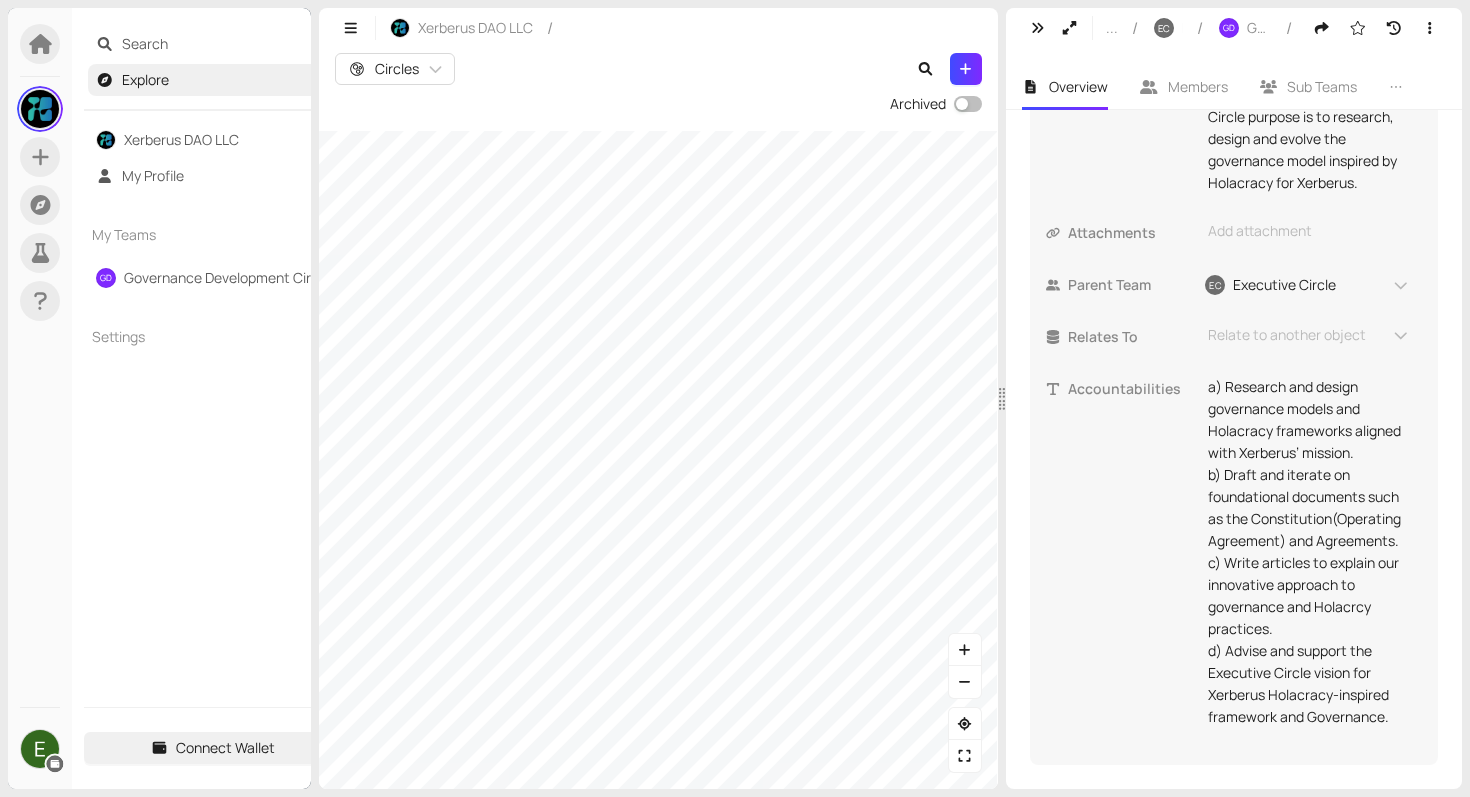 click on "Xerberus DAO LLC / Circles Archived" at bounding box center (654, 398) 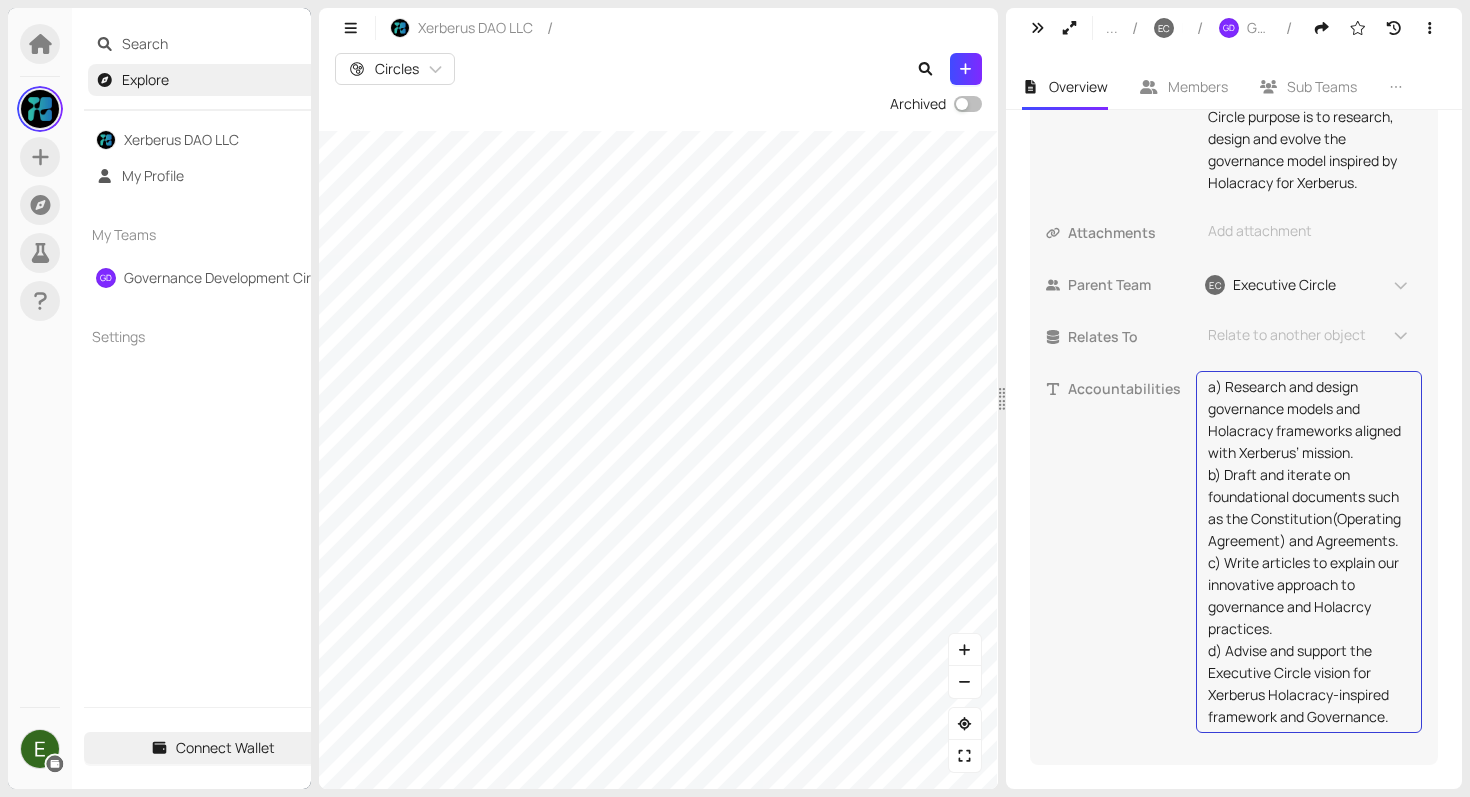 scroll, scrollTop: 1040, scrollLeft: 0, axis: vertical 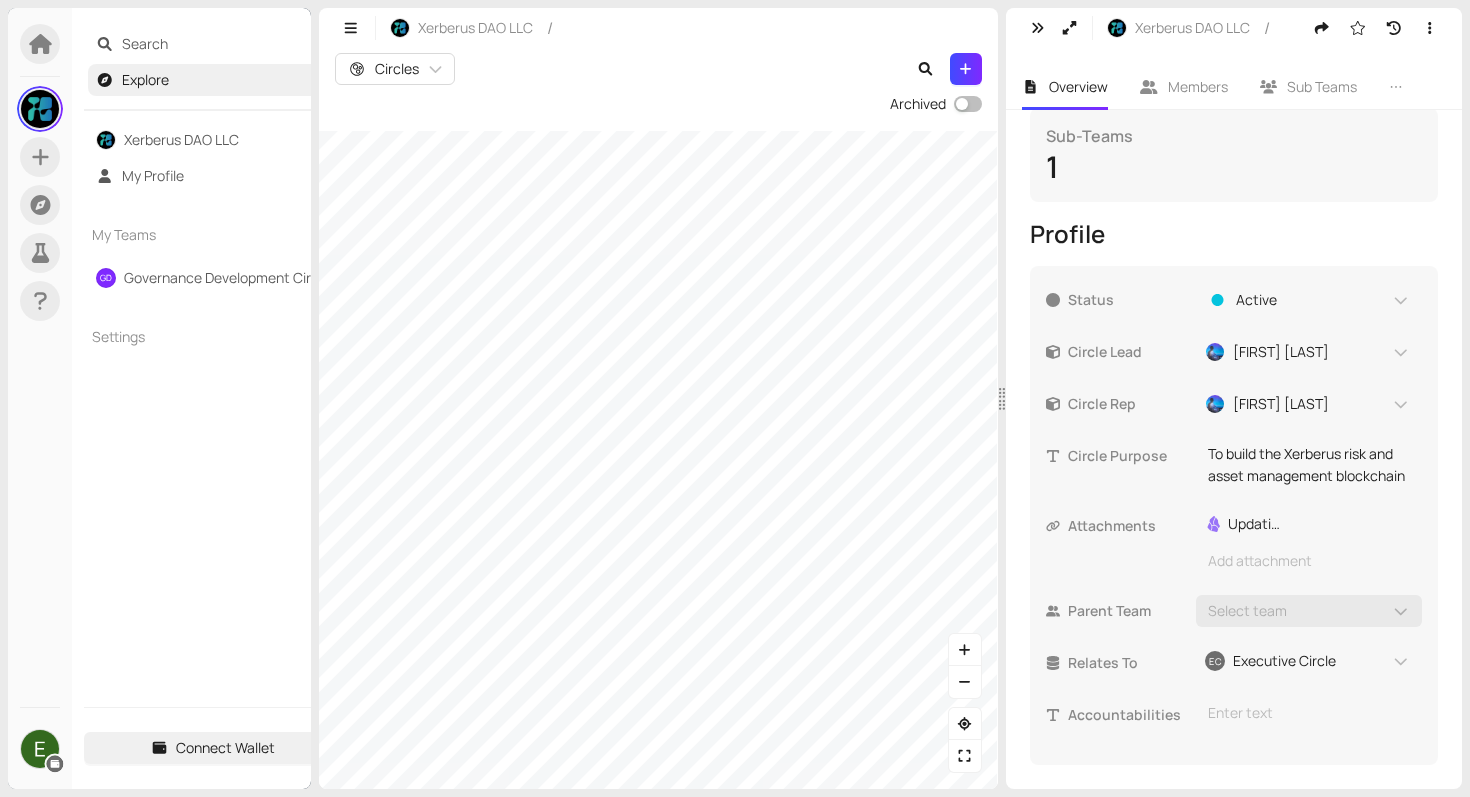 click on "Search Explore Xerberus DAO LLC My Profile My Teams GD Governance Development Circle Settings Connect Wallet Xerberus DAO LLC / Circles Archived Xerberus DAO LLC / Xerberus DAO LLC Overview Members Sub Teams Treasury Beta Goals Agreements Stats Members 21 Sub-Teams 1 Profile Status Active Circle Lead  [FIRST] [LAST] Circle Rep  [FIRST] [LAST] Circle Purpose  To build the Xerberus  risk and asset management  blockchain
This textbox supports   markdown  and  ":" emojis. Attachments ref Updating White Paper Add attachment Parent Team Select team Relates To EC Executive Circle Accountabilities Enter text This textbox supports   markdown  and  ":" emojis." at bounding box center [735, 398] 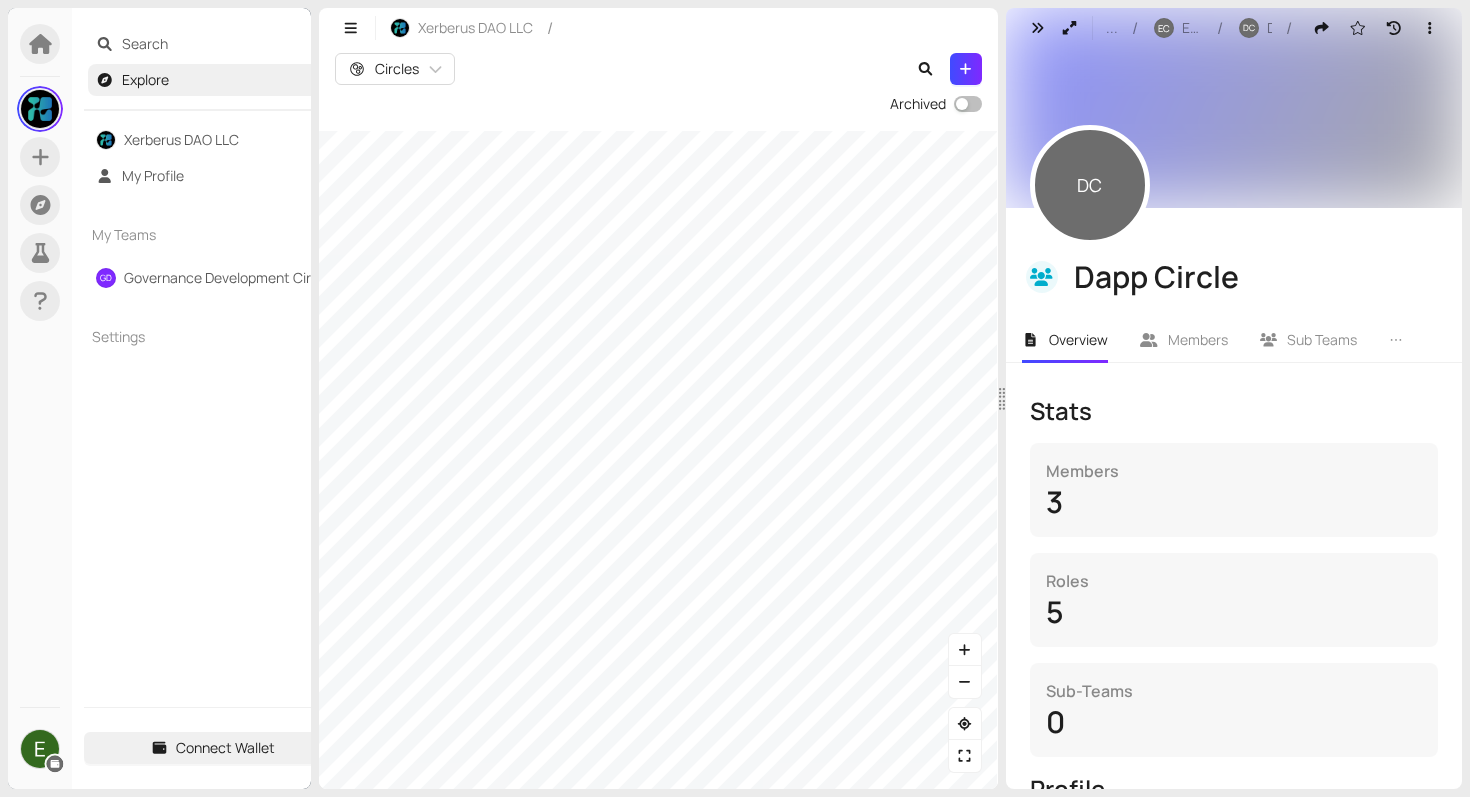 scroll, scrollTop: 588, scrollLeft: 0, axis: vertical 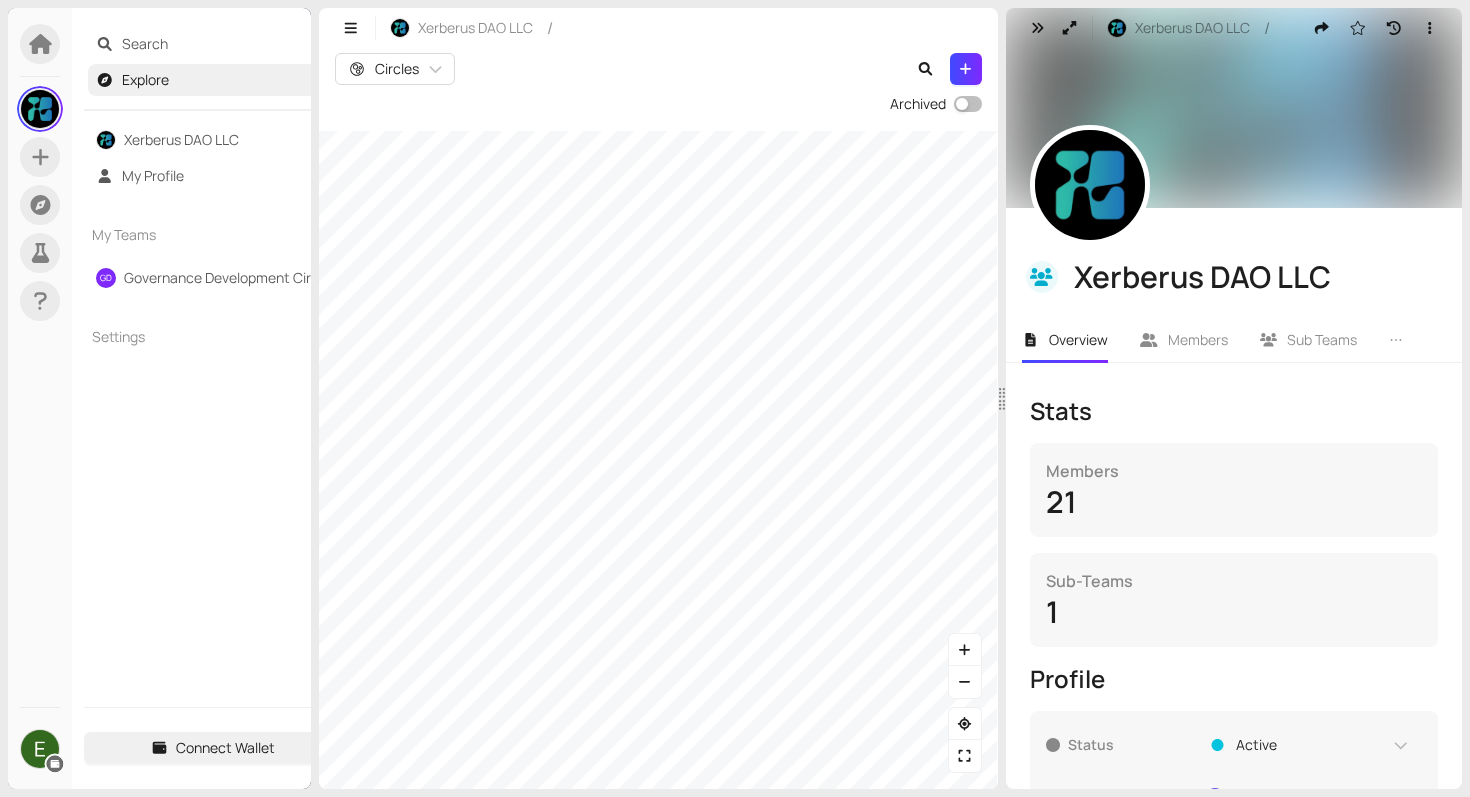 click on "Search Explore Xerberus DAO LLC My Profile My Teams GD Governance Development Circle Settings Connect Wallet Xerberus DAO LLC / Circles Archived Xerberus DAO LLC / Xerberus DAO LLC Overview Members Sub Teams Treasury Beta Goals Agreements Stats Members 21 Sub-Teams 1 Profile Status Active Circle Lead  [FIRST] [LAST] Circle Rep  [FIRST] [LAST] Circle Purpose  To build the Xerberus  risk and asset management  blockchain
This textbox supports   markdown  and  ":" emojis. Attachments ref Updating White Paper Add attachment Parent Team Select team Relates To EC Executive Circle Accountabilities Enter text This textbox supports   markdown  and  ":" emojis." at bounding box center (735, 398) 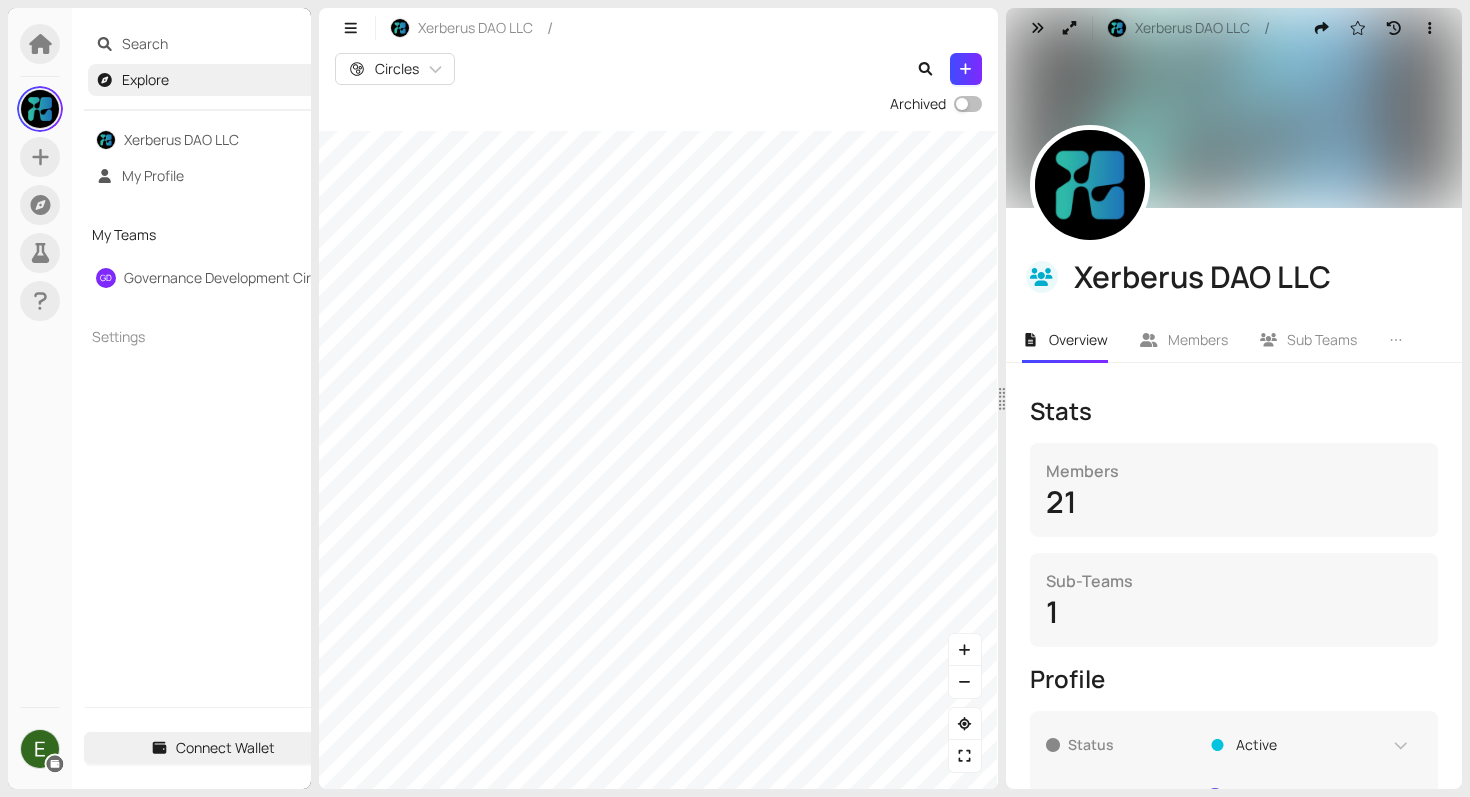 click on "Search Explore Xerberus DAO LLC My Profile My Teams GD Governance Development Circle Settings Connect Wallet Xerberus DAO LLC / Circles Archived Xerberus DAO LLC / Xerberus DAO LLC Overview Members Sub Teams Treasury Beta Goals Agreements Stats Members 21 Sub-Teams 1 Profile Status Active Circle Lead  [FIRST] [LAST] Circle Rep  [FIRST] [LAST] Circle Purpose  To build the Xerberus  risk and asset management  blockchain
This textbox supports   markdown  and  ":" emojis. Attachments ref Updating White Paper Add attachment Parent Team Select team Relates To EC Executive Circle Accountabilities Enter text This textbox supports   markdown  and  ":" emojis." at bounding box center [735, 398] 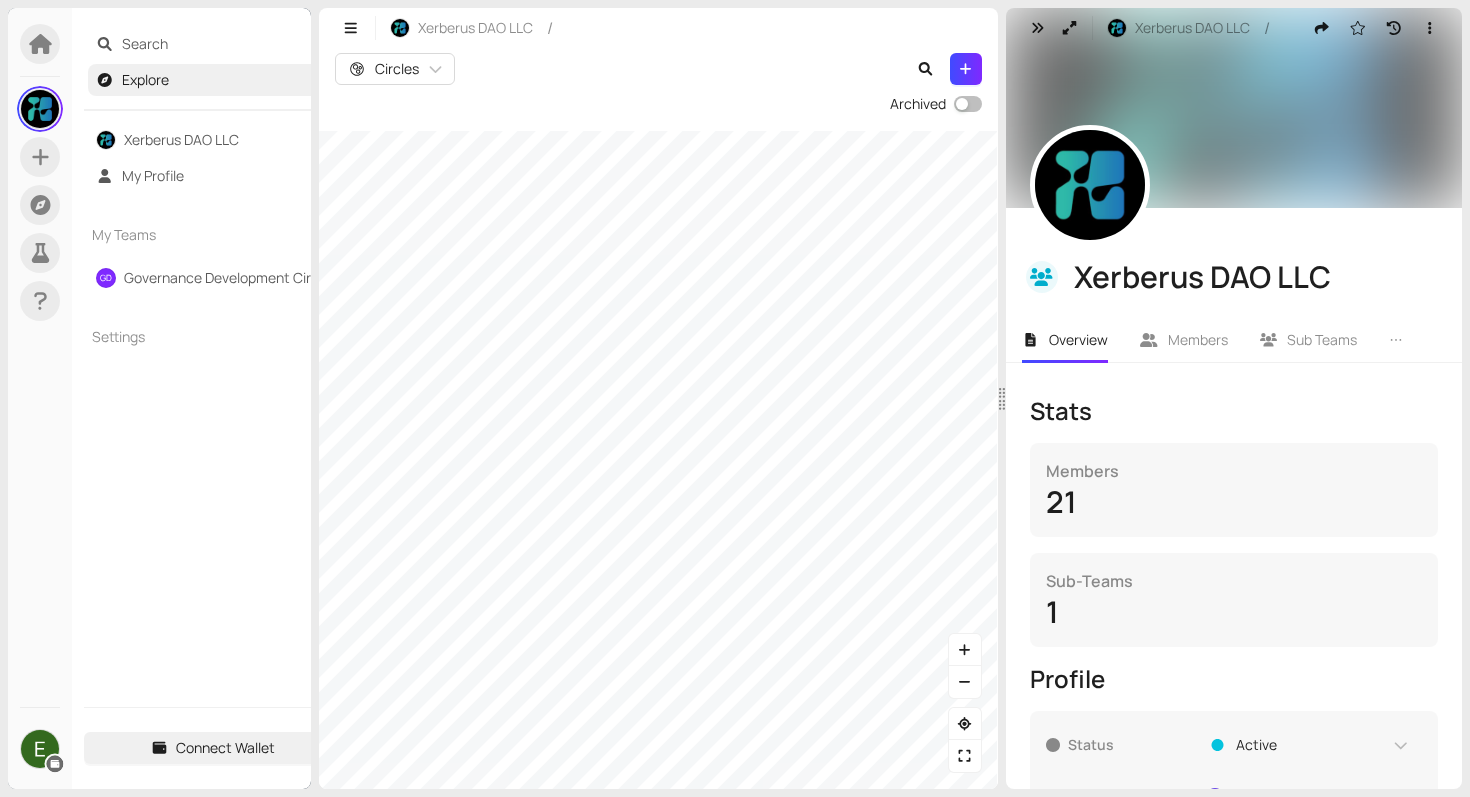 scroll, scrollTop: 467, scrollLeft: 0, axis: vertical 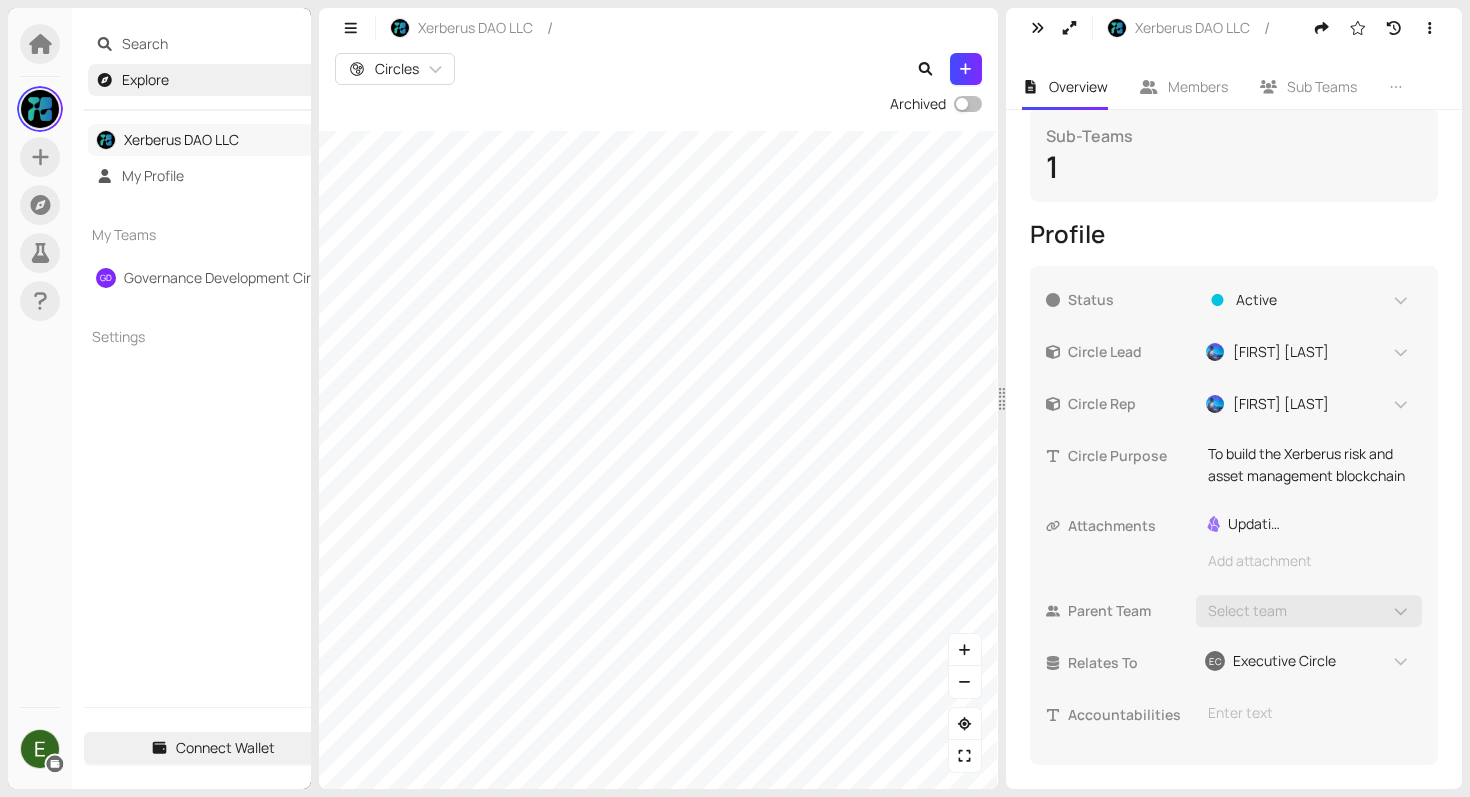 click on "Xerberus DAO LLC" at bounding box center (181, 139) 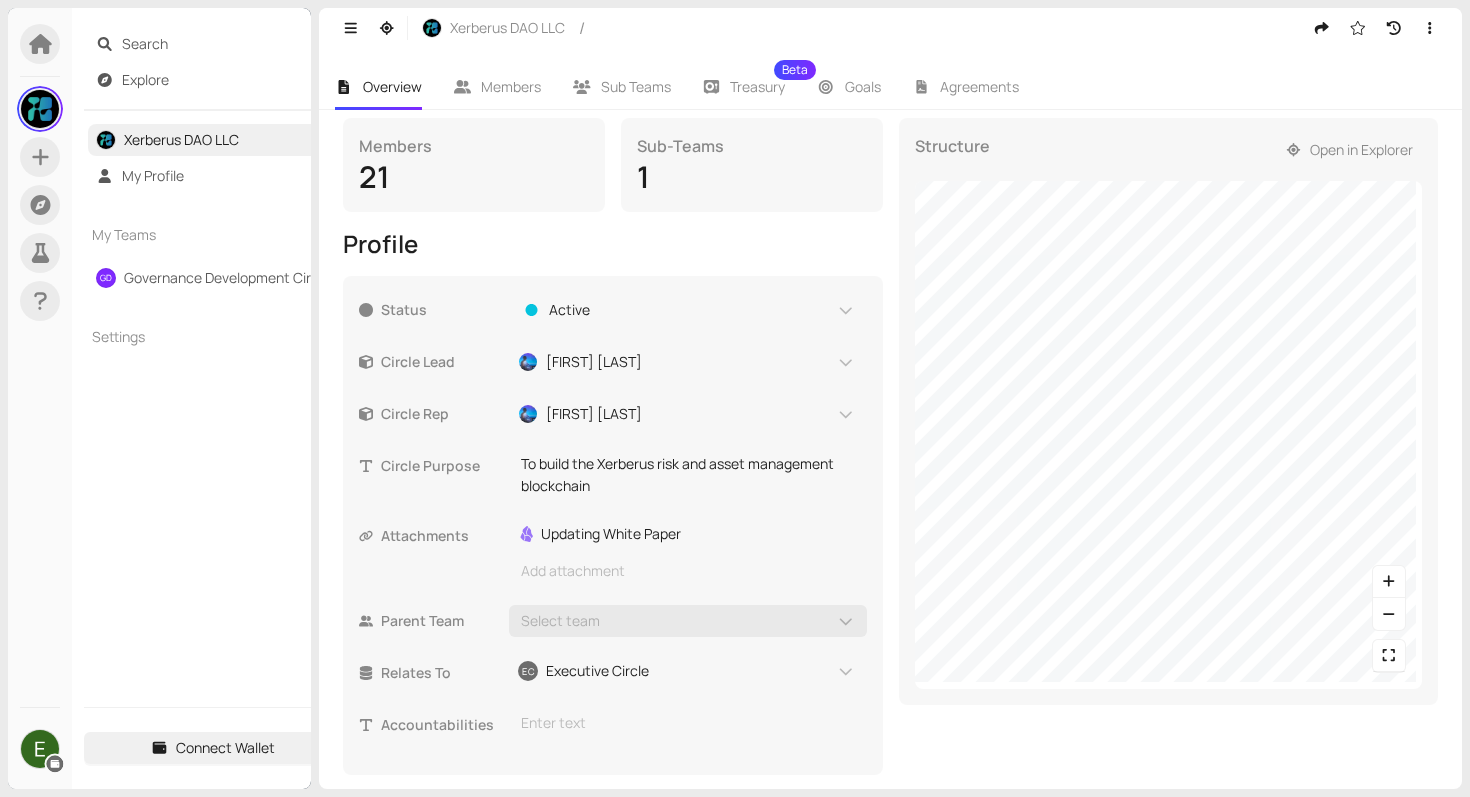 scroll, scrollTop: 335, scrollLeft: 0, axis: vertical 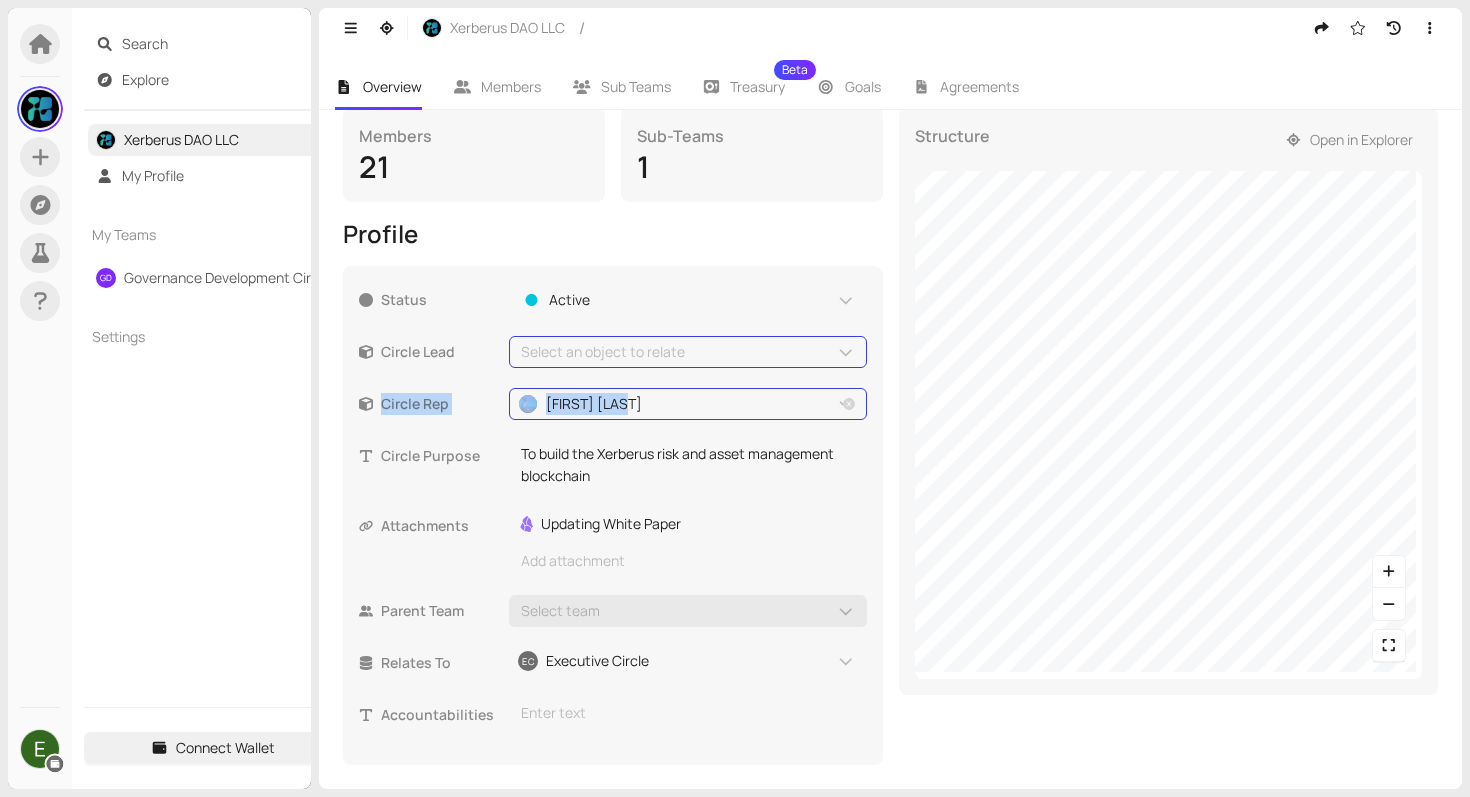 drag, startPoint x: 842, startPoint y: 356, endPoint x: 770, endPoint y: 402, distance: 85.44004 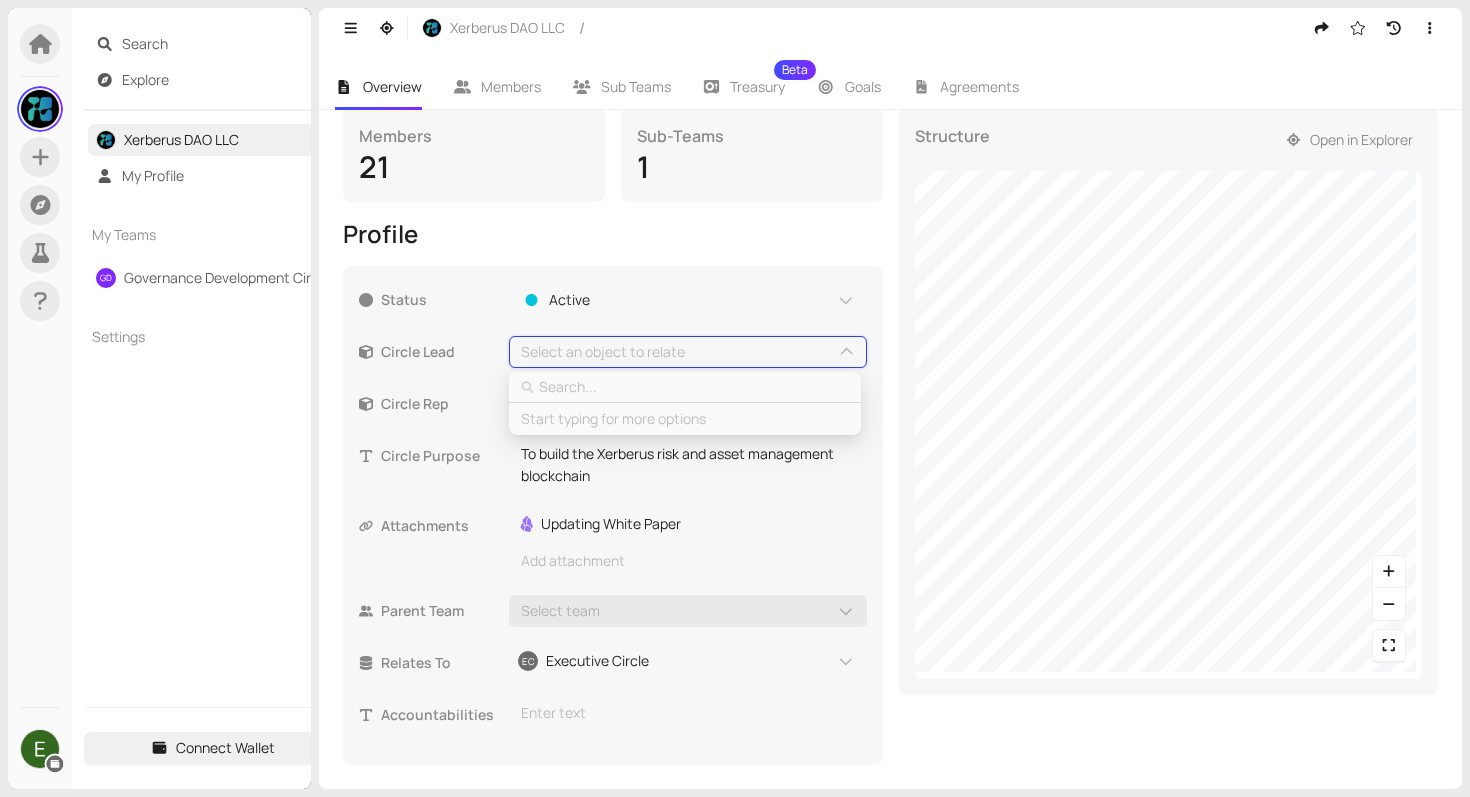 type on "s" 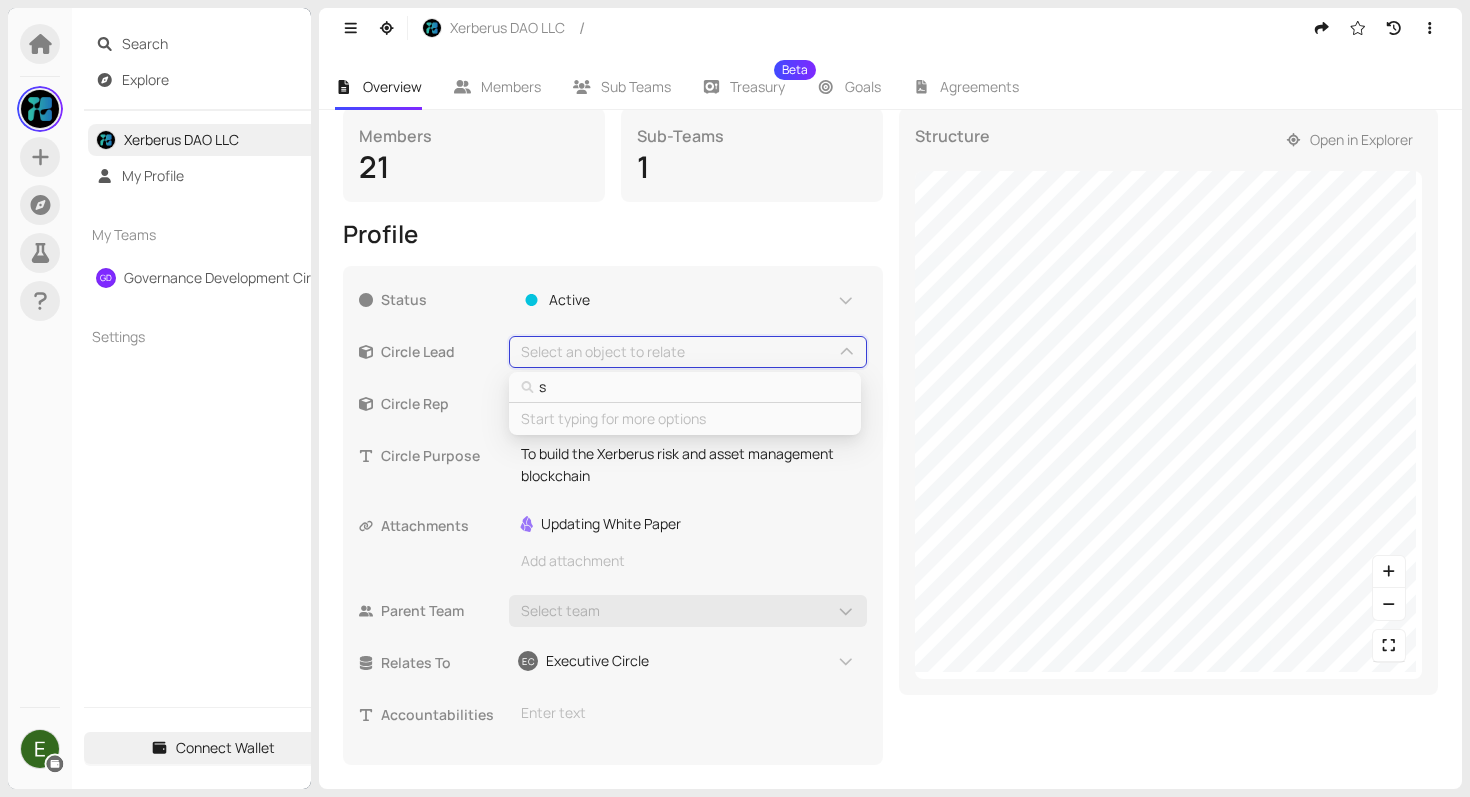 type on "si" 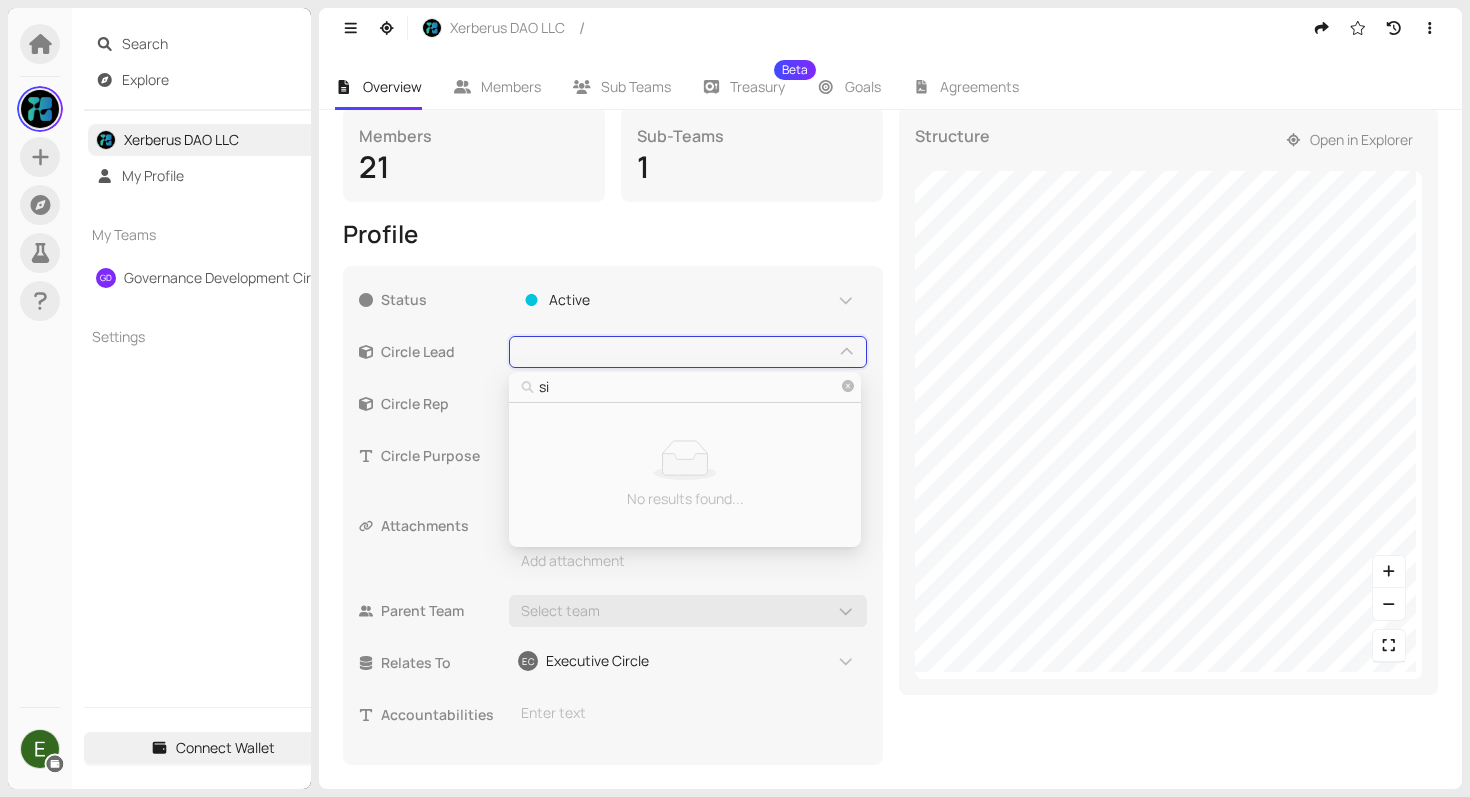 type on "sim" 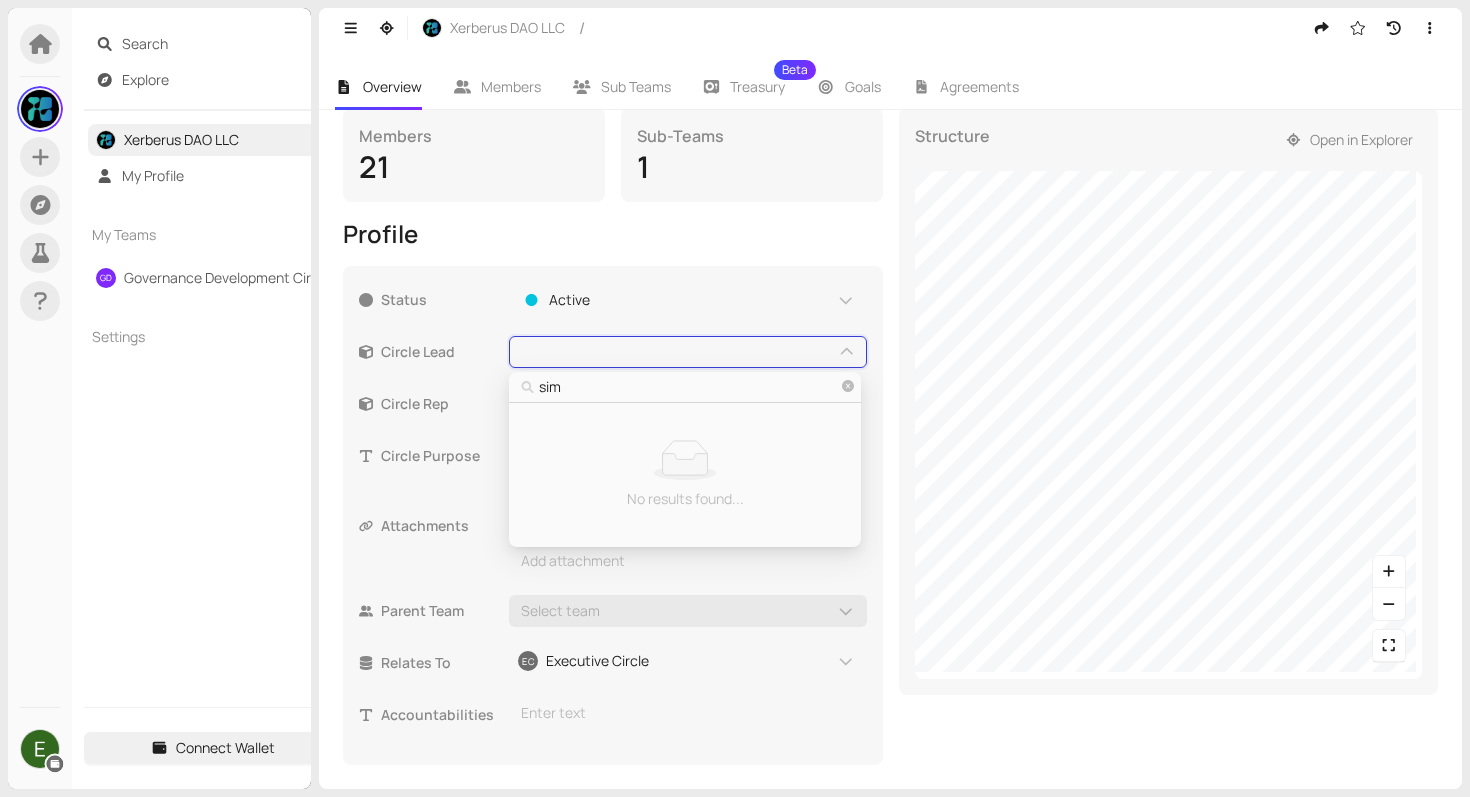 type on "[NAME]" 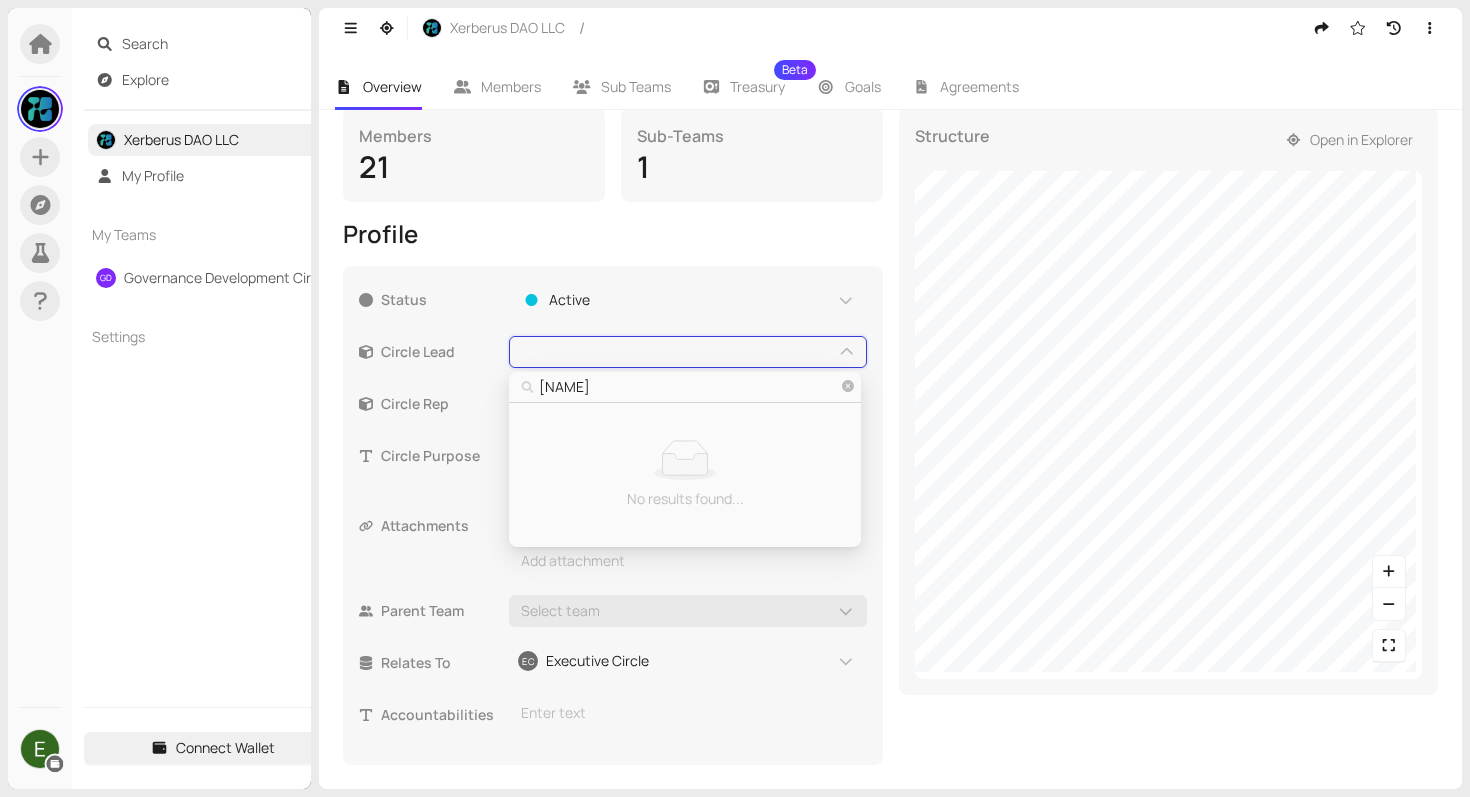 type on "[FIRST]" 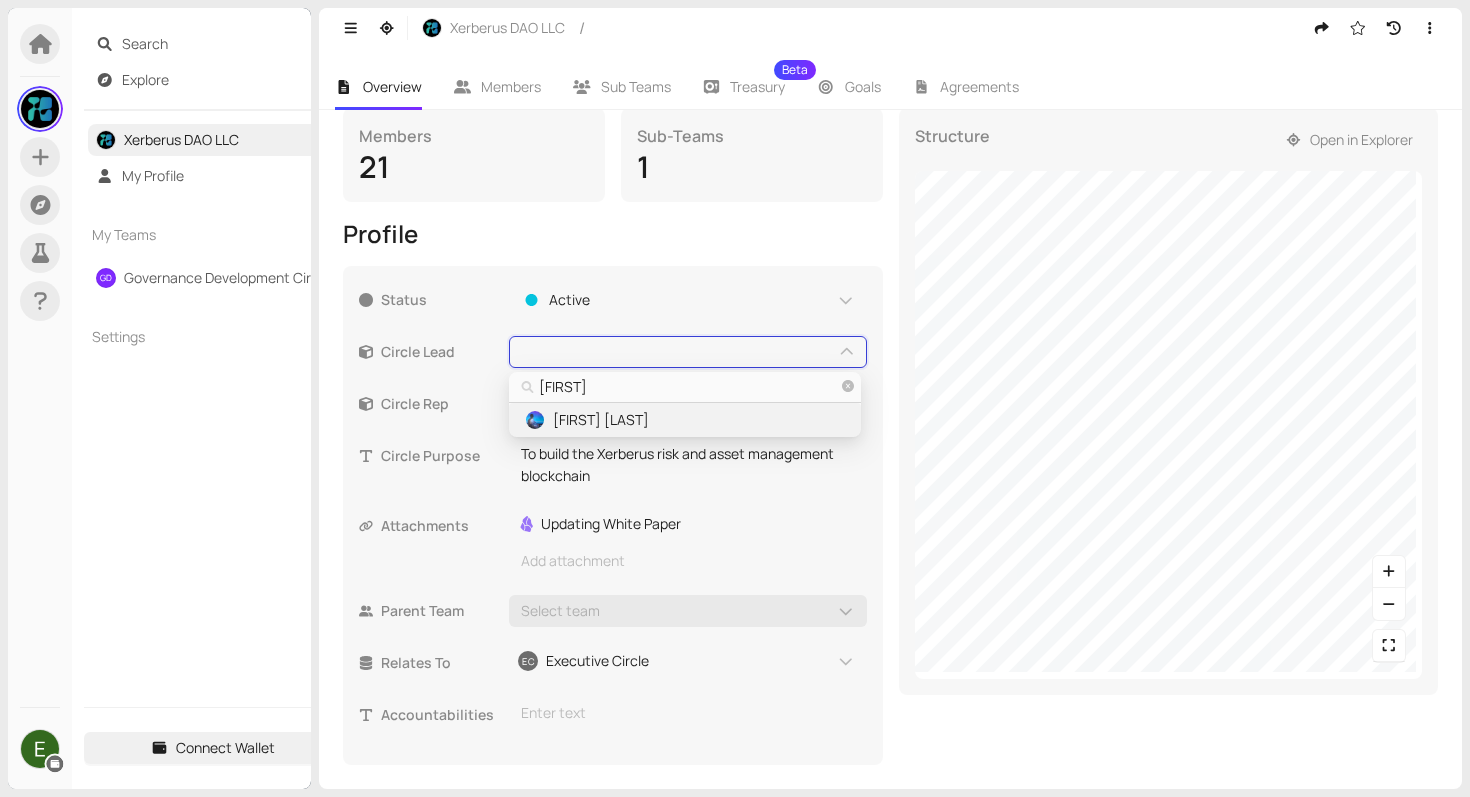 click on "[FIRST] [LAST]" at bounding box center [601, 420] 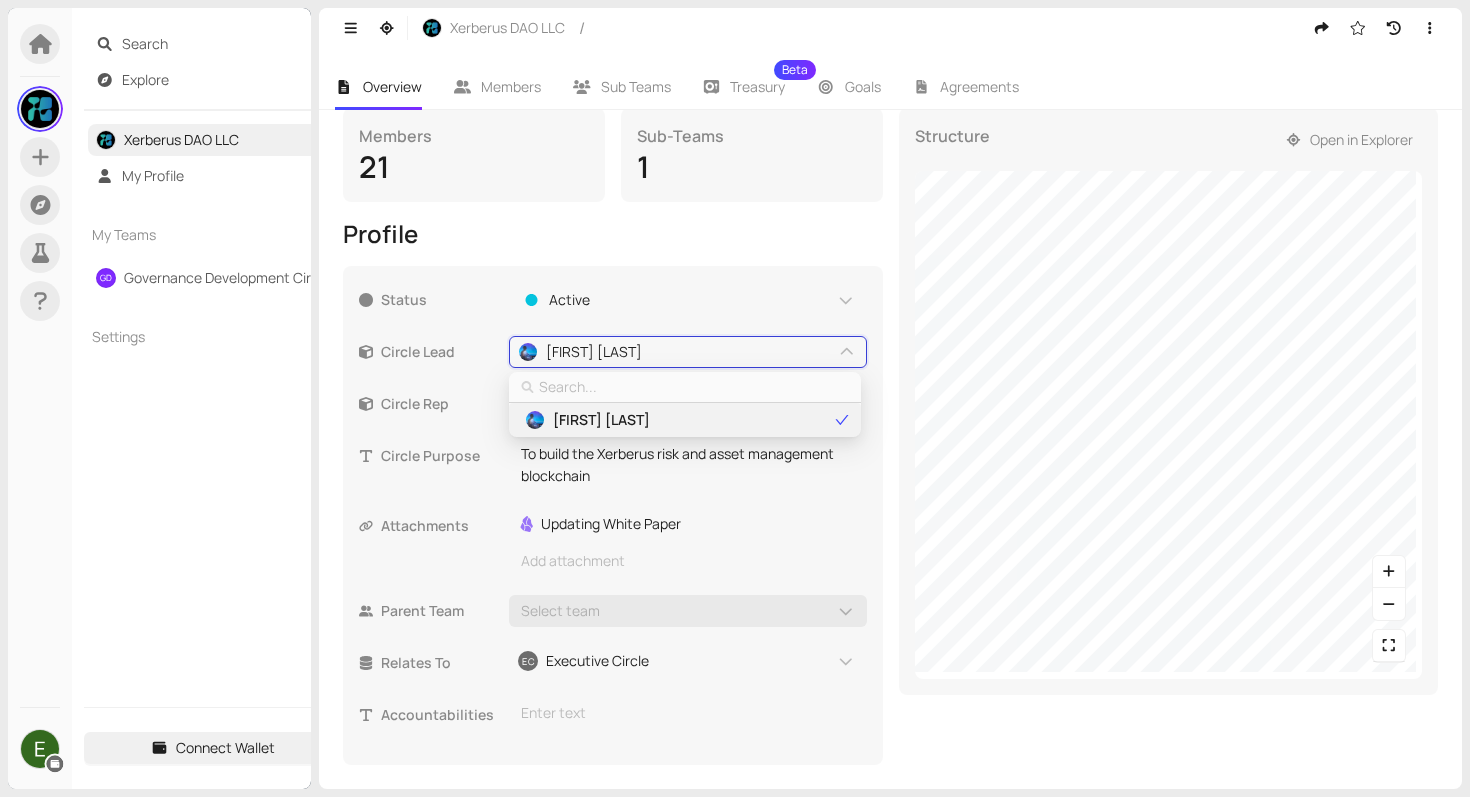 drag, startPoint x: 834, startPoint y: 351, endPoint x: 728, endPoint y: 372, distance: 108.060165 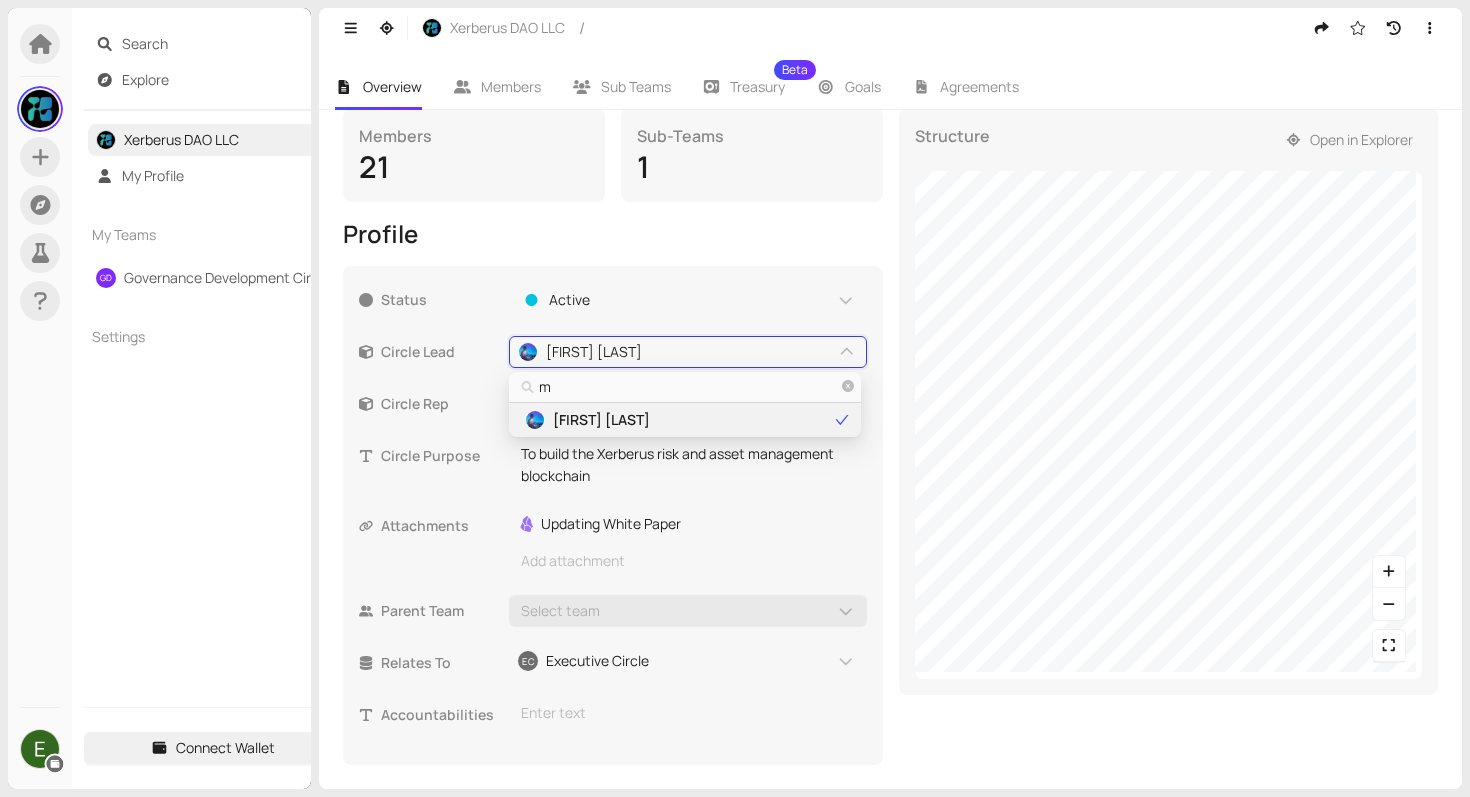 type on "mg" 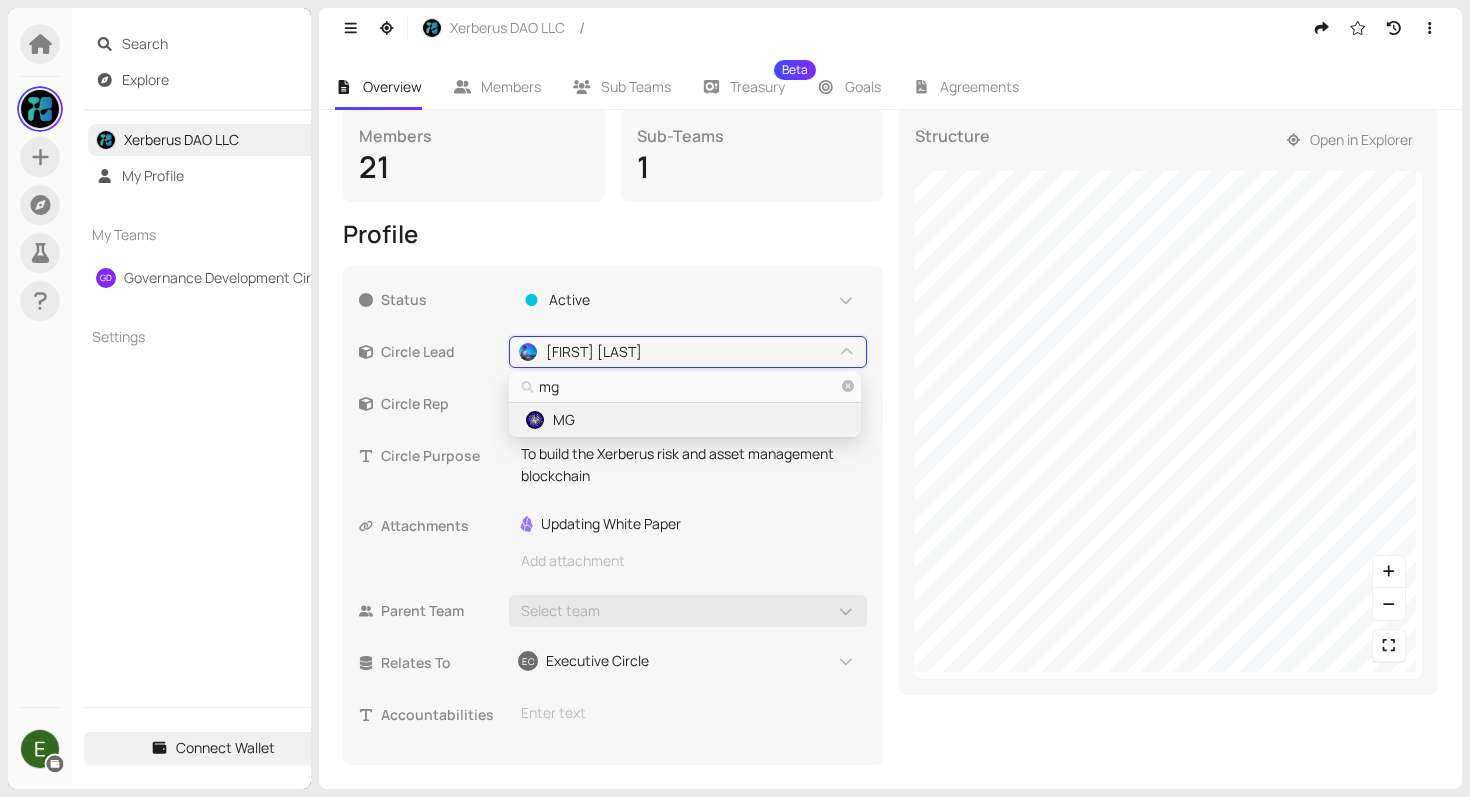 click on "MG" at bounding box center (684, 420) 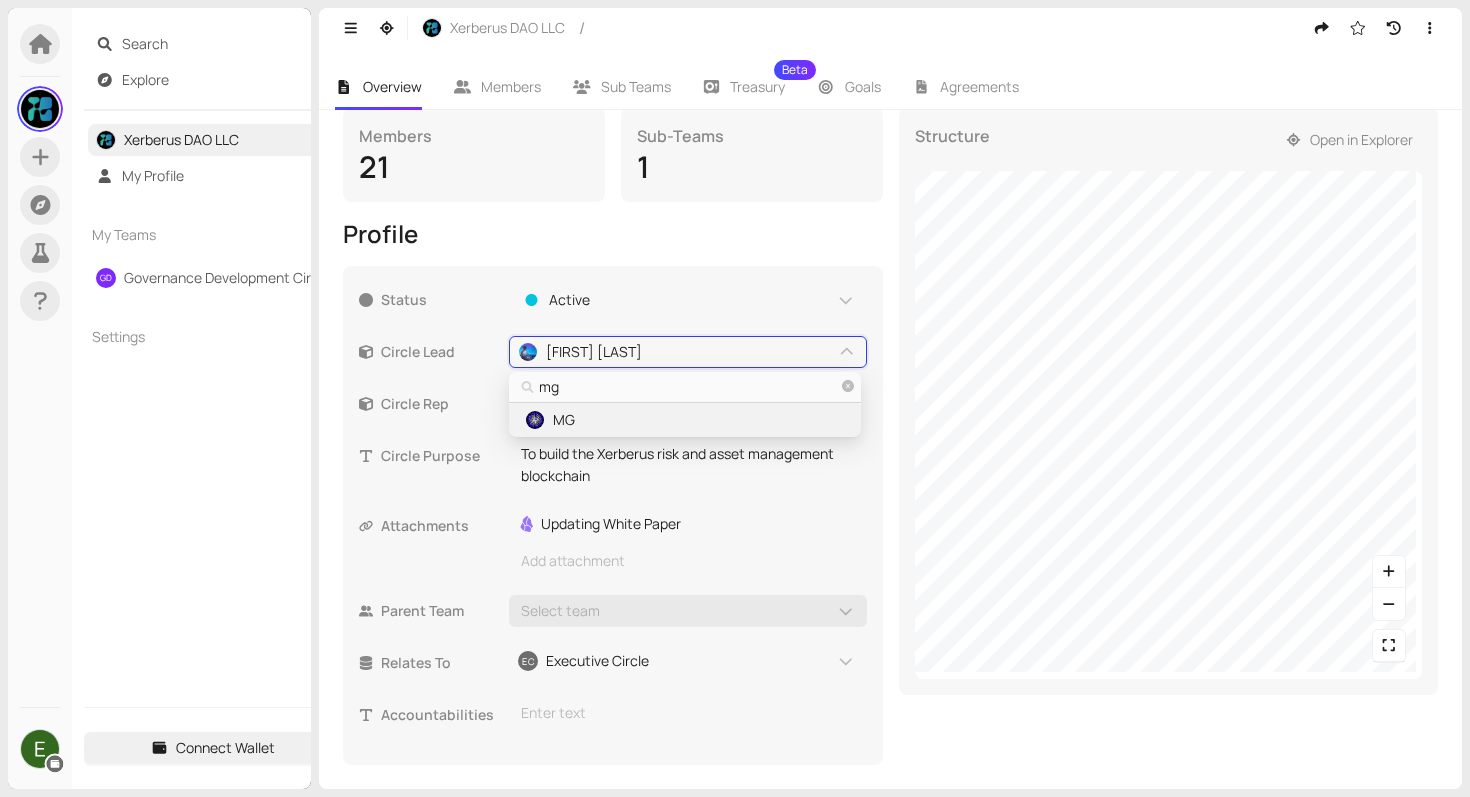 type 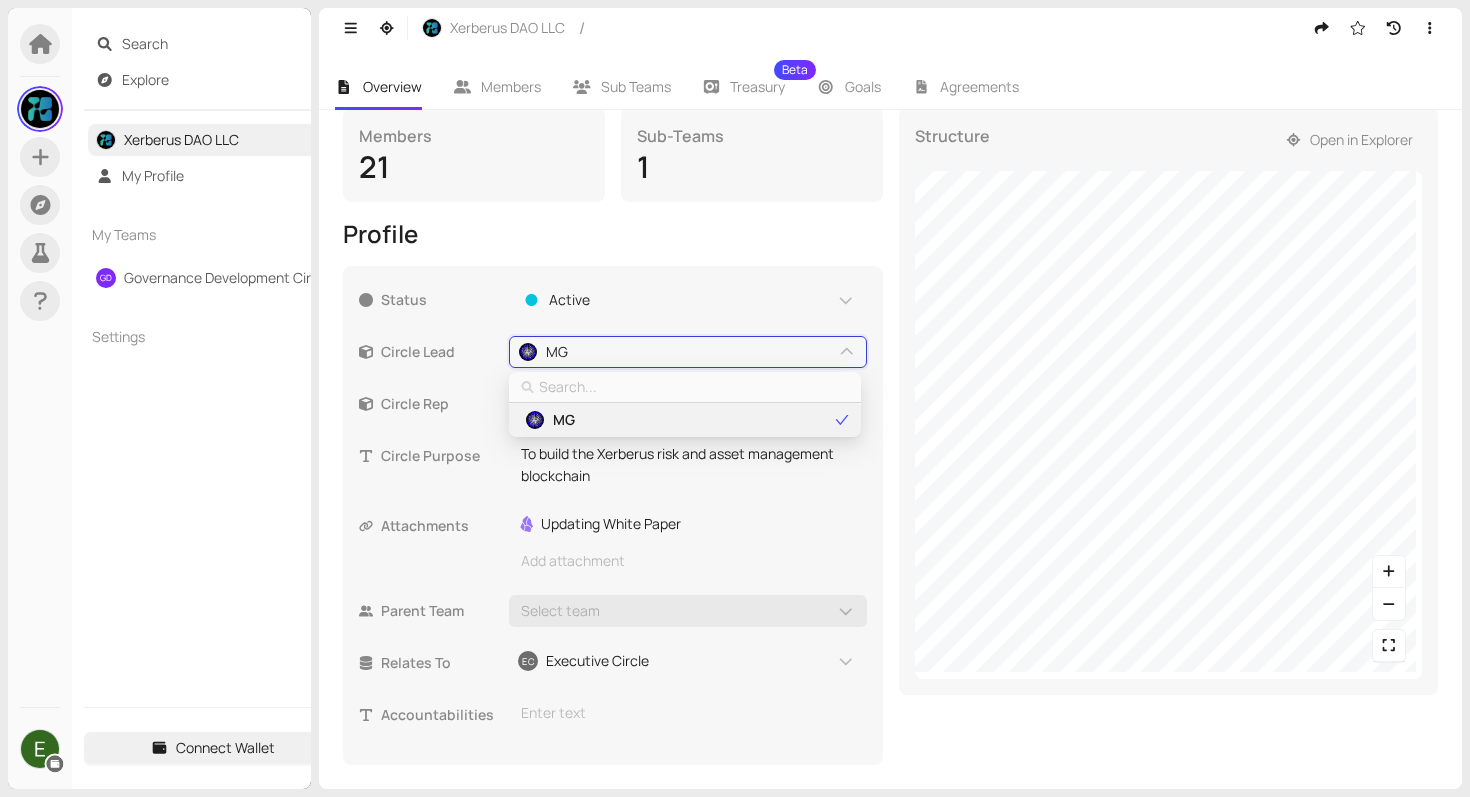 type on "n" 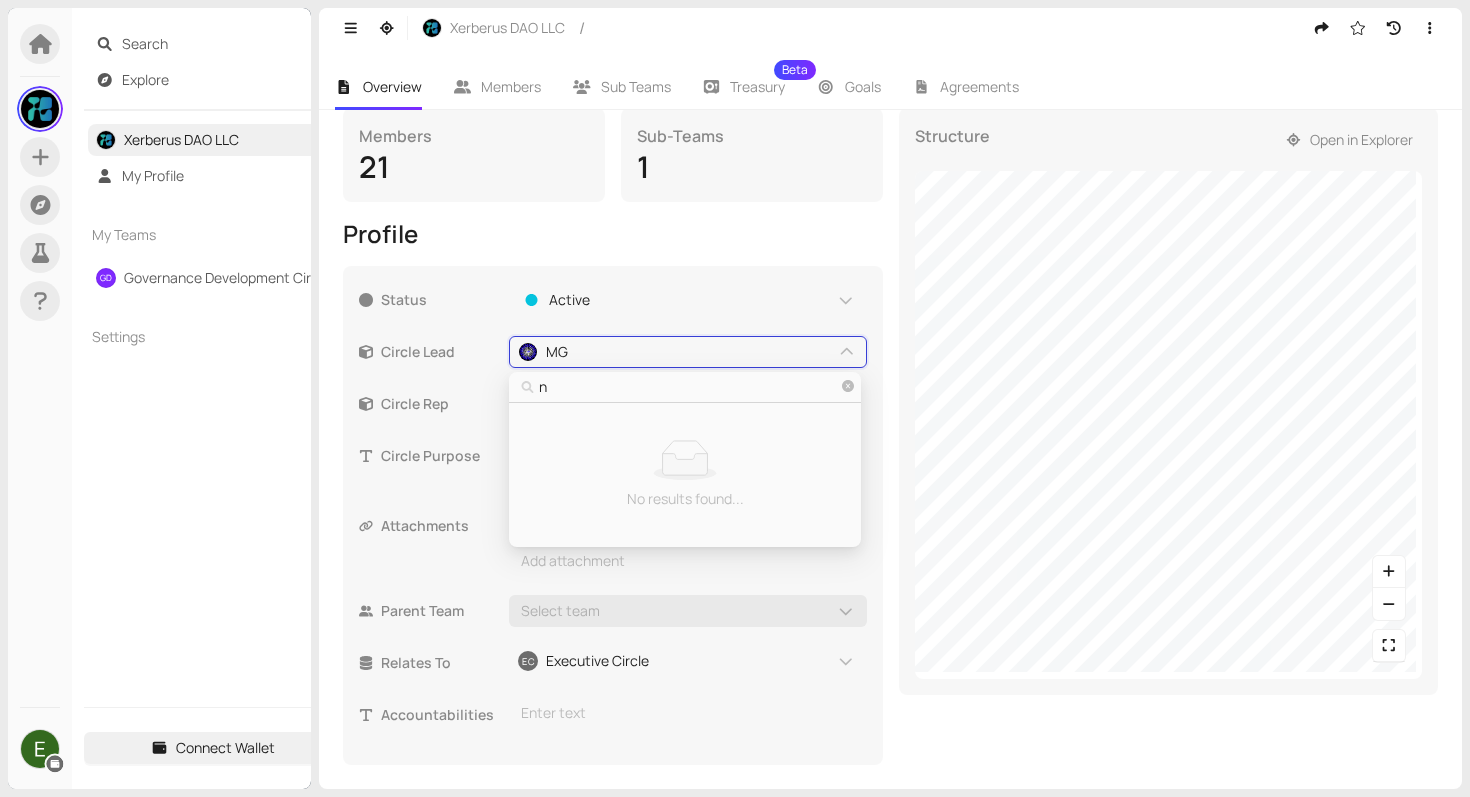 type on "no" 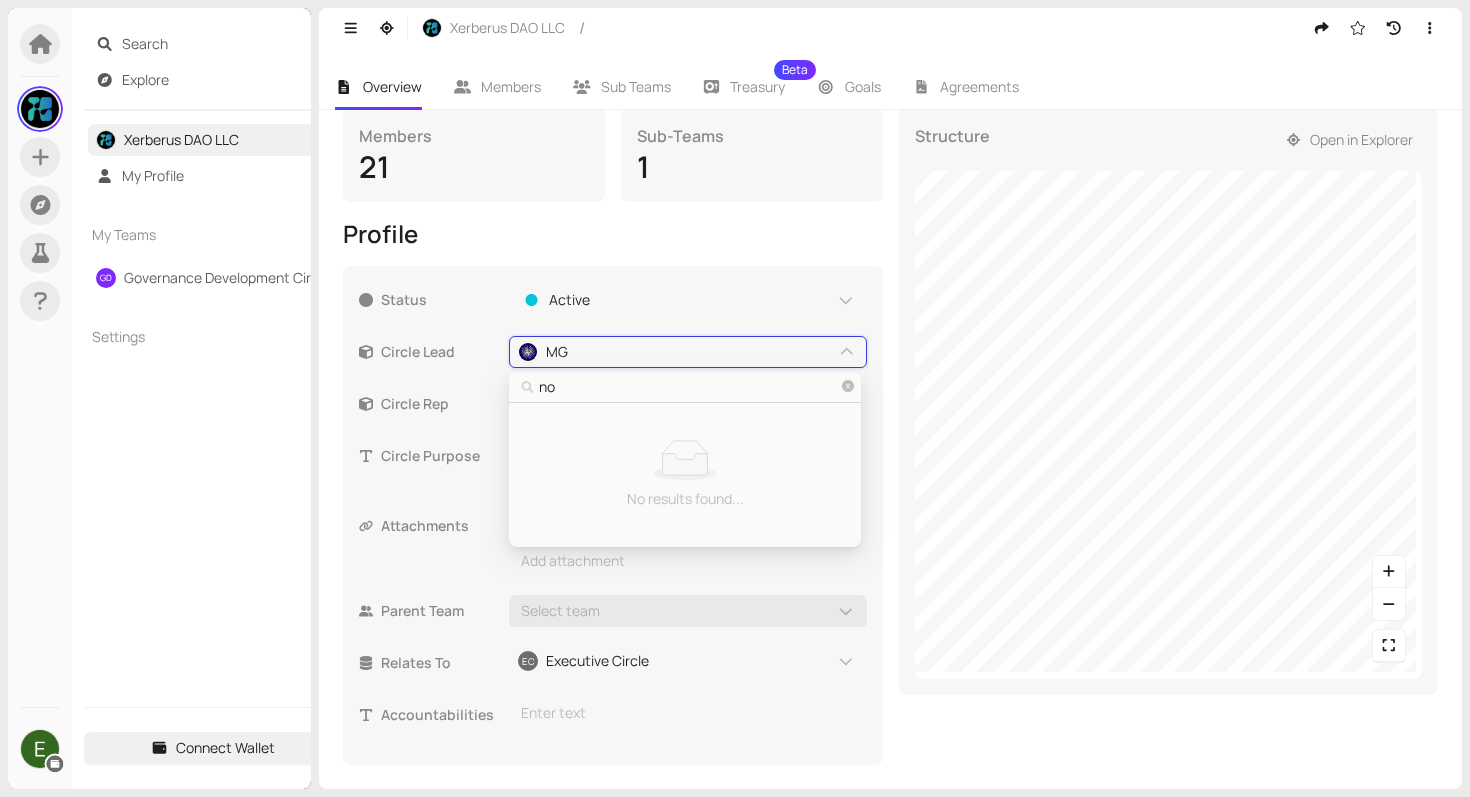 type on "noa" 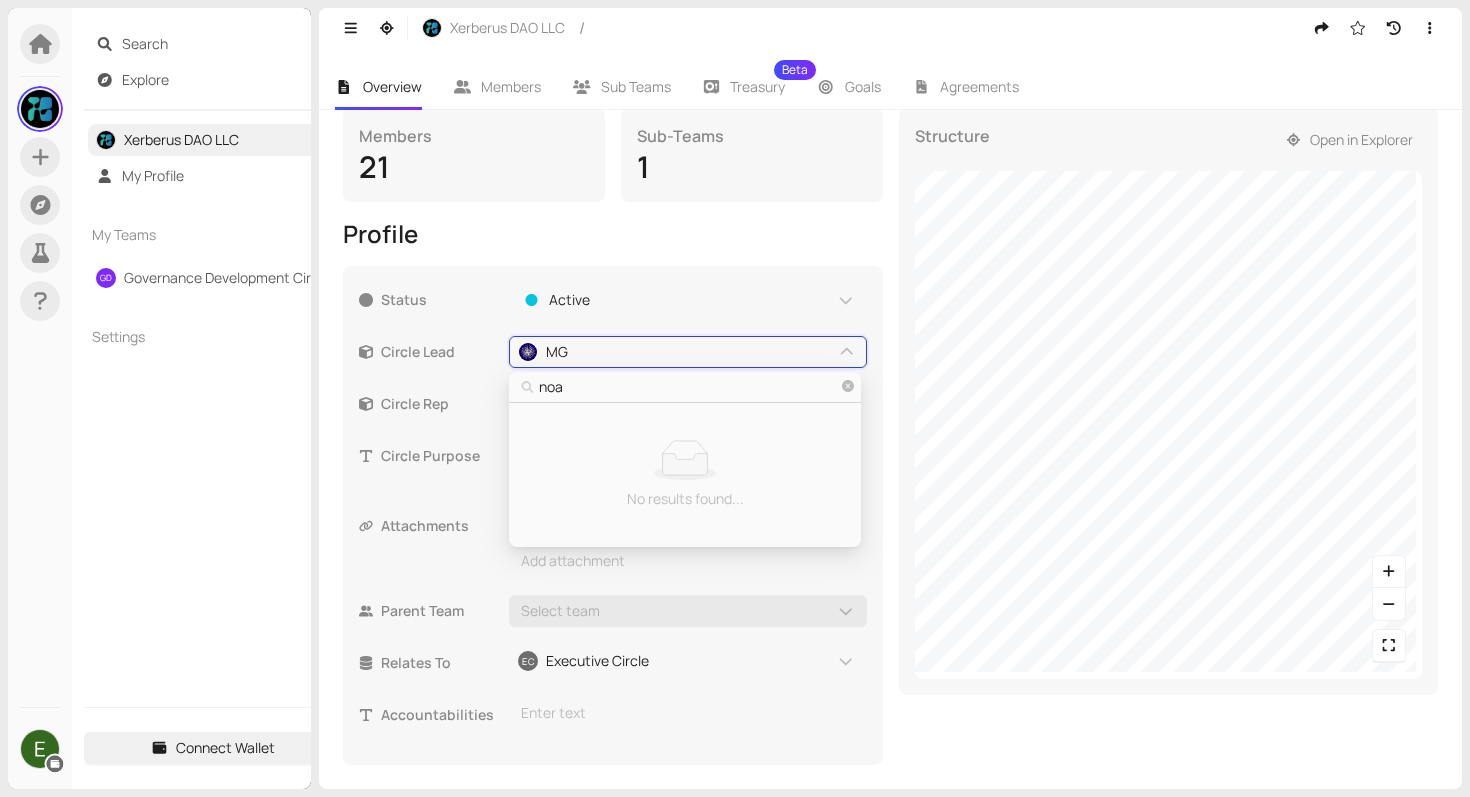 type on "noac" 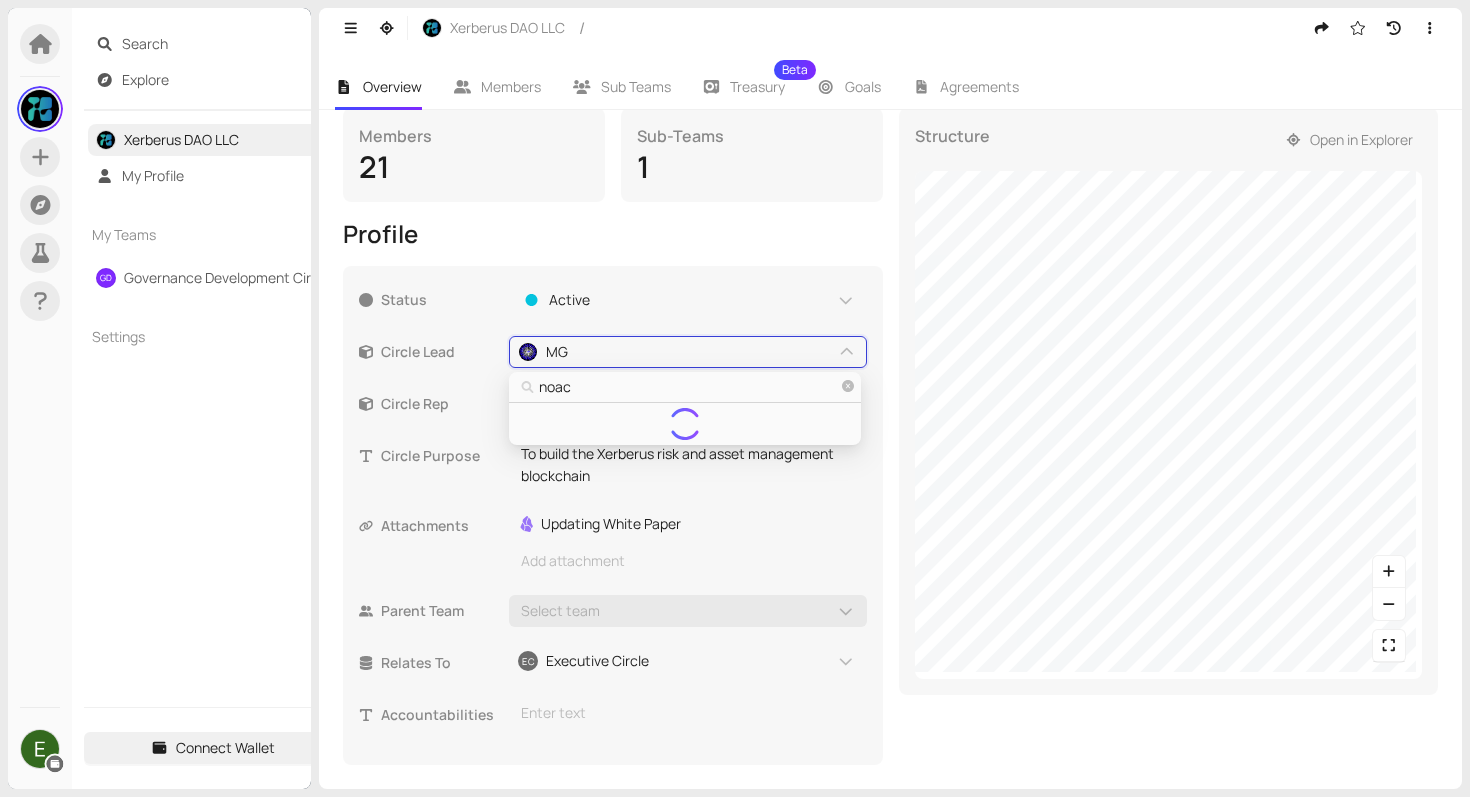 type on "noach" 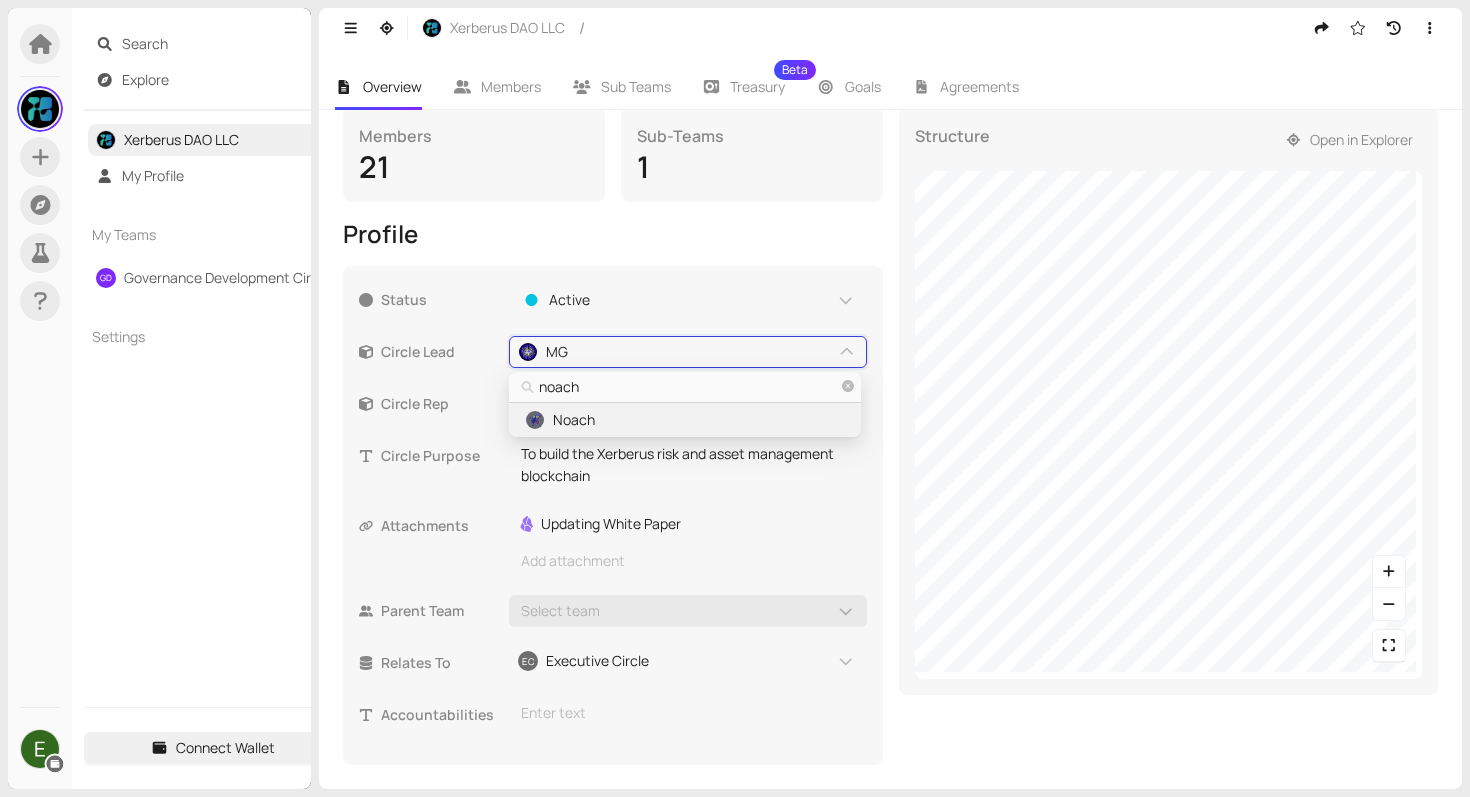 click on "Noach" at bounding box center [684, 420] 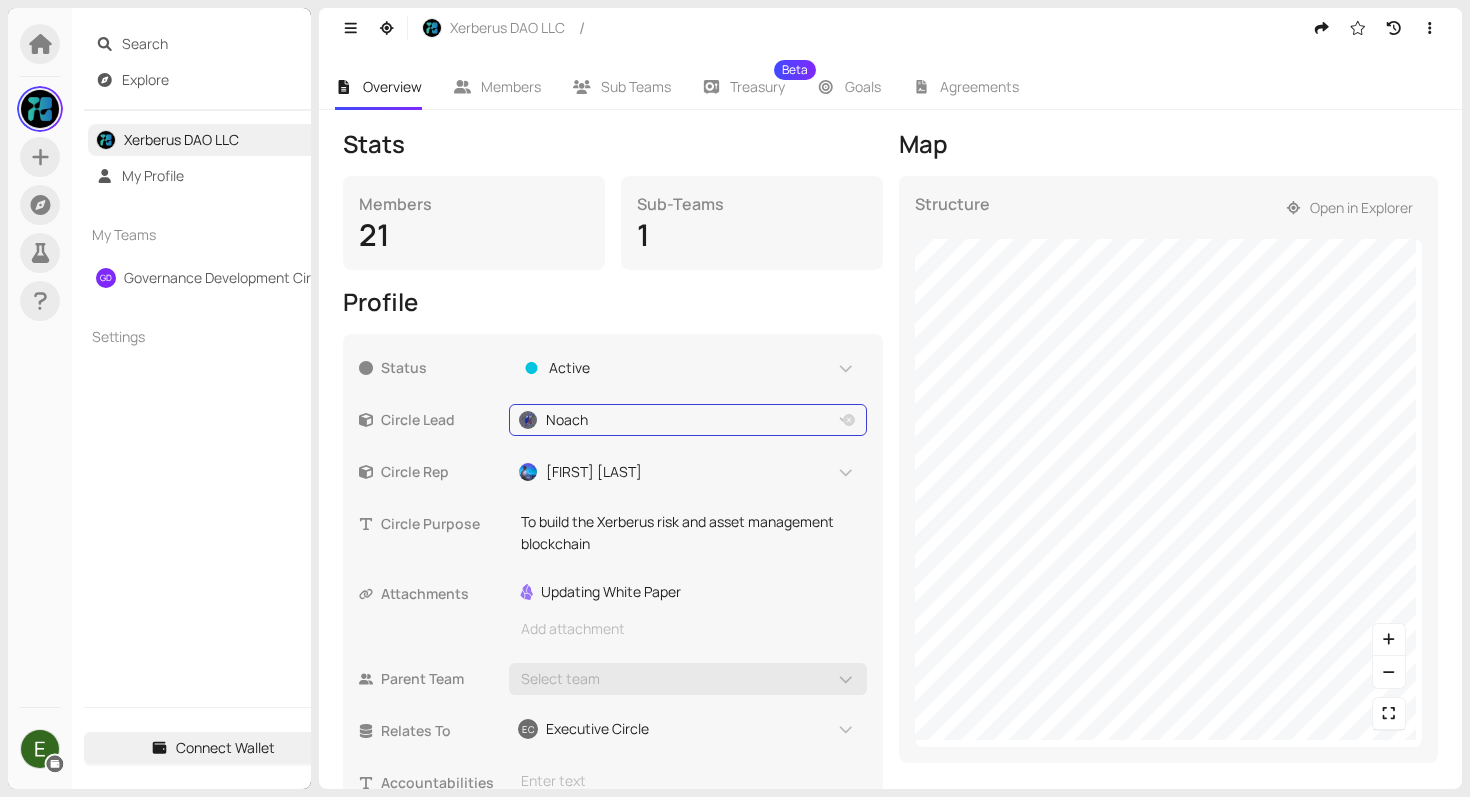scroll, scrollTop: 275, scrollLeft: 0, axis: vertical 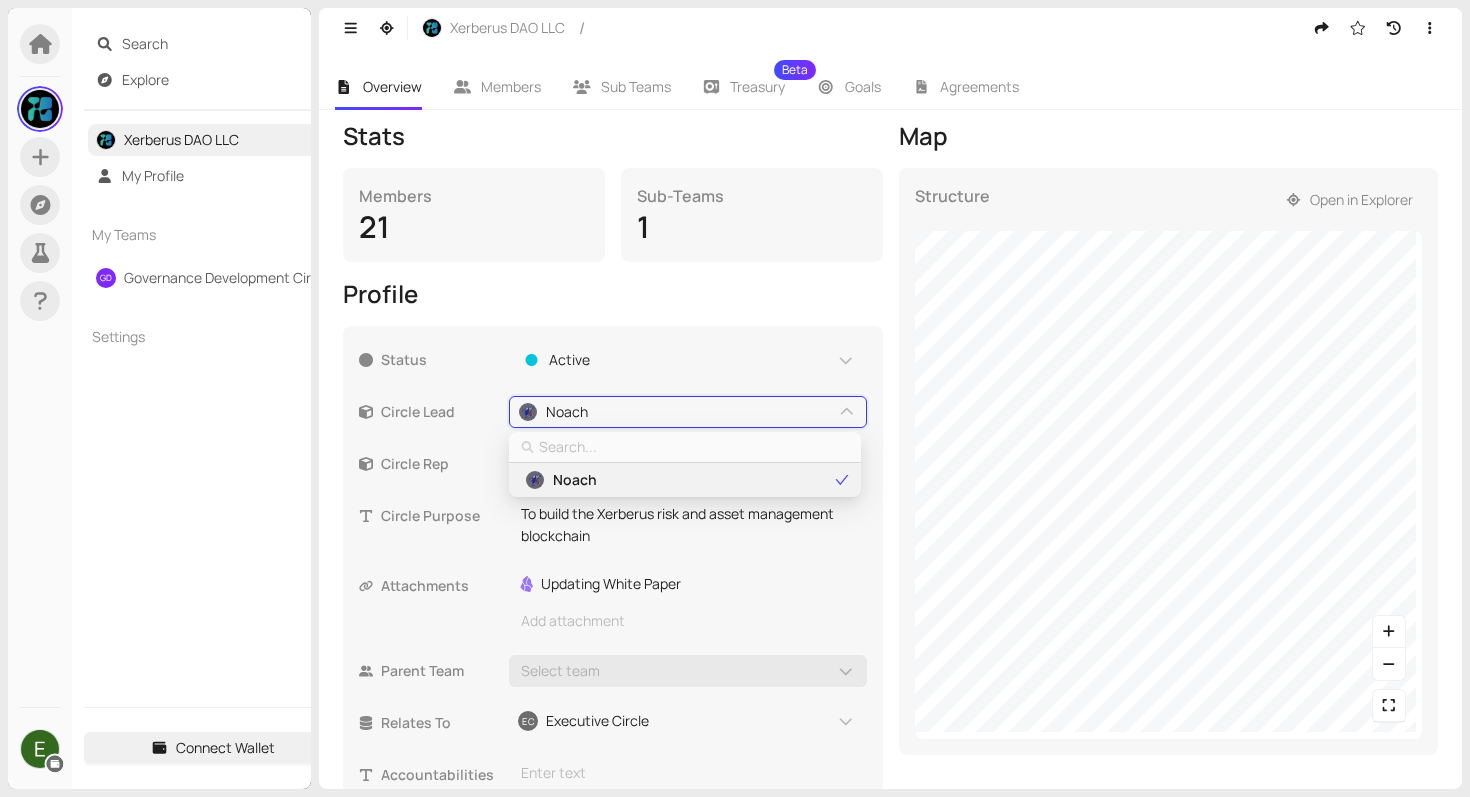 type on "s" 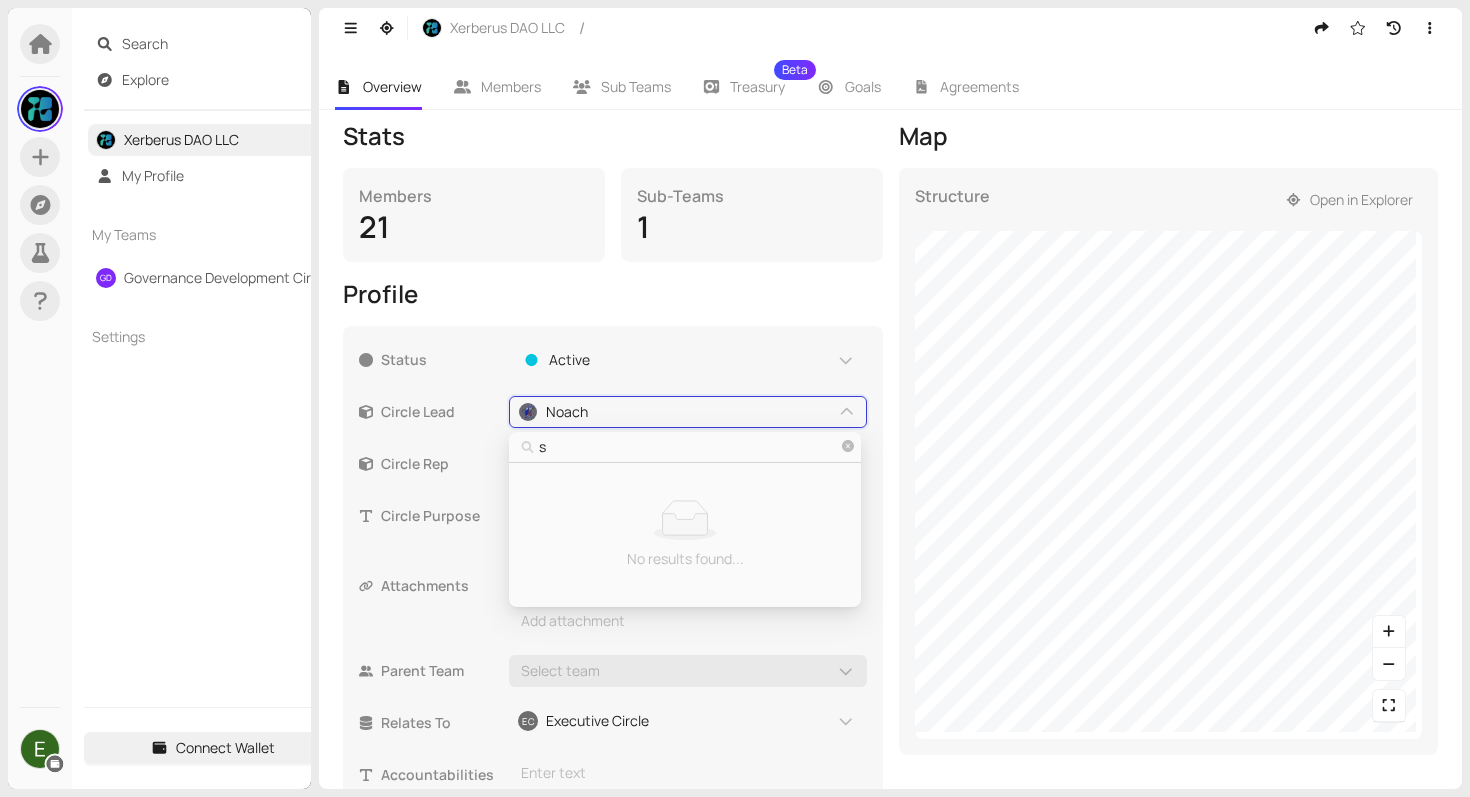 type on "si" 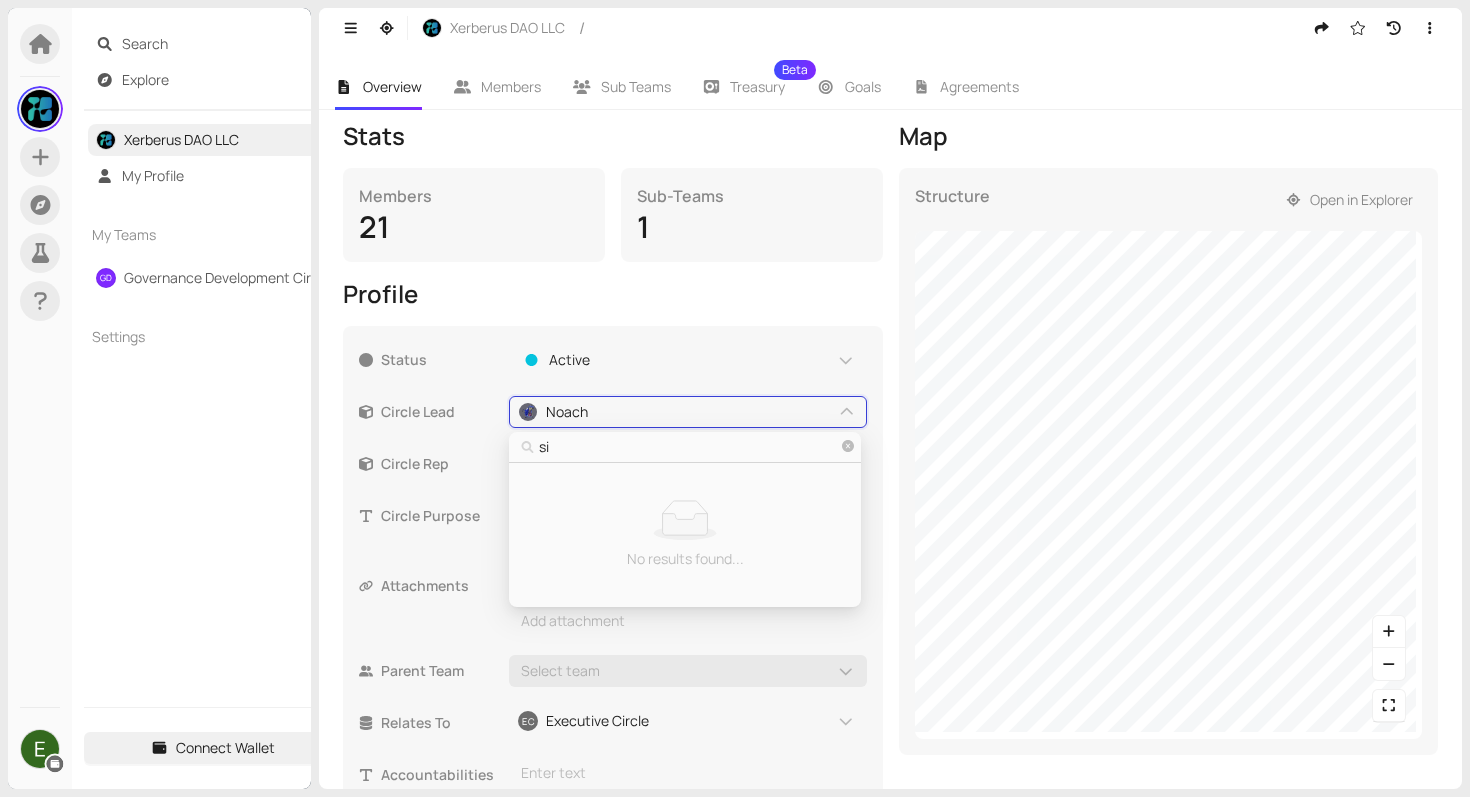 type on "sim" 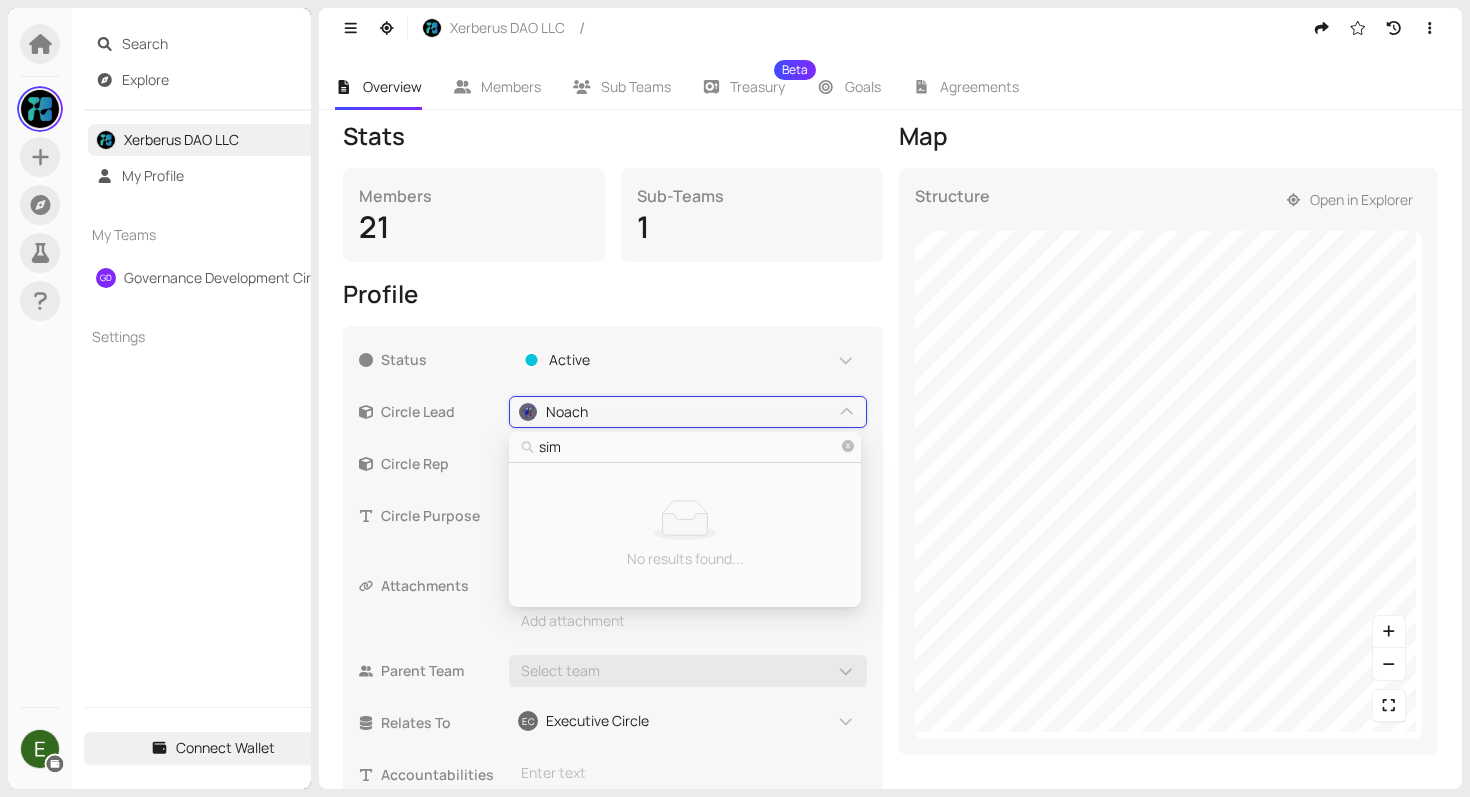 type on "[NAME]" 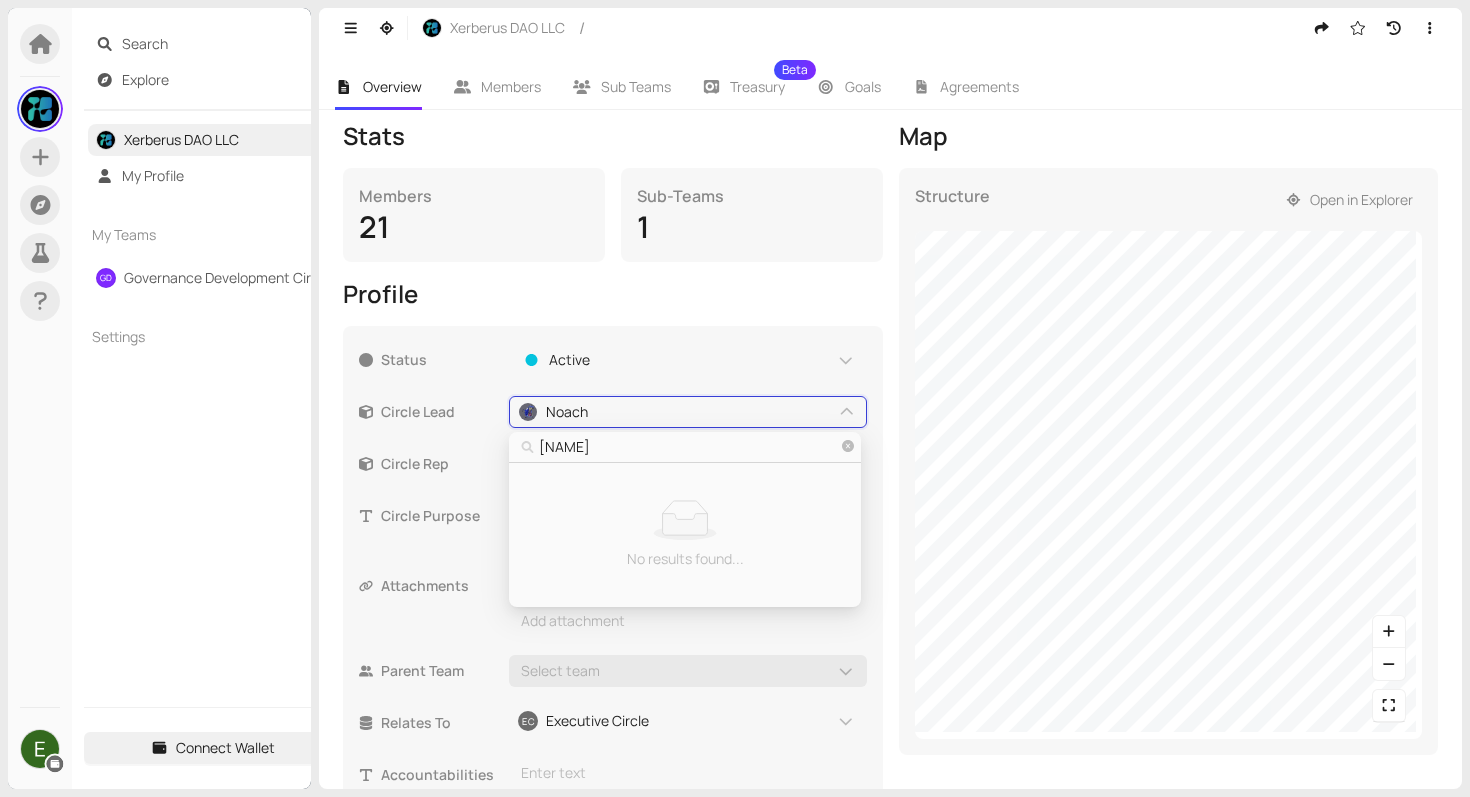 type on "[FIRST]" 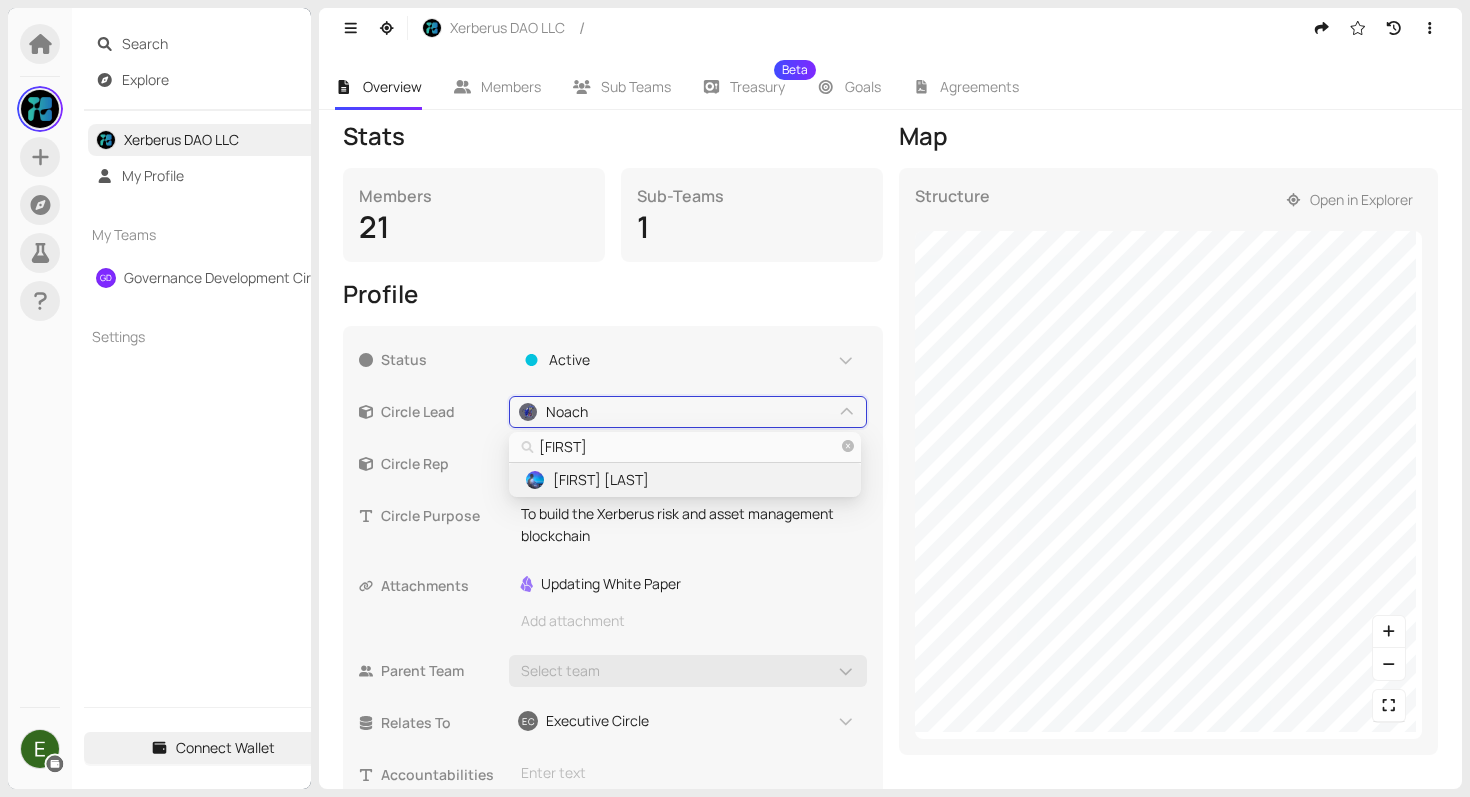 click on "[FIRST] [LAST]" at bounding box center [684, 480] 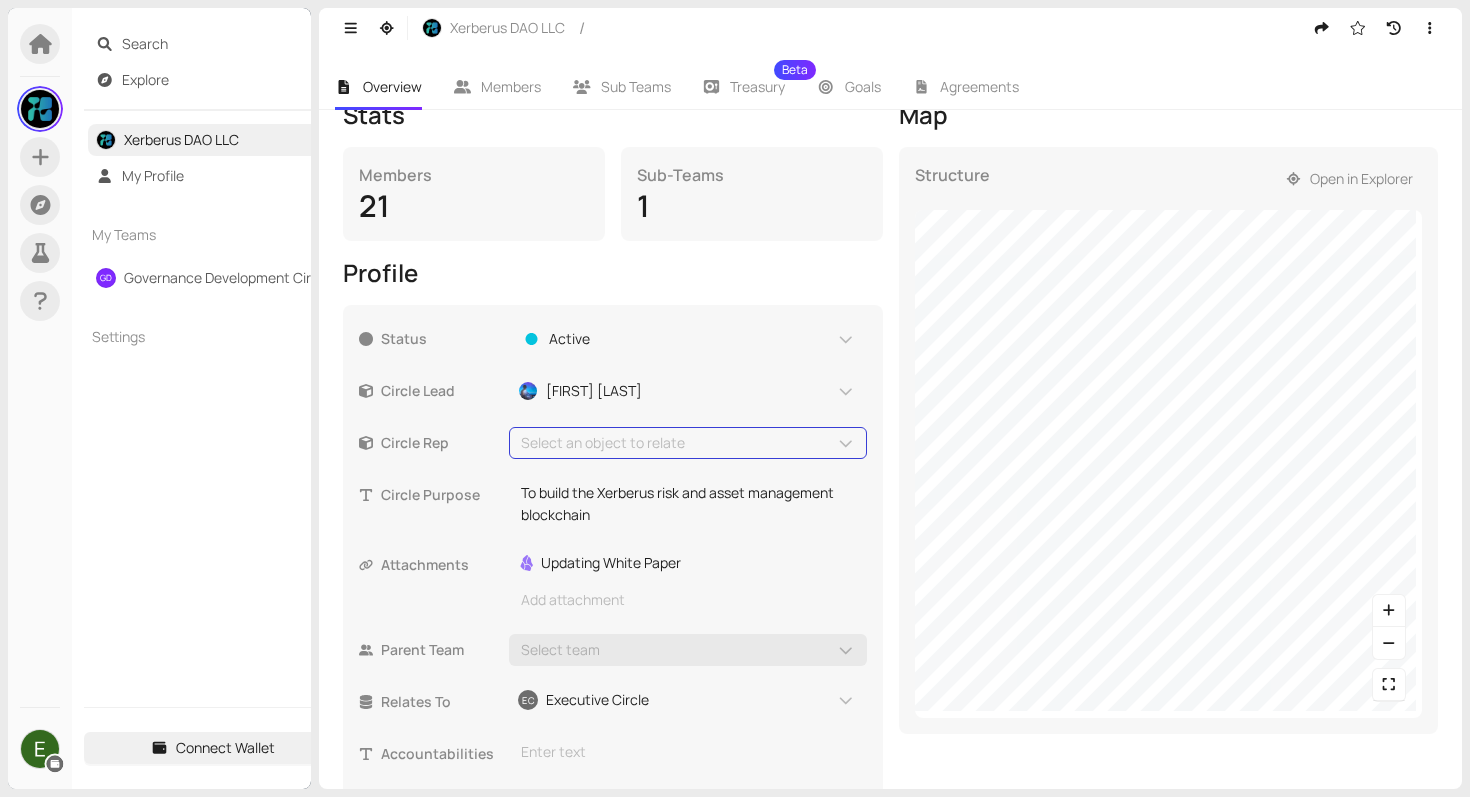 scroll, scrollTop: 335, scrollLeft: 0, axis: vertical 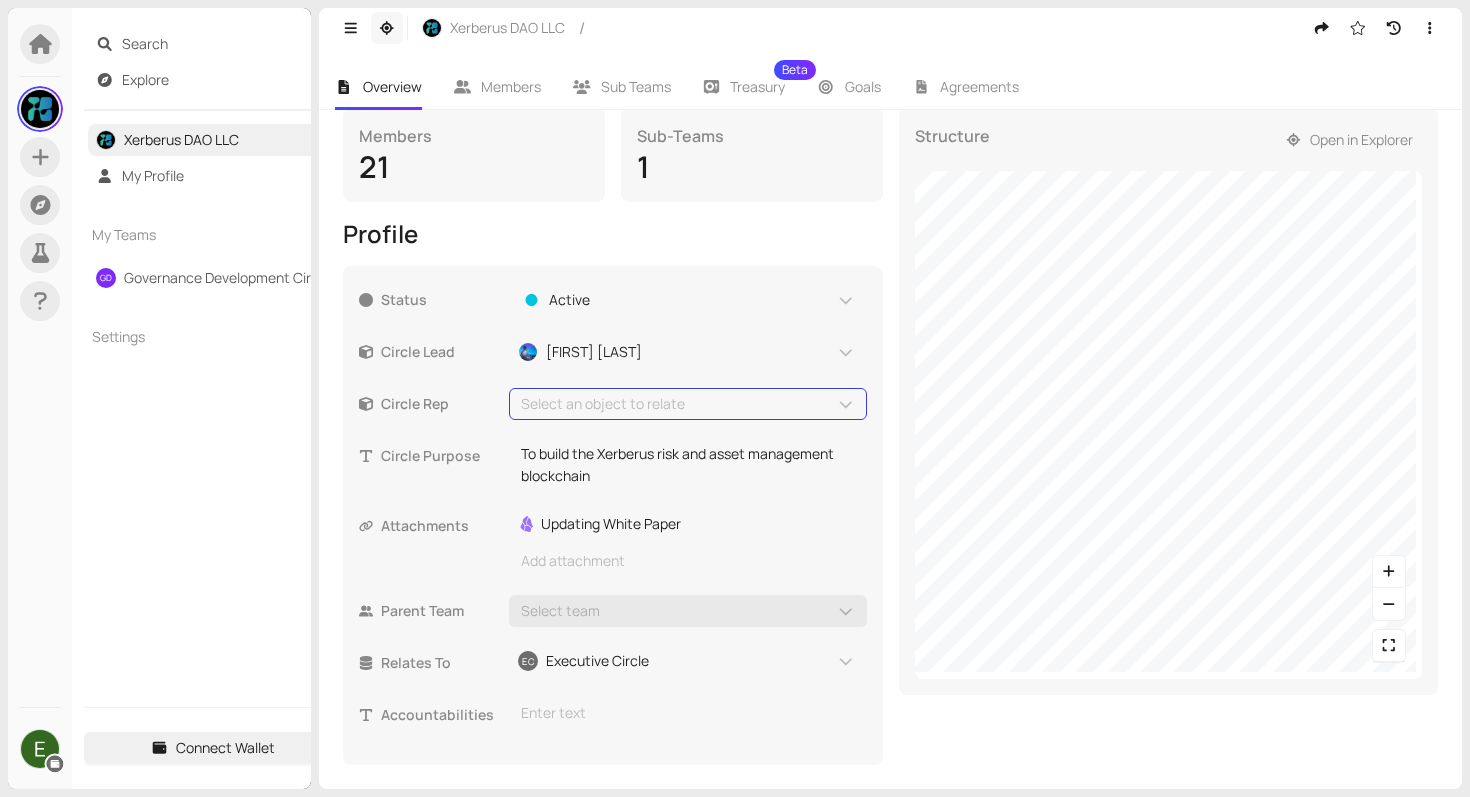 click 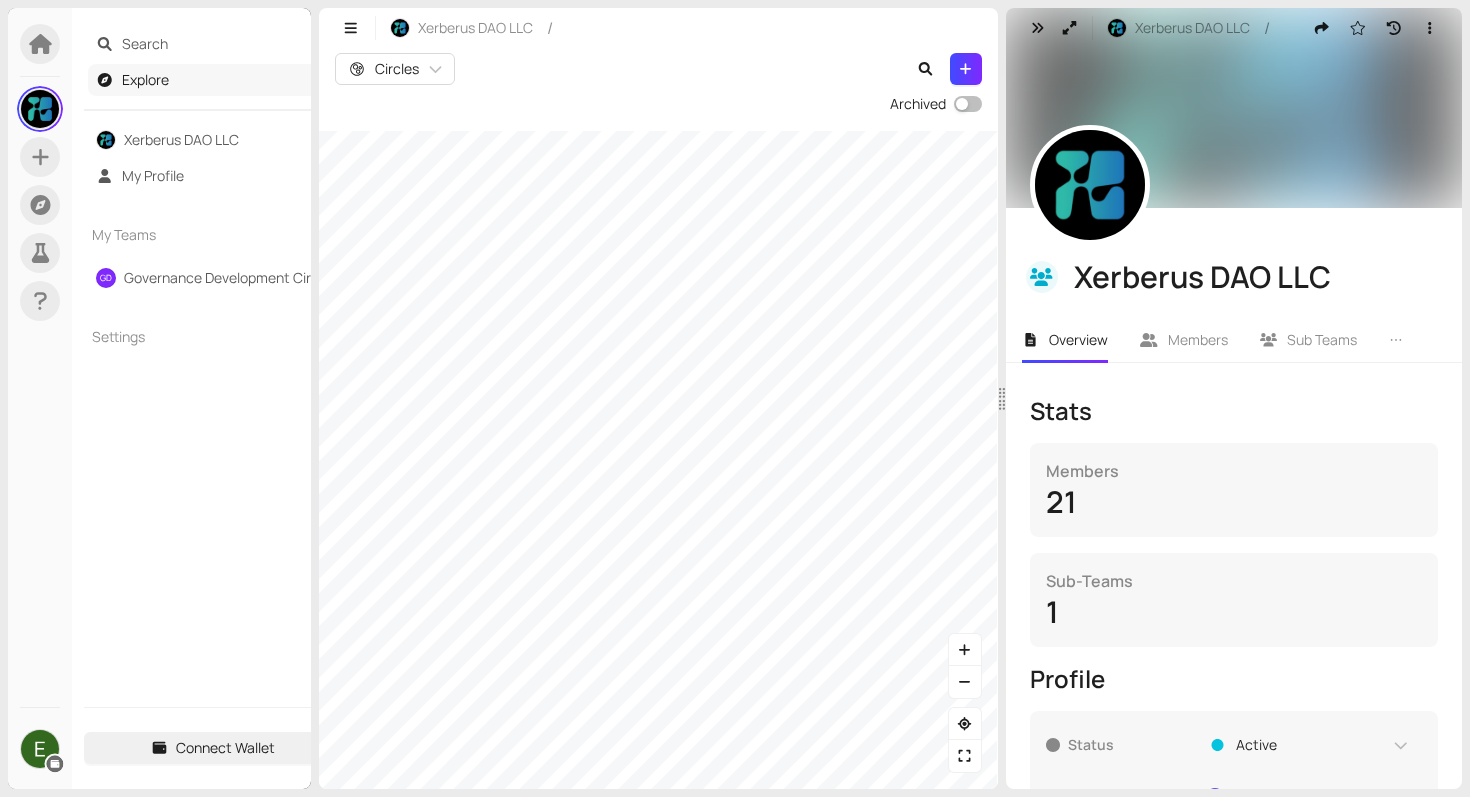 click on "Search Explore Xerberus DAO LLC My Profile My Teams GD Governance Development Circle Settings Connect Wallet Xerberus DAO LLC / Circles Archived Xerberus DAO LLC / Xerberus DAO LLC Overview Members Sub Teams Treasury Beta Goals Agreements Stats Members 21 Sub-Teams 1 Profile Status Active Circle Lead  [FIRST] [LAST] Circle Rep  Select an object to relate Circle Purpose  To build the Xerberus  risk and asset management  blockchain
This textbox supports   markdown  and  ":" emojis. Attachments ref Updating White Paper Add attachment Parent Team Select team Relates To EC Executive Circle Accountabilities Enter text This textbox supports   markdown  and  ":" emojis." at bounding box center [735, 398] 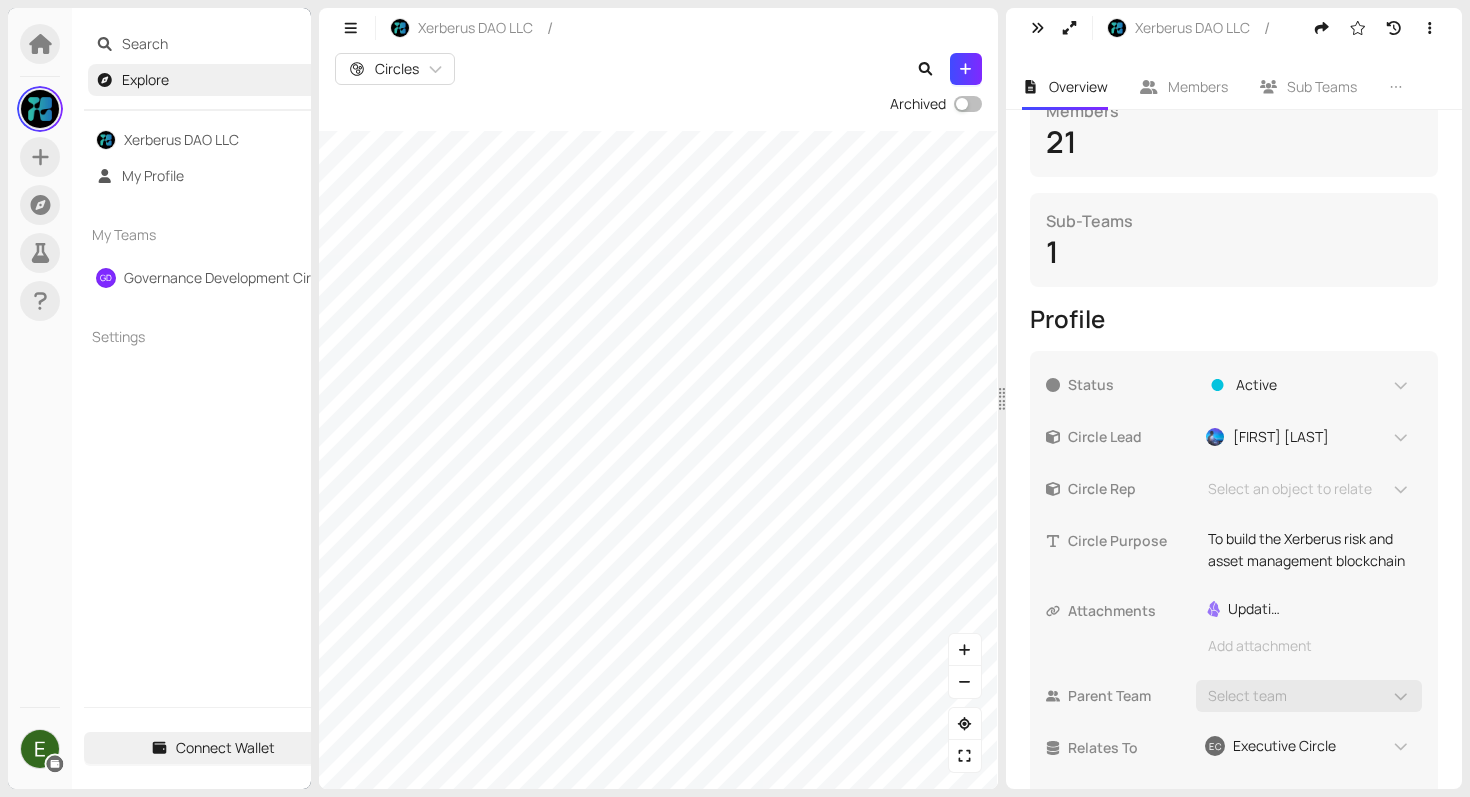 scroll, scrollTop: 467, scrollLeft: 0, axis: vertical 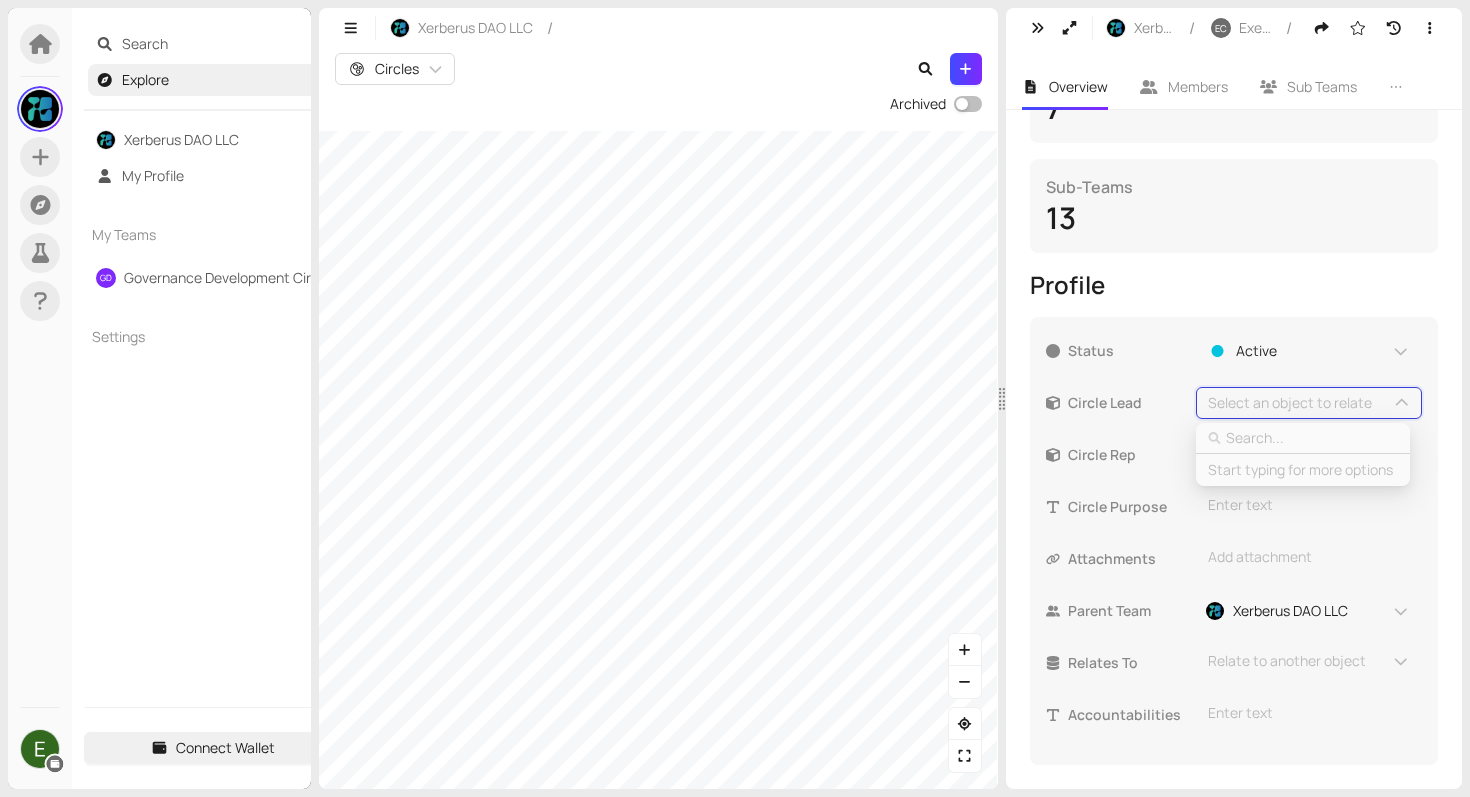 type on "s" 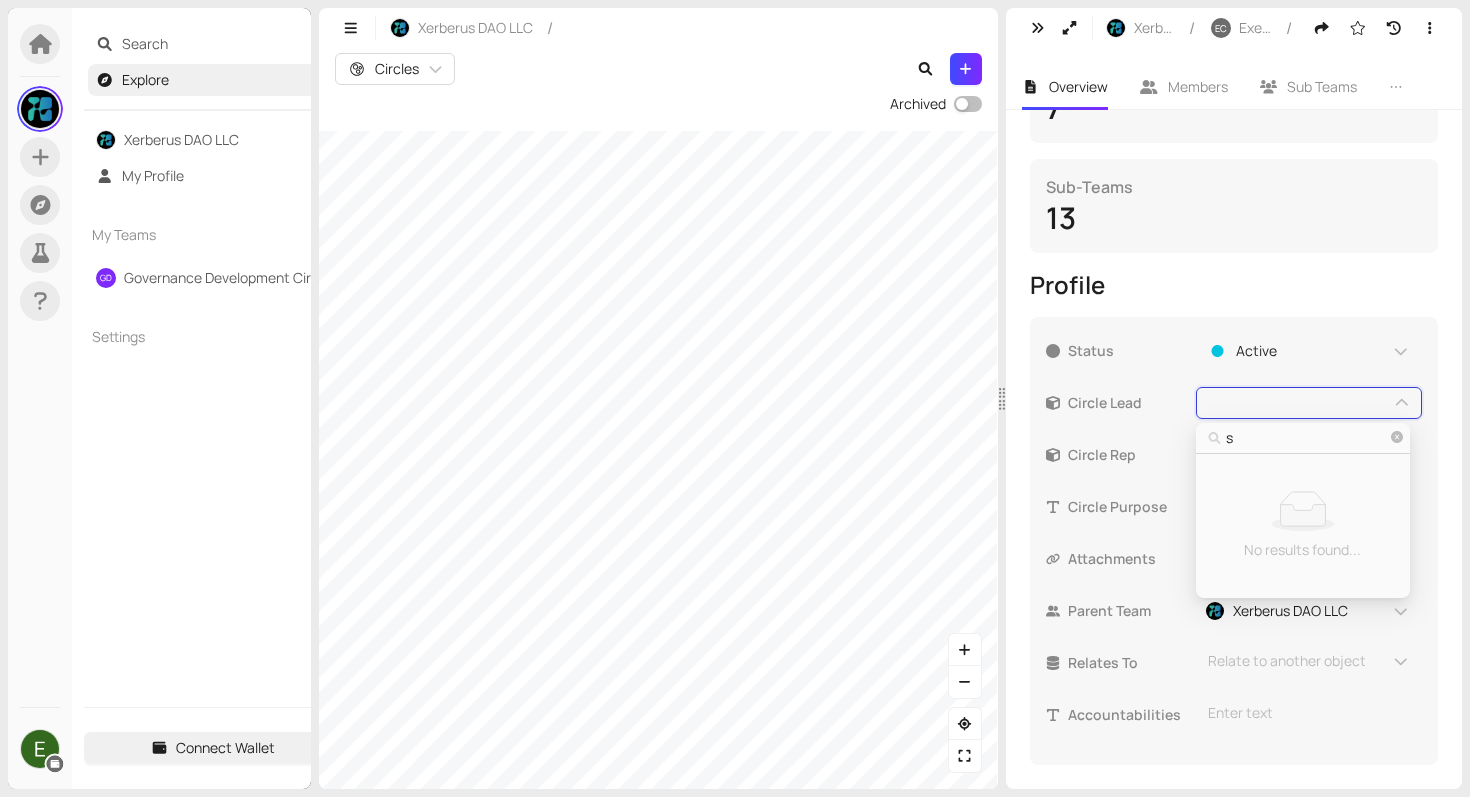 type on "si" 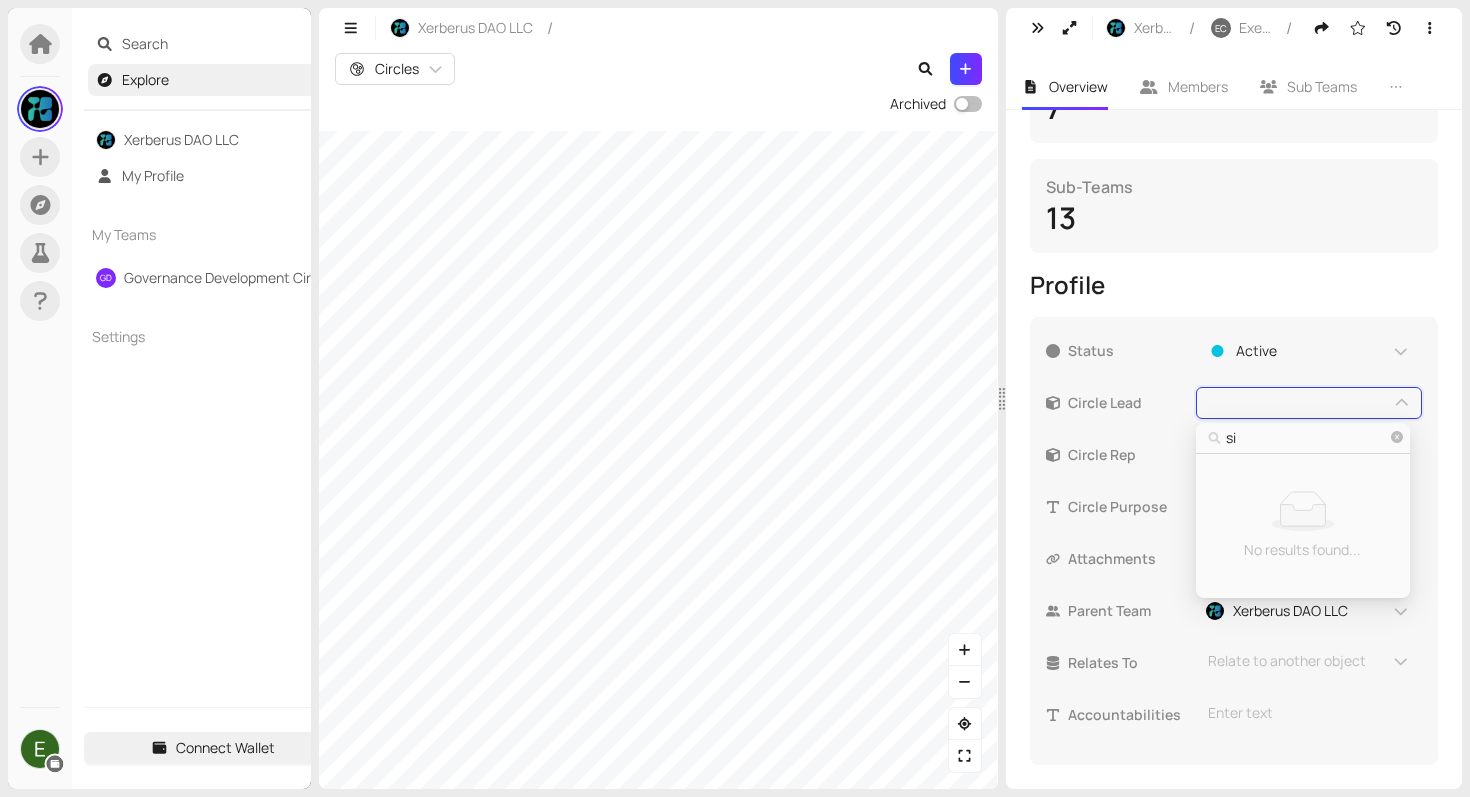 type on "sim" 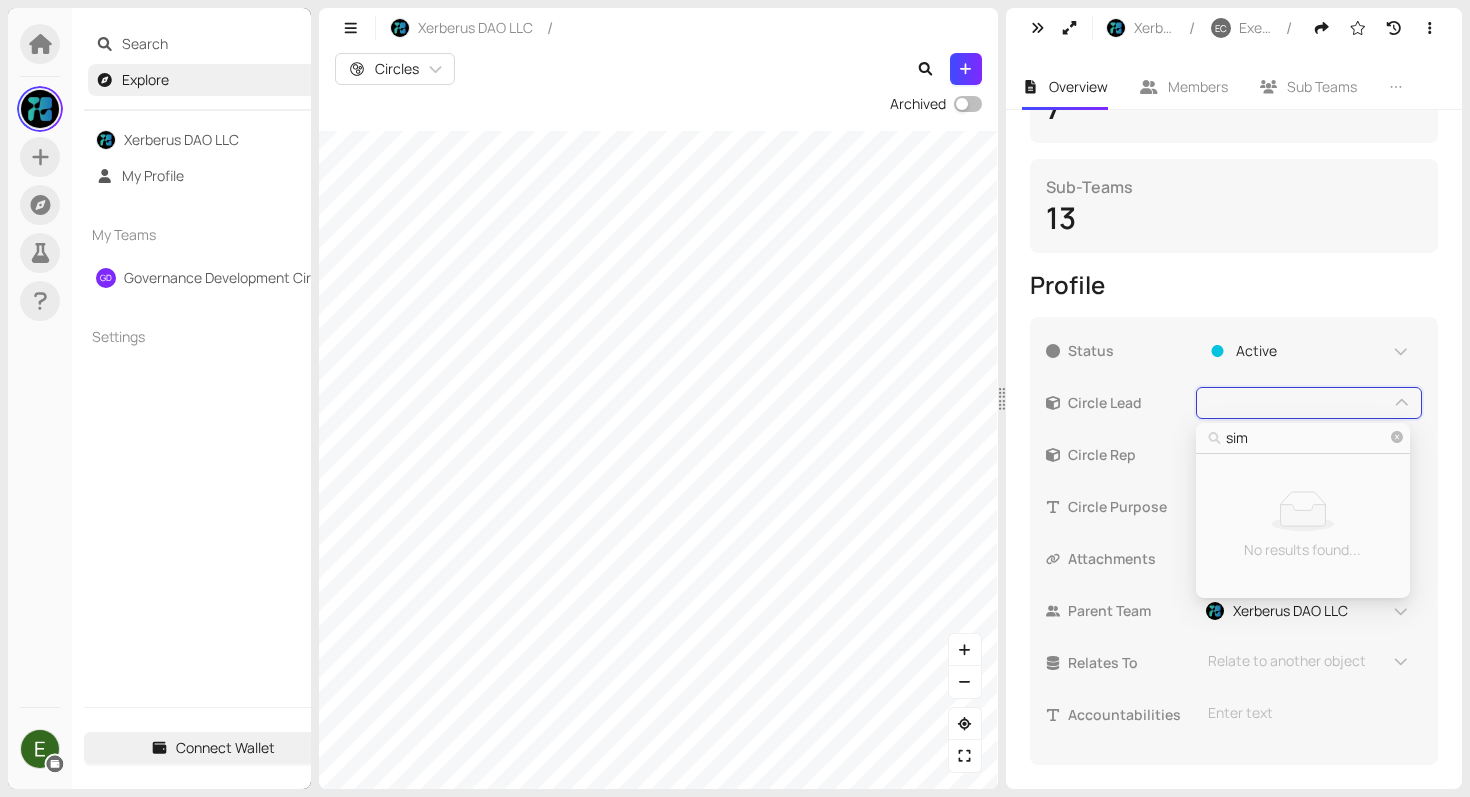 type on "[NAME]" 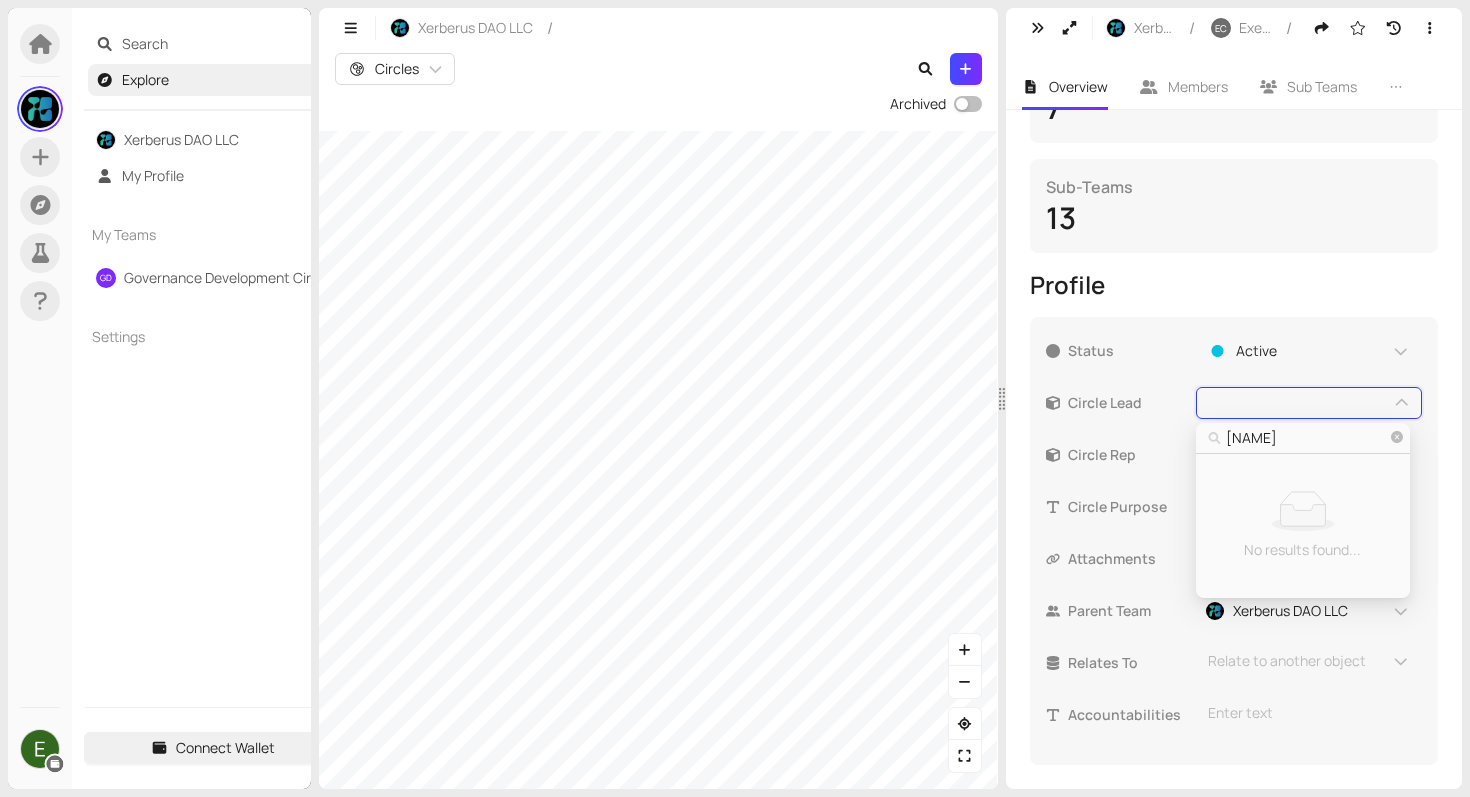 type on "[FIRST]" 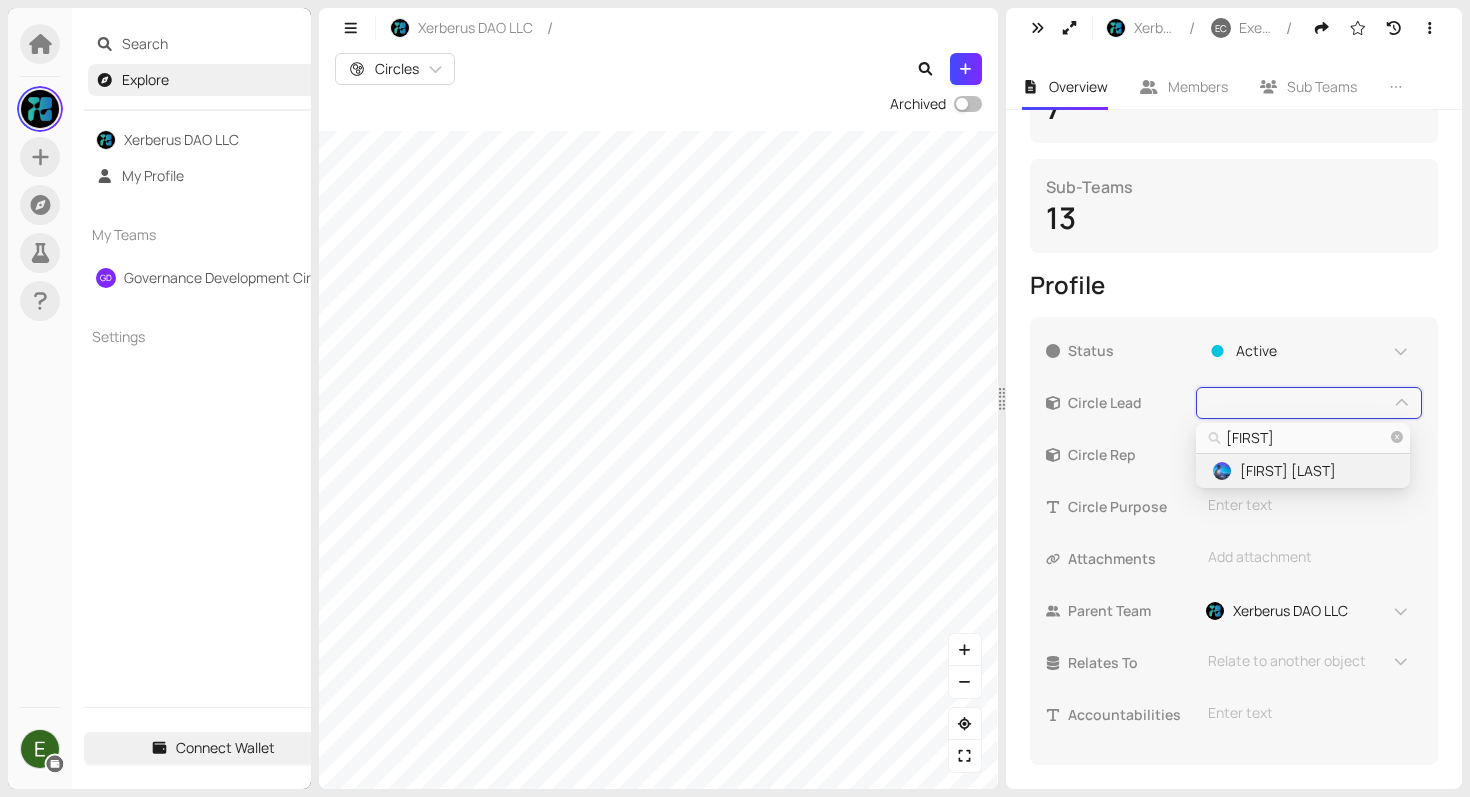 click on "[FIRST] [LAST]" at bounding box center [1288, 471] 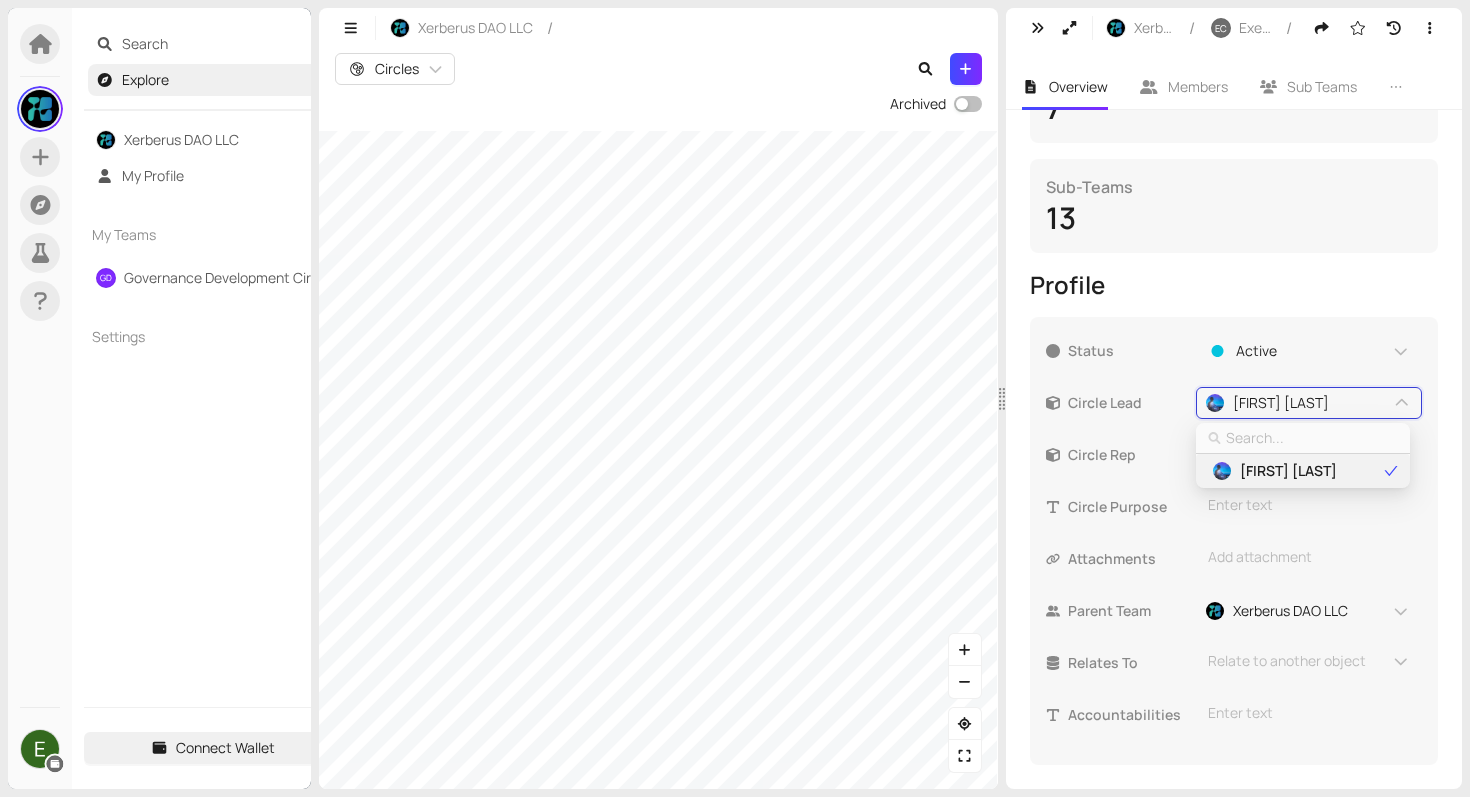 type on "n" 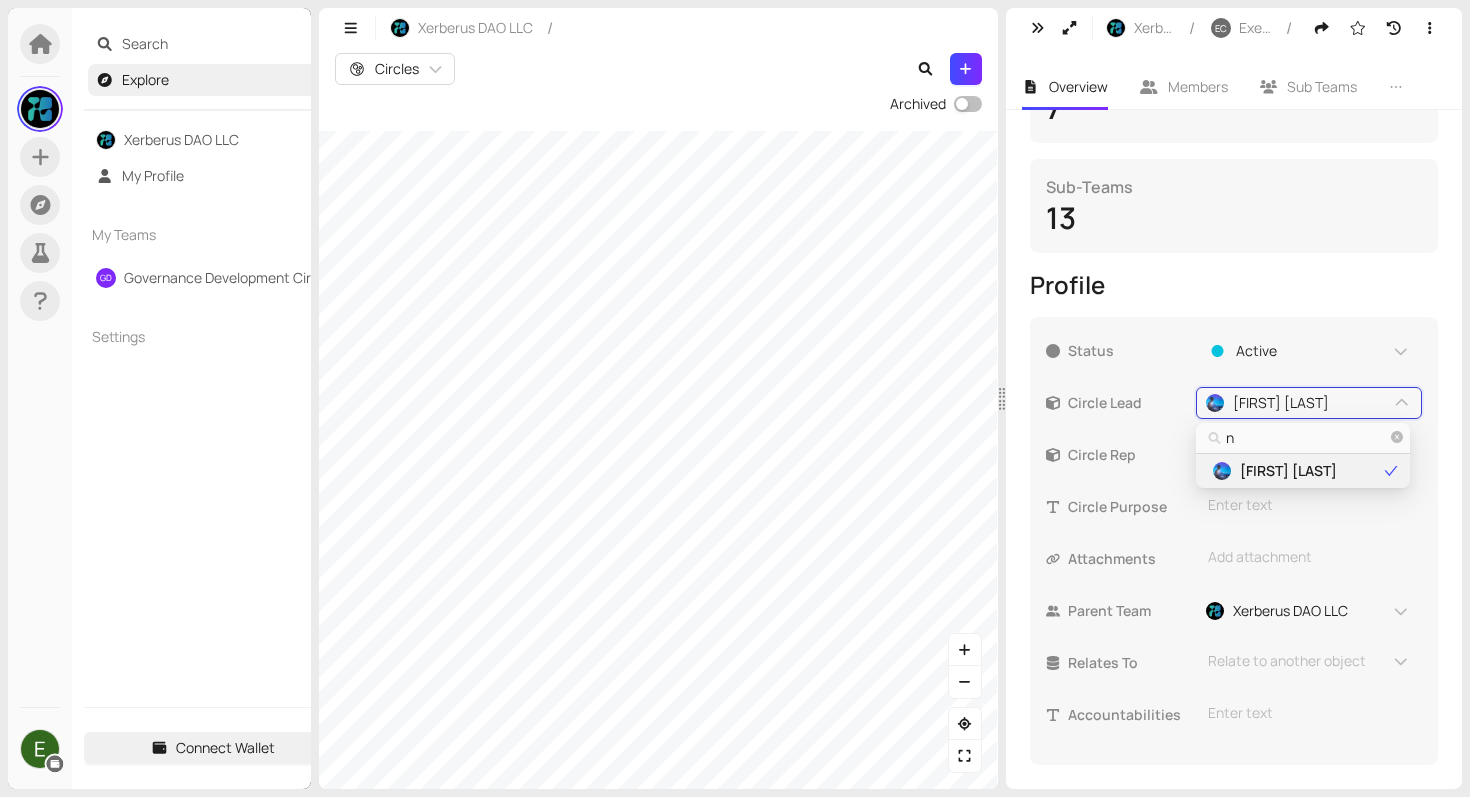 type on "no" 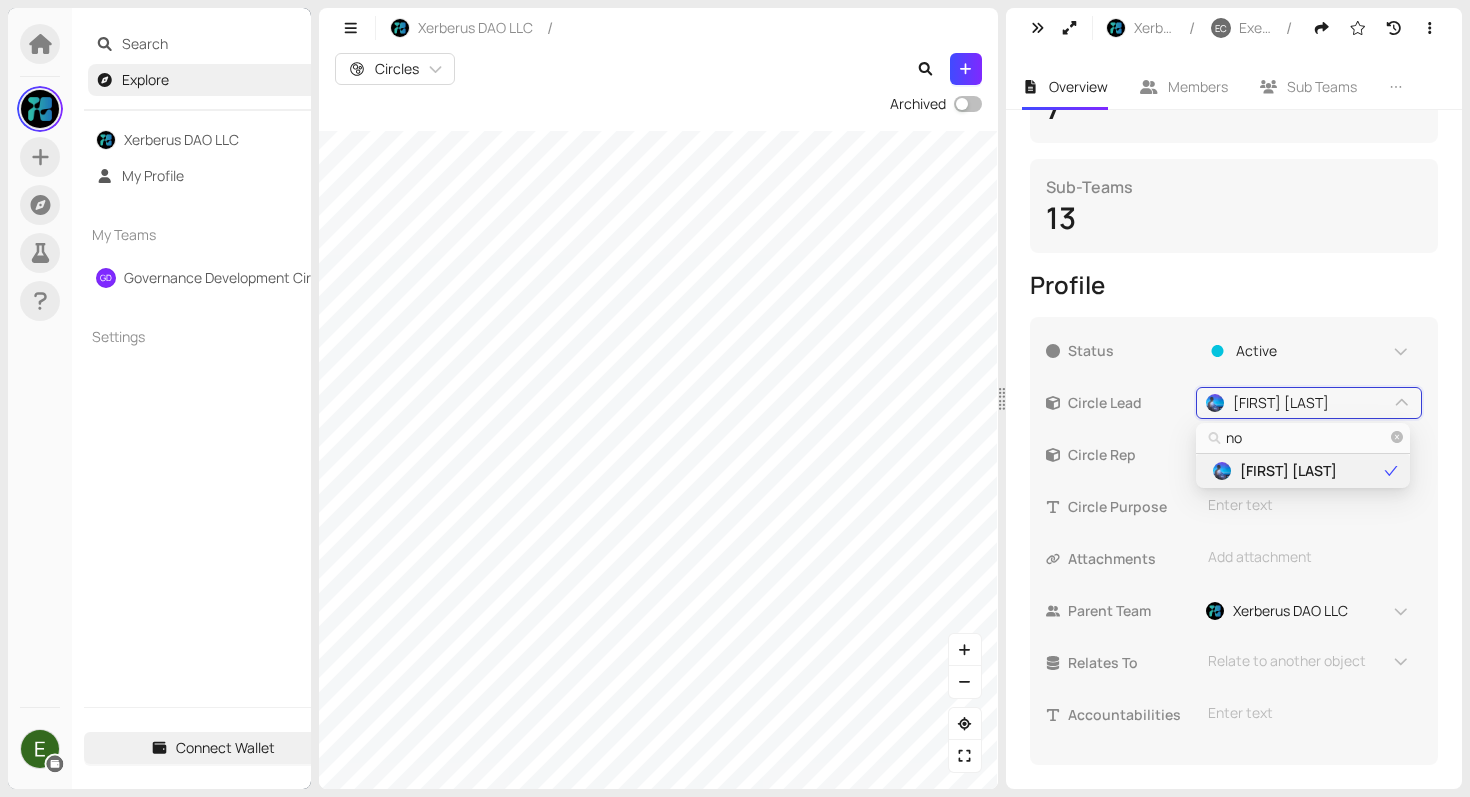 type on "noa" 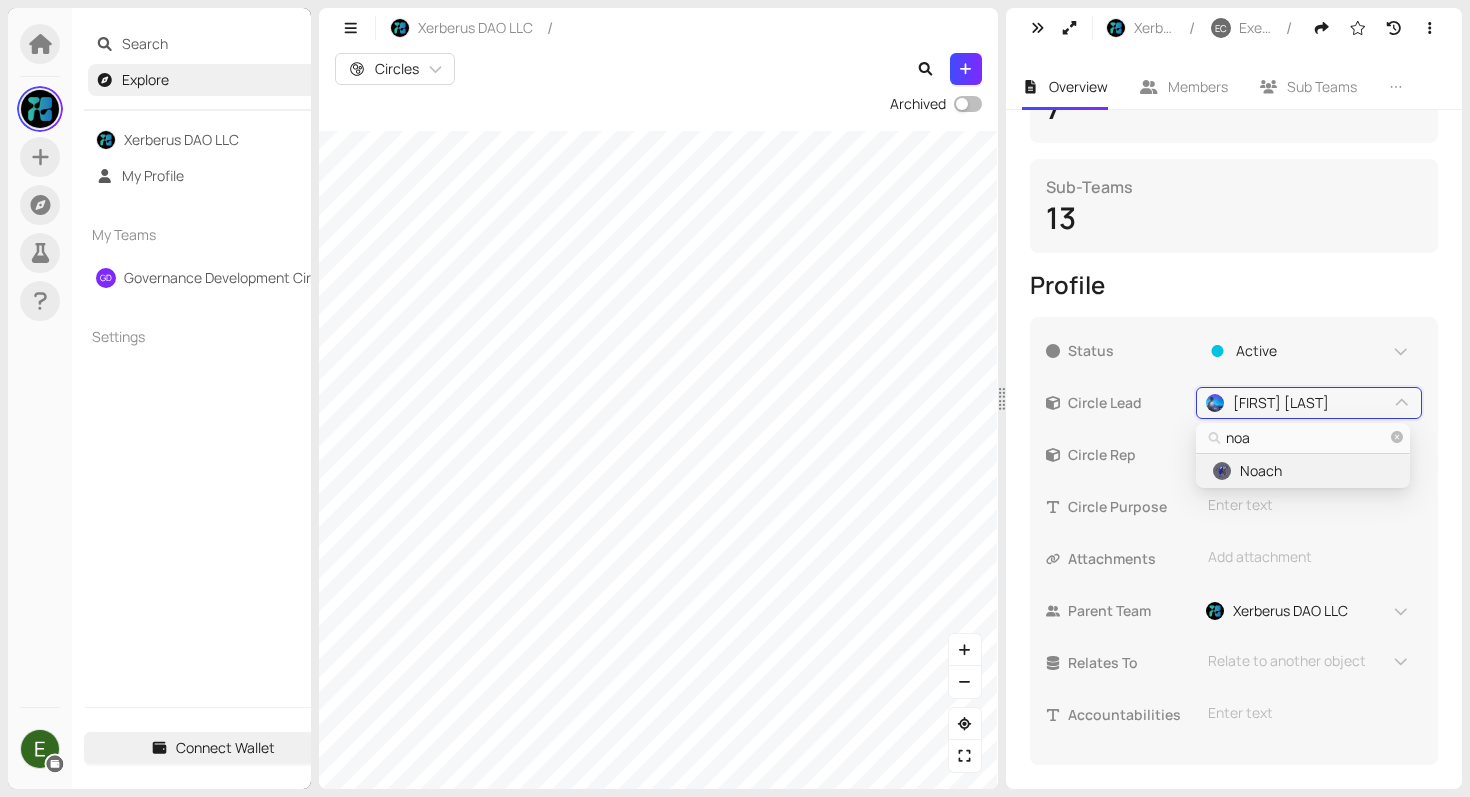 click on "Noach" at bounding box center [1261, 471] 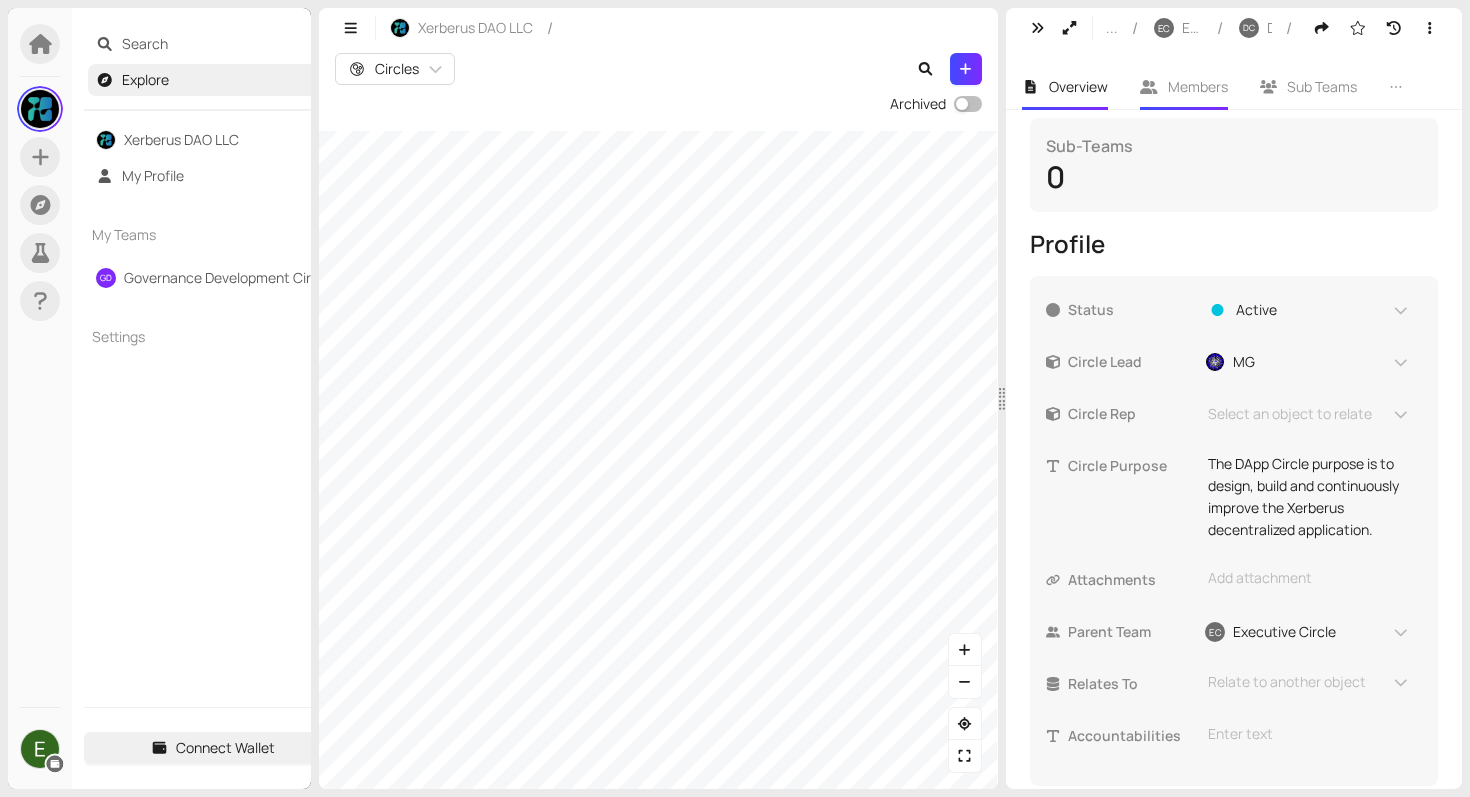 scroll, scrollTop: 588, scrollLeft: 0, axis: vertical 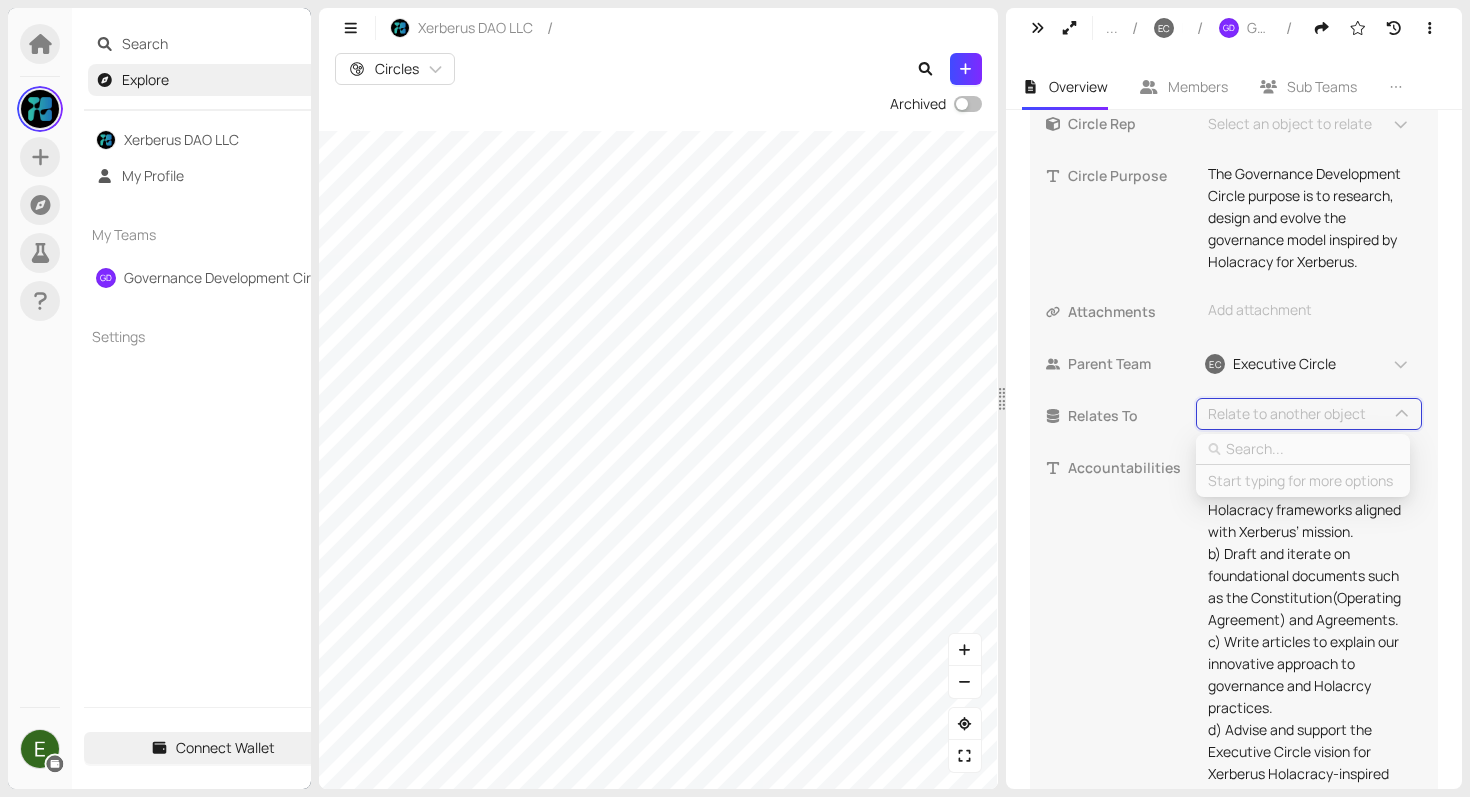 type on "c" 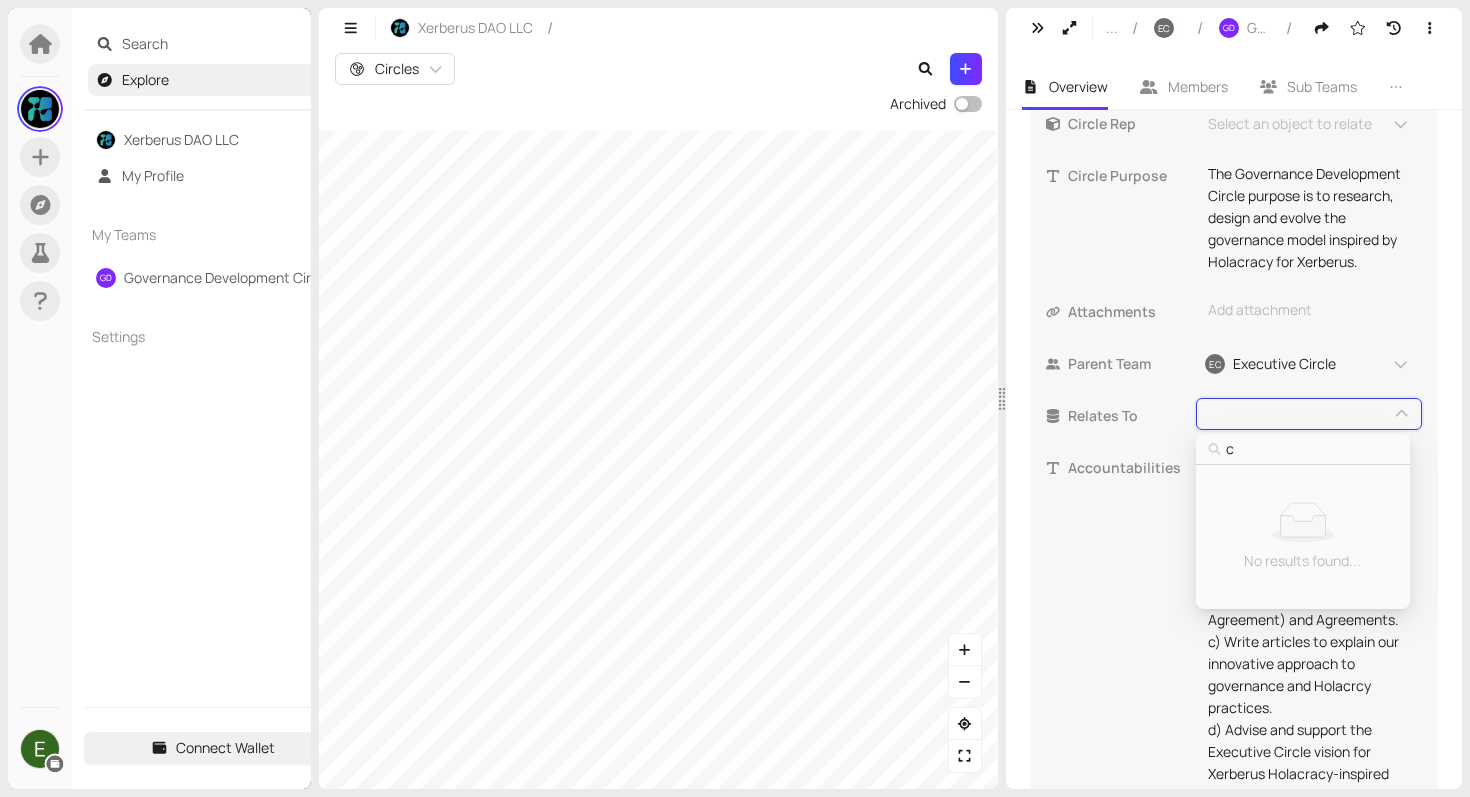 type on "co" 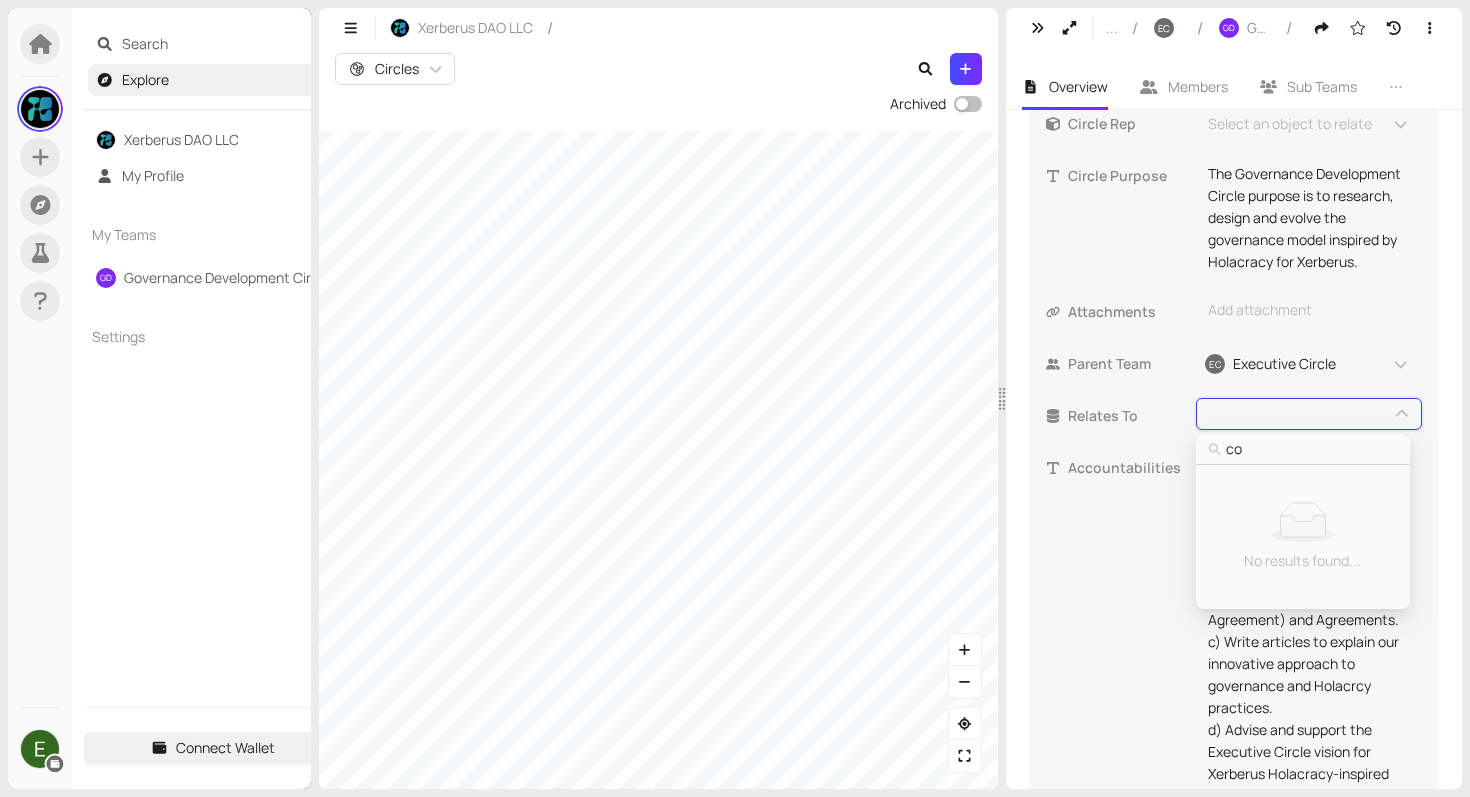 type on "com" 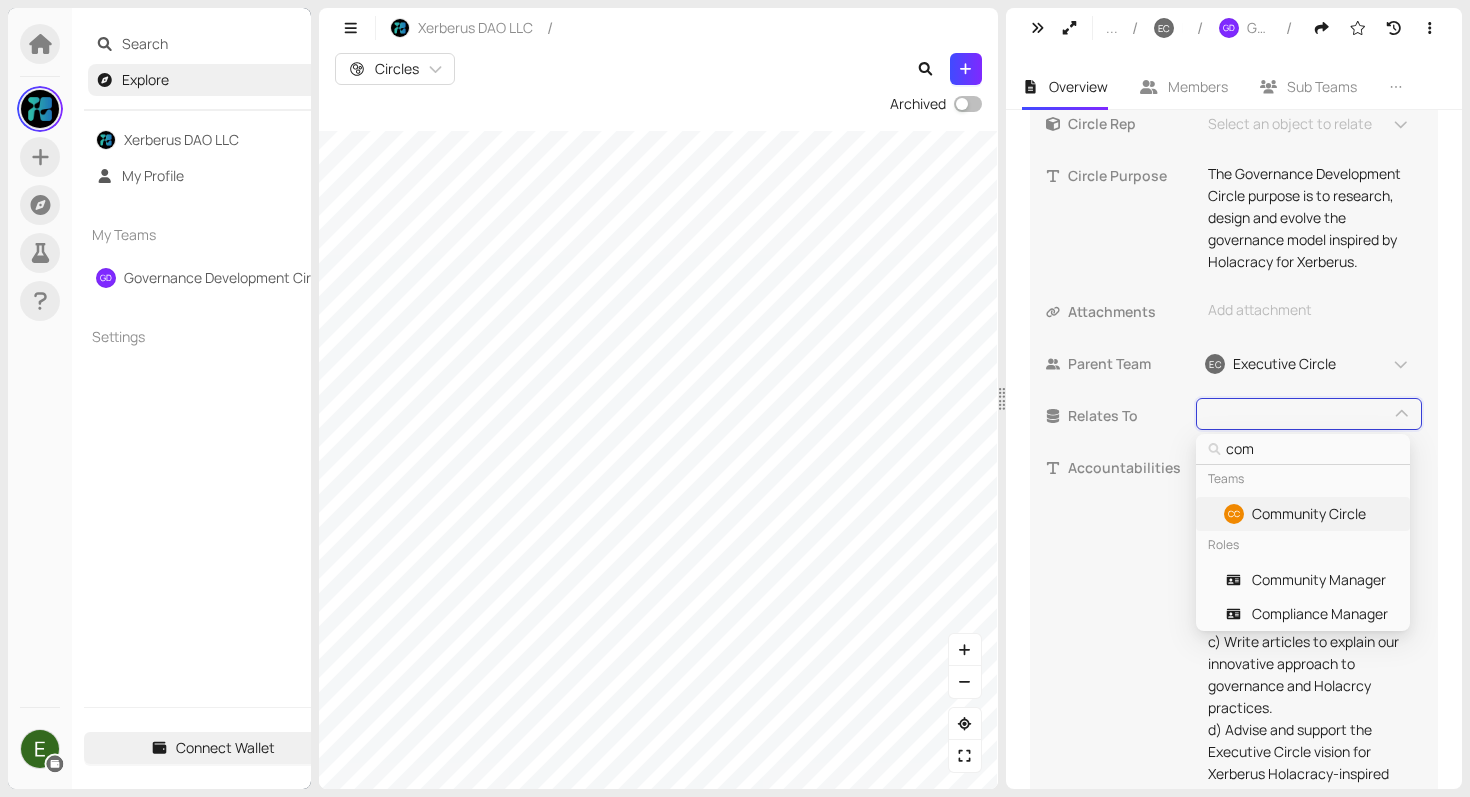 type on "comp" 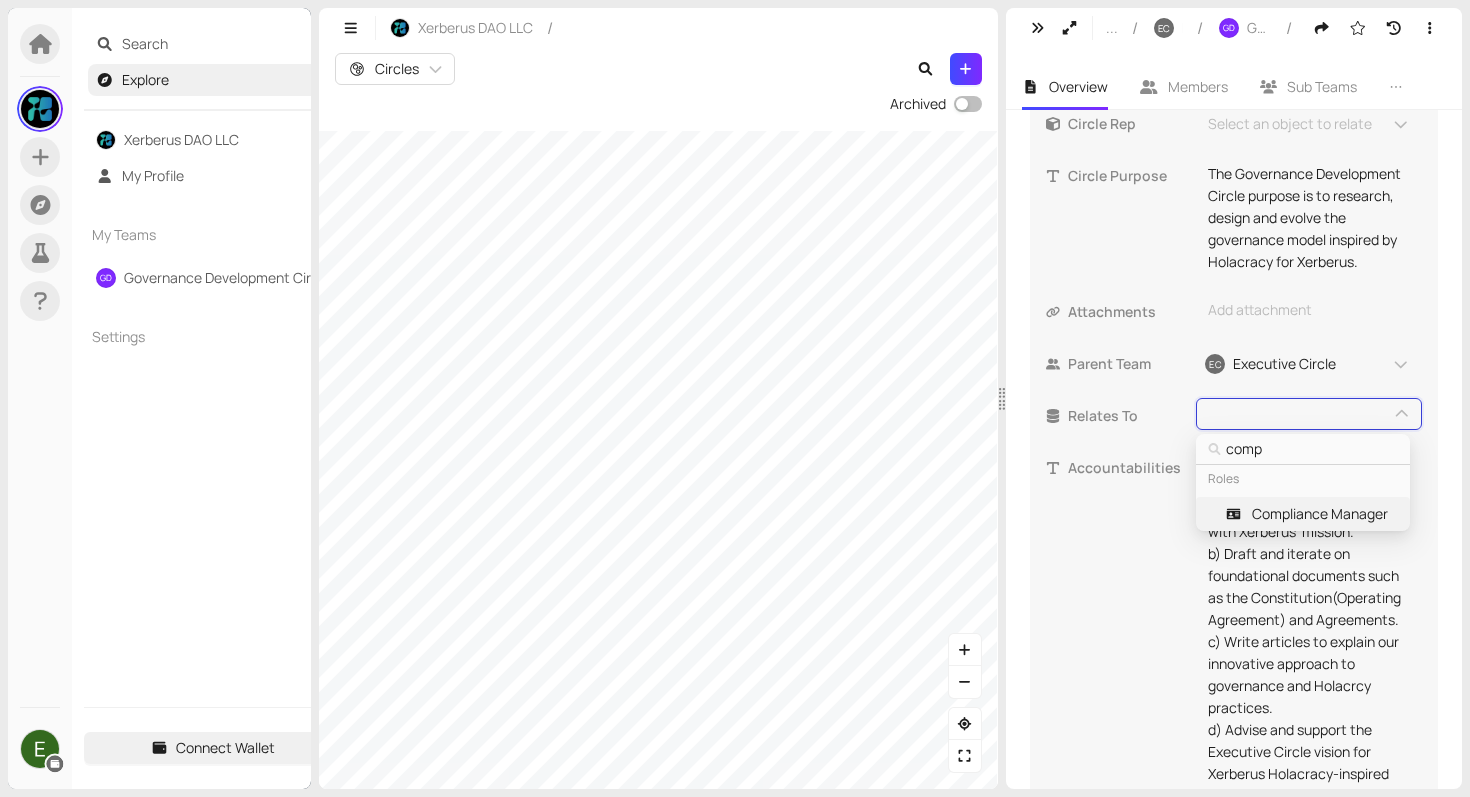 click on "Compliance Manager" at bounding box center (1320, 514) 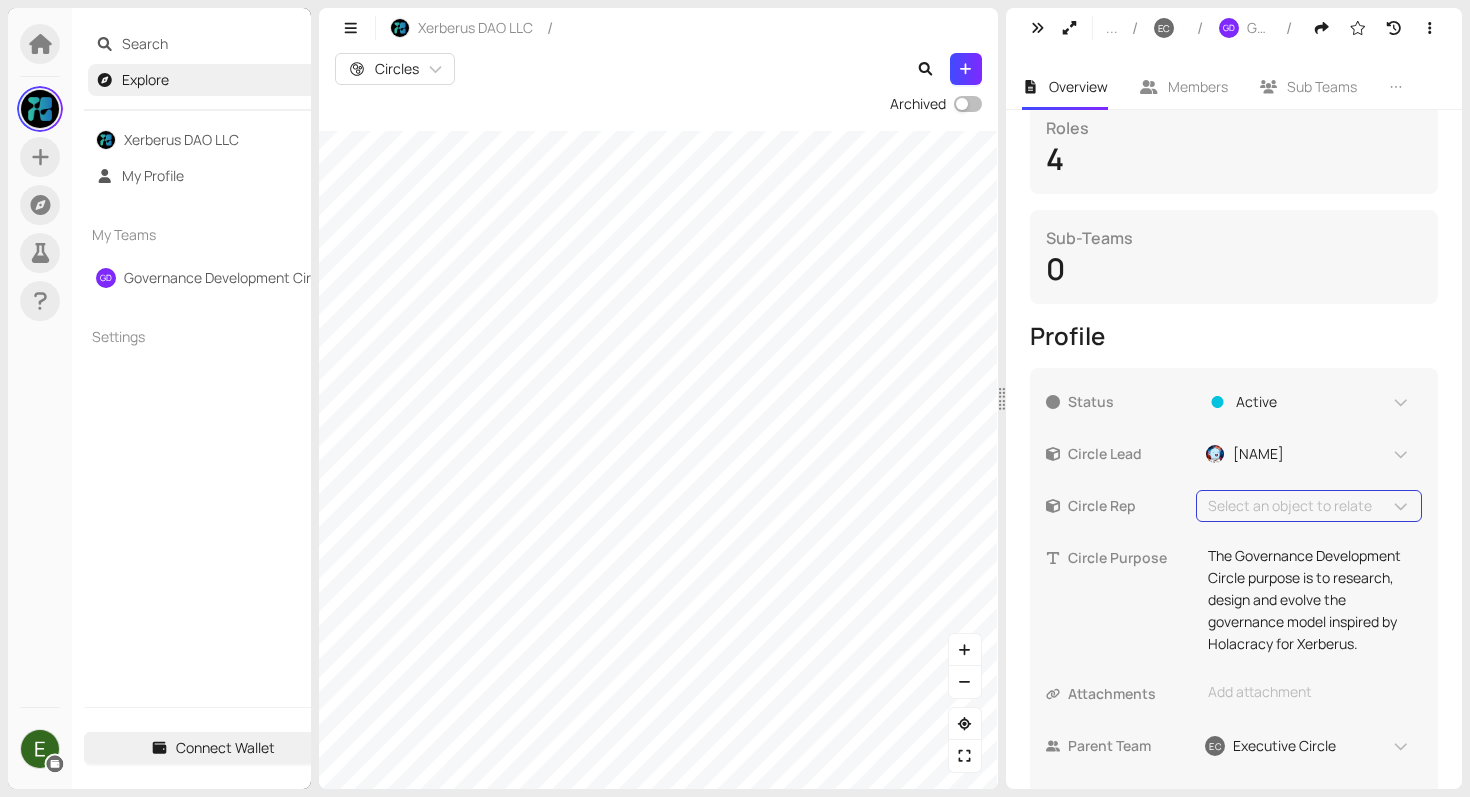 scroll, scrollTop: 637, scrollLeft: 0, axis: vertical 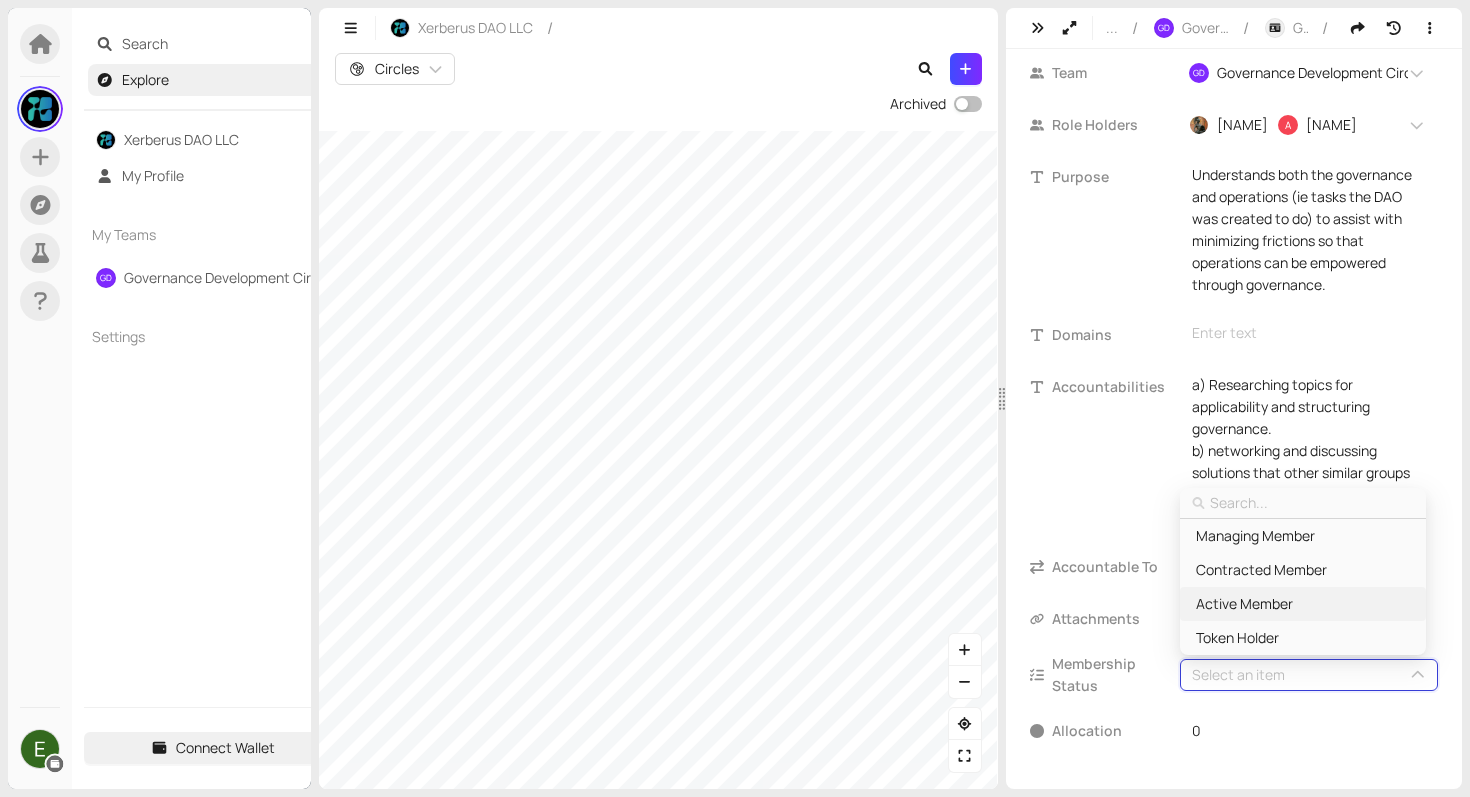 click on "Active Member" at bounding box center (1302, 604) 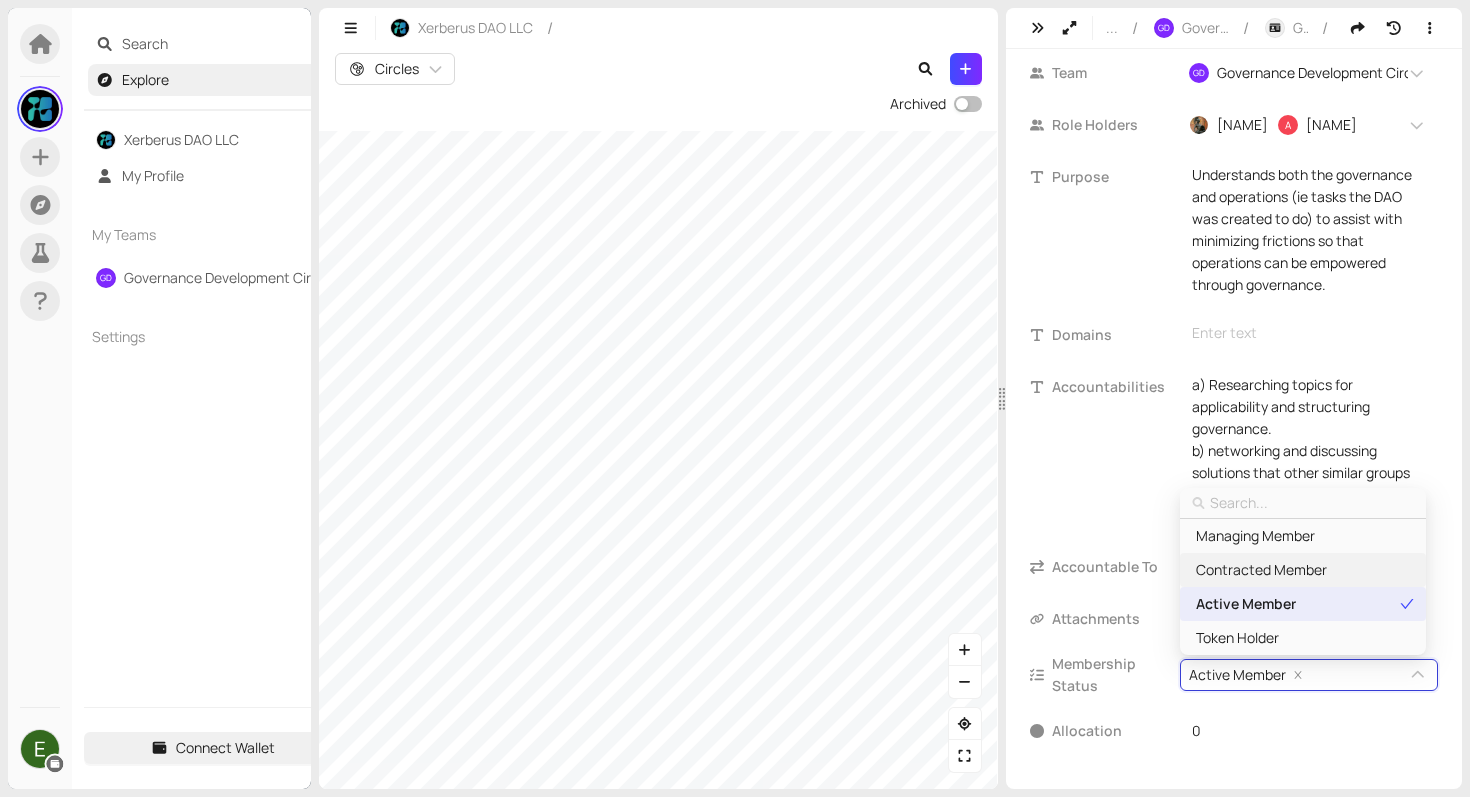 click on "Contracted Member" at bounding box center (1261, 570) 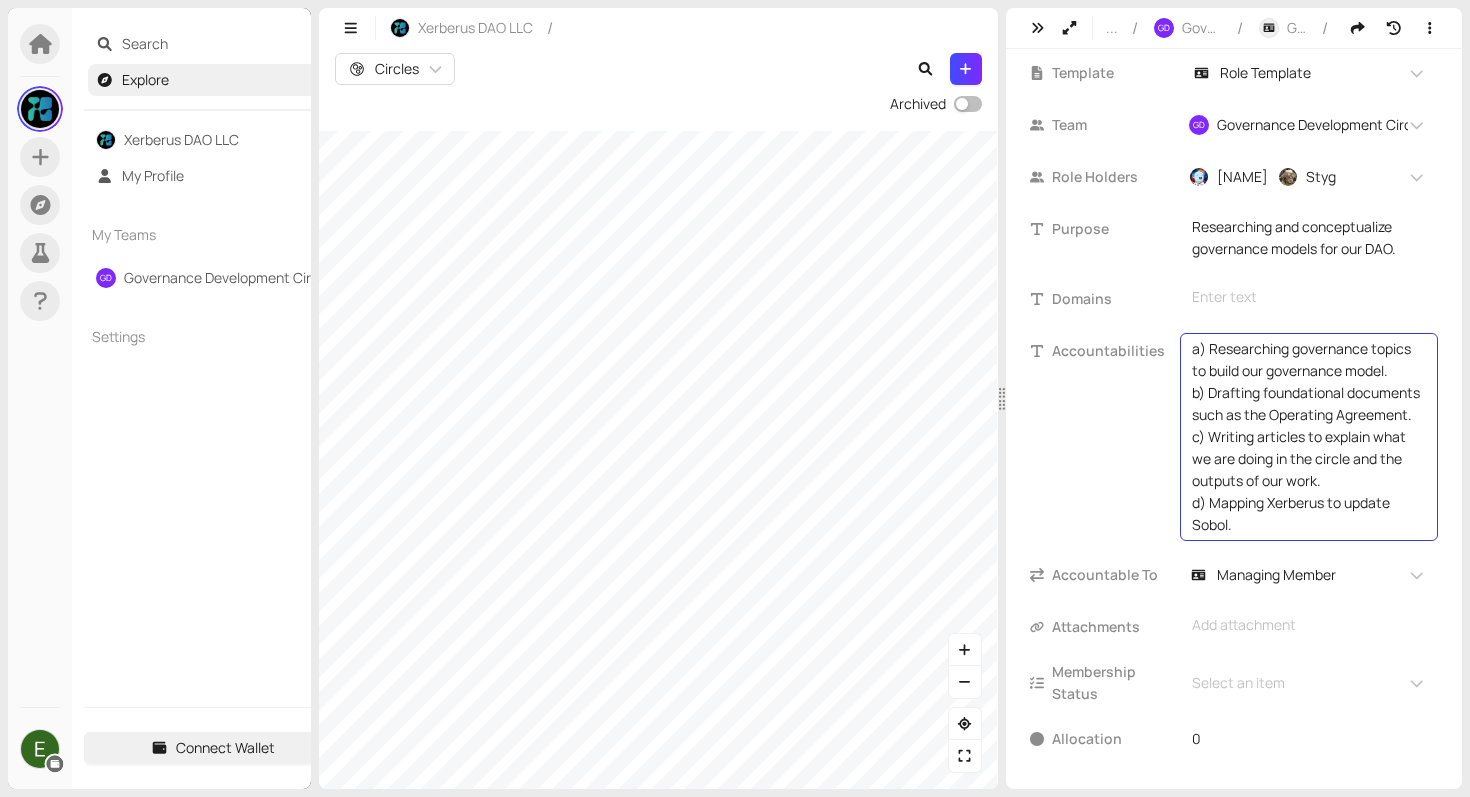 scroll, scrollTop: 148, scrollLeft: 0, axis: vertical 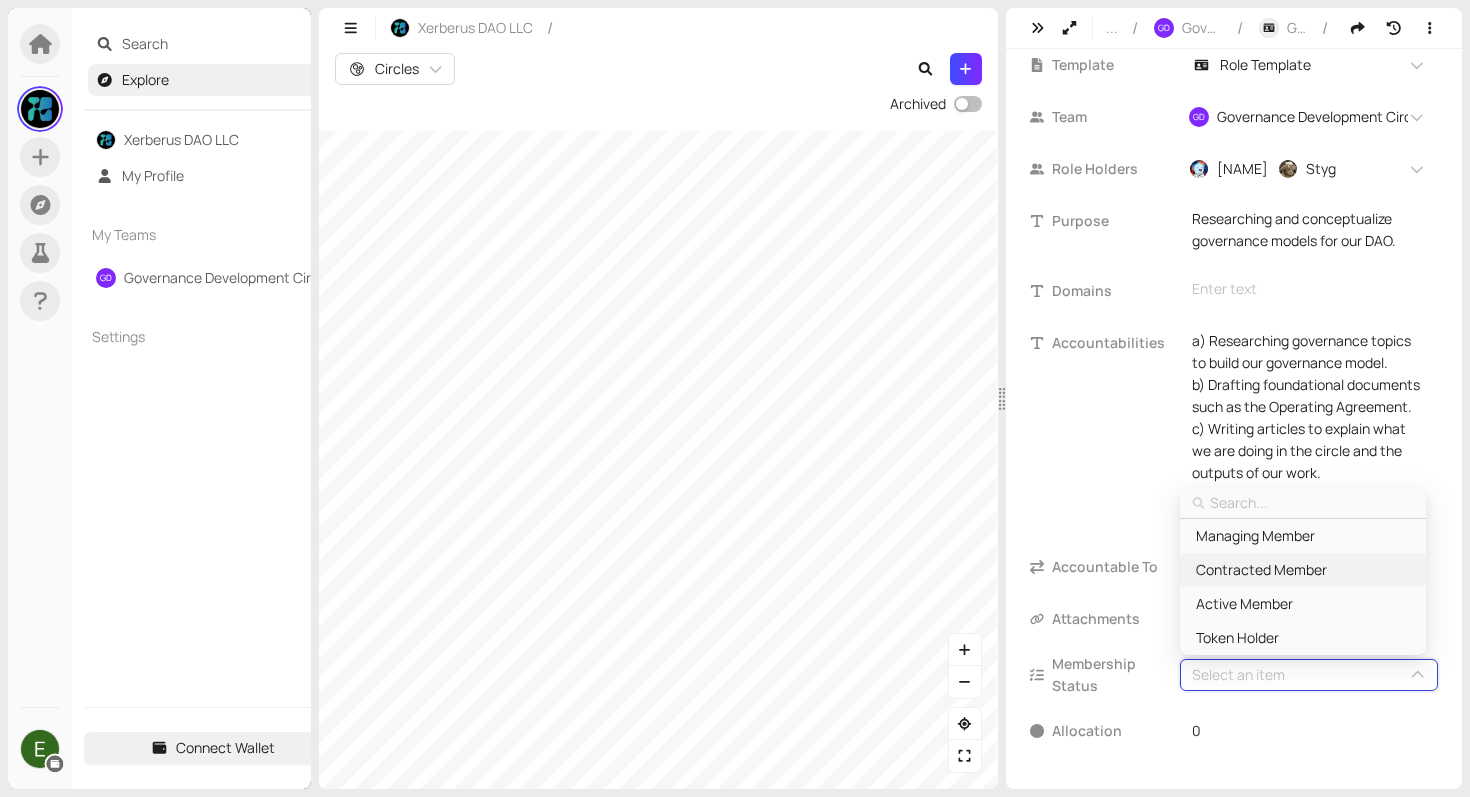 click on "Contracted Member" at bounding box center (1261, 570) 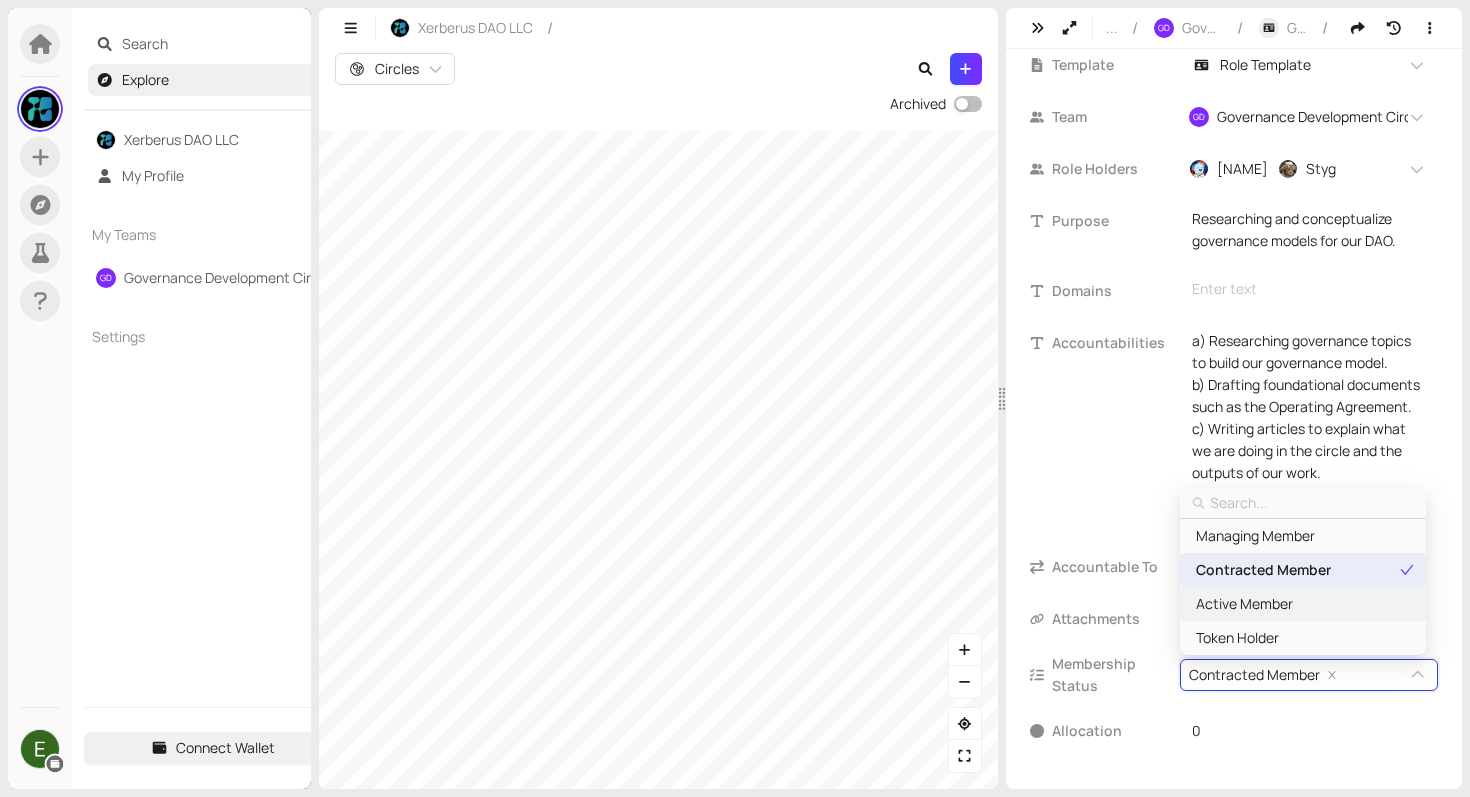 click on "Active Member" at bounding box center (1302, 604) 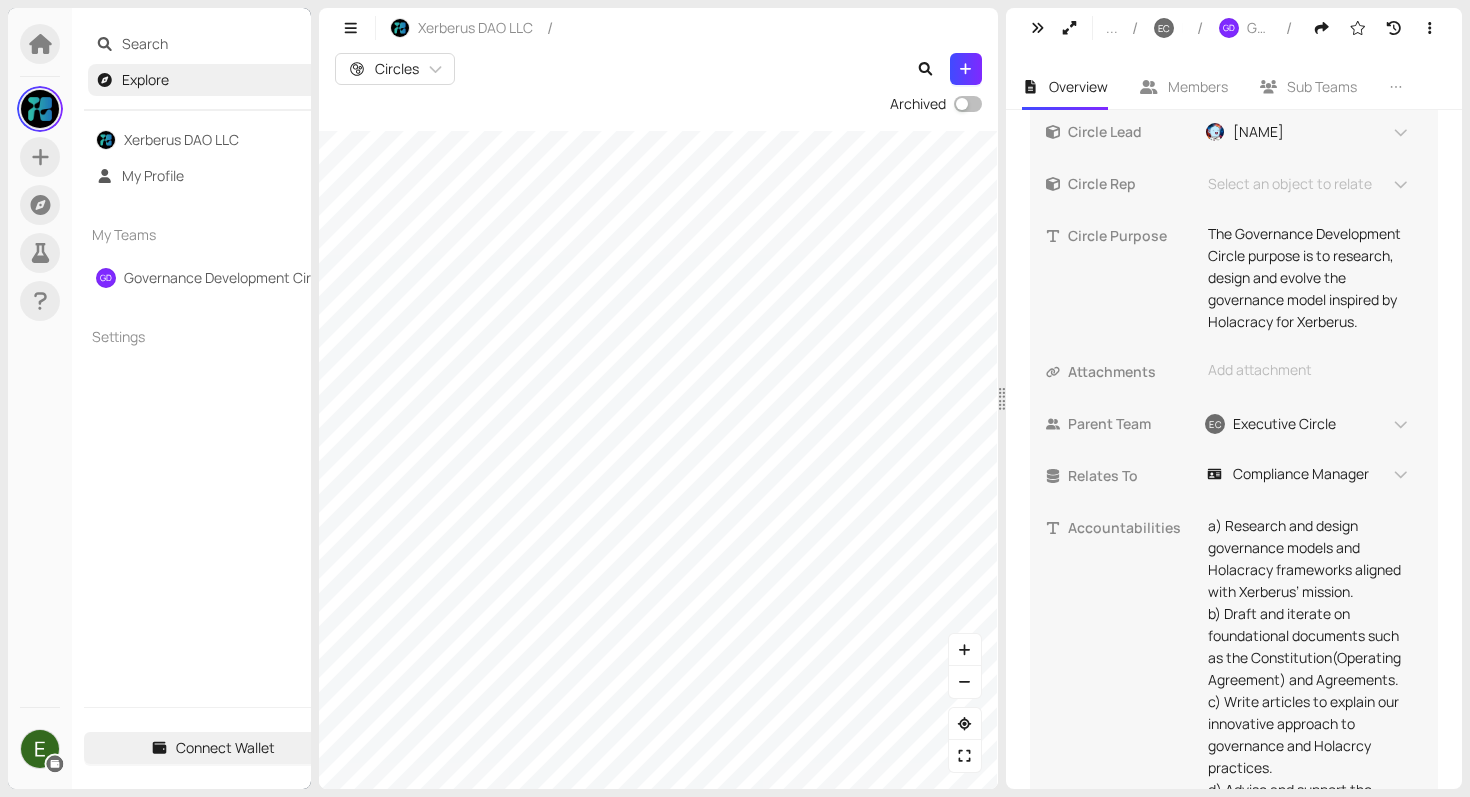 scroll, scrollTop: 1040, scrollLeft: 0, axis: vertical 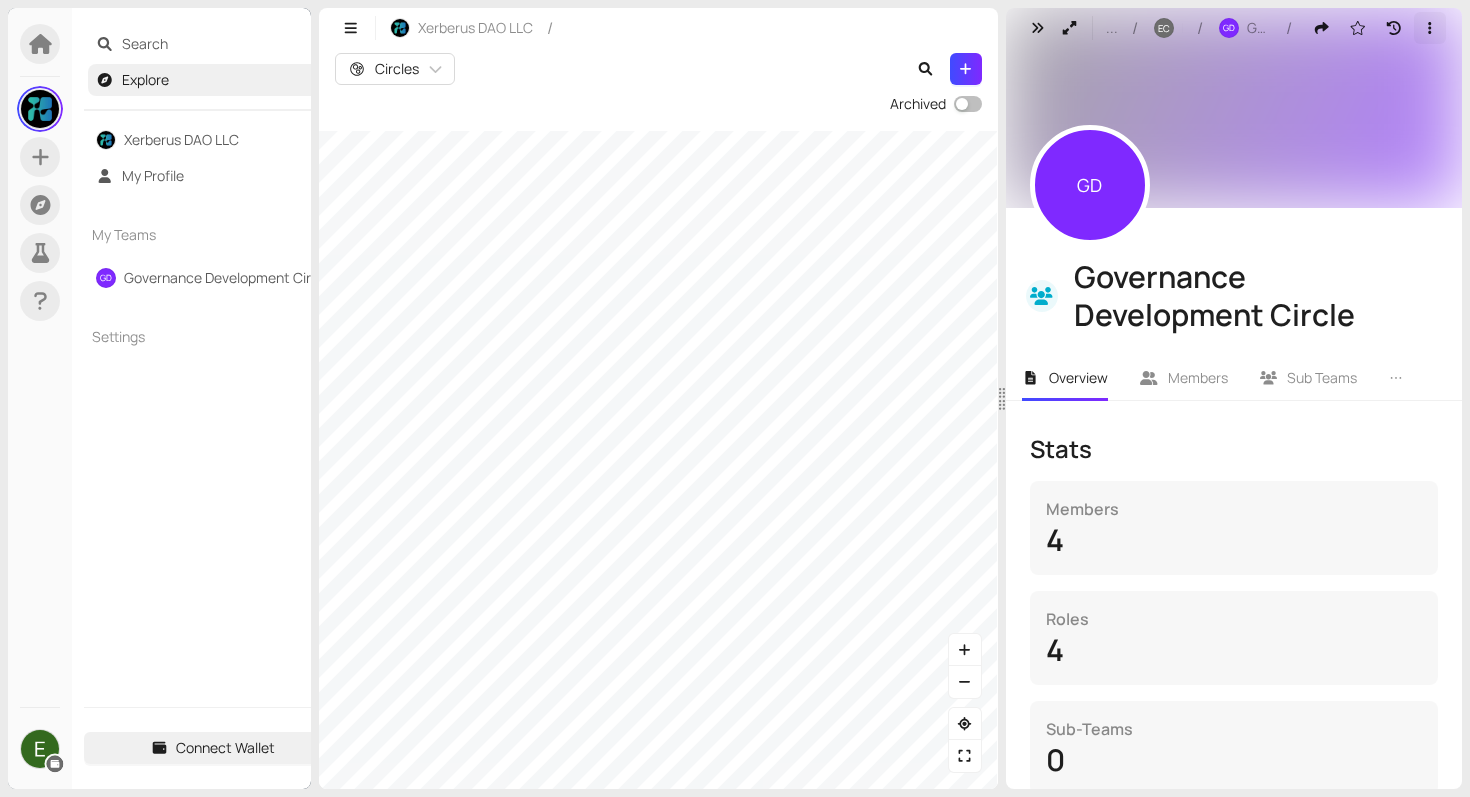 click 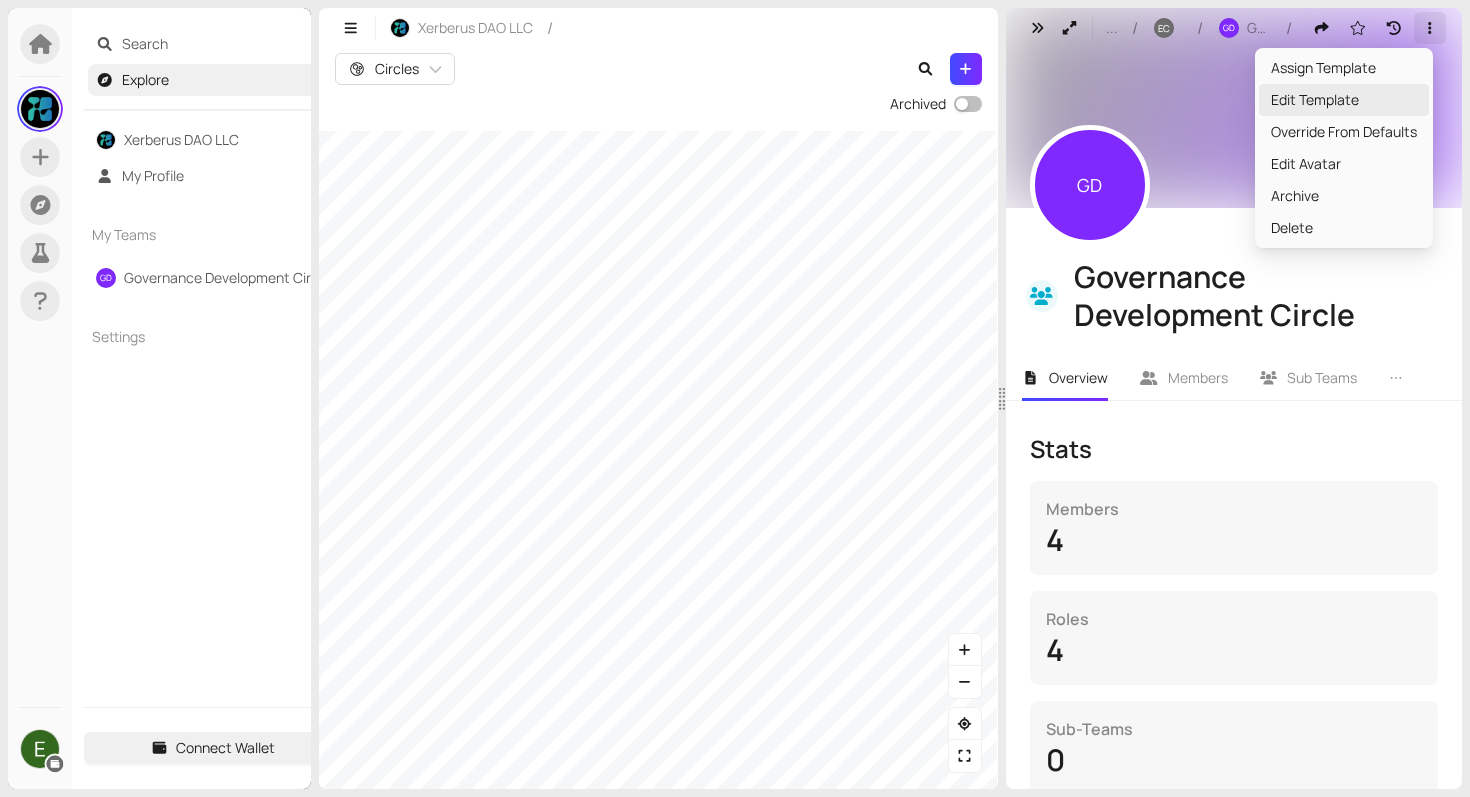 click on "Edit Template" at bounding box center [1344, 100] 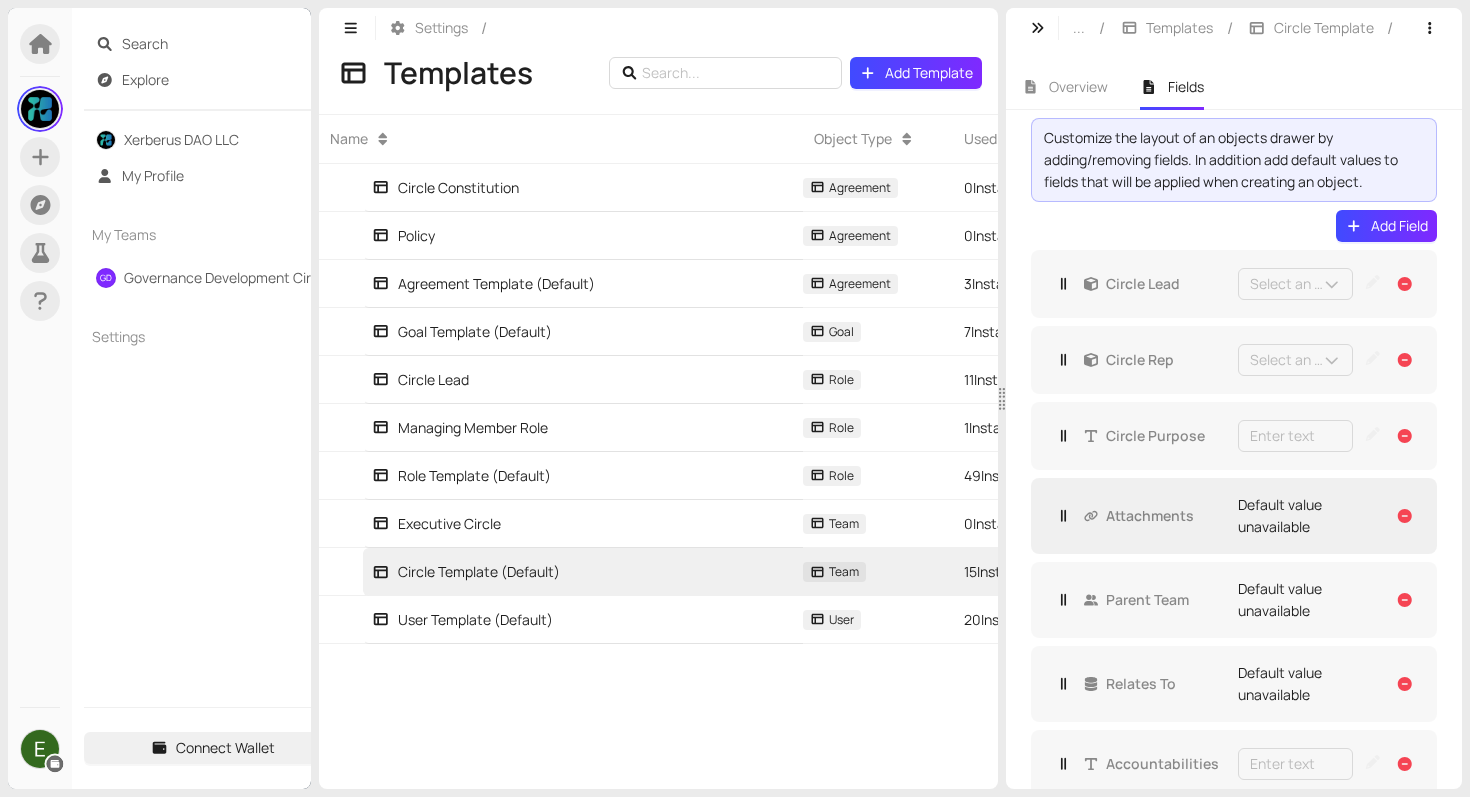 scroll, scrollTop: 49, scrollLeft: 0, axis: vertical 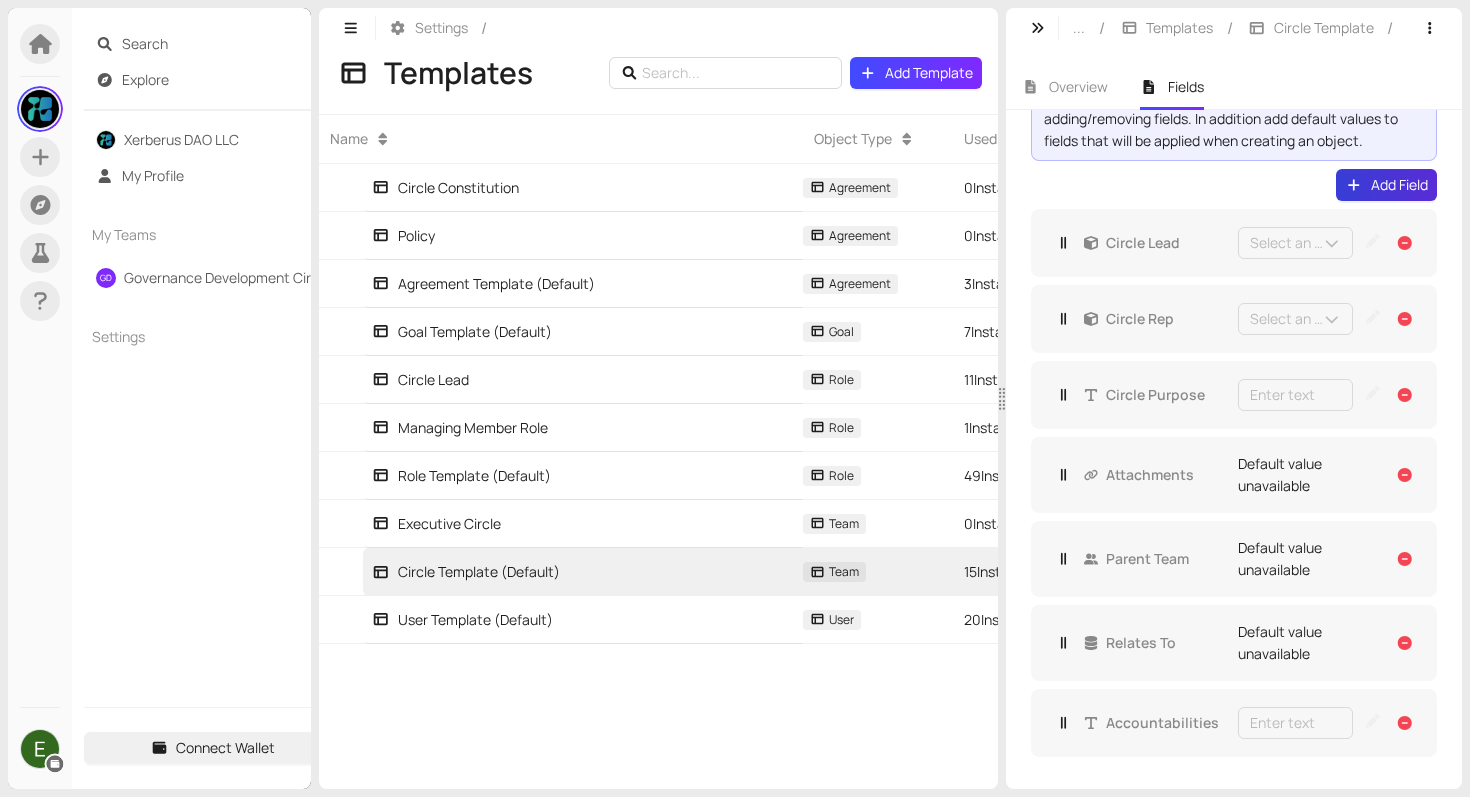 click on "Add Field" at bounding box center (1399, 185) 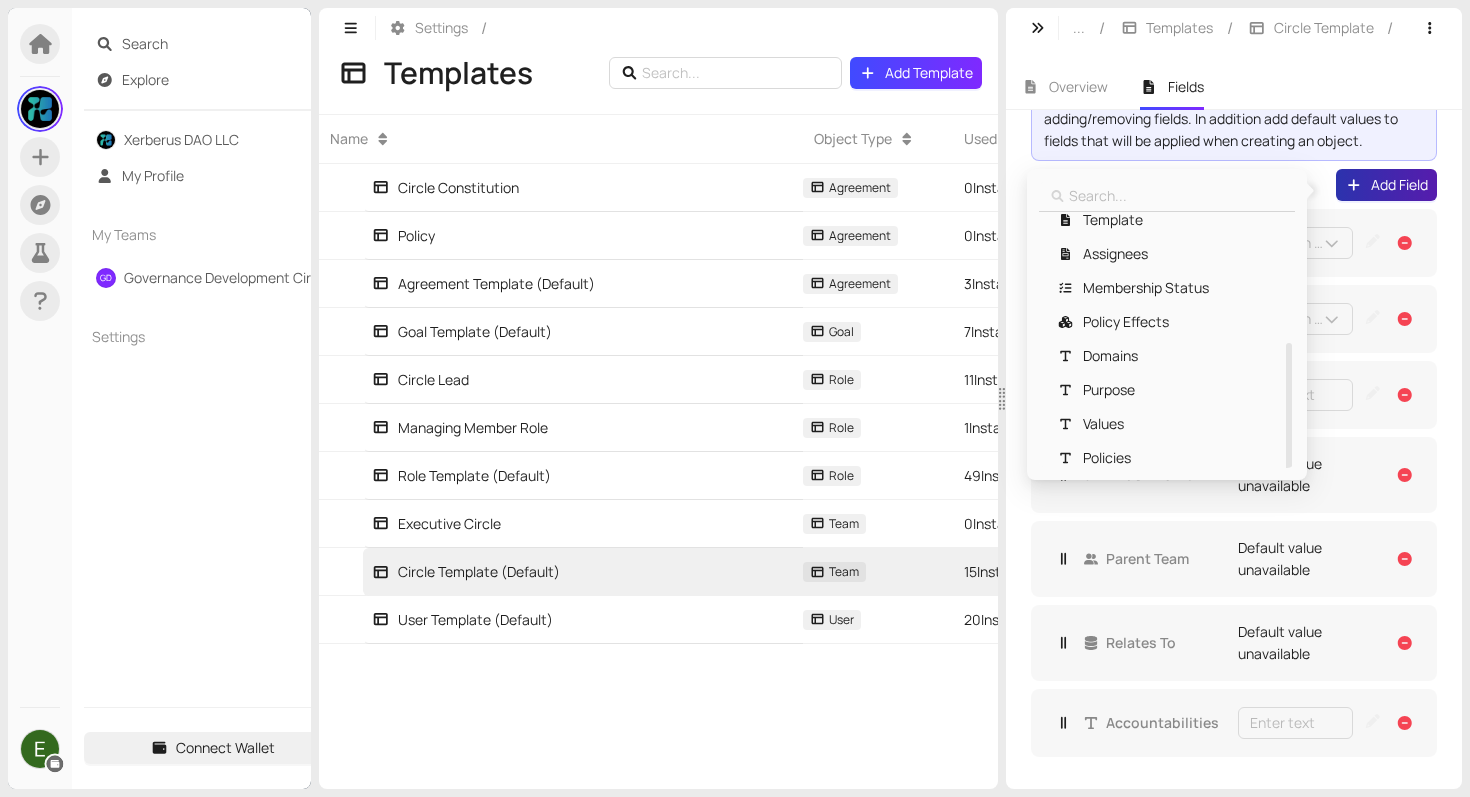 scroll, scrollTop: 186, scrollLeft: 0, axis: vertical 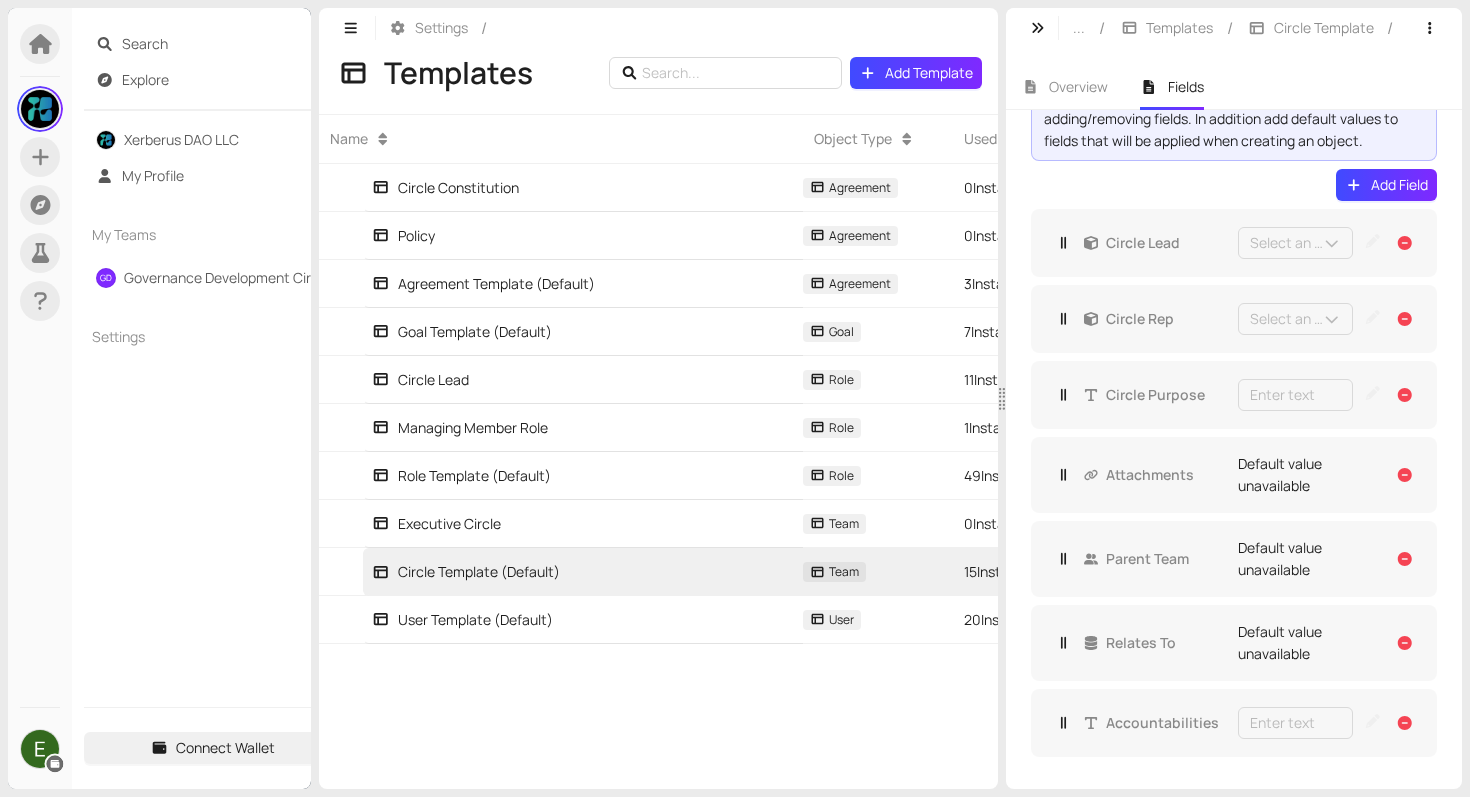 click on "Settings" at bounding box center [428, 28] 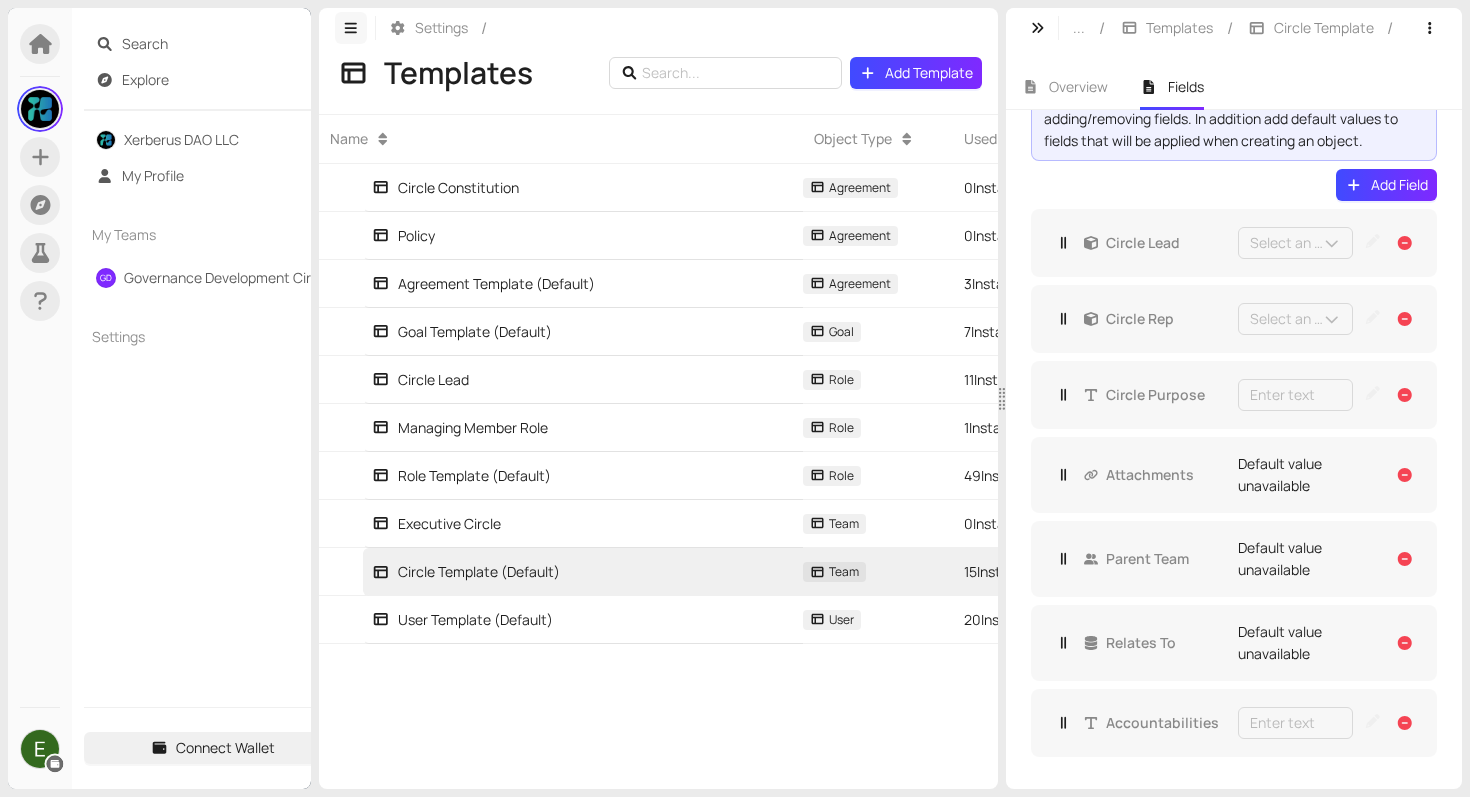 click at bounding box center (351, 28) 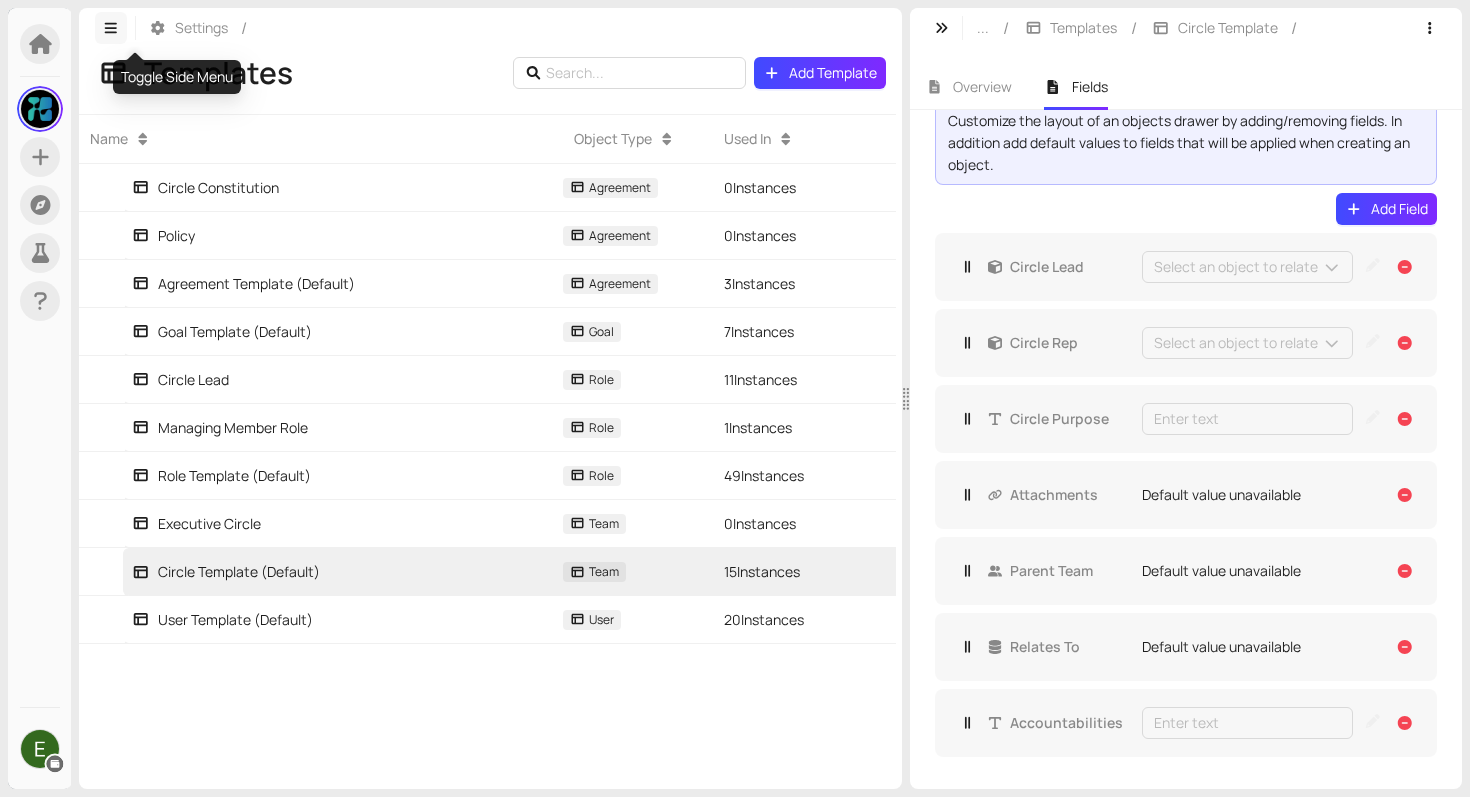 scroll, scrollTop: 25, scrollLeft: 0, axis: vertical 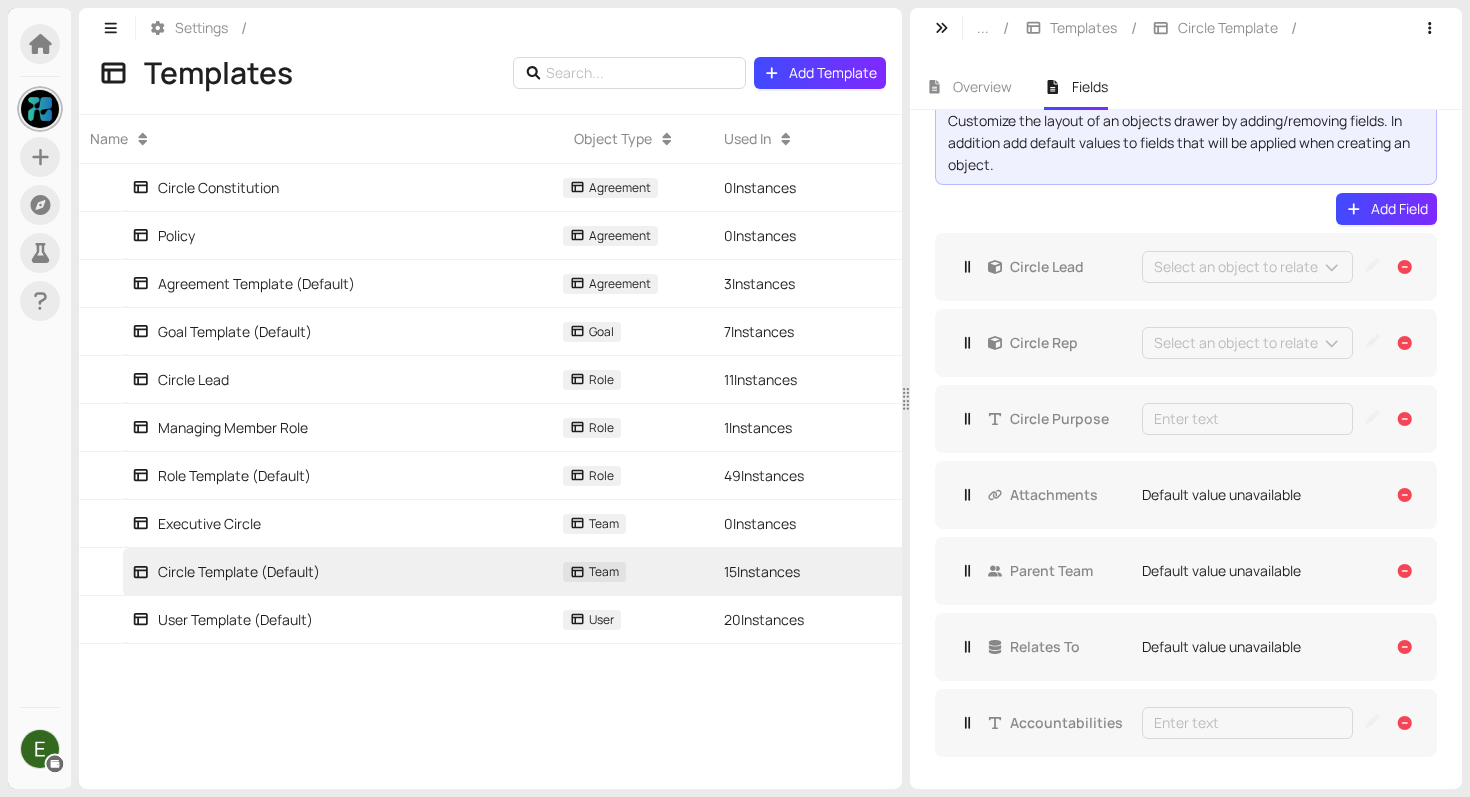 click at bounding box center (40, 109) 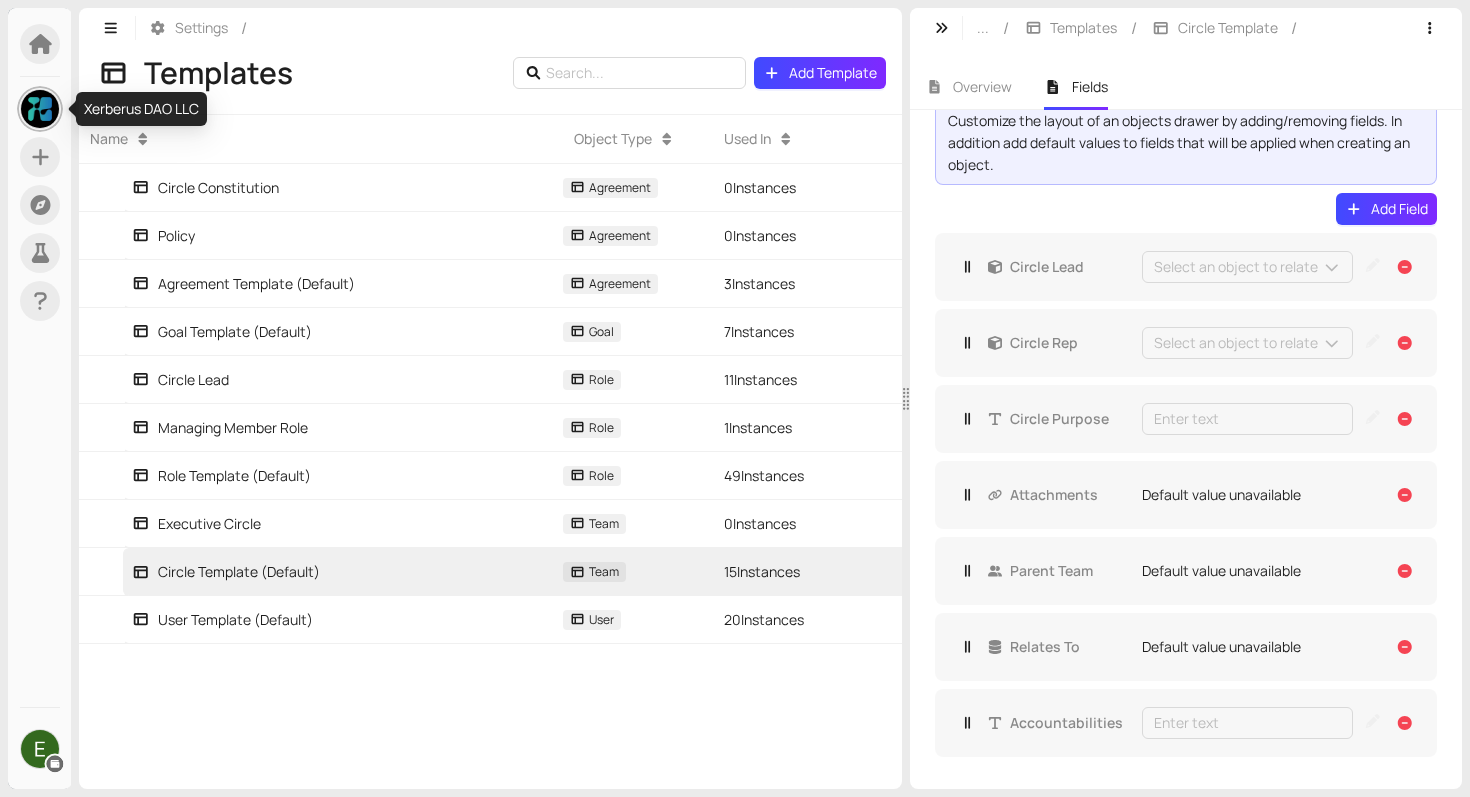 click at bounding box center (40, 109) 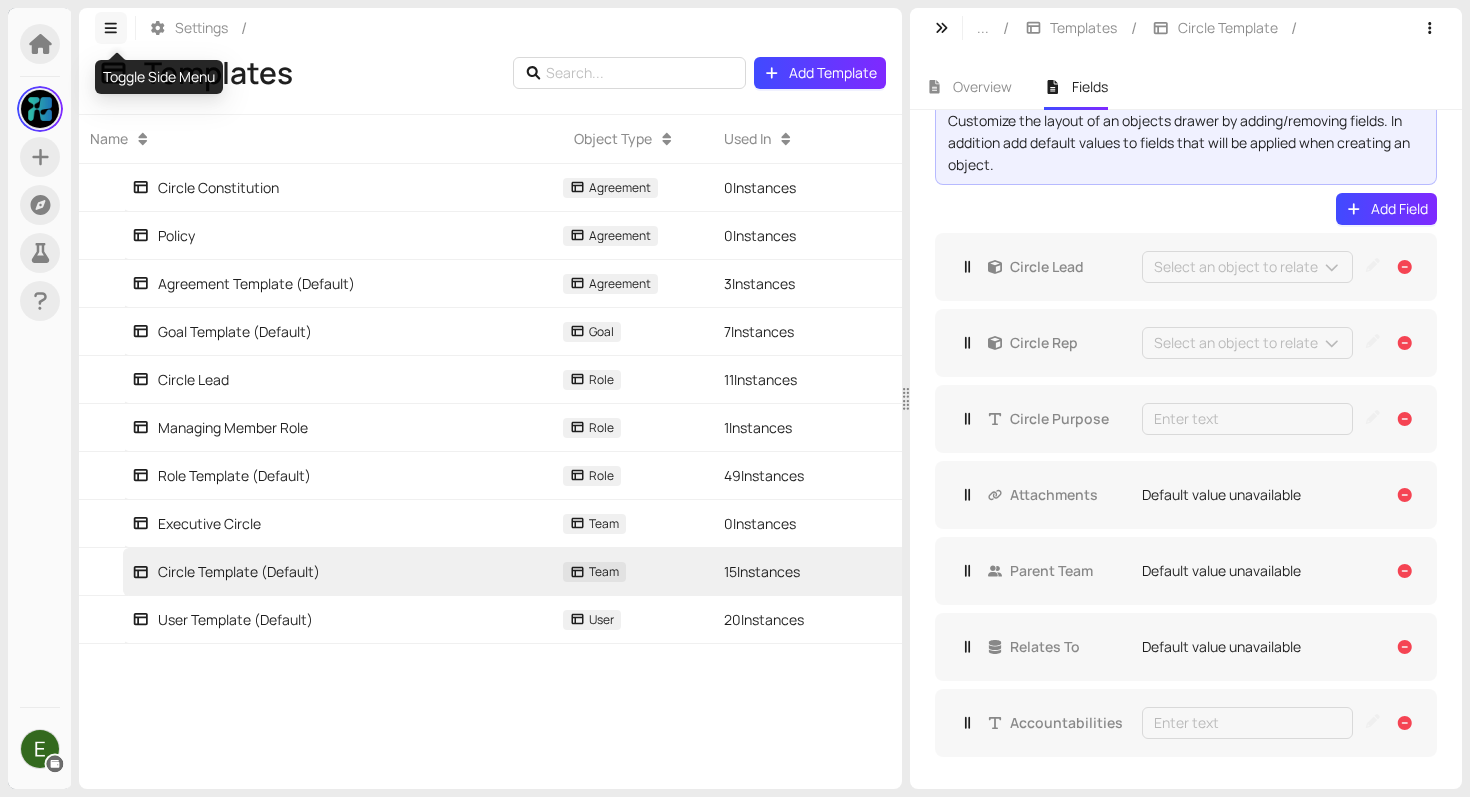click at bounding box center [111, 28] 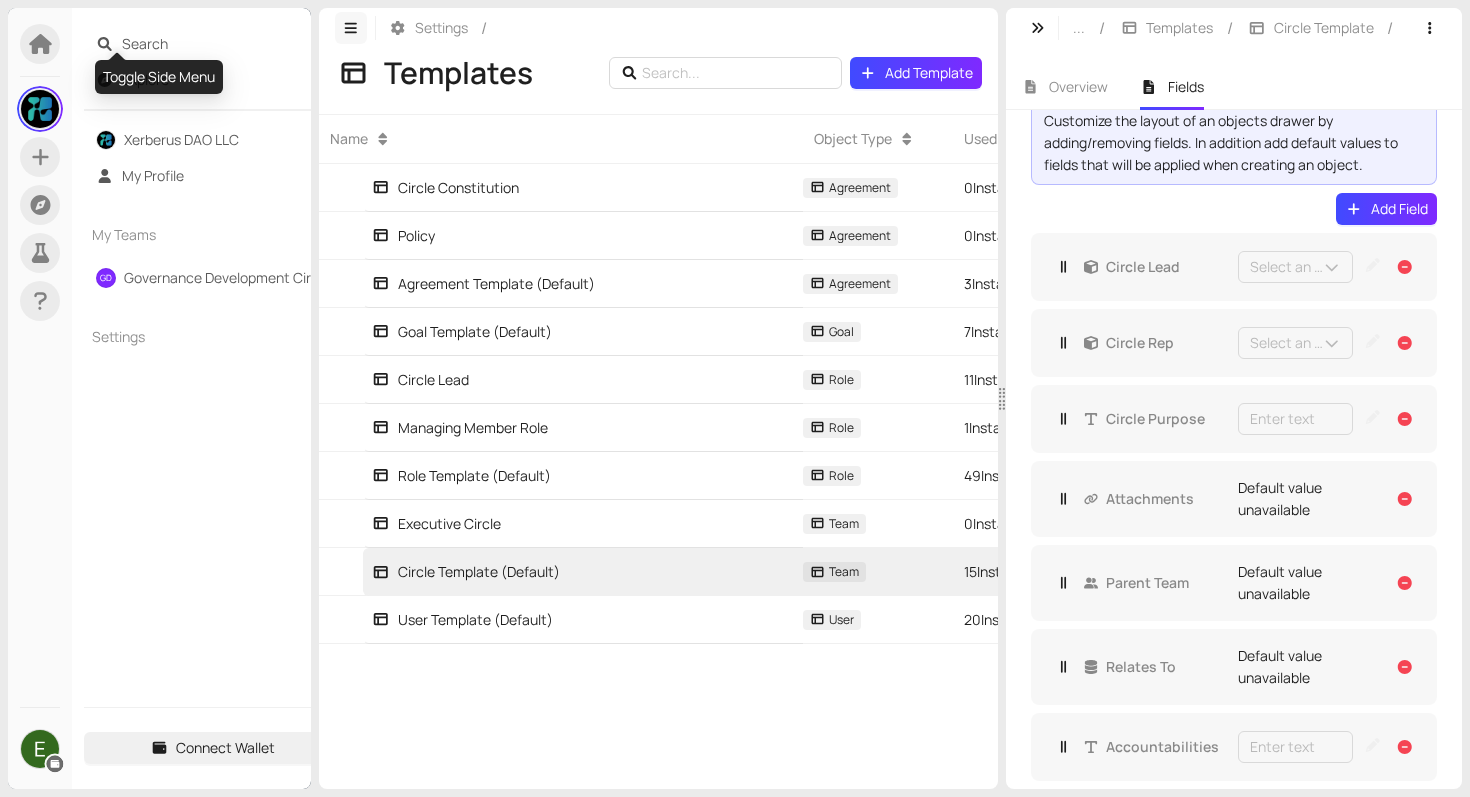 scroll, scrollTop: 49, scrollLeft: 0, axis: vertical 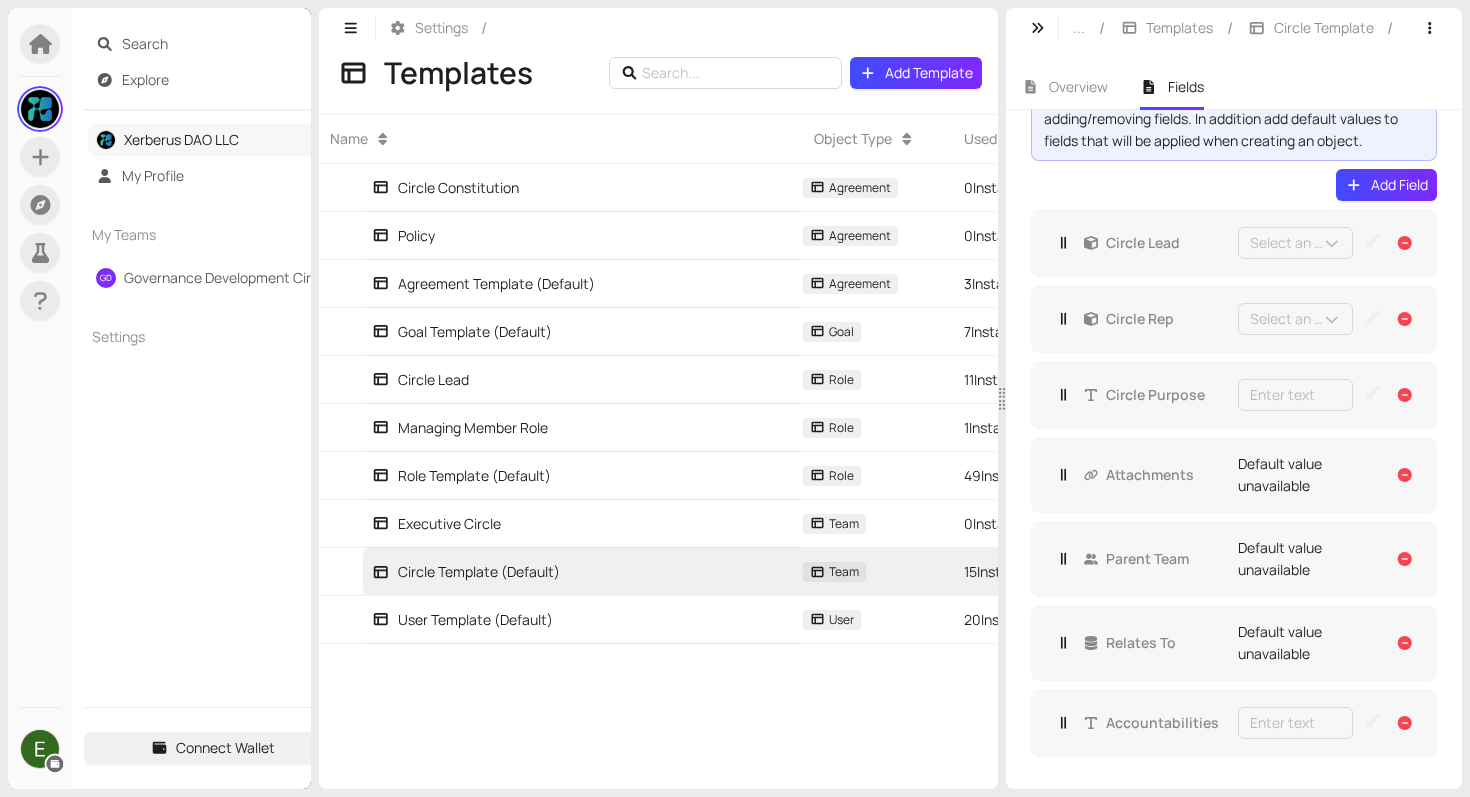 click on "Xerberus DAO LLC" at bounding box center (181, 139) 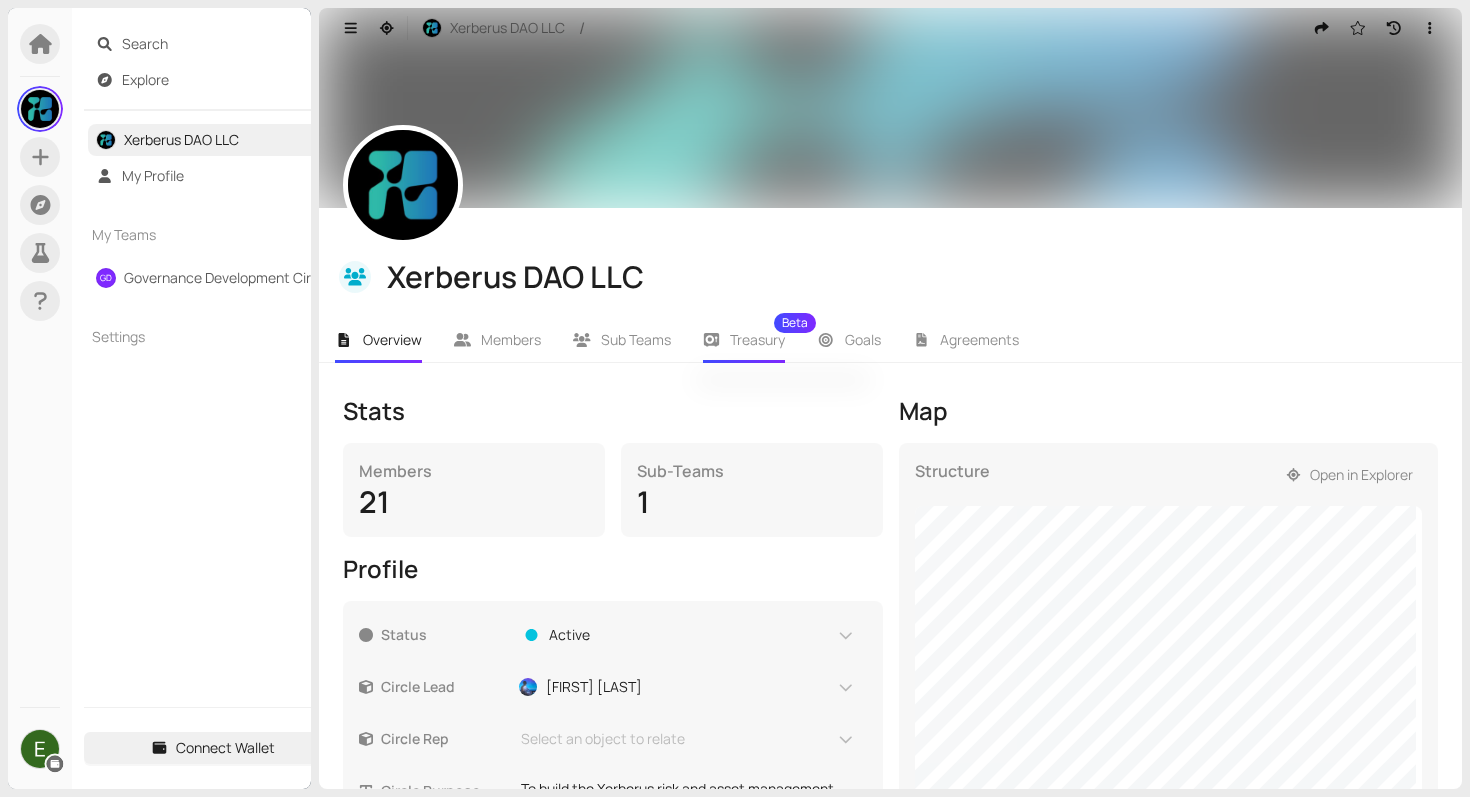 scroll, scrollTop: 68, scrollLeft: 0, axis: vertical 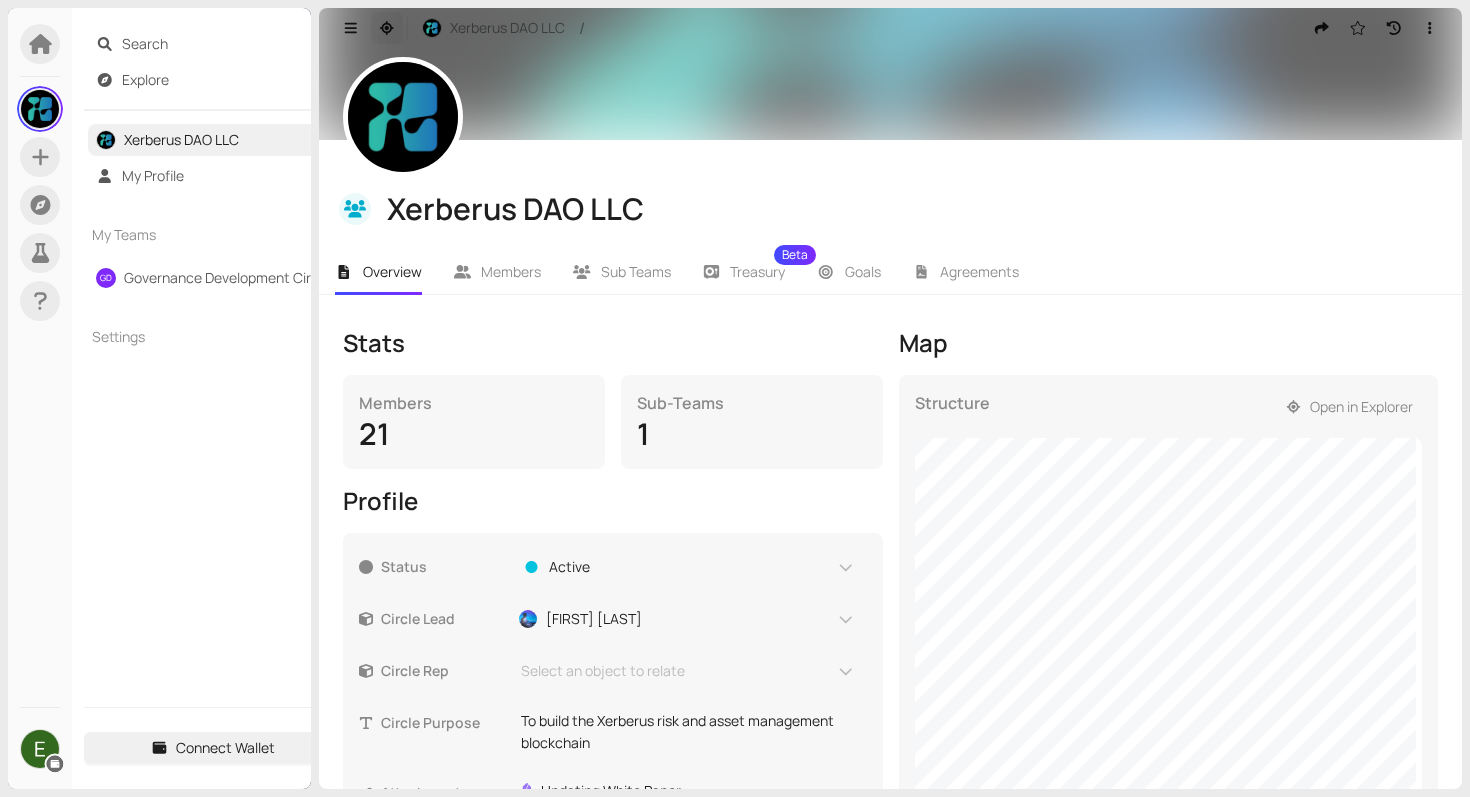 click 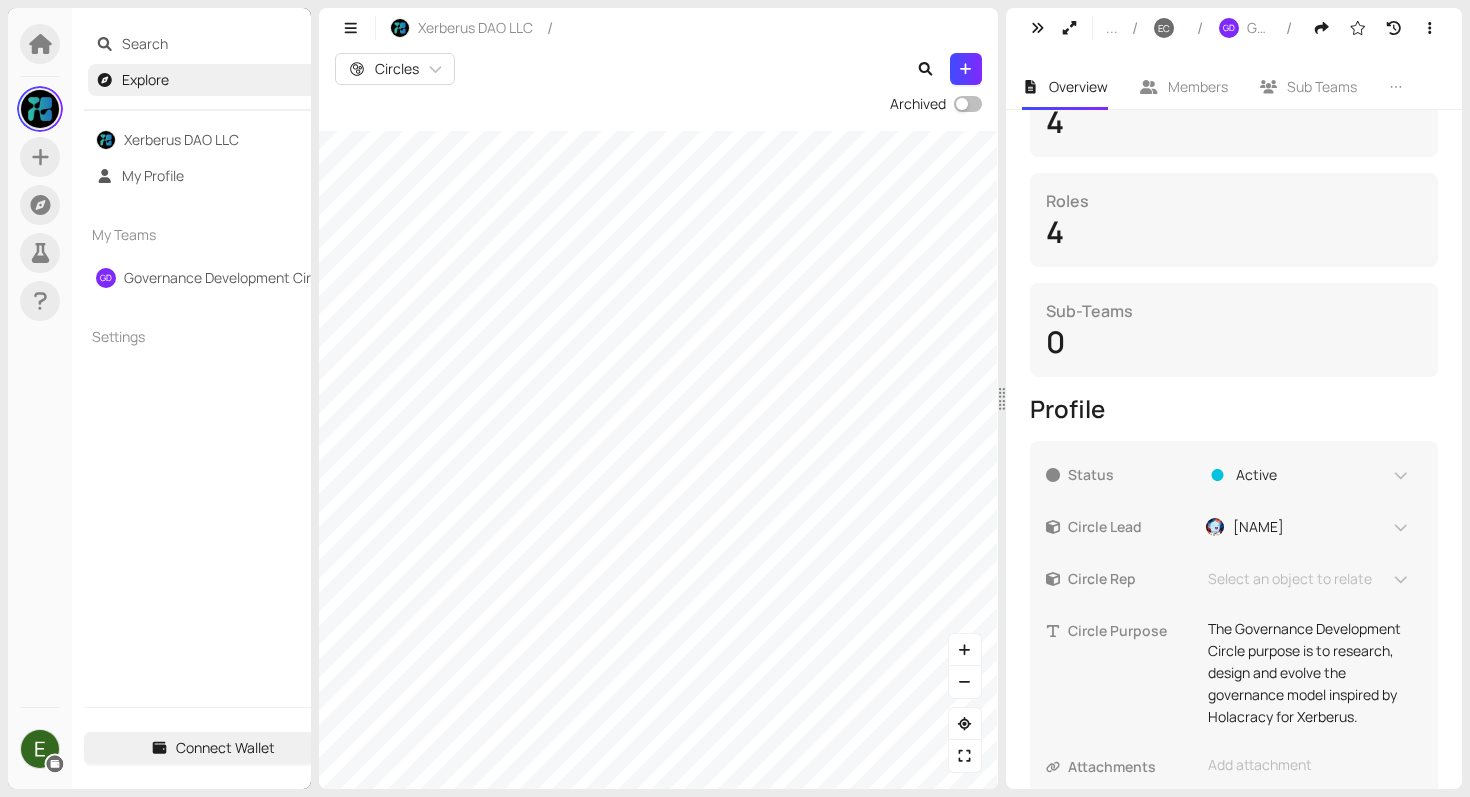 scroll, scrollTop: 0, scrollLeft: 0, axis: both 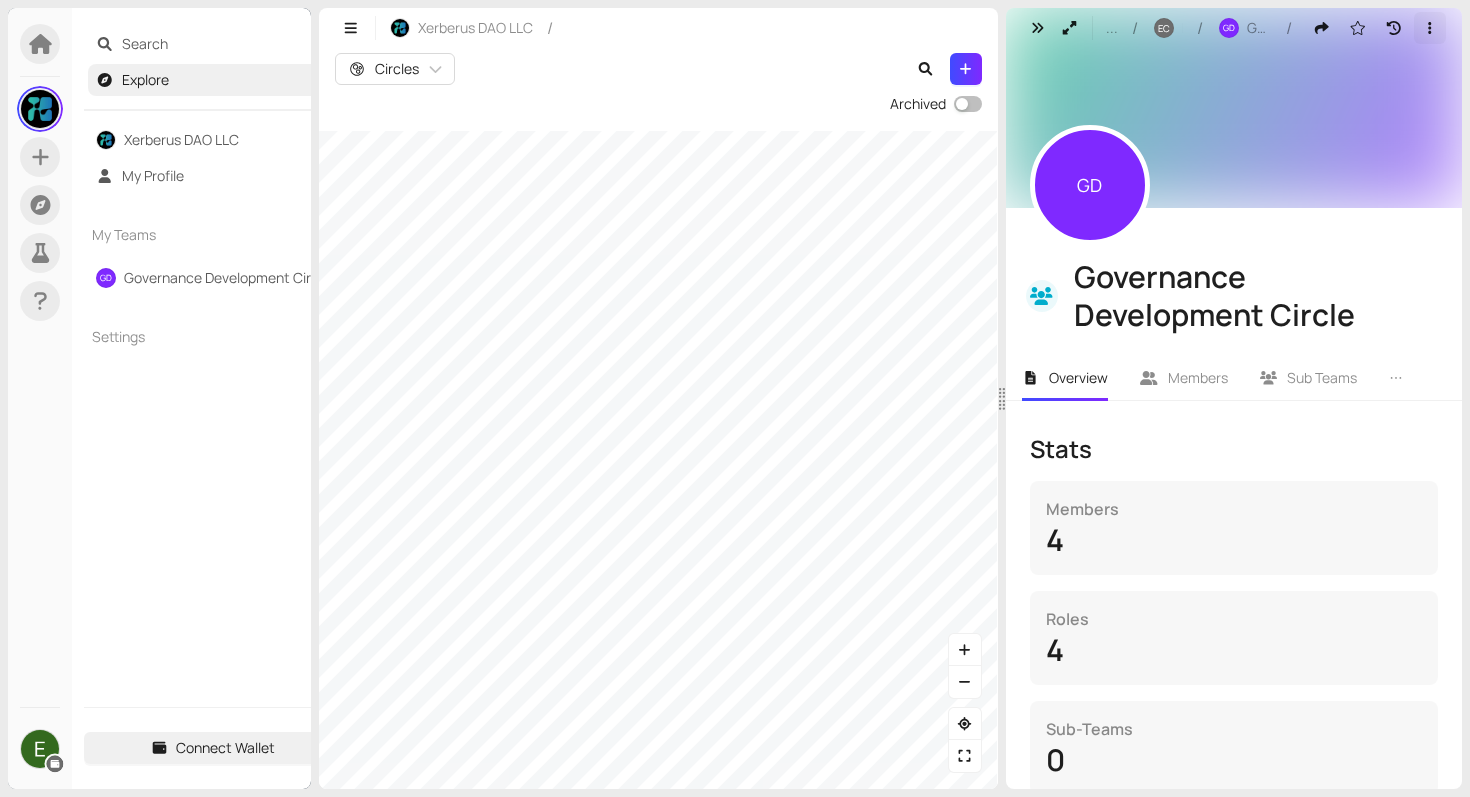 click 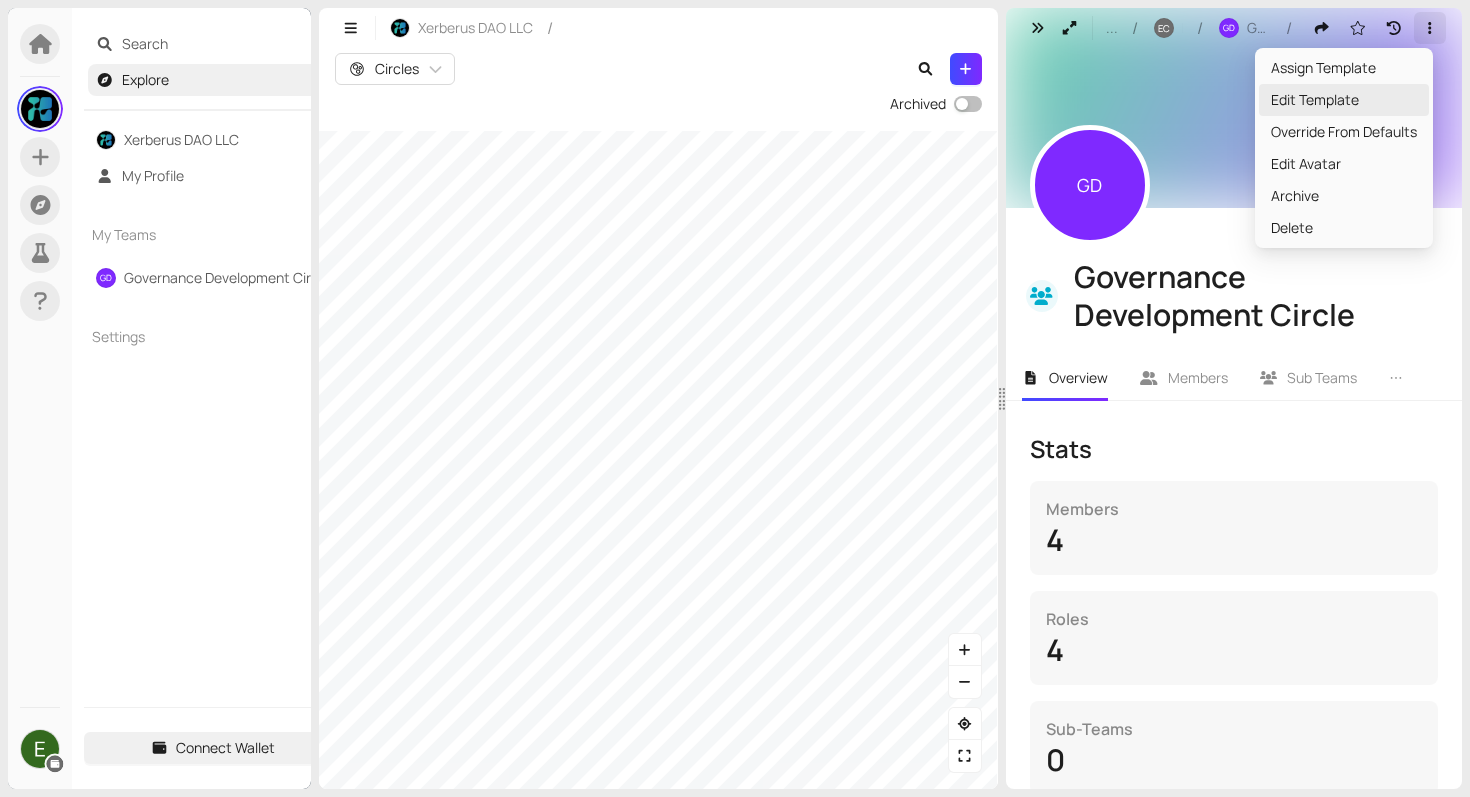 click on "Edit Template" at bounding box center [1344, 100] 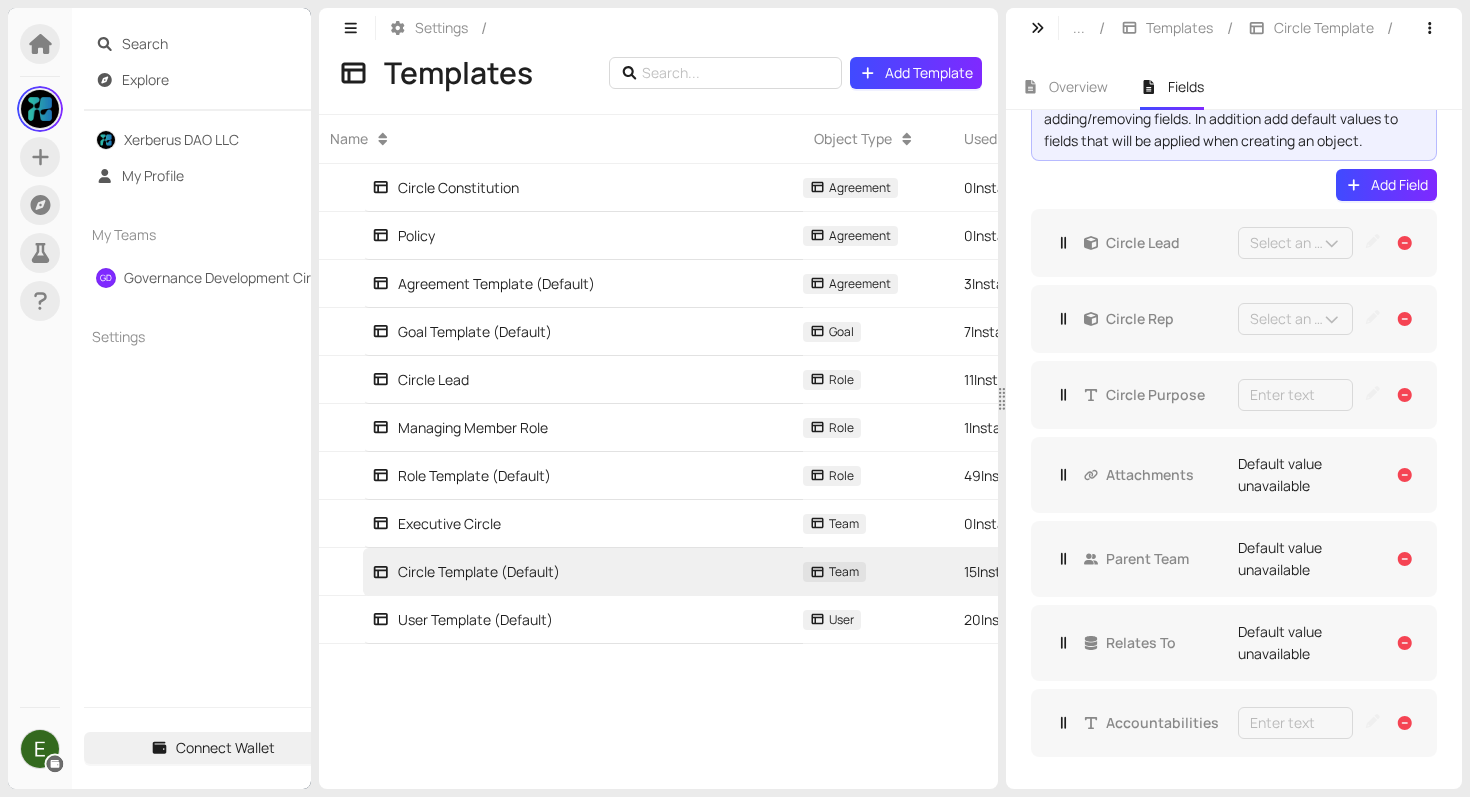 scroll, scrollTop: 0, scrollLeft: 0, axis: both 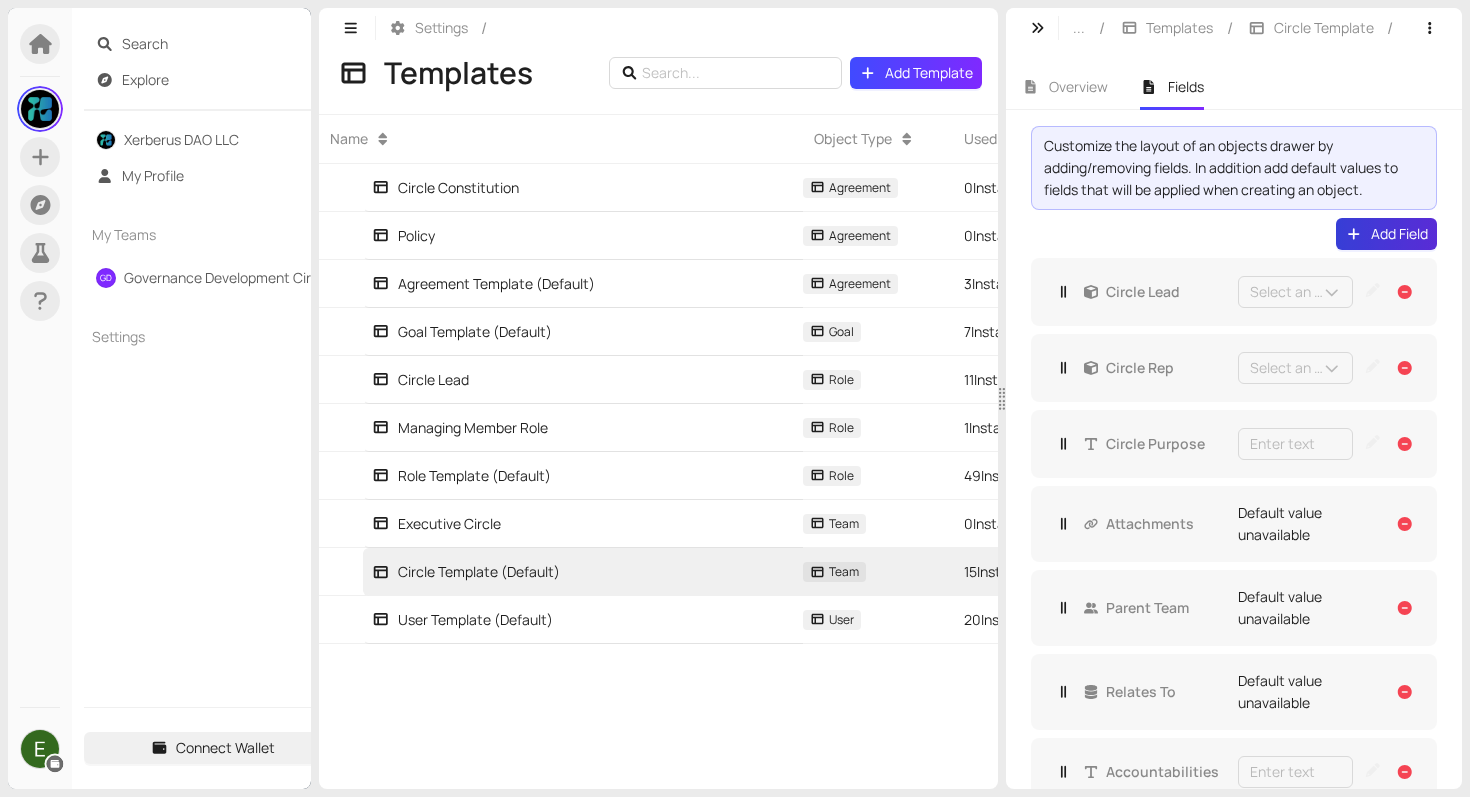 click 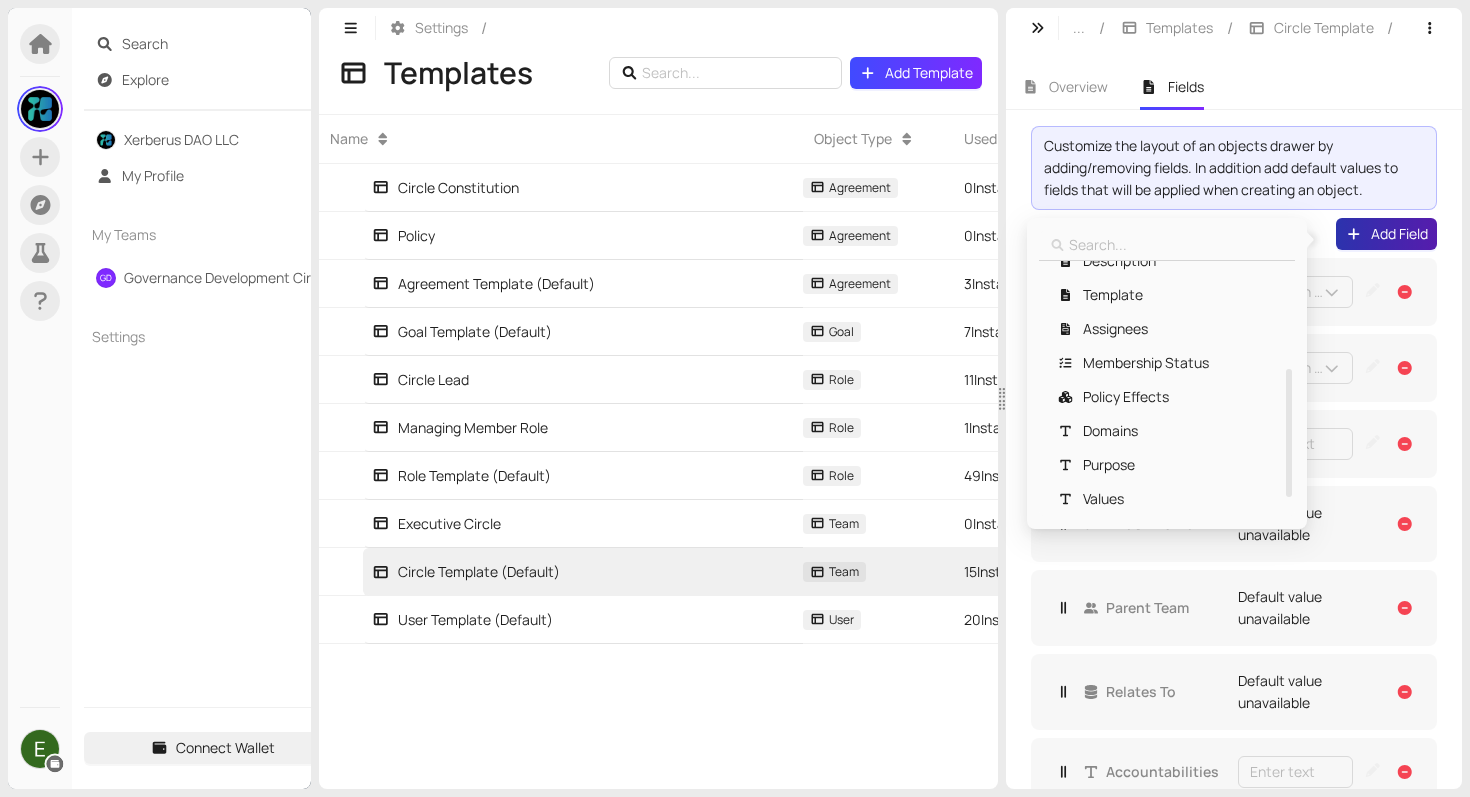 scroll, scrollTop: 186, scrollLeft: 0, axis: vertical 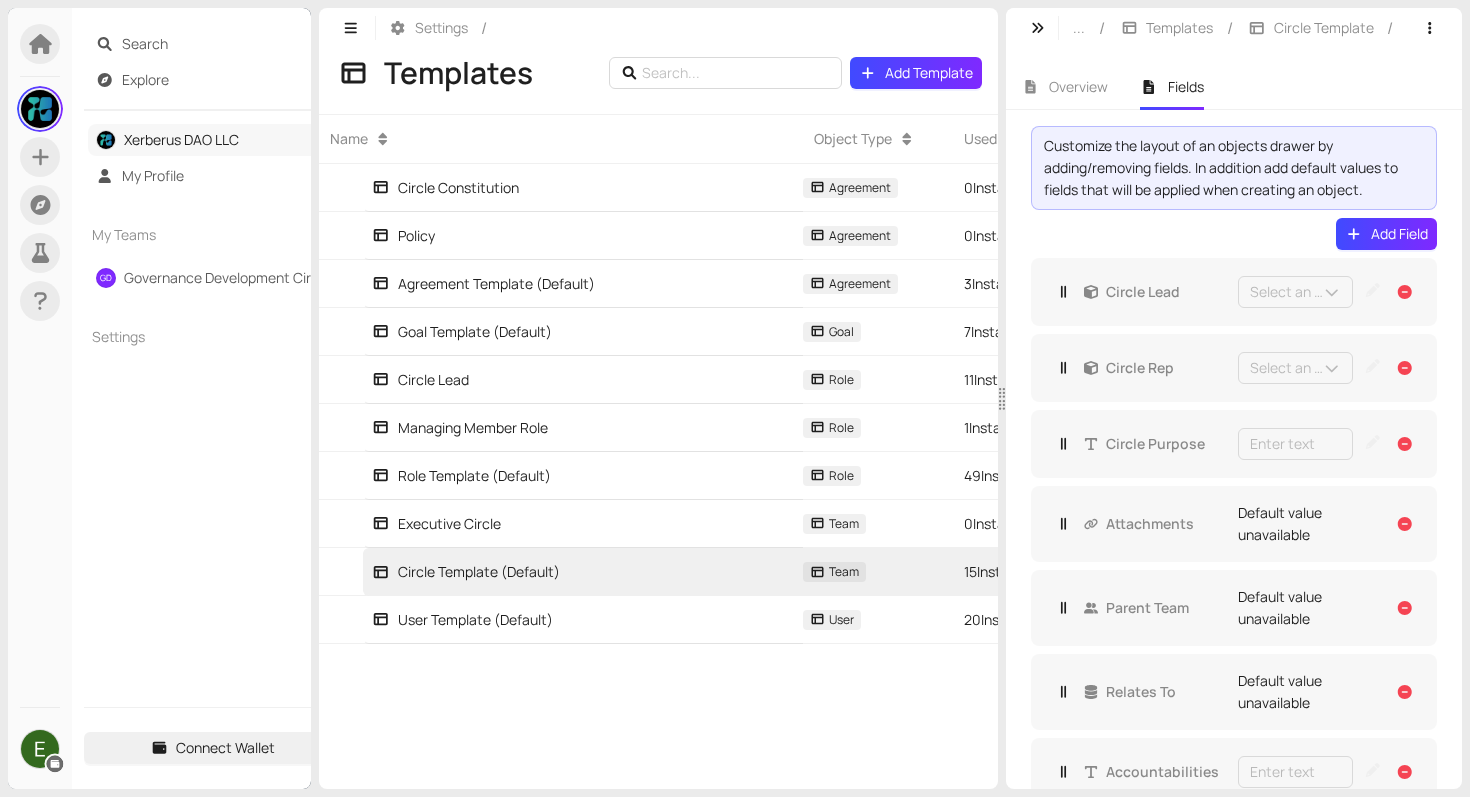 click on "Xerberus DAO LLC" at bounding box center (181, 139) 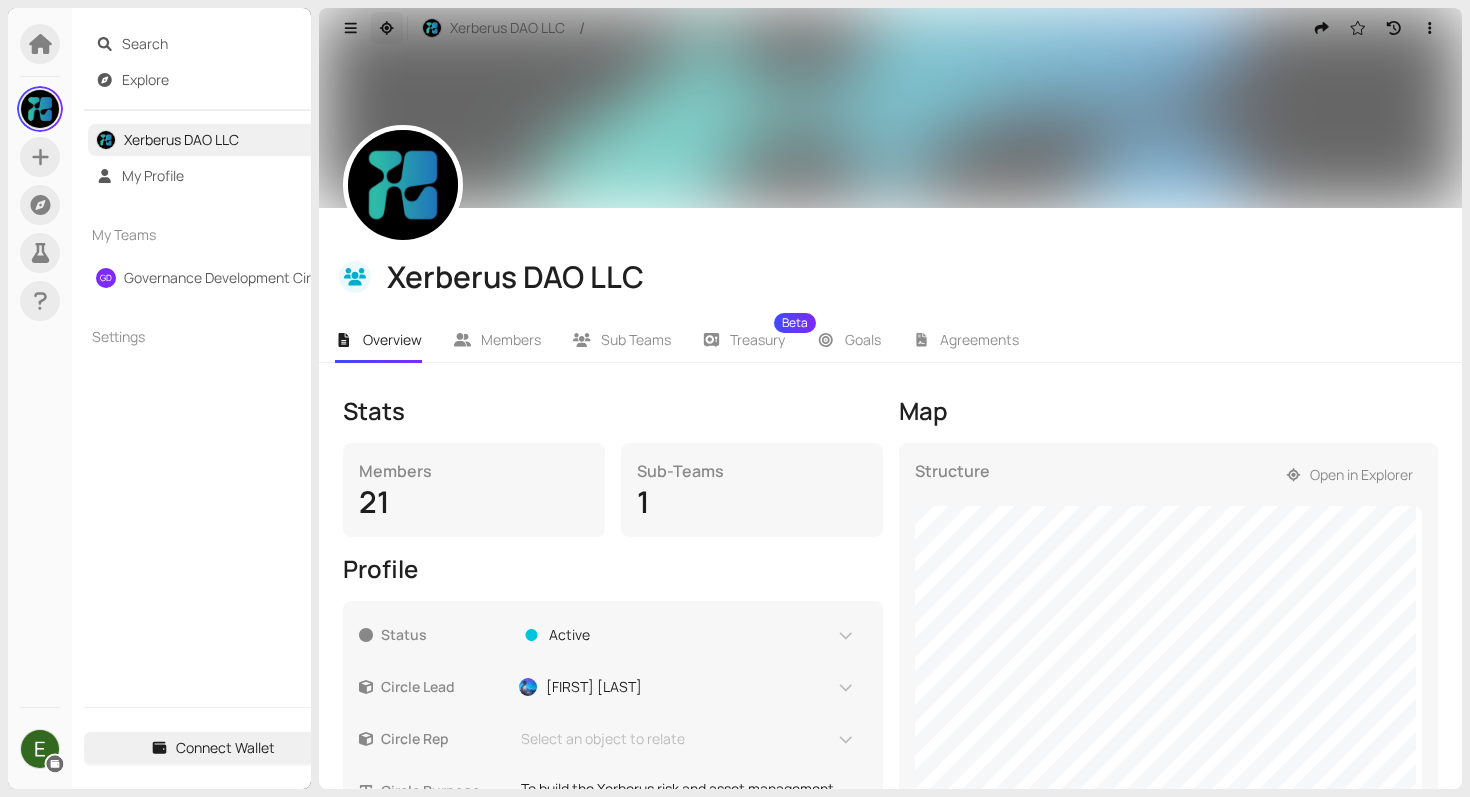 click 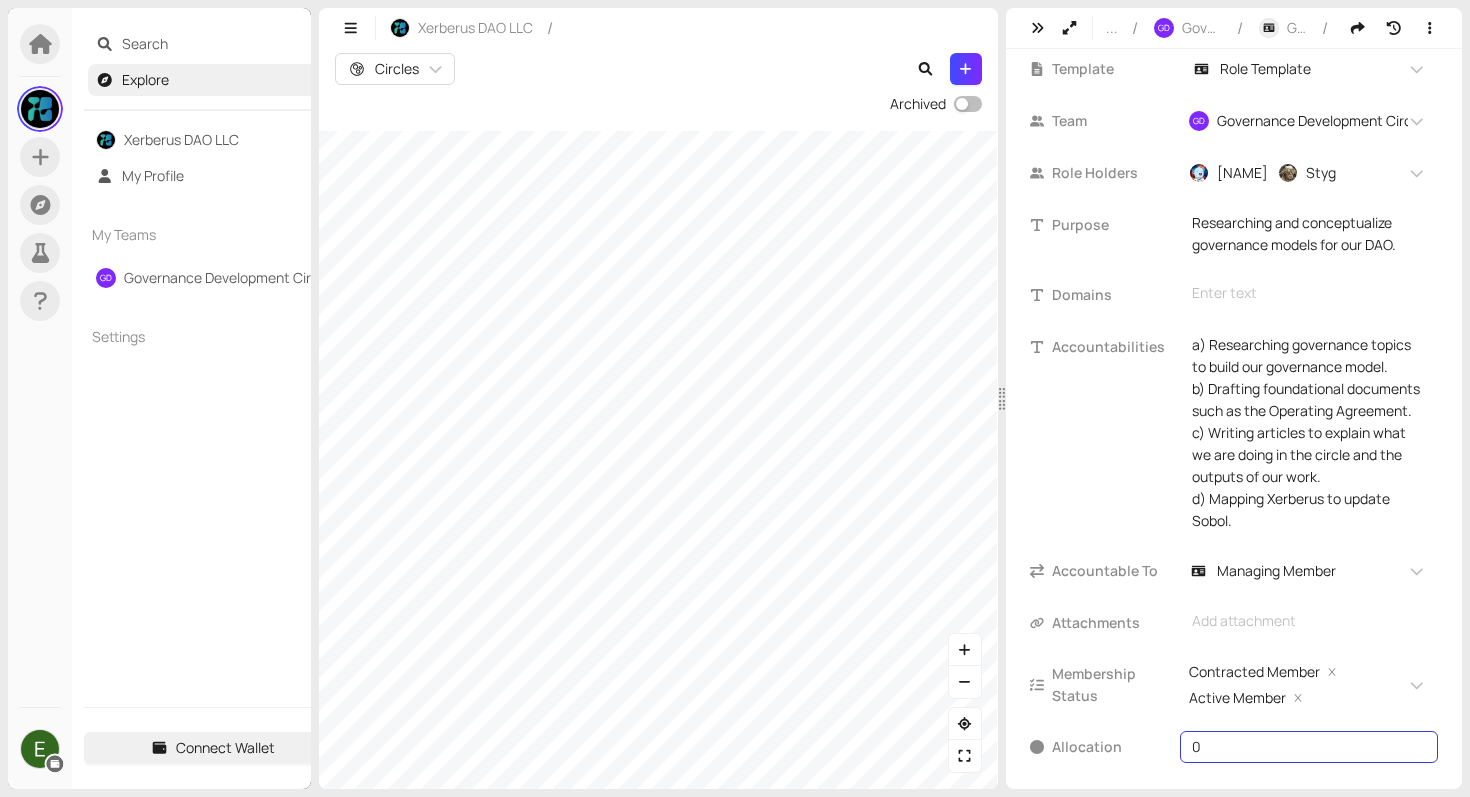 scroll, scrollTop: 91, scrollLeft: 0, axis: vertical 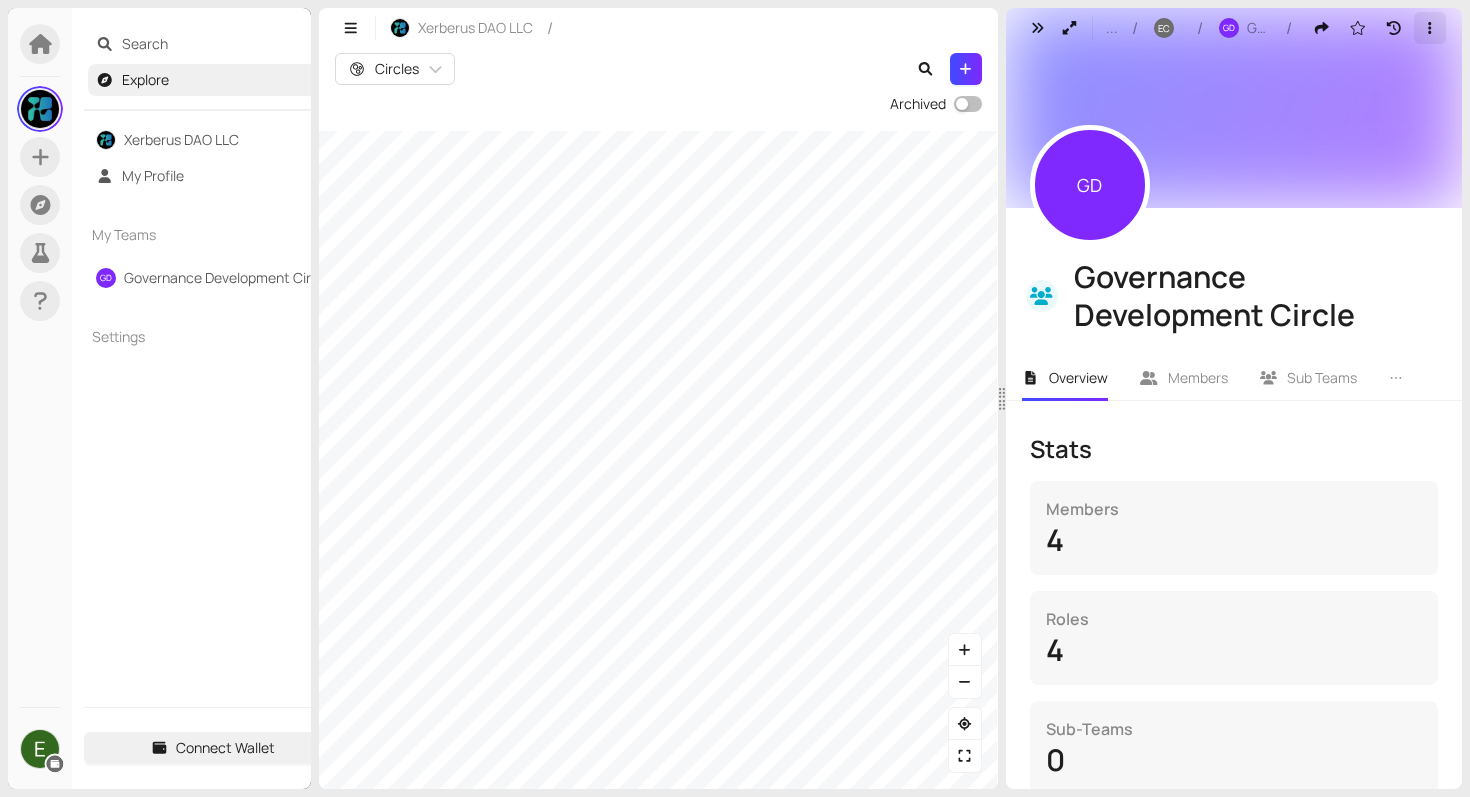click 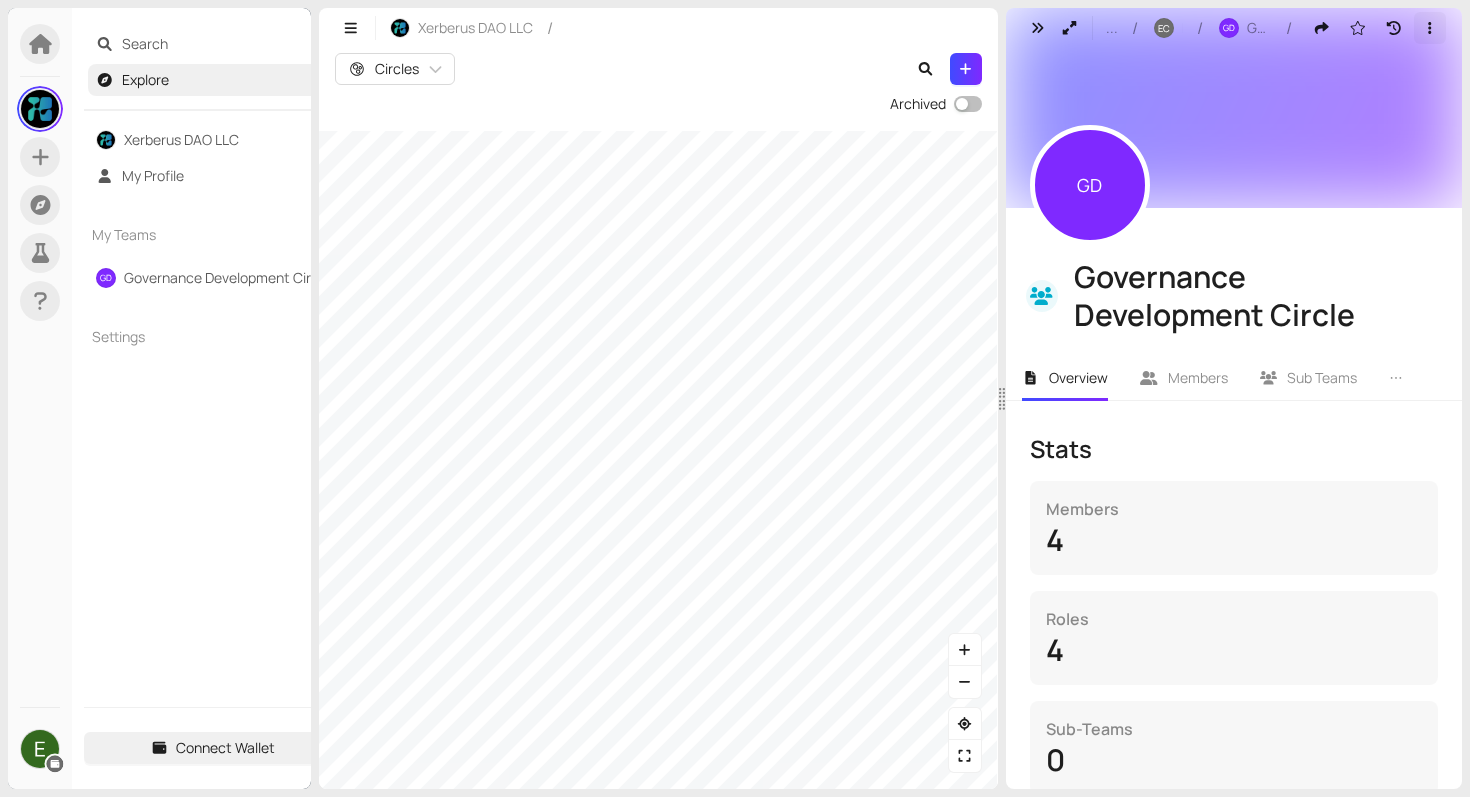 click 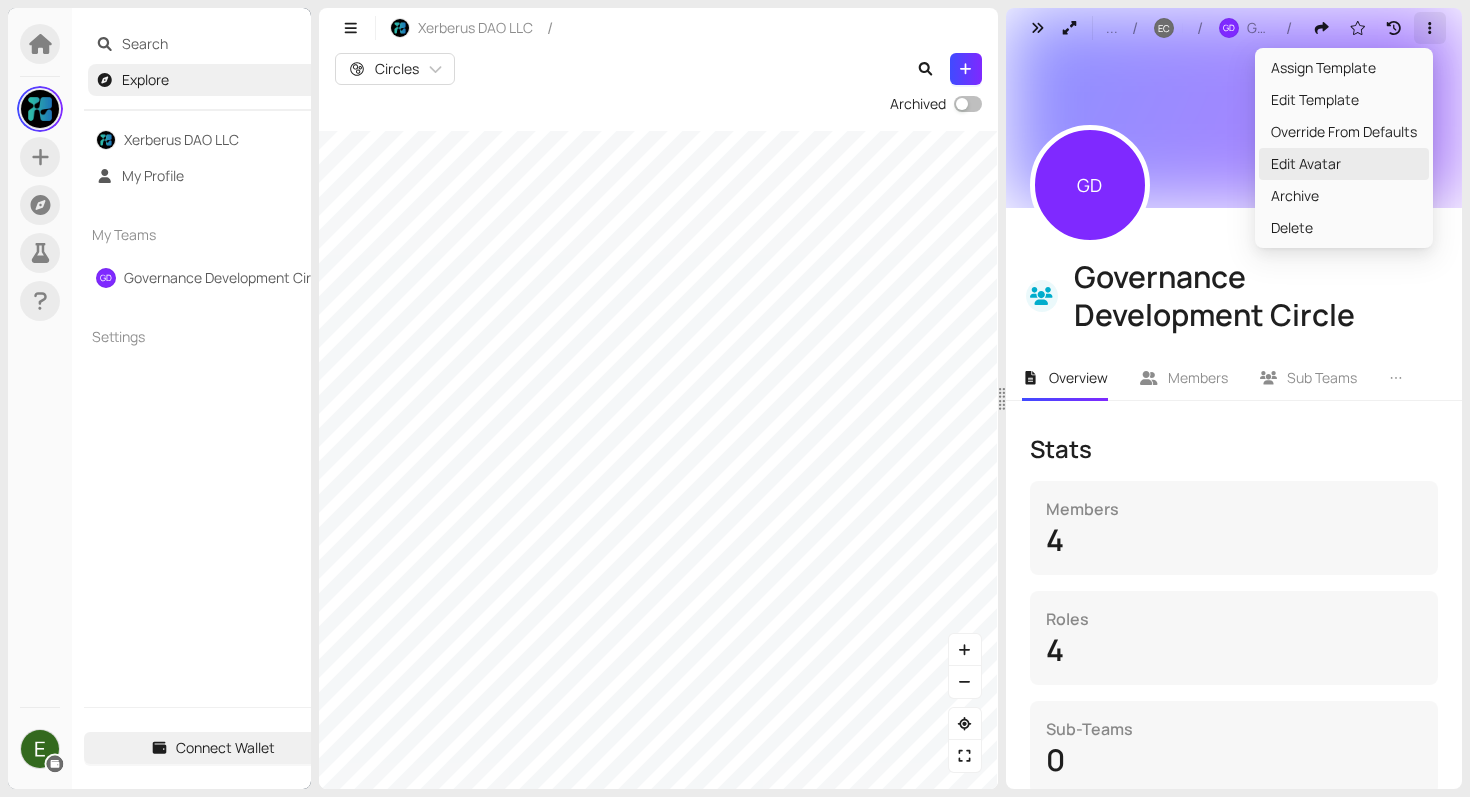 click on "Edit Avatar" at bounding box center [1344, 164] 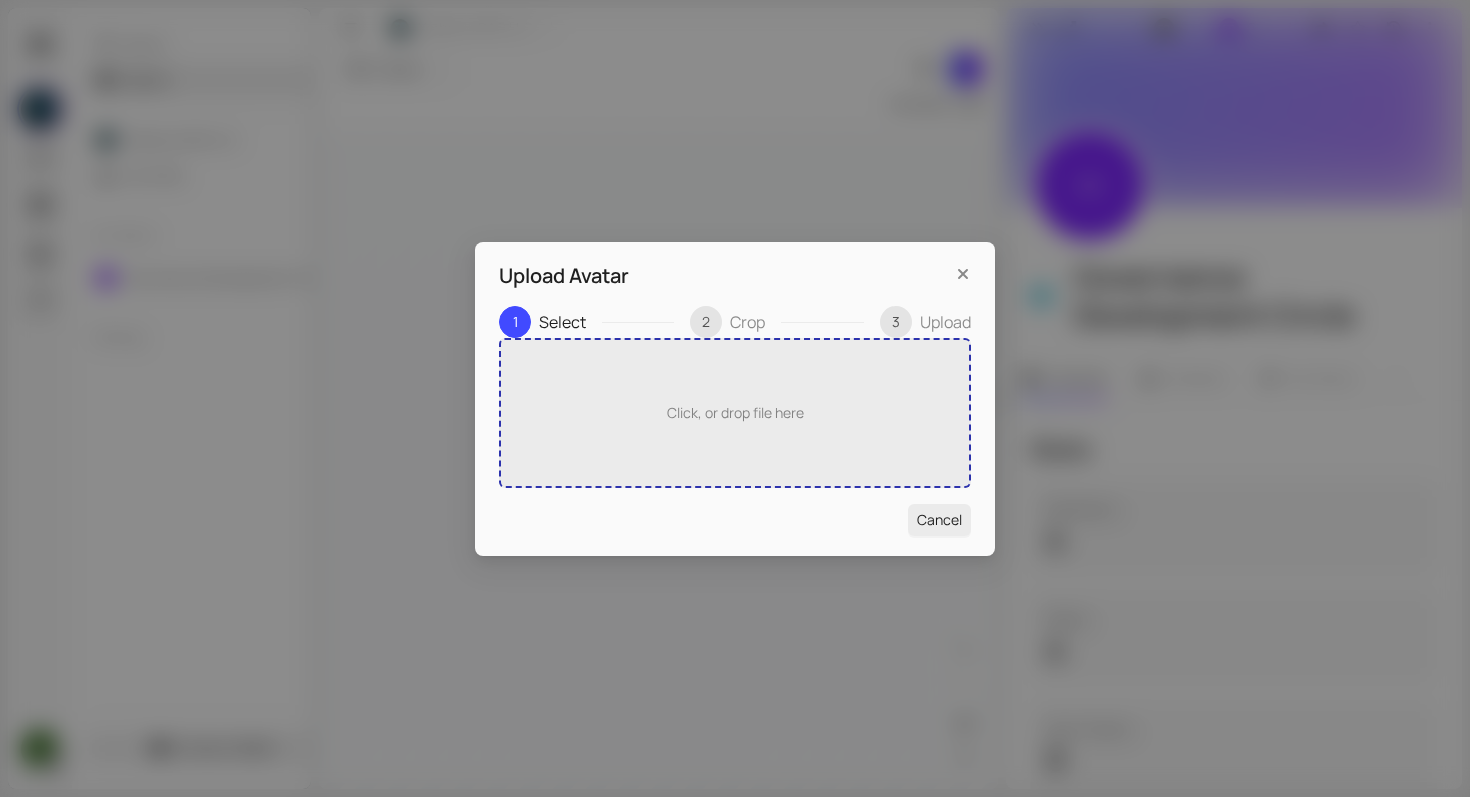 click on "Click, or drop file here" at bounding box center [735, 413] 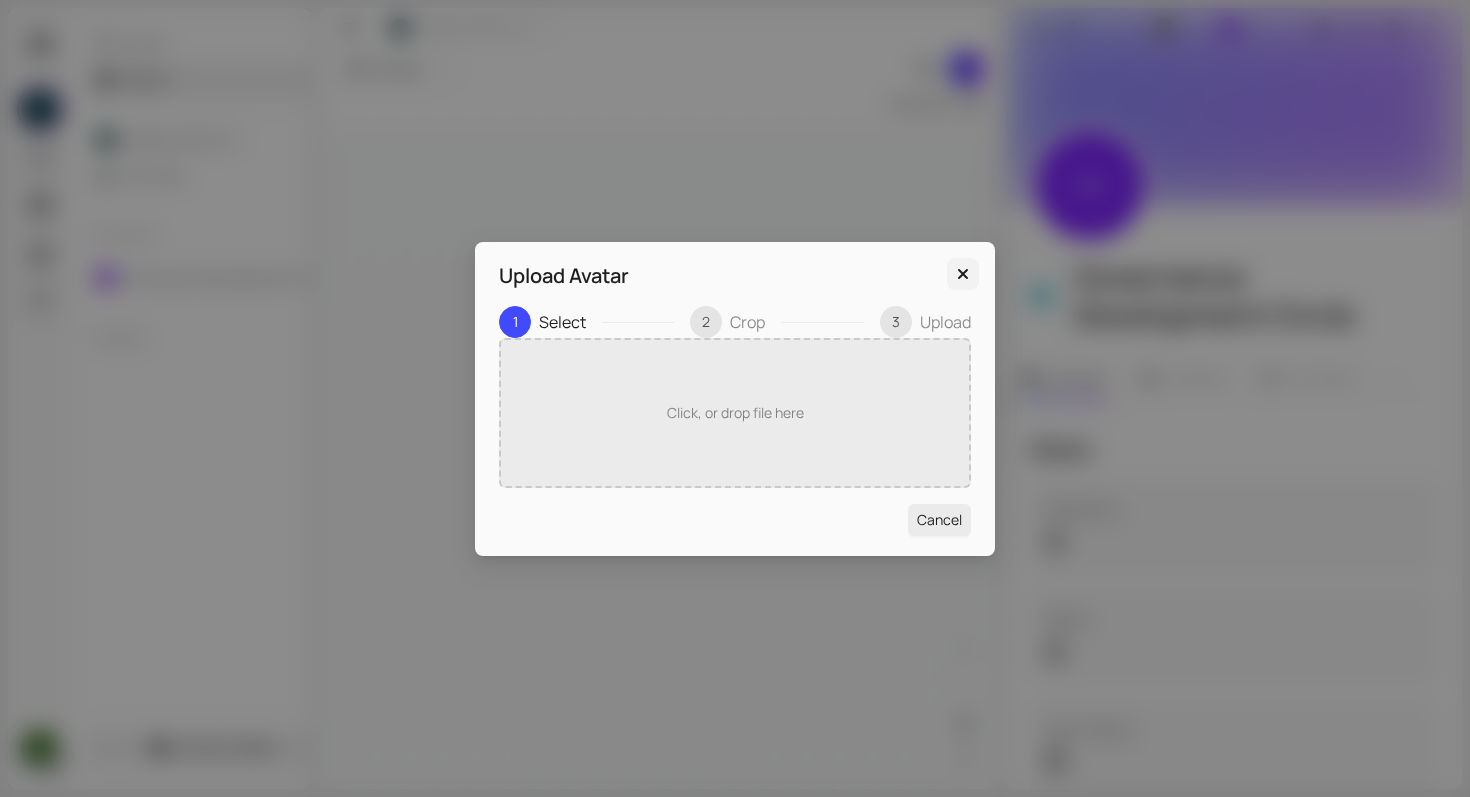 click 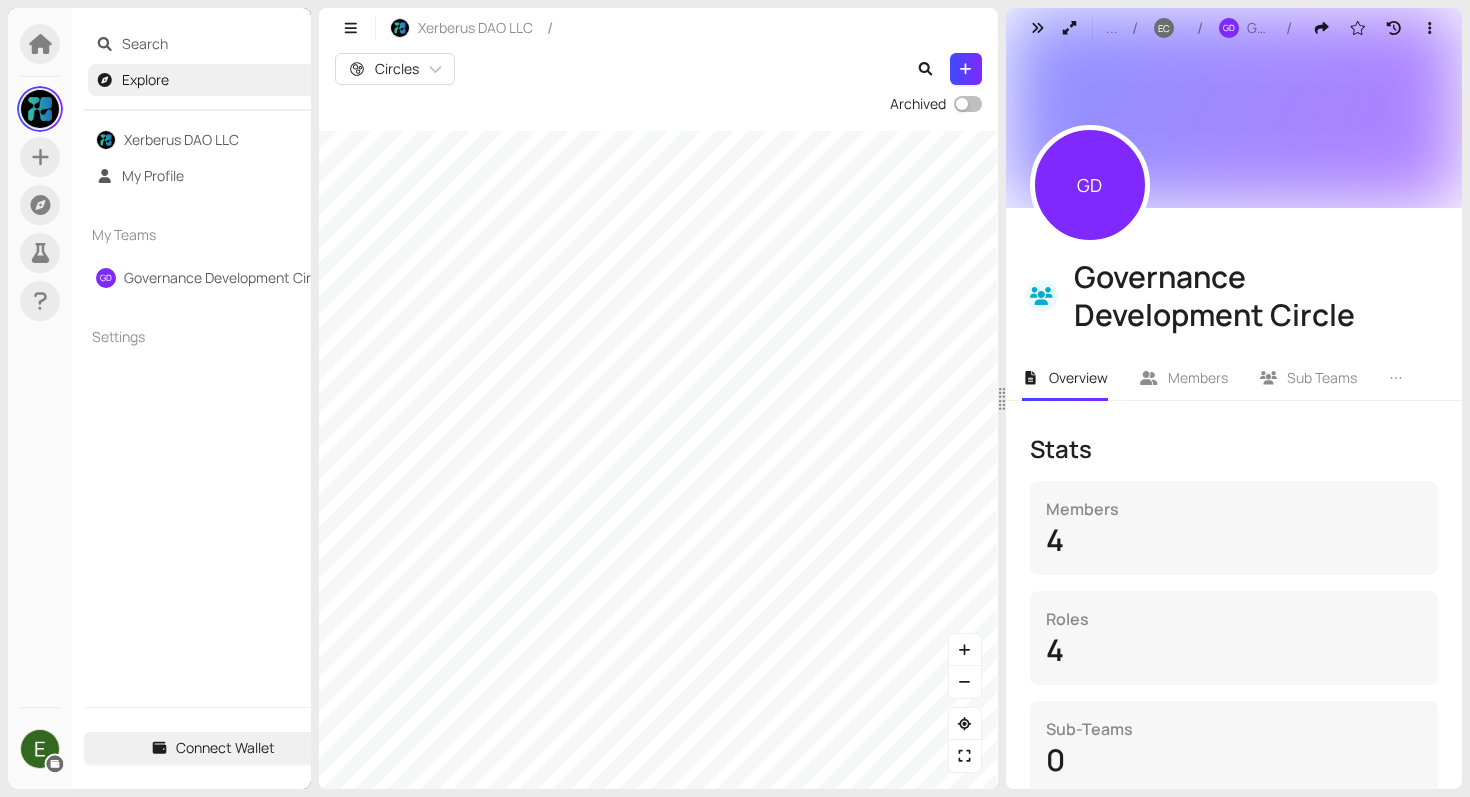click on "GD" at bounding box center [1089, 185] 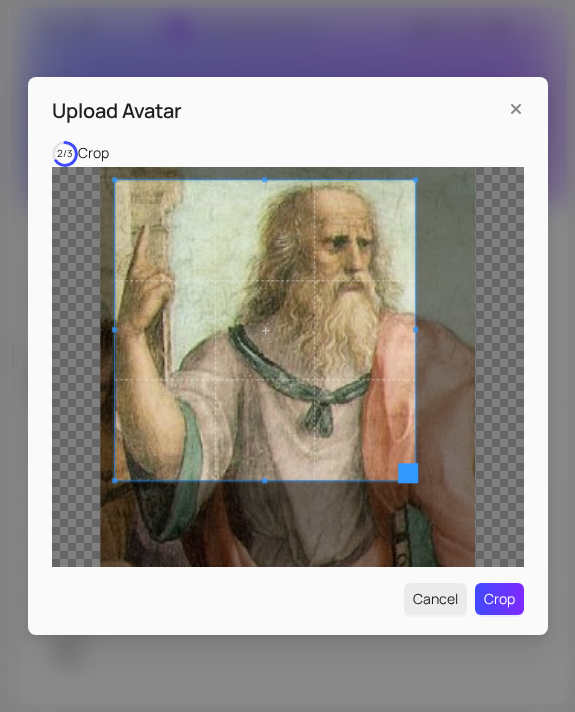 click at bounding box center [265, 330] 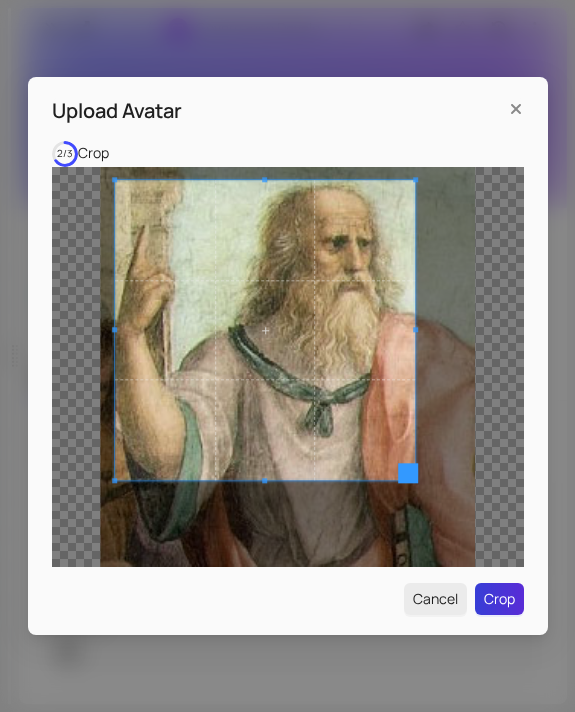 click on "Crop" at bounding box center [499, 599] 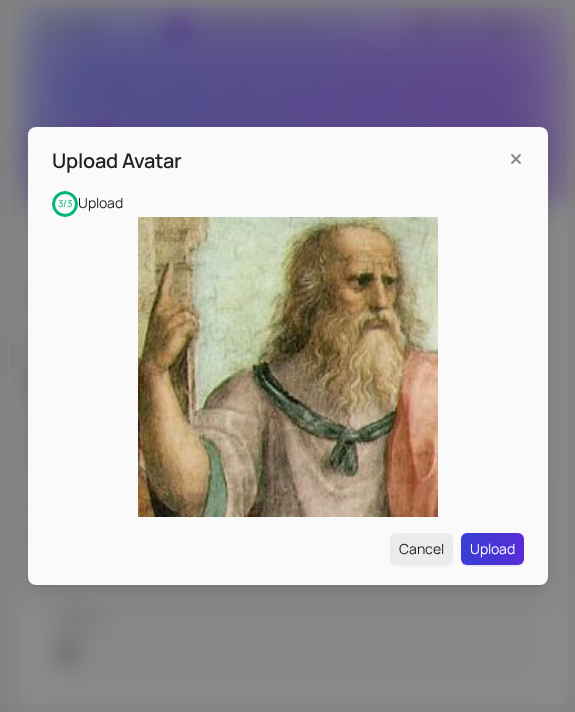 click on "Upload" at bounding box center [492, 549] 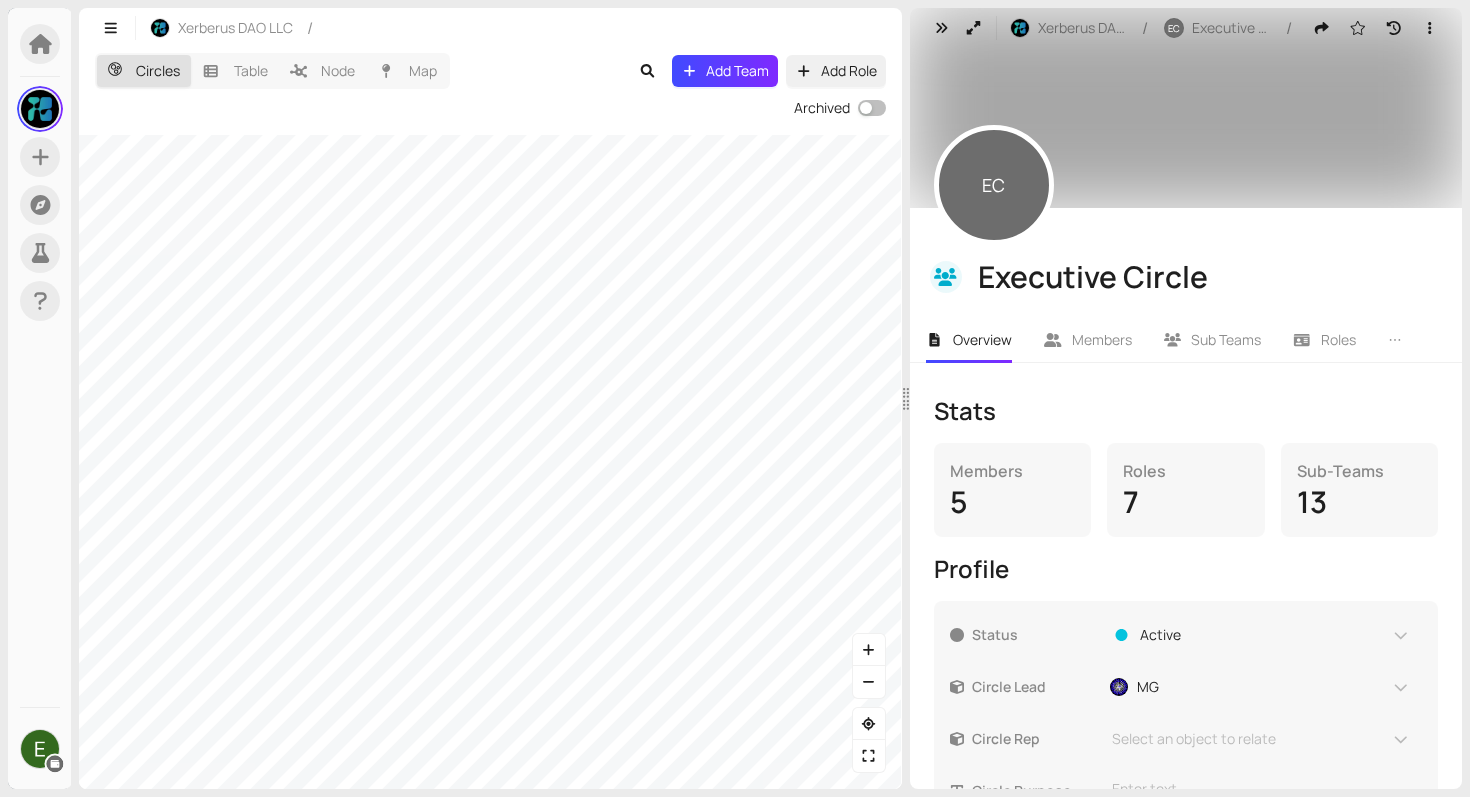 scroll, scrollTop: 284, scrollLeft: 0, axis: vertical 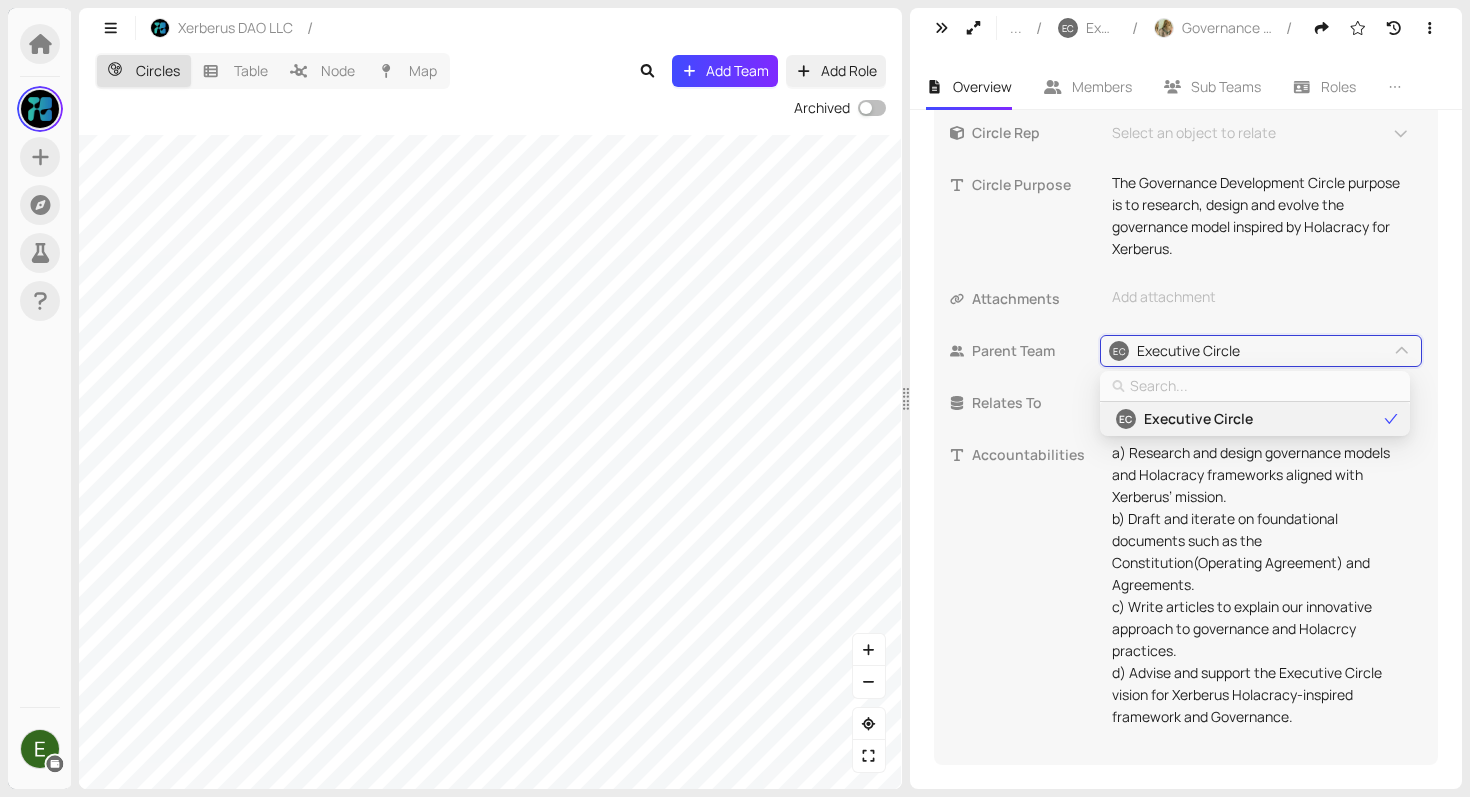 type on "l" 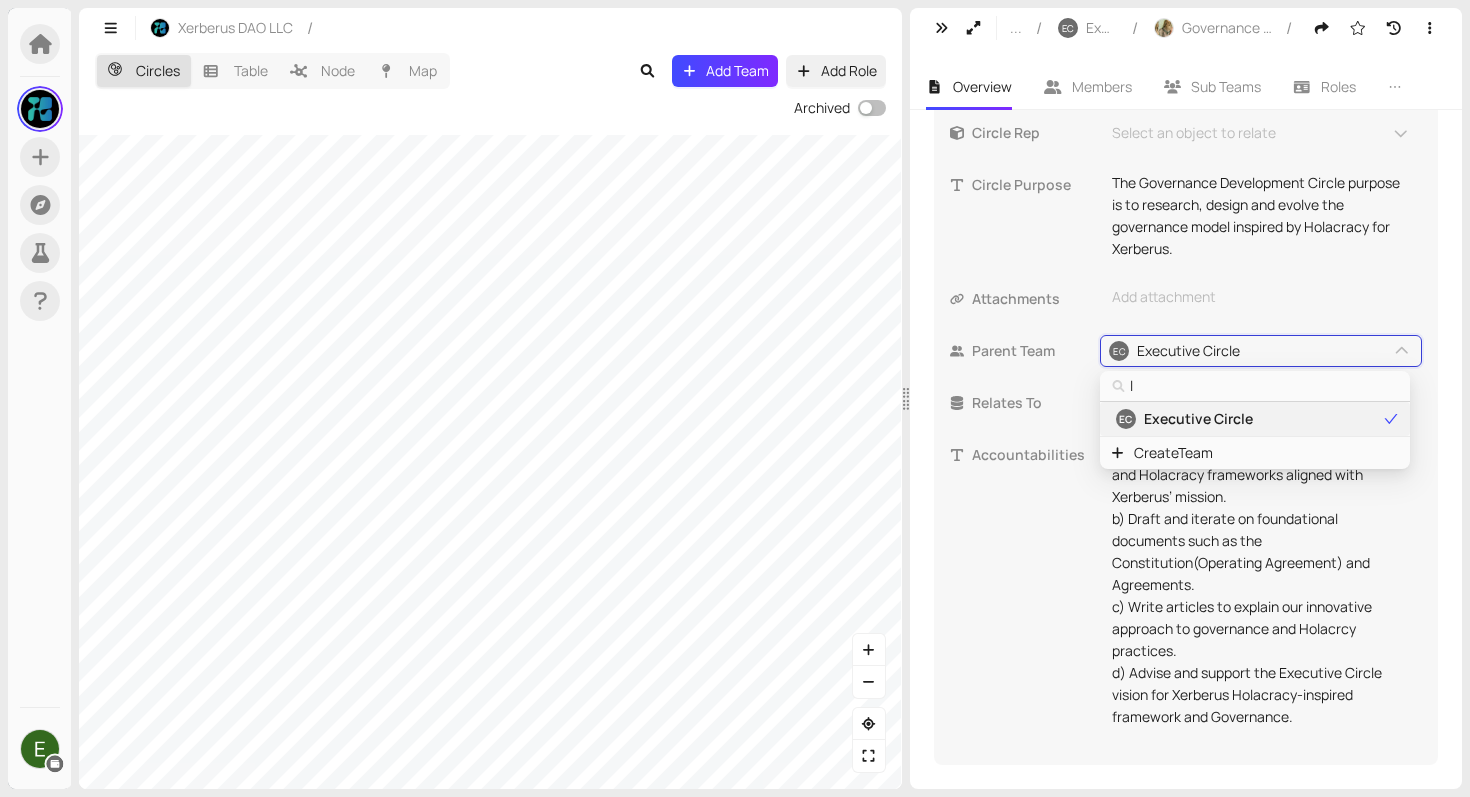 type on "le" 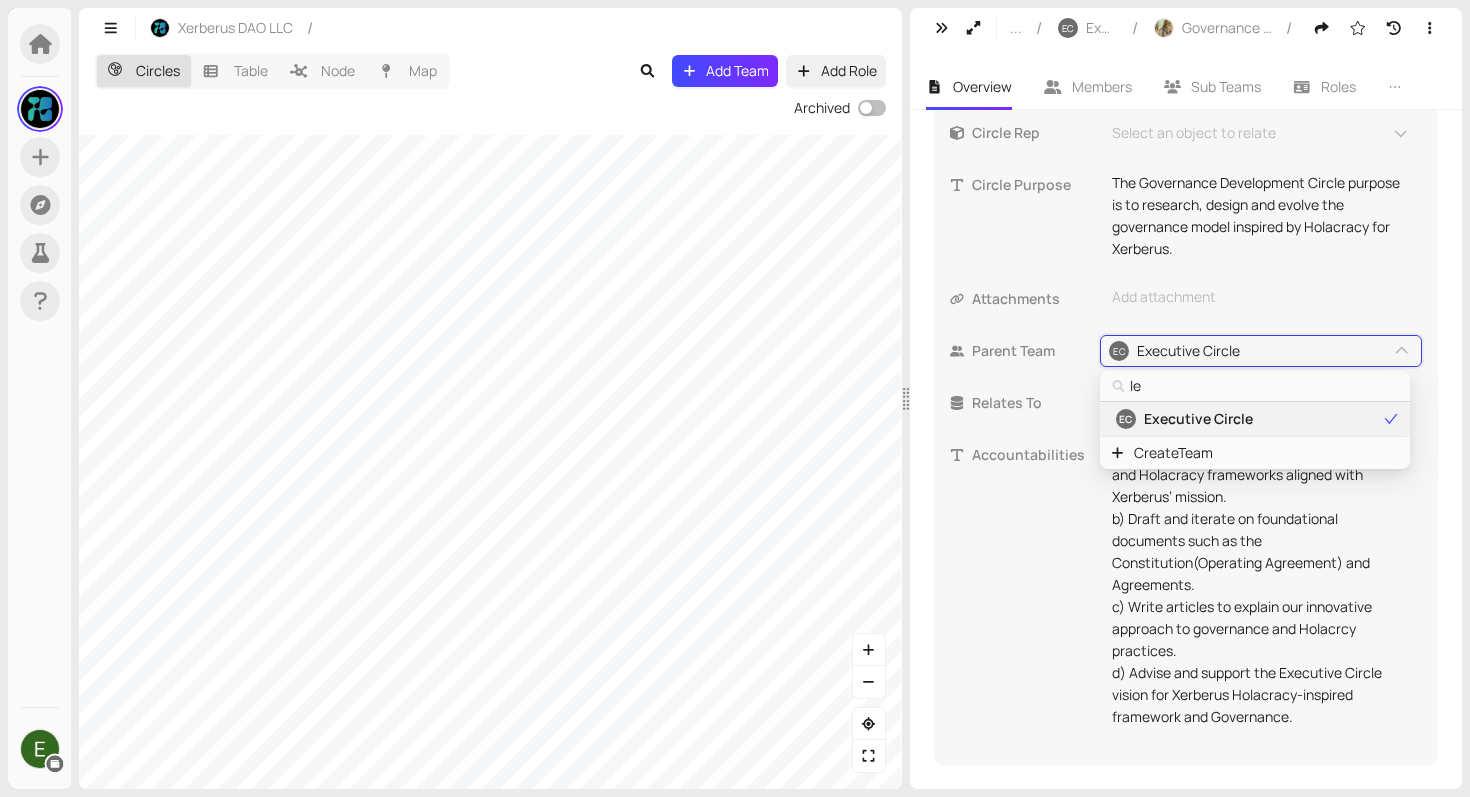 type on "leg" 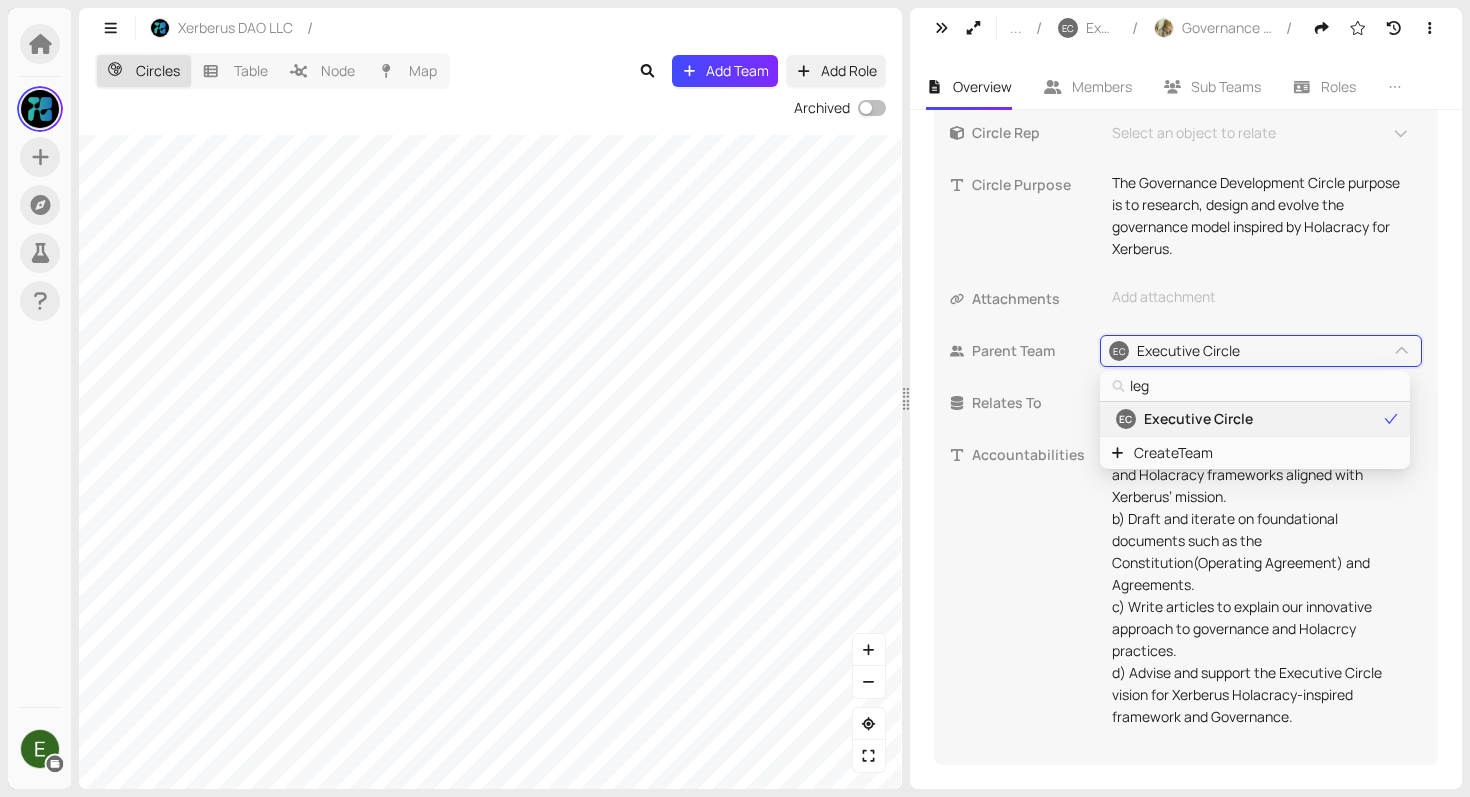 type on "lega" 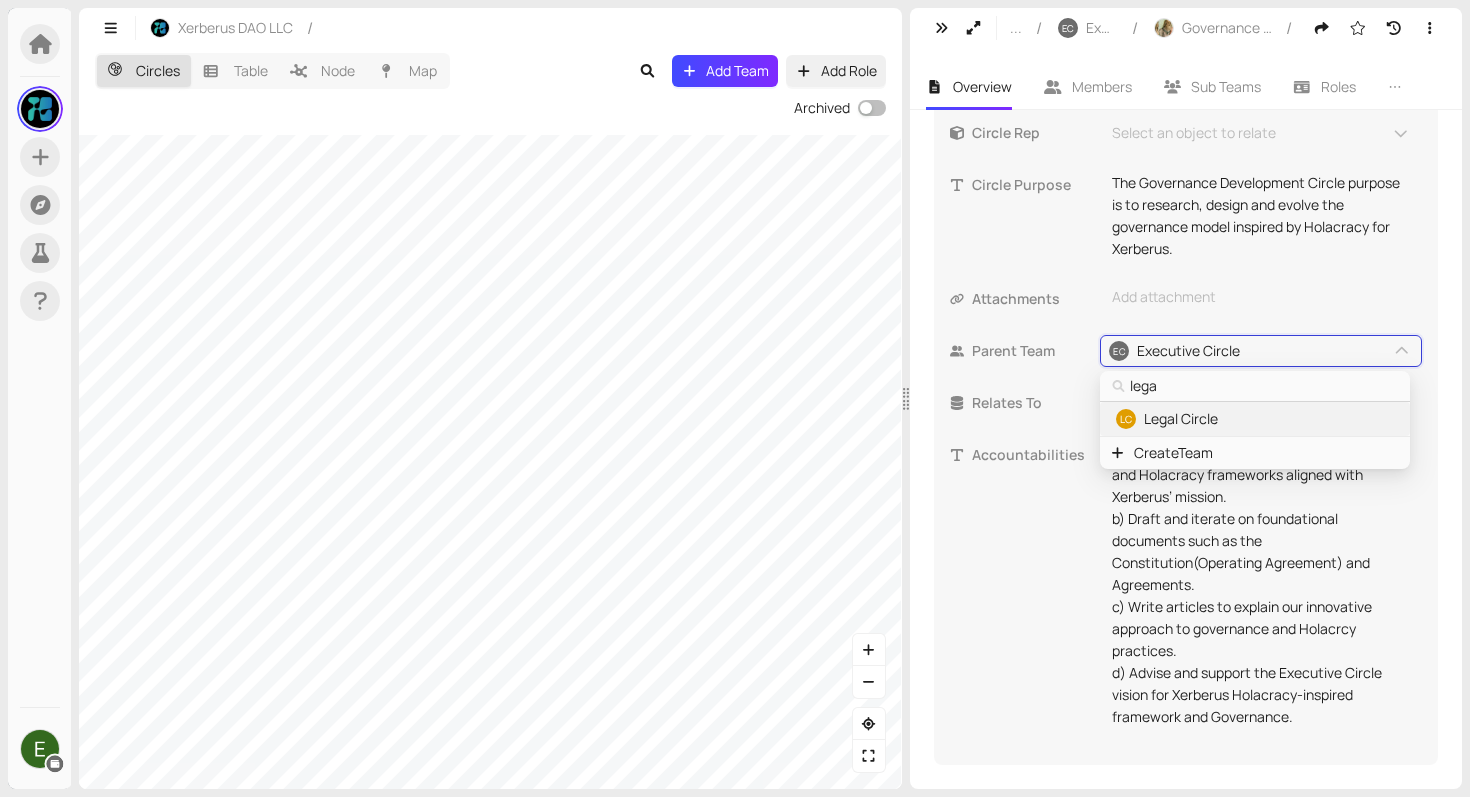 click on "LC Legal Circle" at bounding box center (1254, 419) 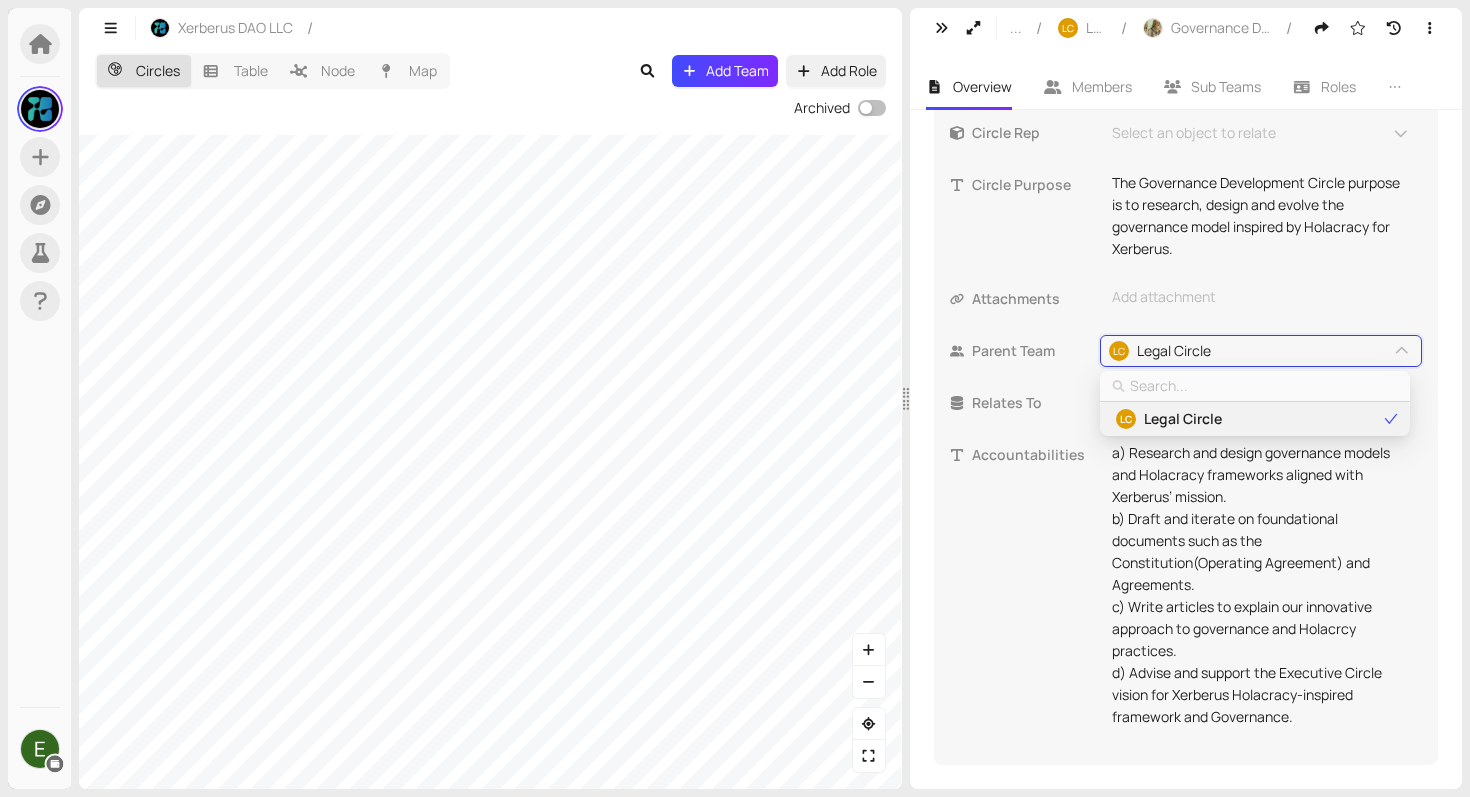 type on "e" 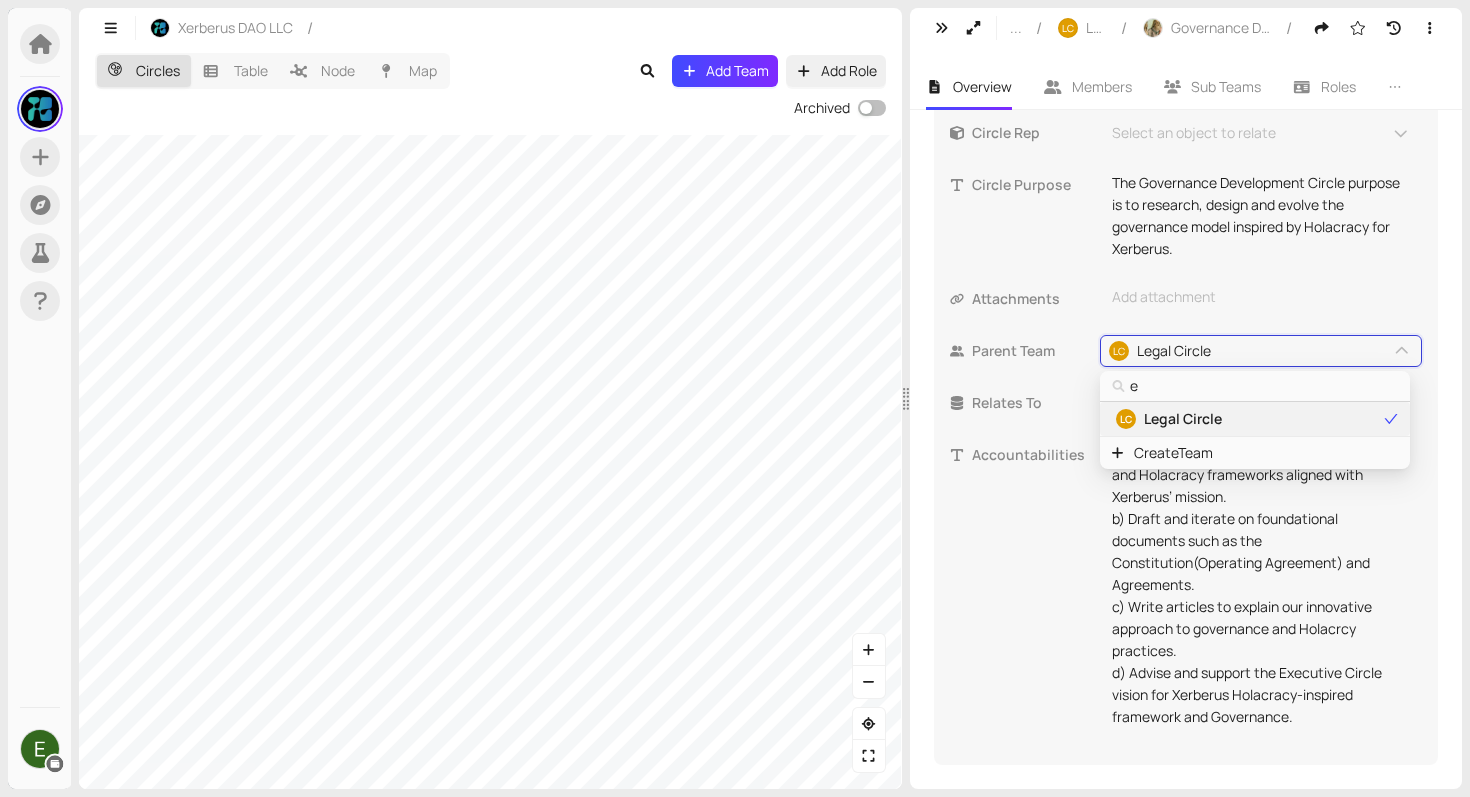 type on "ex" 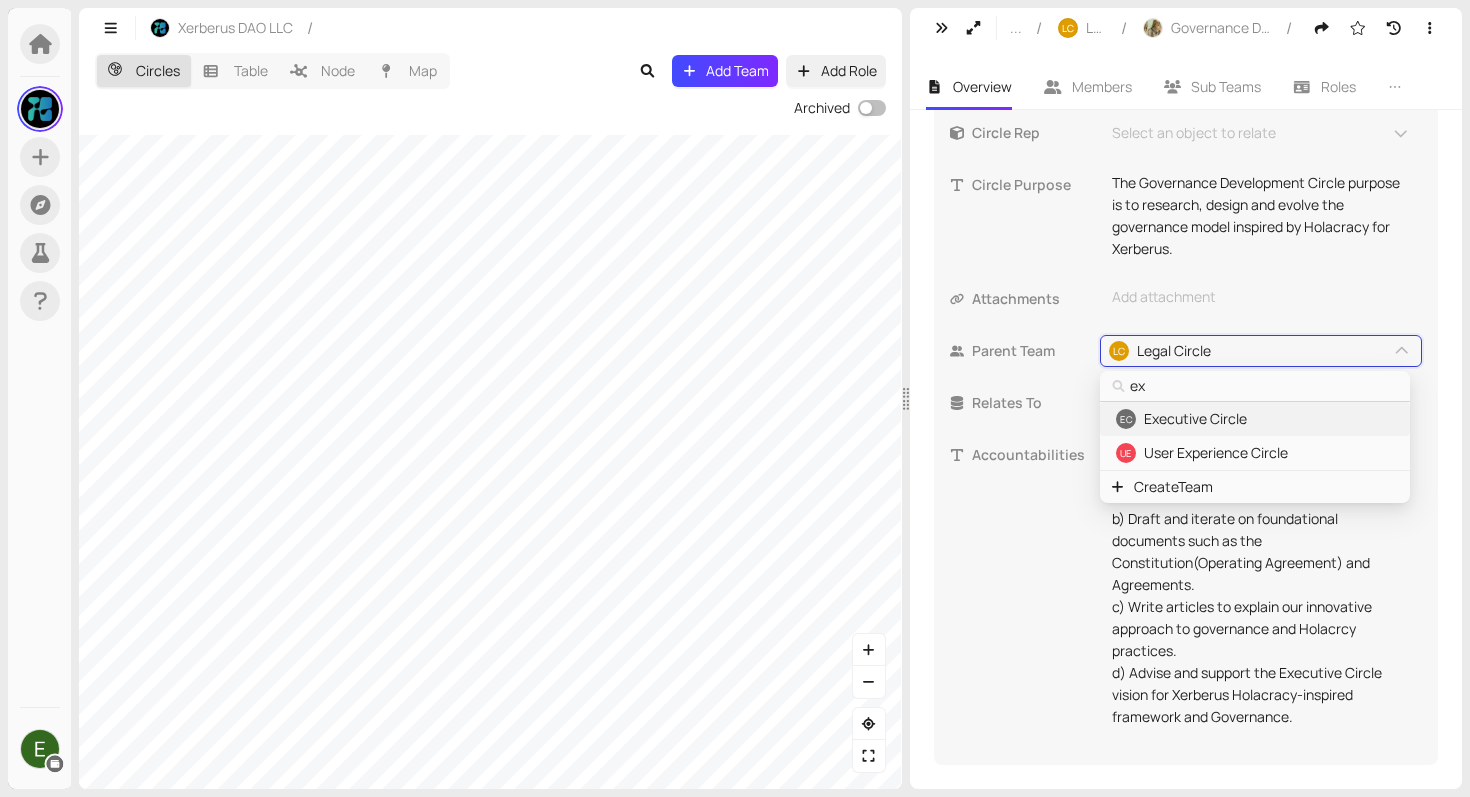 click on "Executive Circle" at bounding box center (1195, 419) 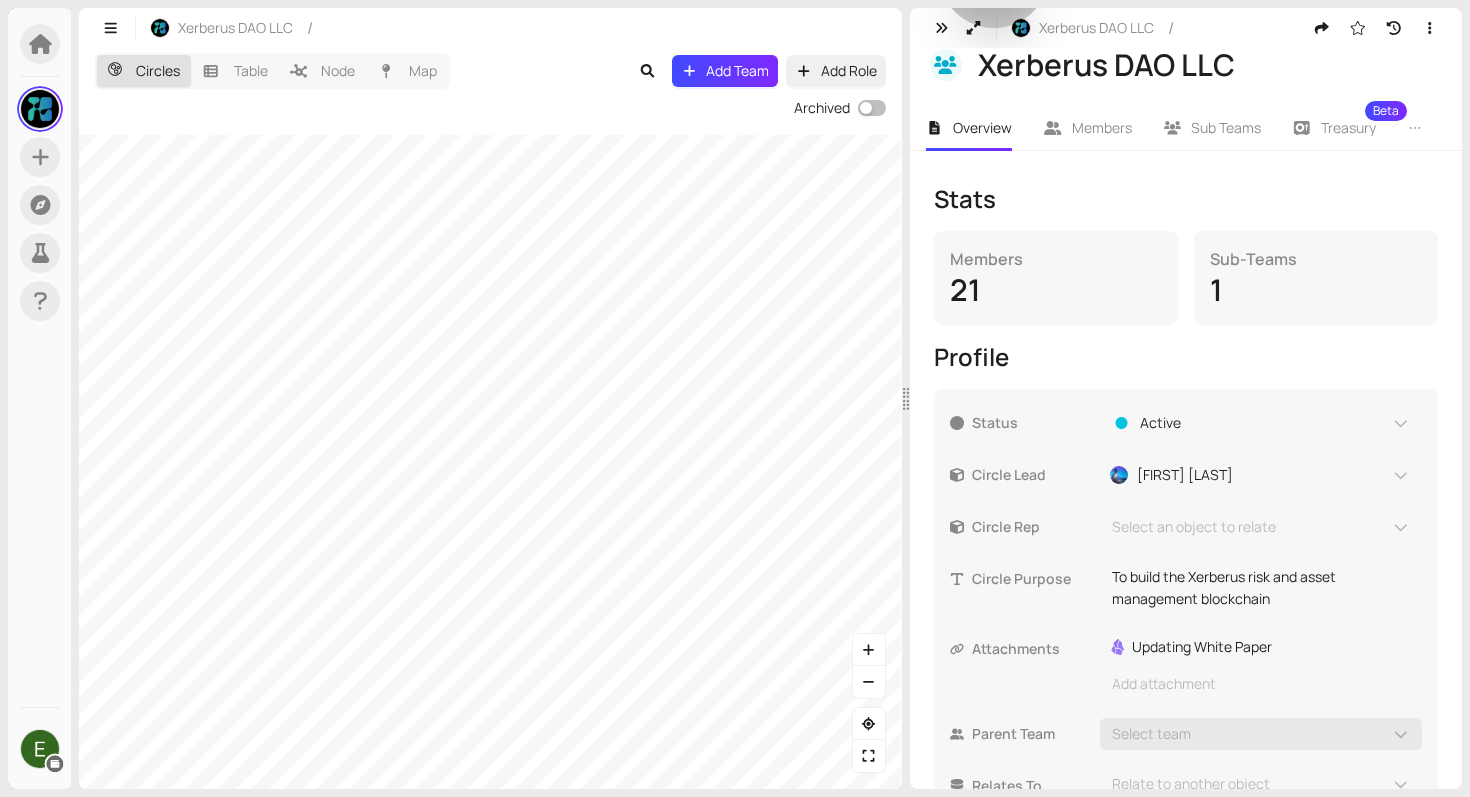 scroll, scrollTop: 335, scrollLeft: 0, axis: vertical 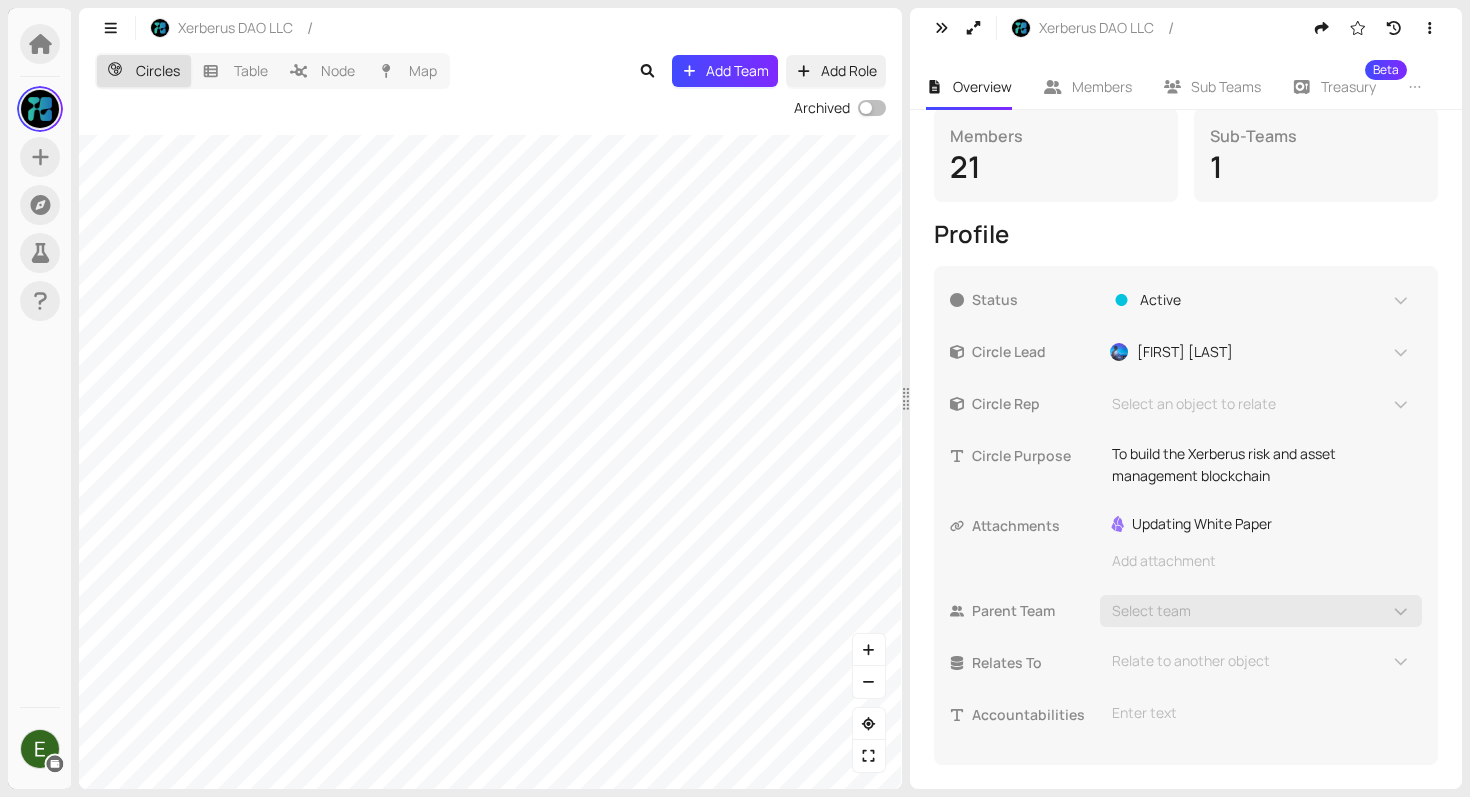 click on "Parent Team" at bounding box center [1036, 611] 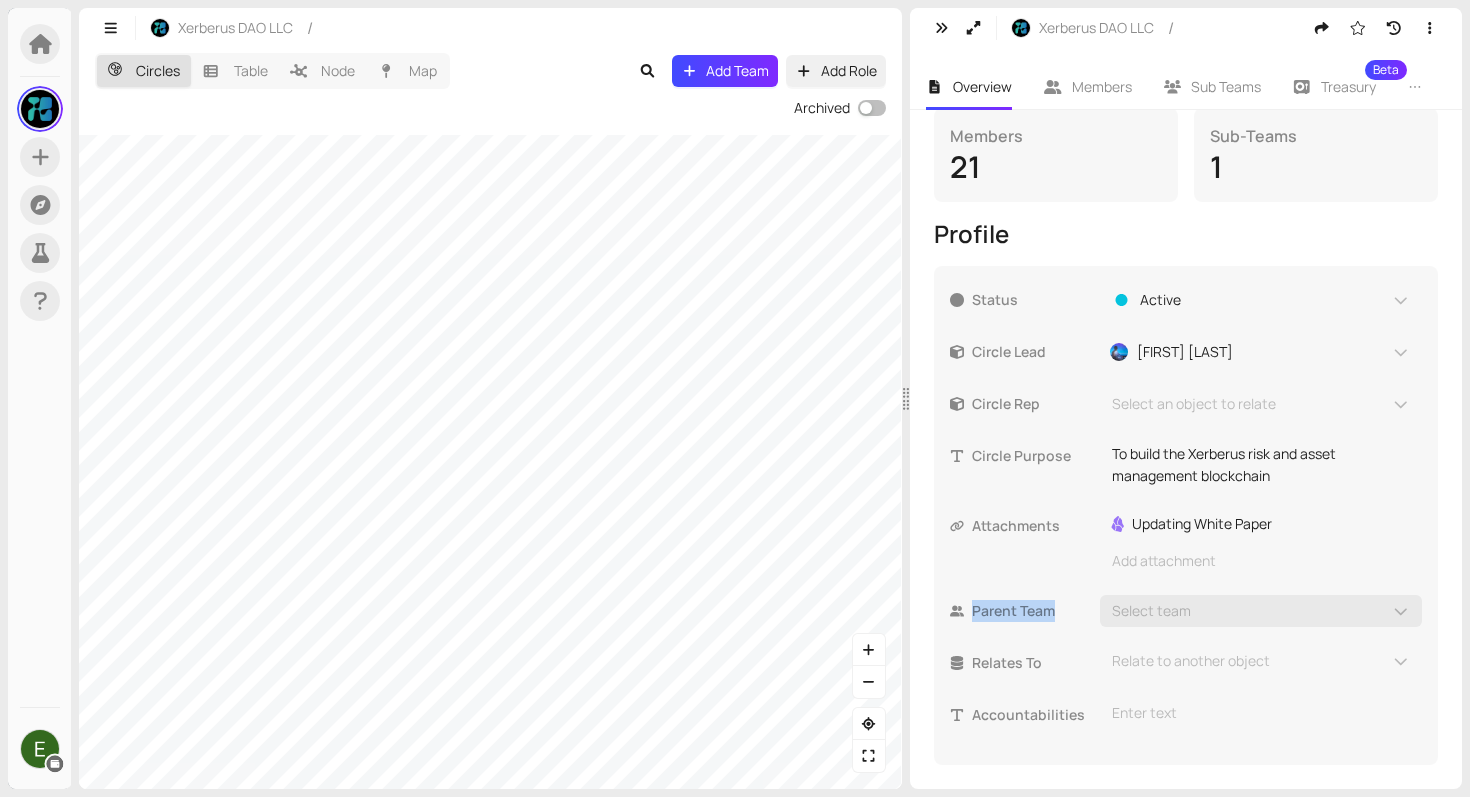 drag, startPoint x: 1052, startPoint y: 611, endPoint x: 945, endPoint y: 611, distance: 107 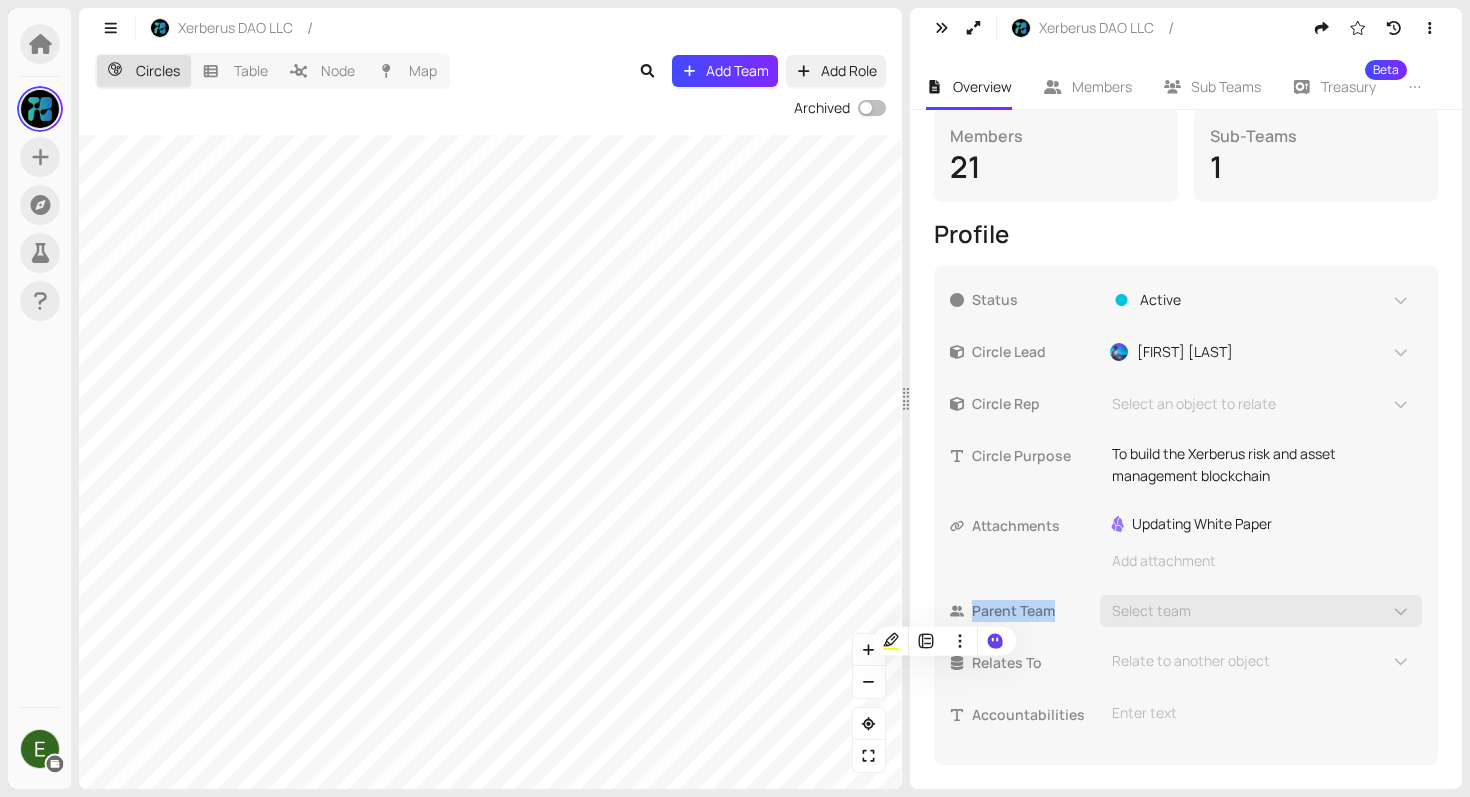 click on "Parent Team" at bounding box center (1036, 611) 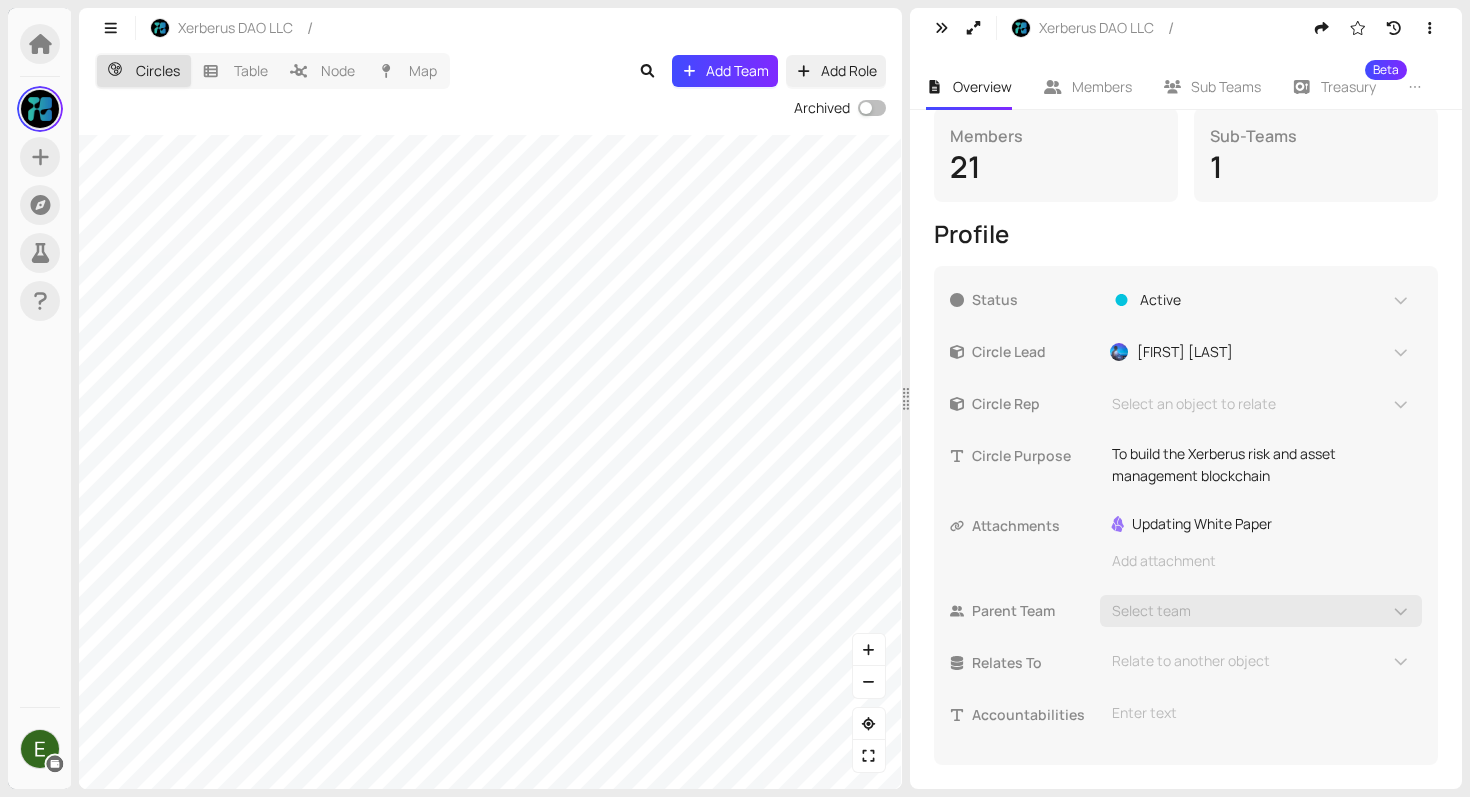click on "Parent Team" at bounding box center [1036, 611] 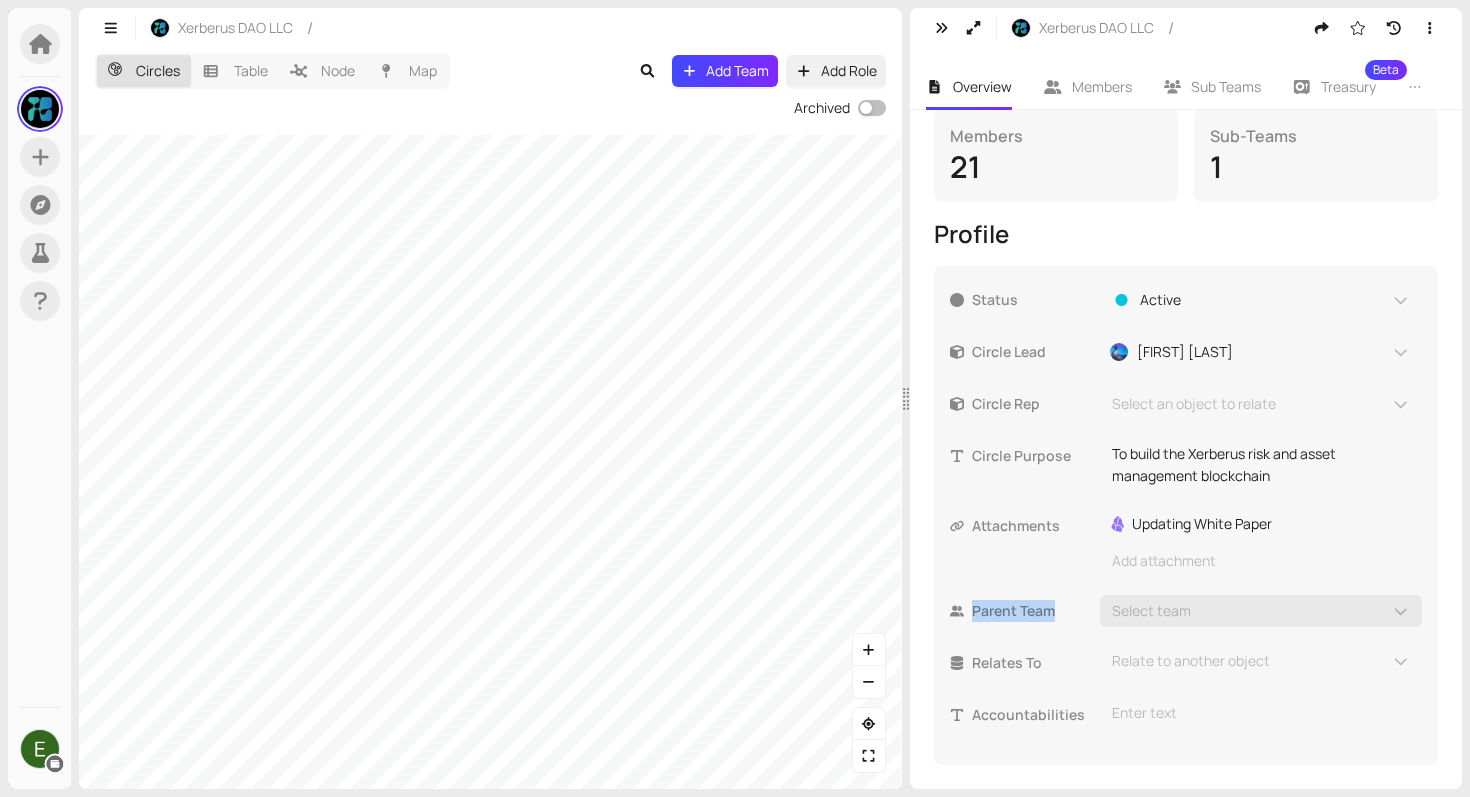 drag, startPoint x: 1055, startPoint y: 611, endPoint x: 948, endPoint y: 611, distance: 107 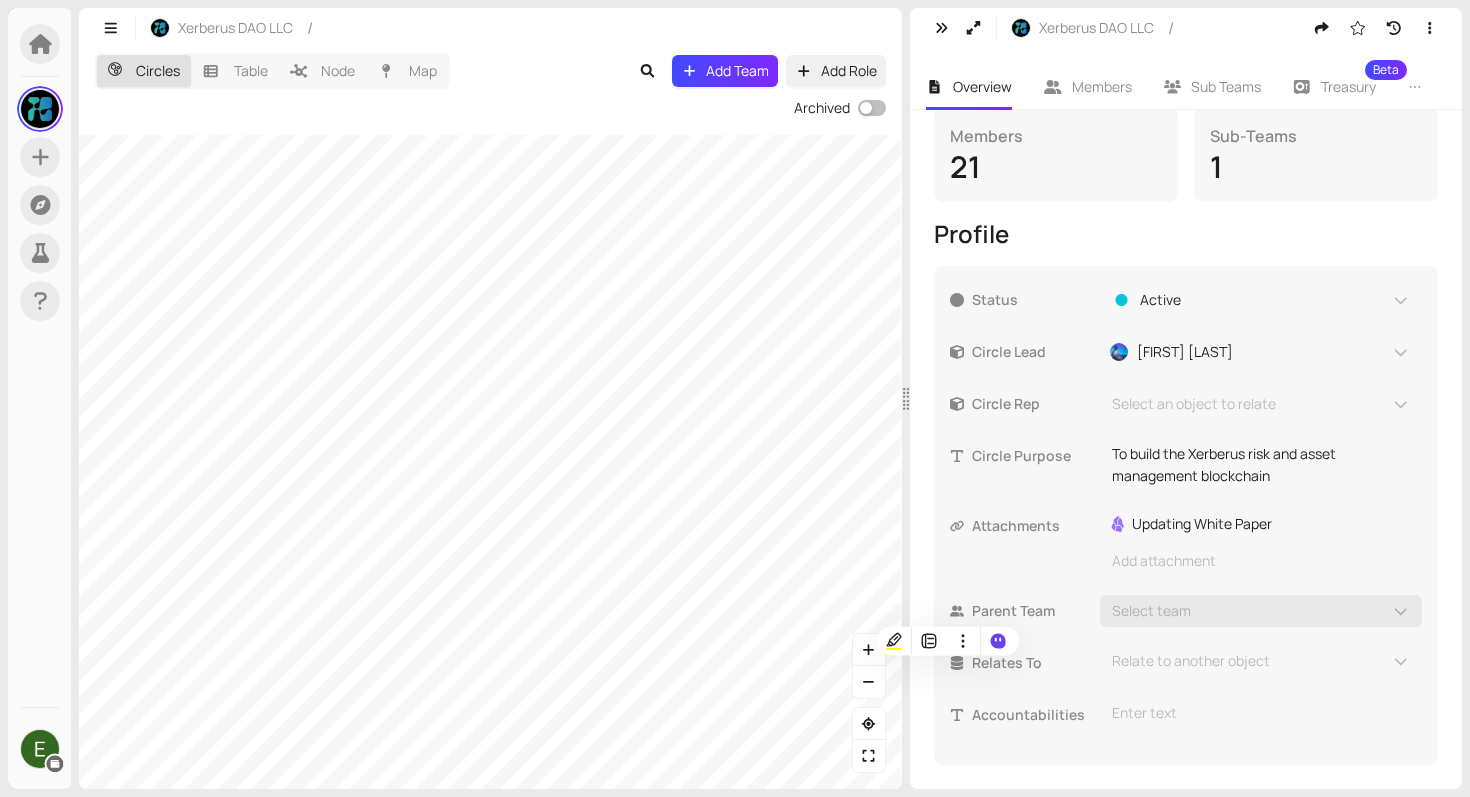 click on "Parent Team" at bounding box center (1036, 611) 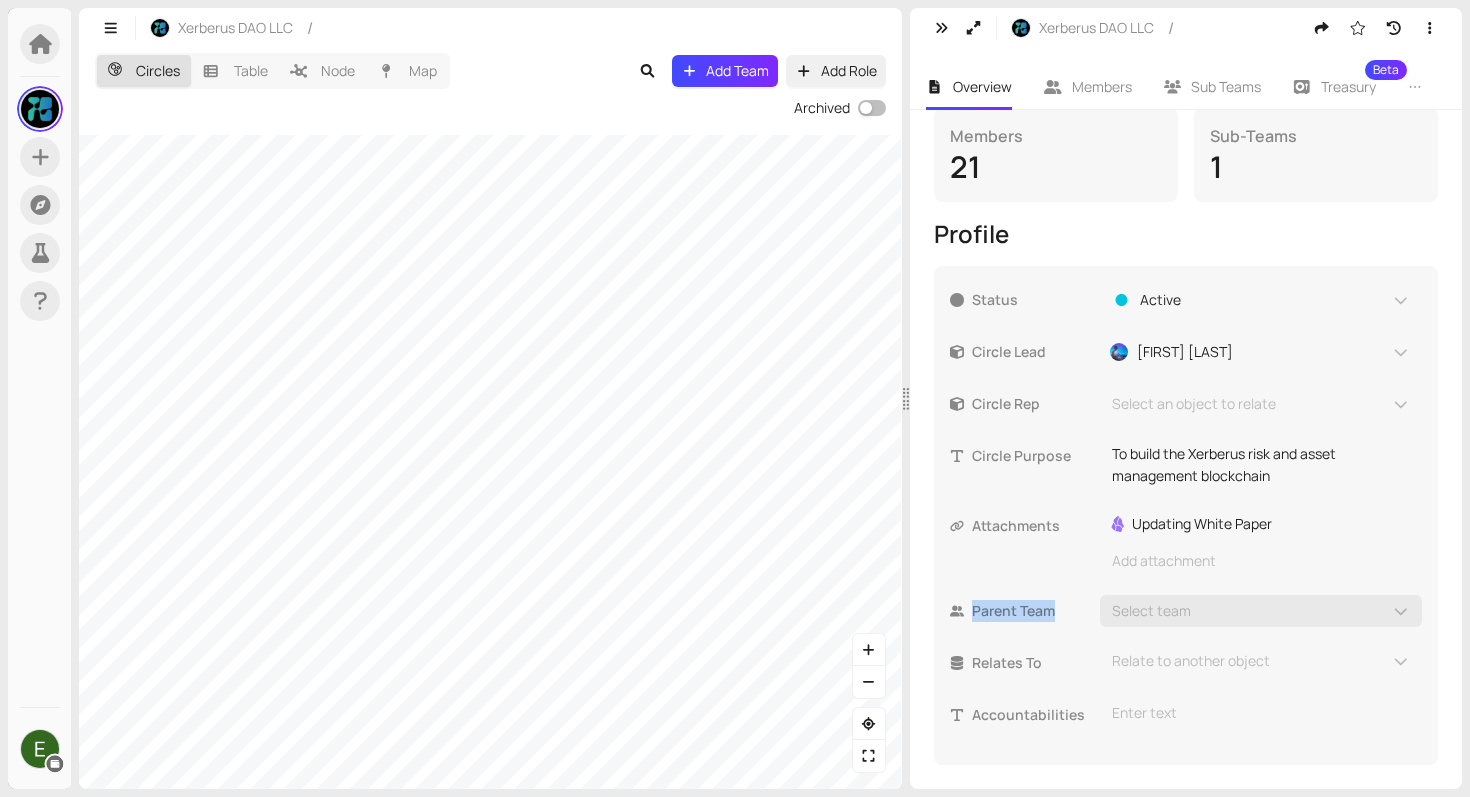 drag, startPoint x: 1052, startPoint y: 611, endPoint x: 969, endPoint y: 610, distance: 83.00603 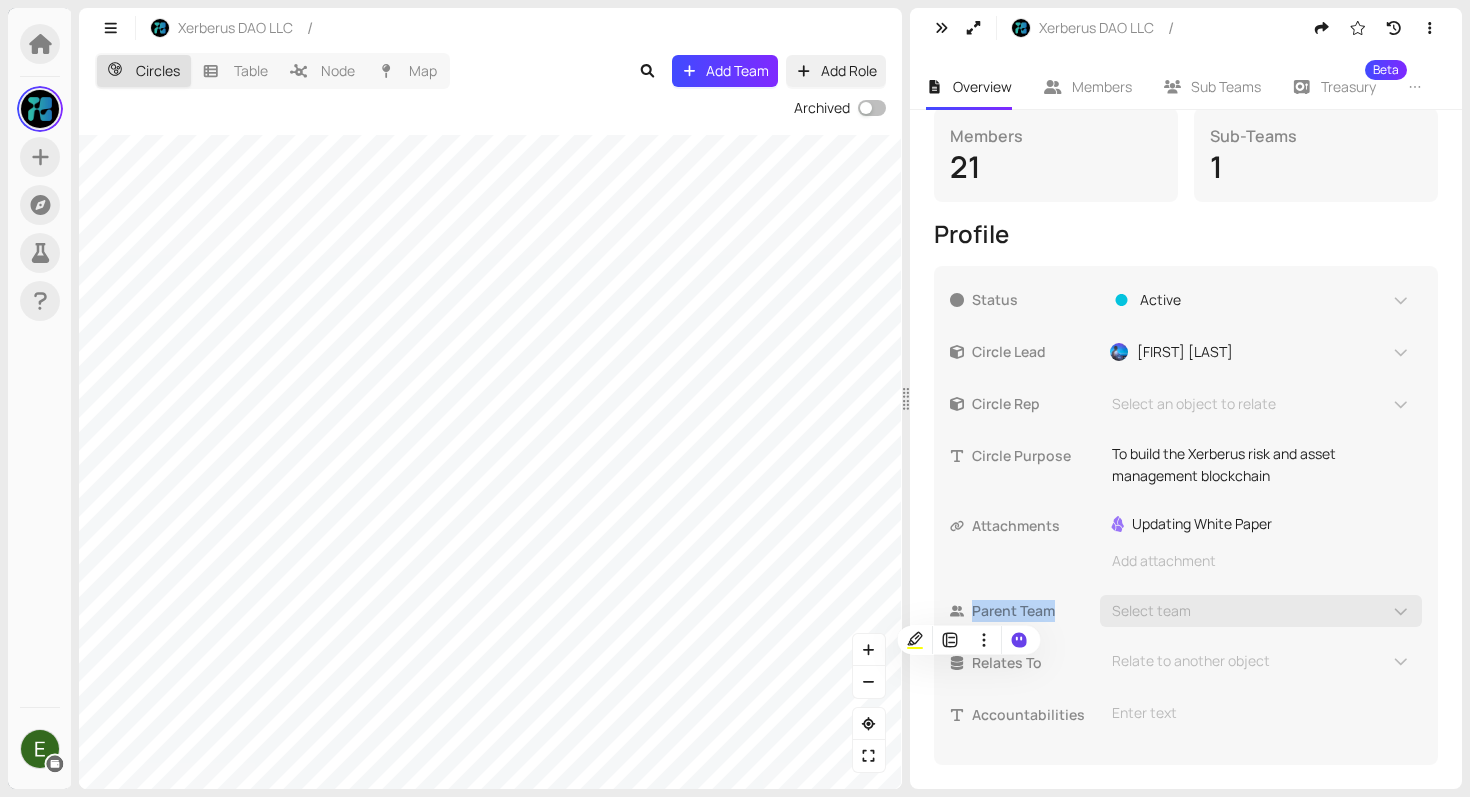 click on "Parent Team" at bounding box center [1025, 611] 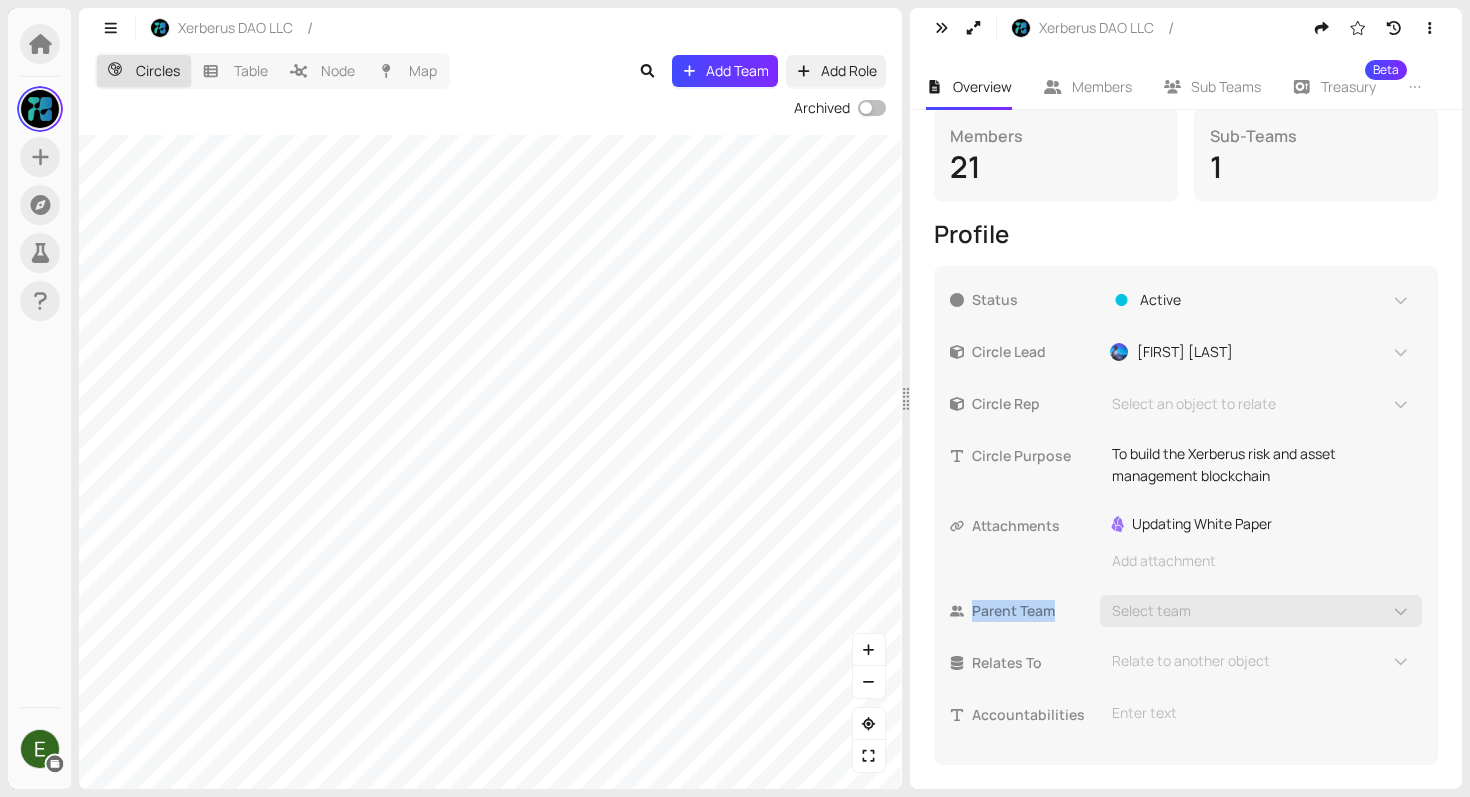 drag, startPoint x: 1053, startPoint y: 616, endPoint x: 932, endPoint y: 616, distance: 121 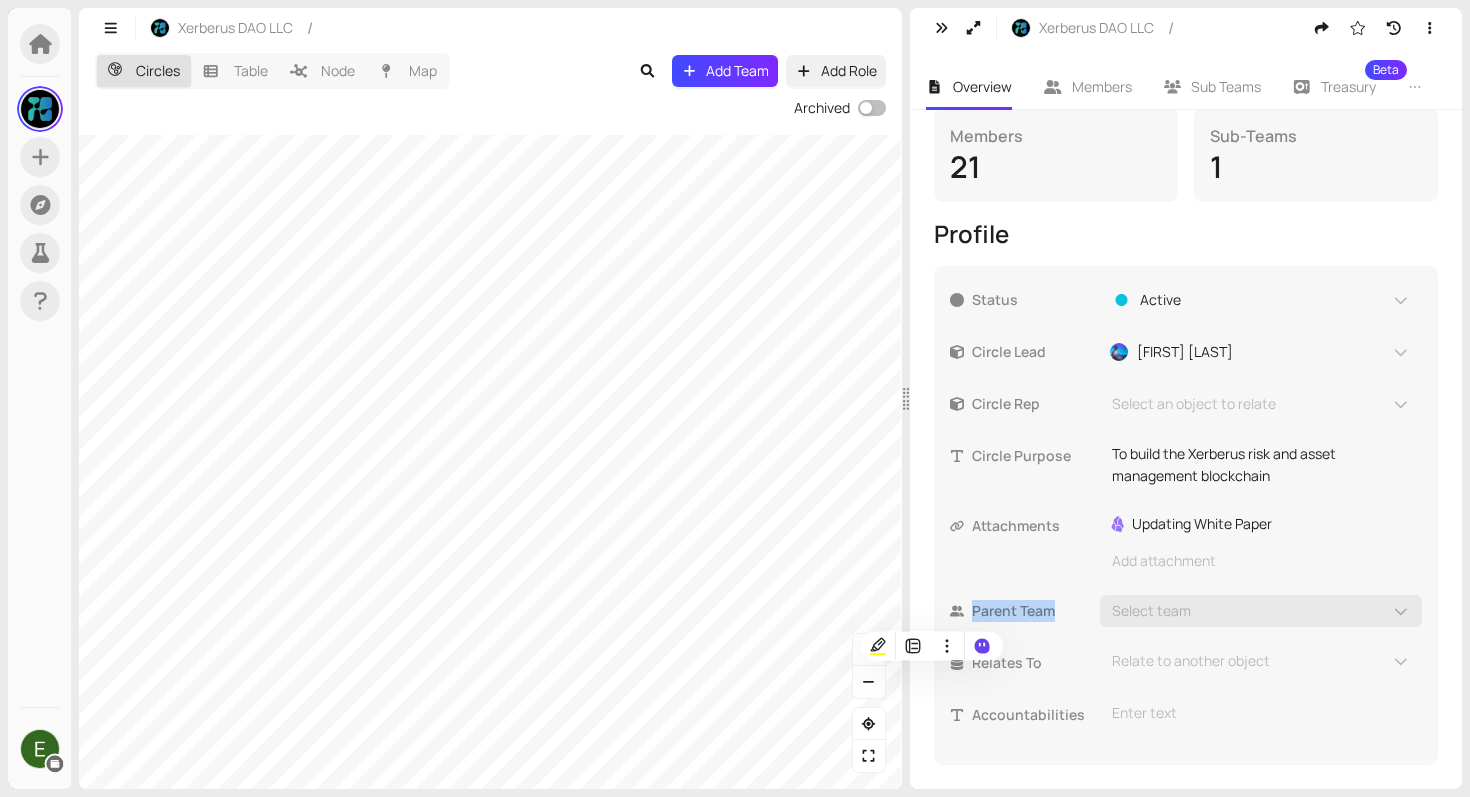 click on "Parent Team" at bounding box center [1036, 611] 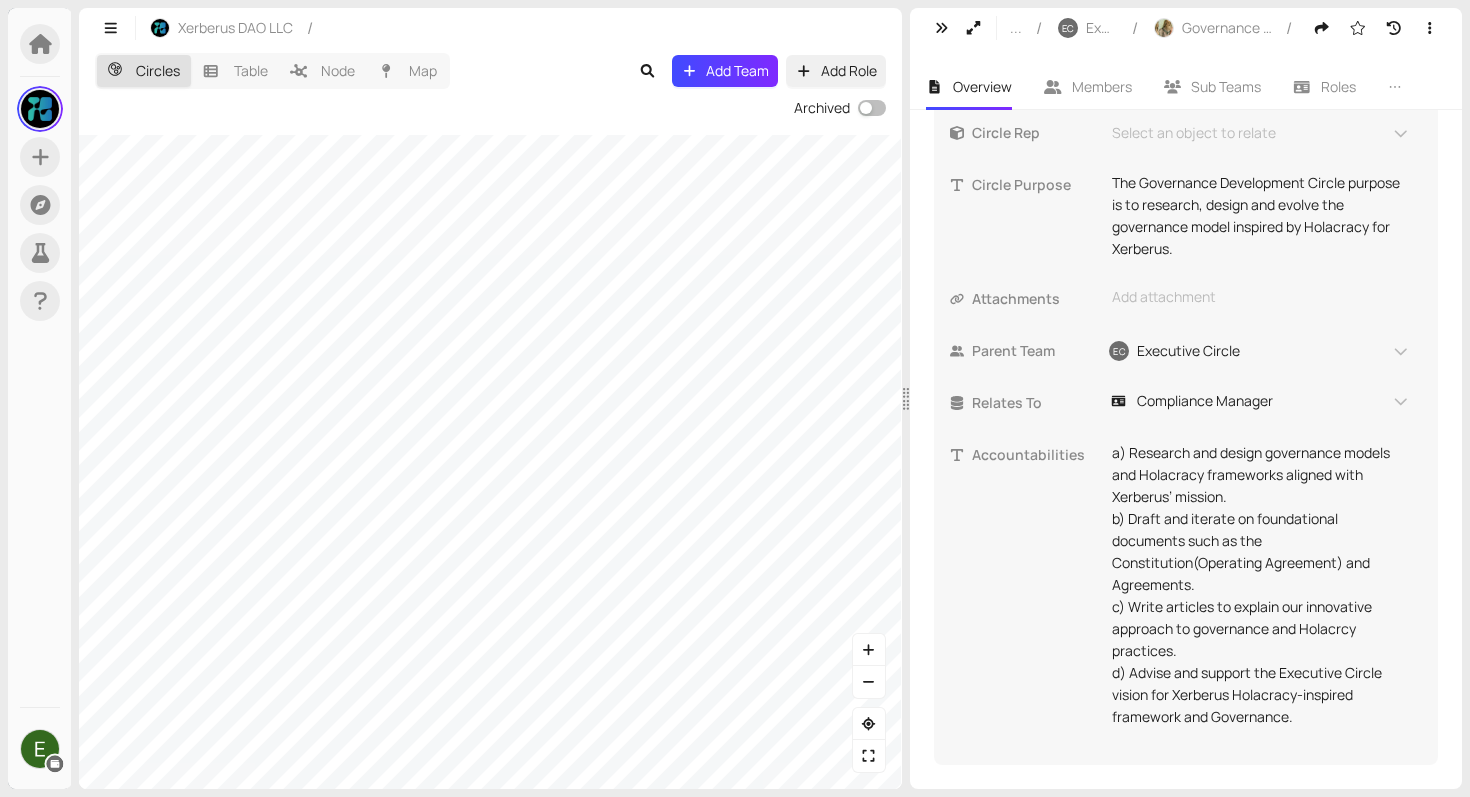 scroll, scrollTop: 480, scrollLeft: 0, axis: vertical 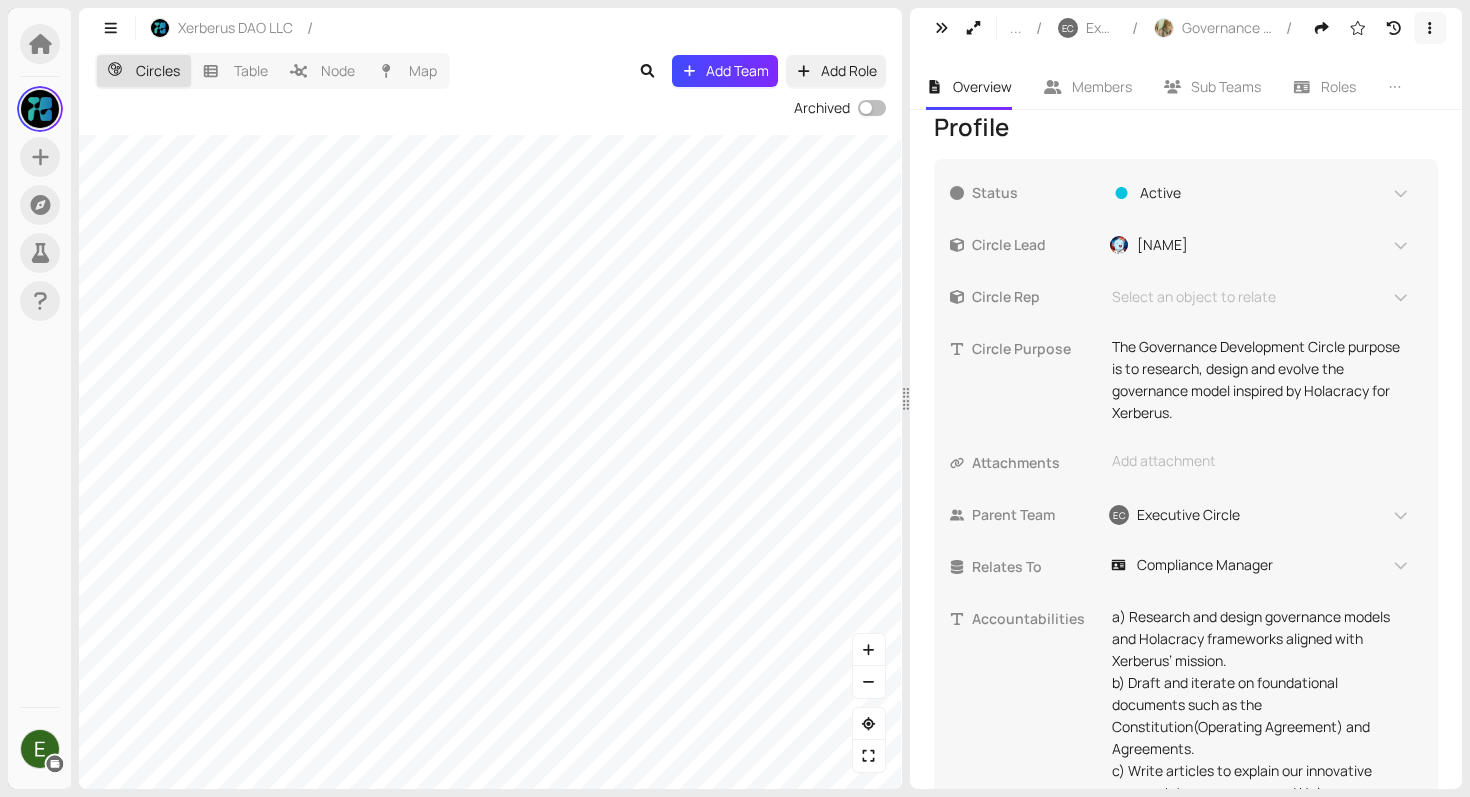 click 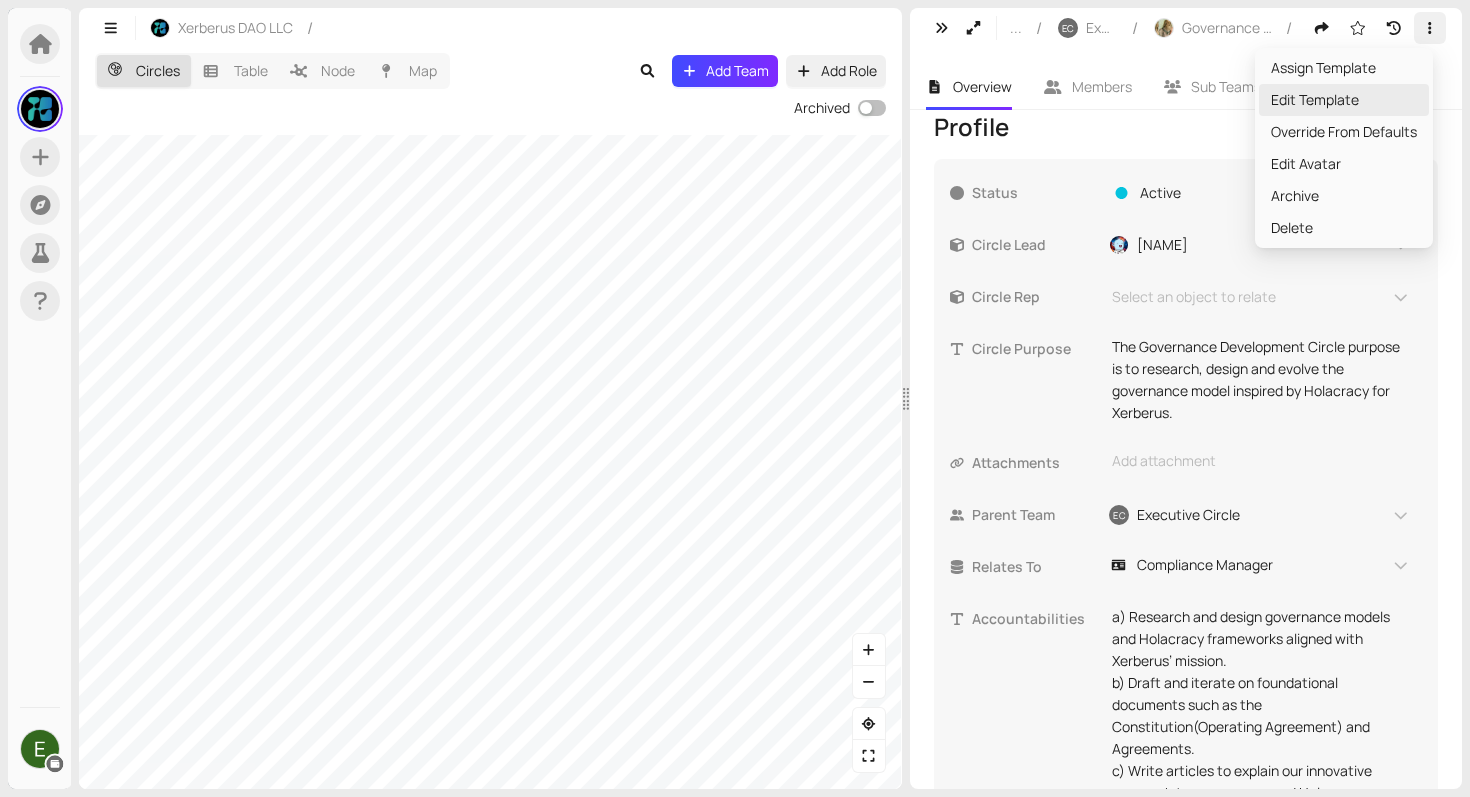 click on "Edit Template" at bounding box center (1344, 100) 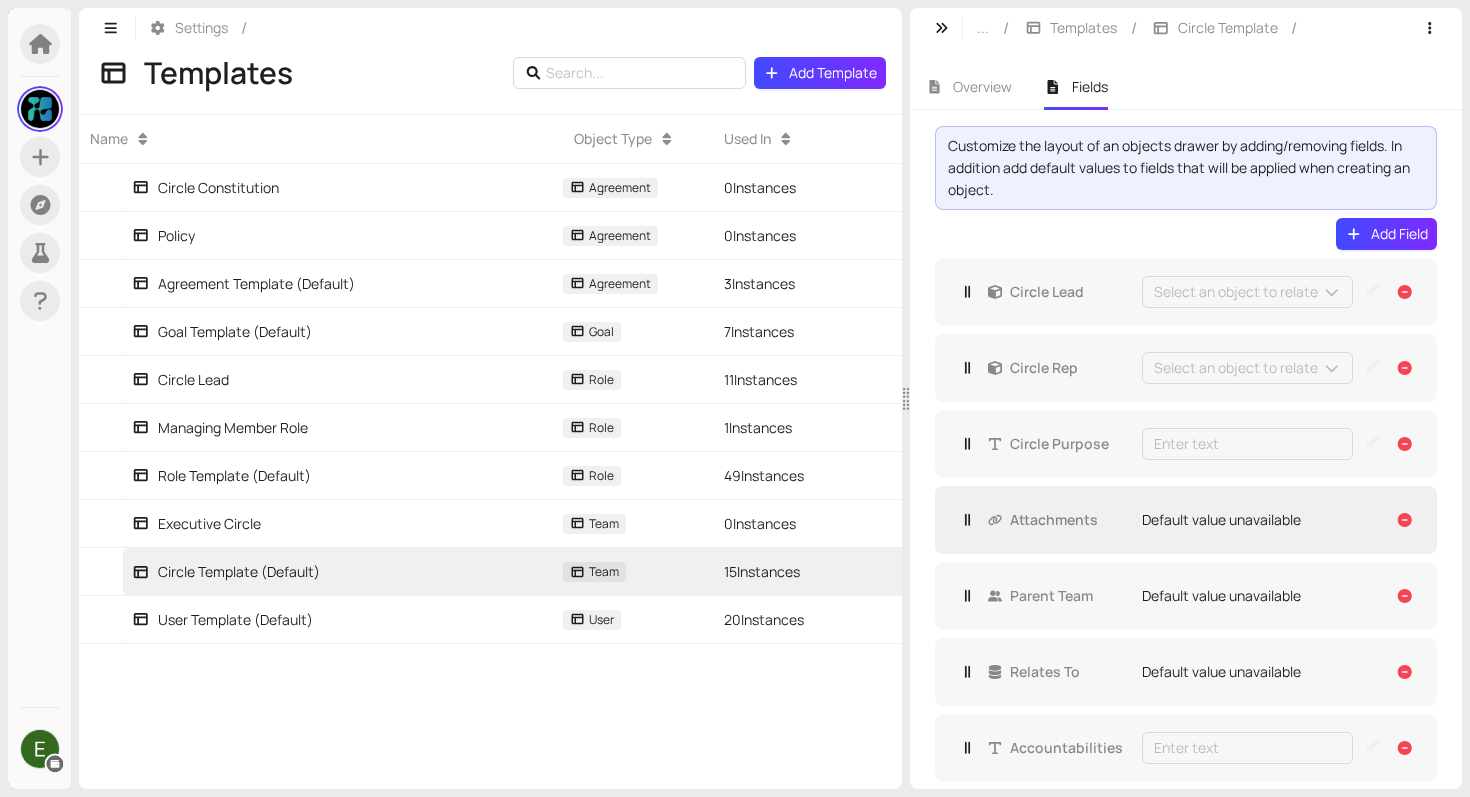 scroll, scrollTop: 25, scrollLeft: 0, axis: vertical 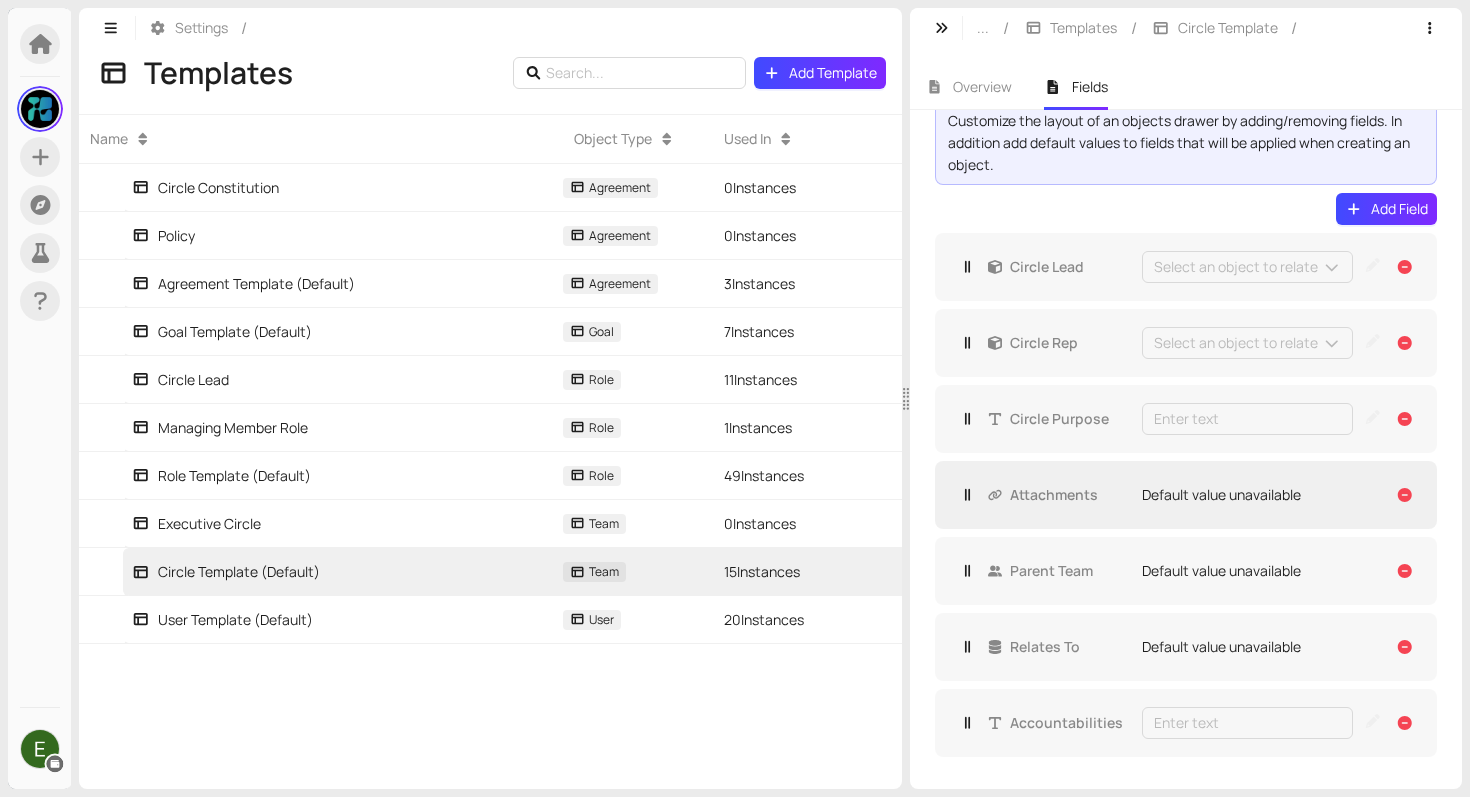 click 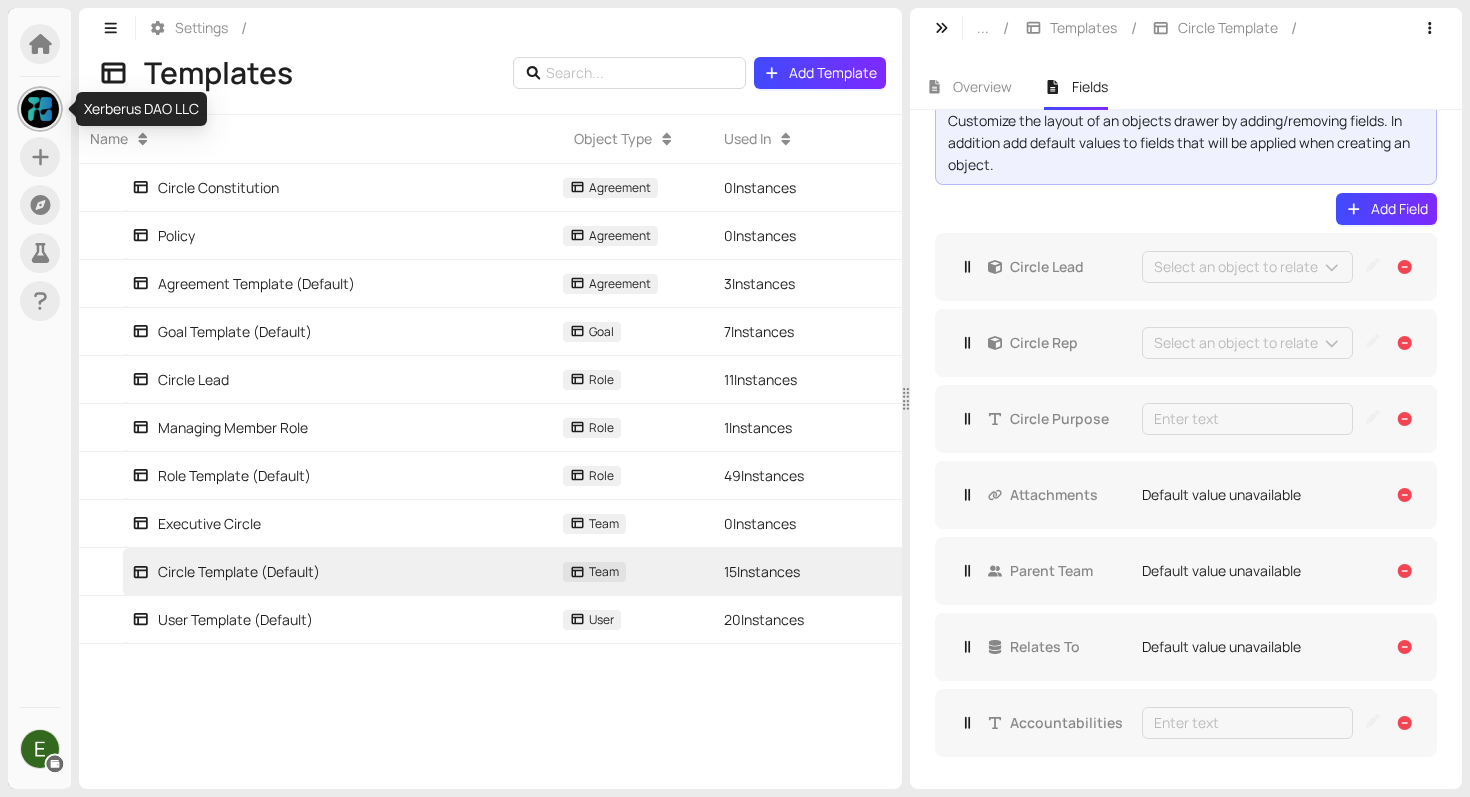 click at bounding box center [40, 109] 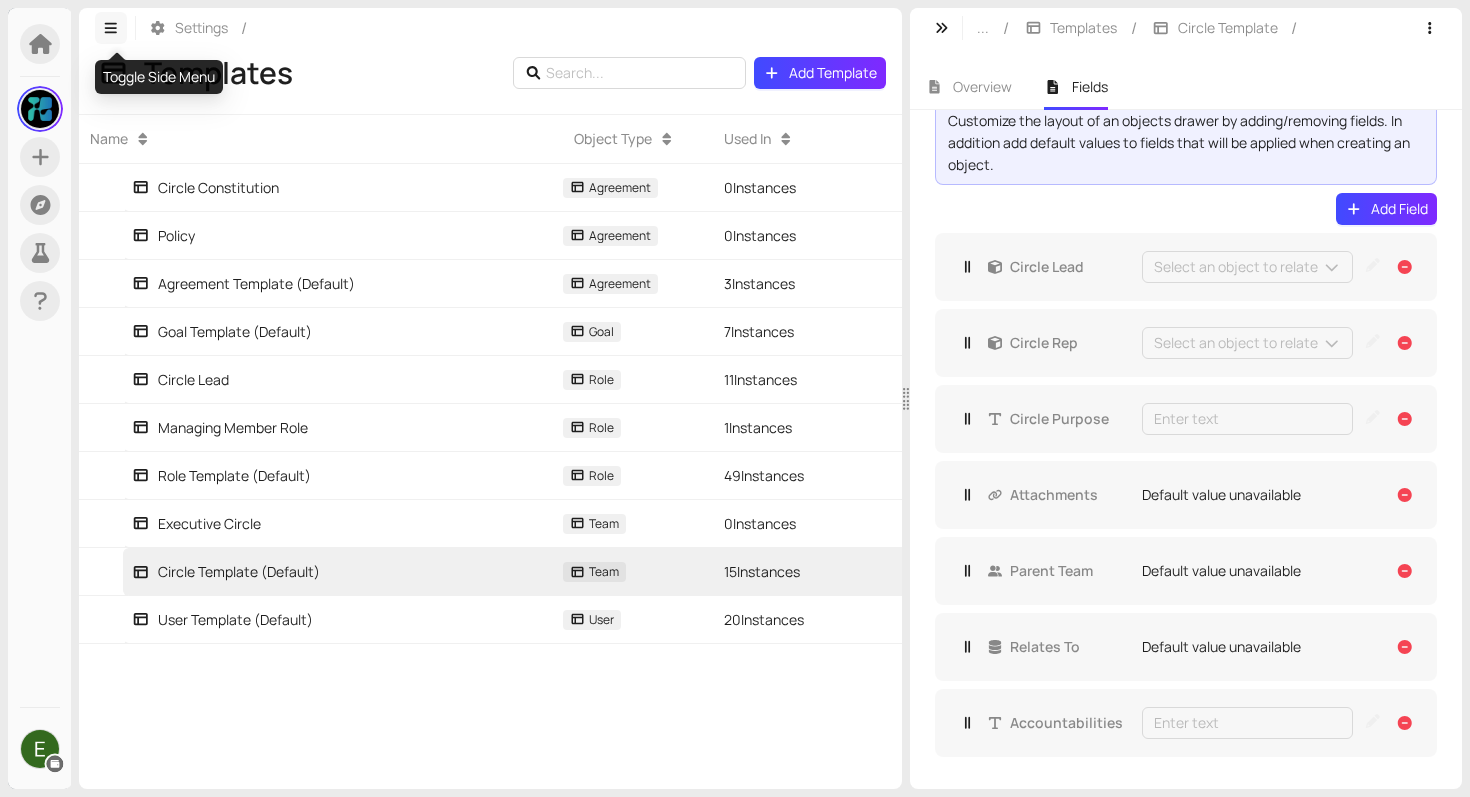 click at bounding box center (111, 28) 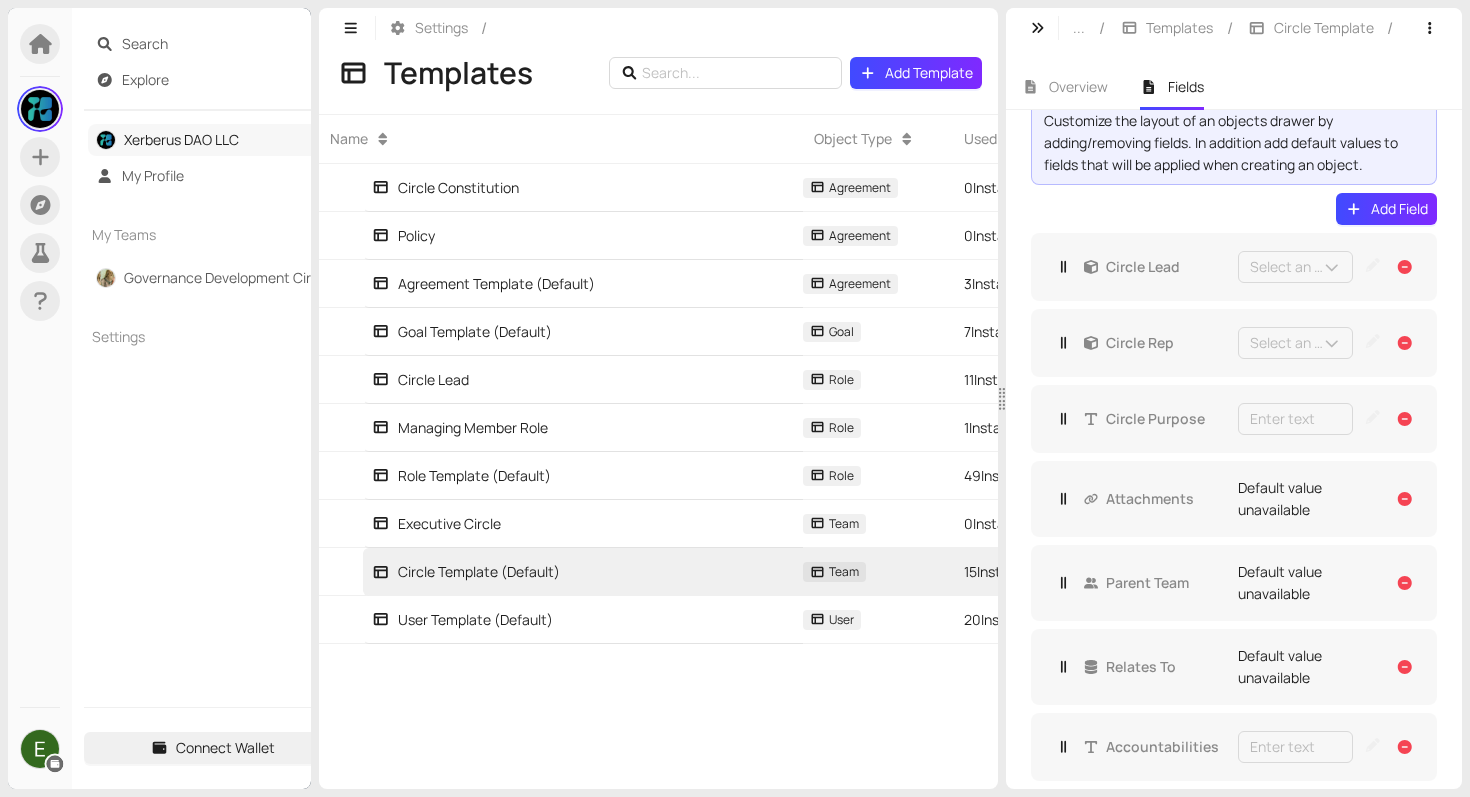 click on "Xerberus DAO LLC" at bounding box center [181, 139] 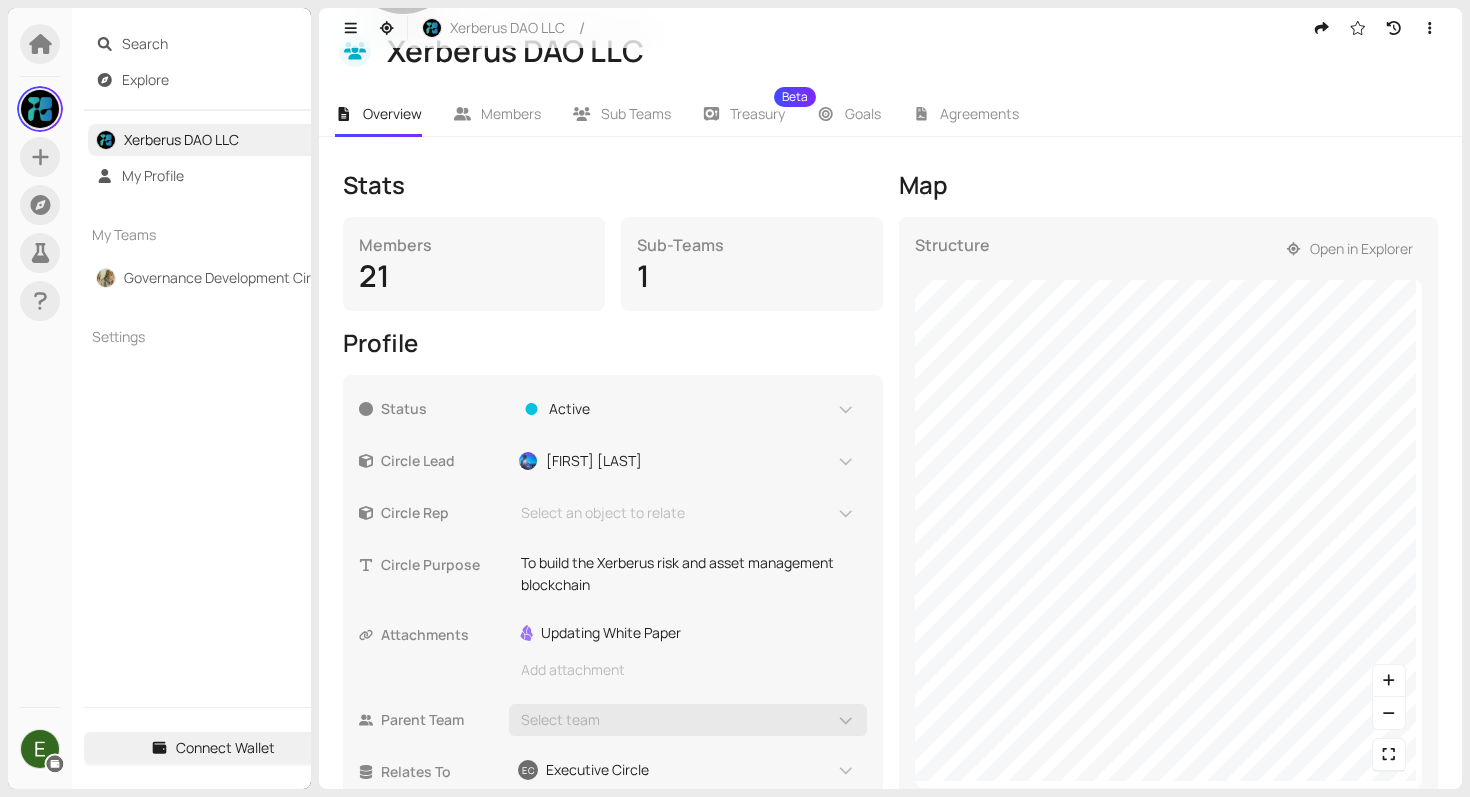 scroll, scrollTop: 239, scrollLeft: 0, axis: vertical 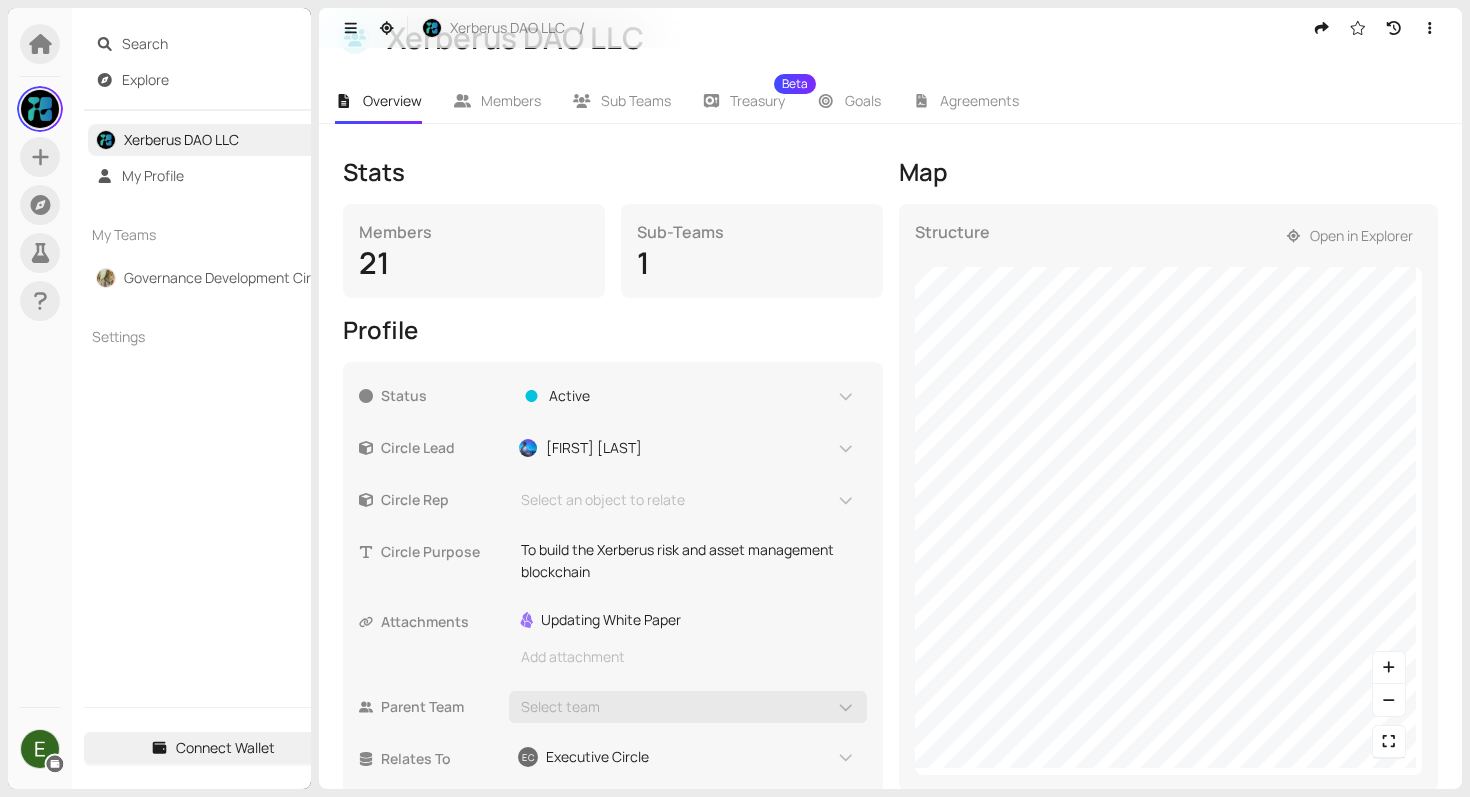 click on "Profile" at bounding box center (613, 330) 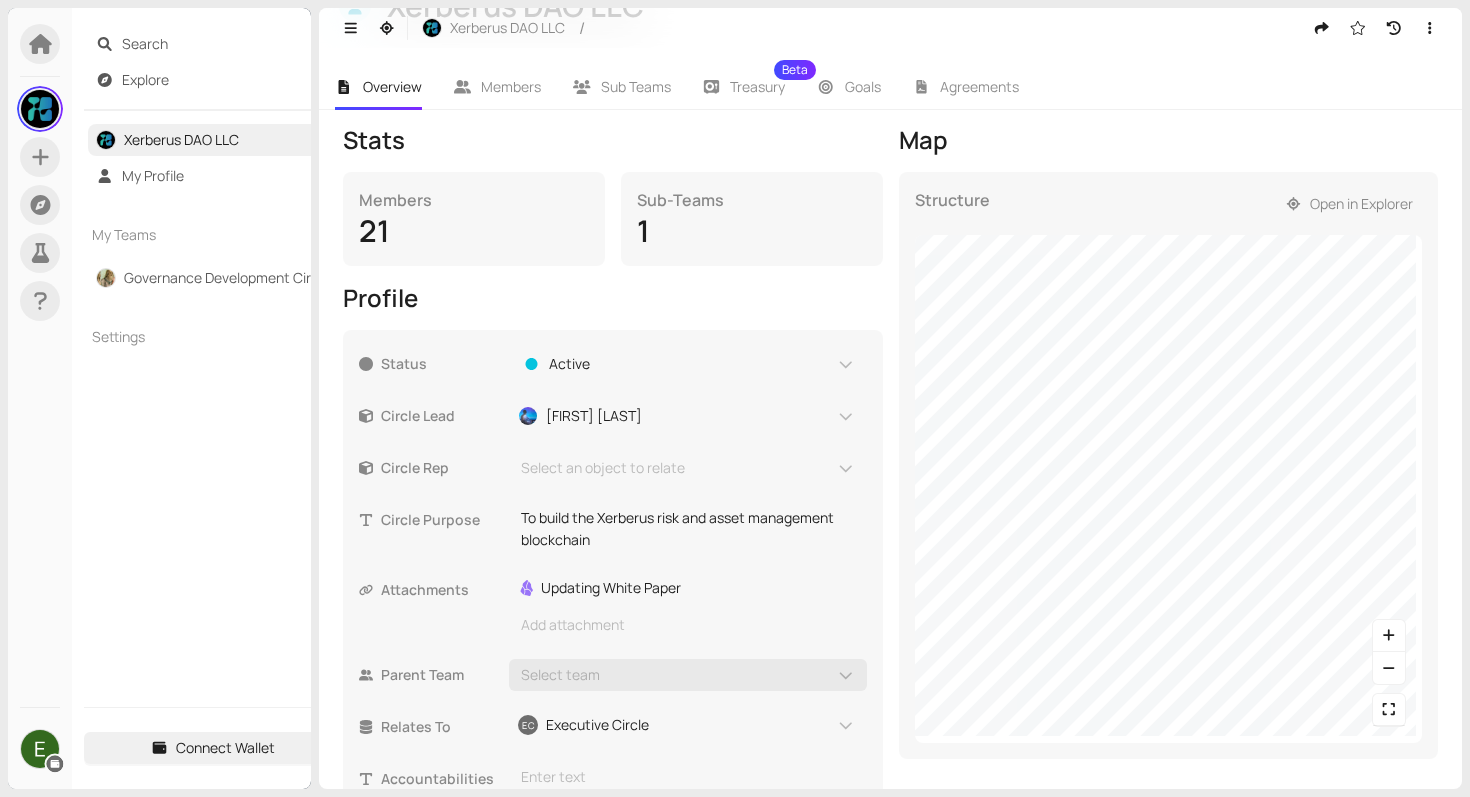 scroll, scrollTop: 208, scrollLeft: 0, axis: vertical 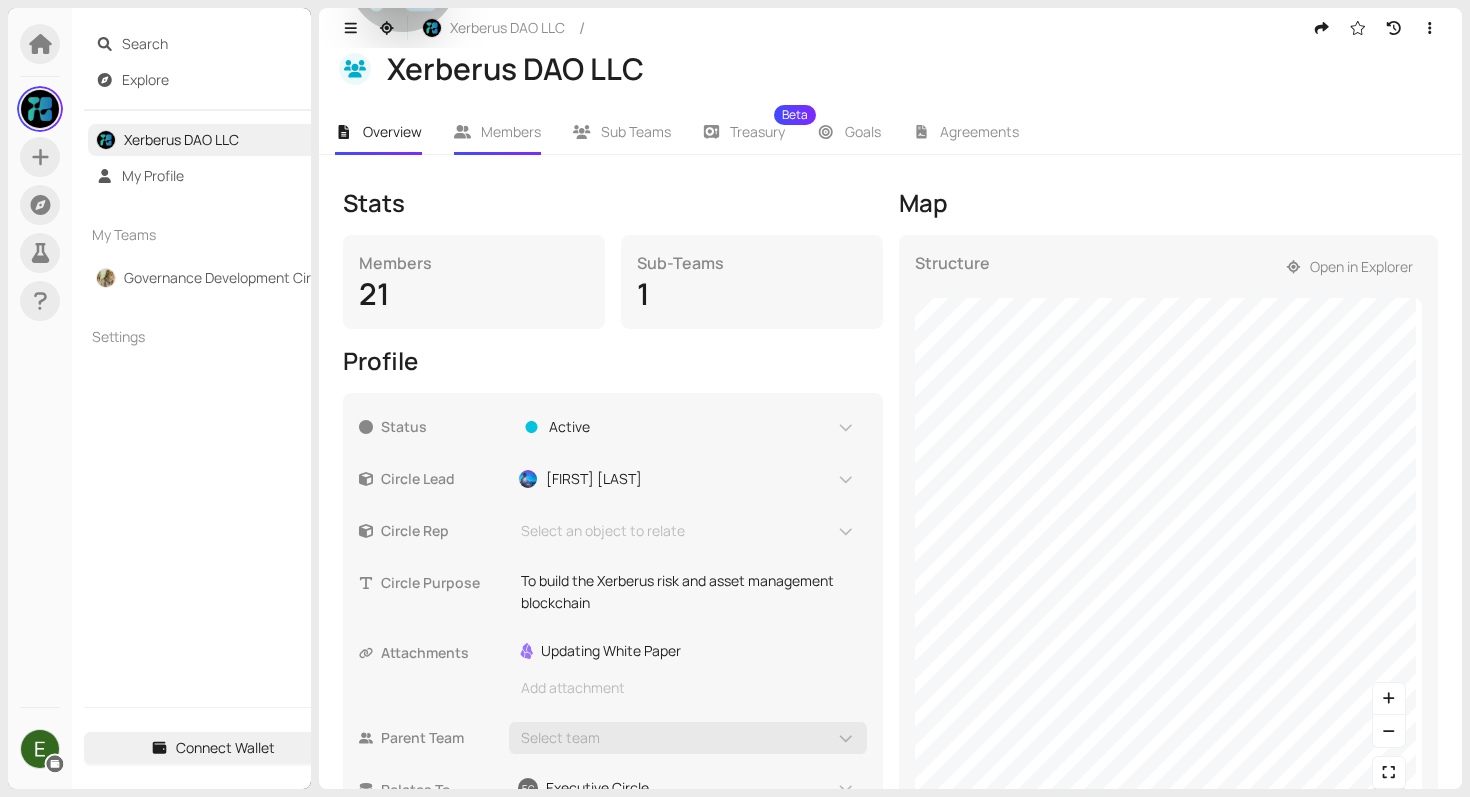 click 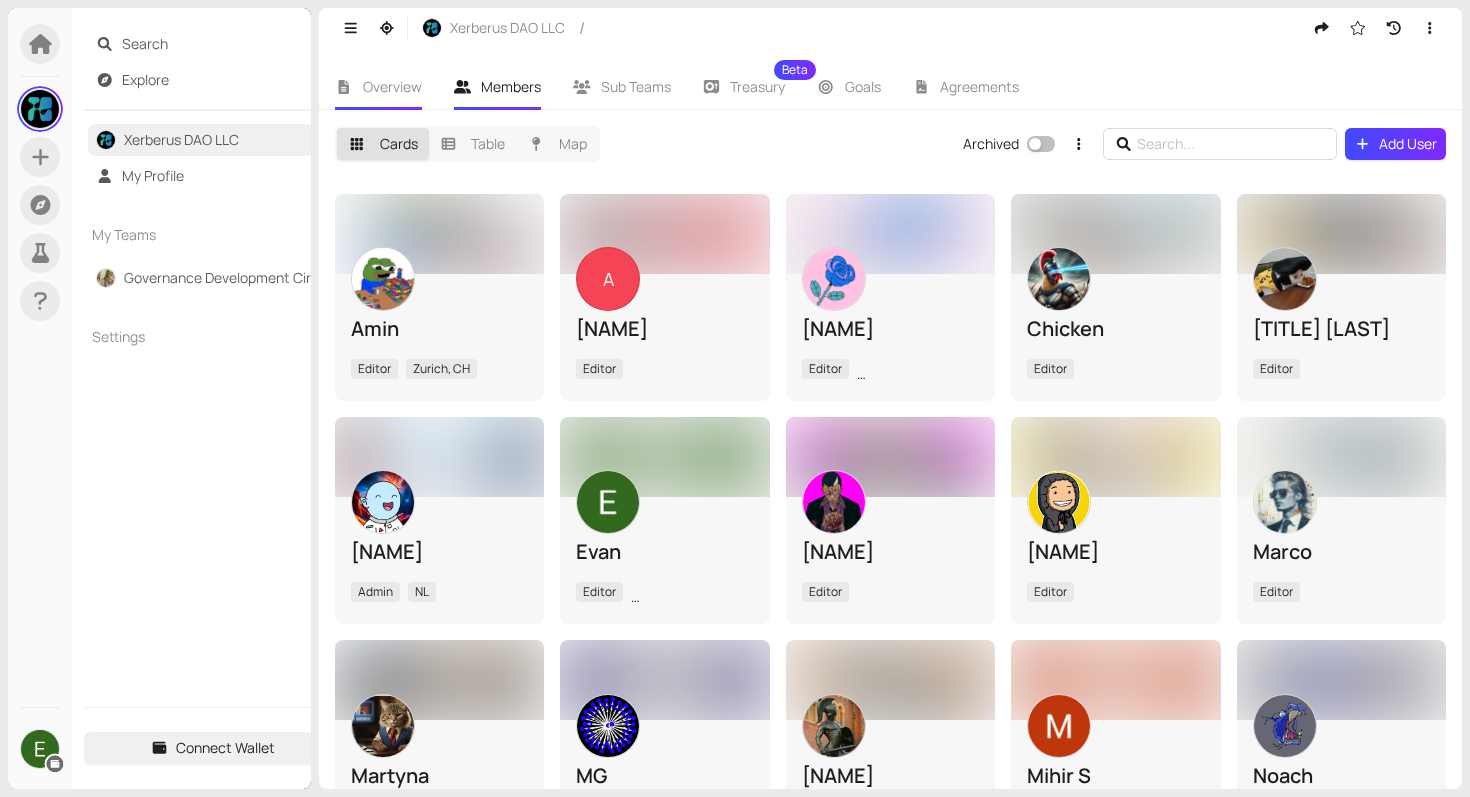 click on "Overview" at bounding box center (392, 86) 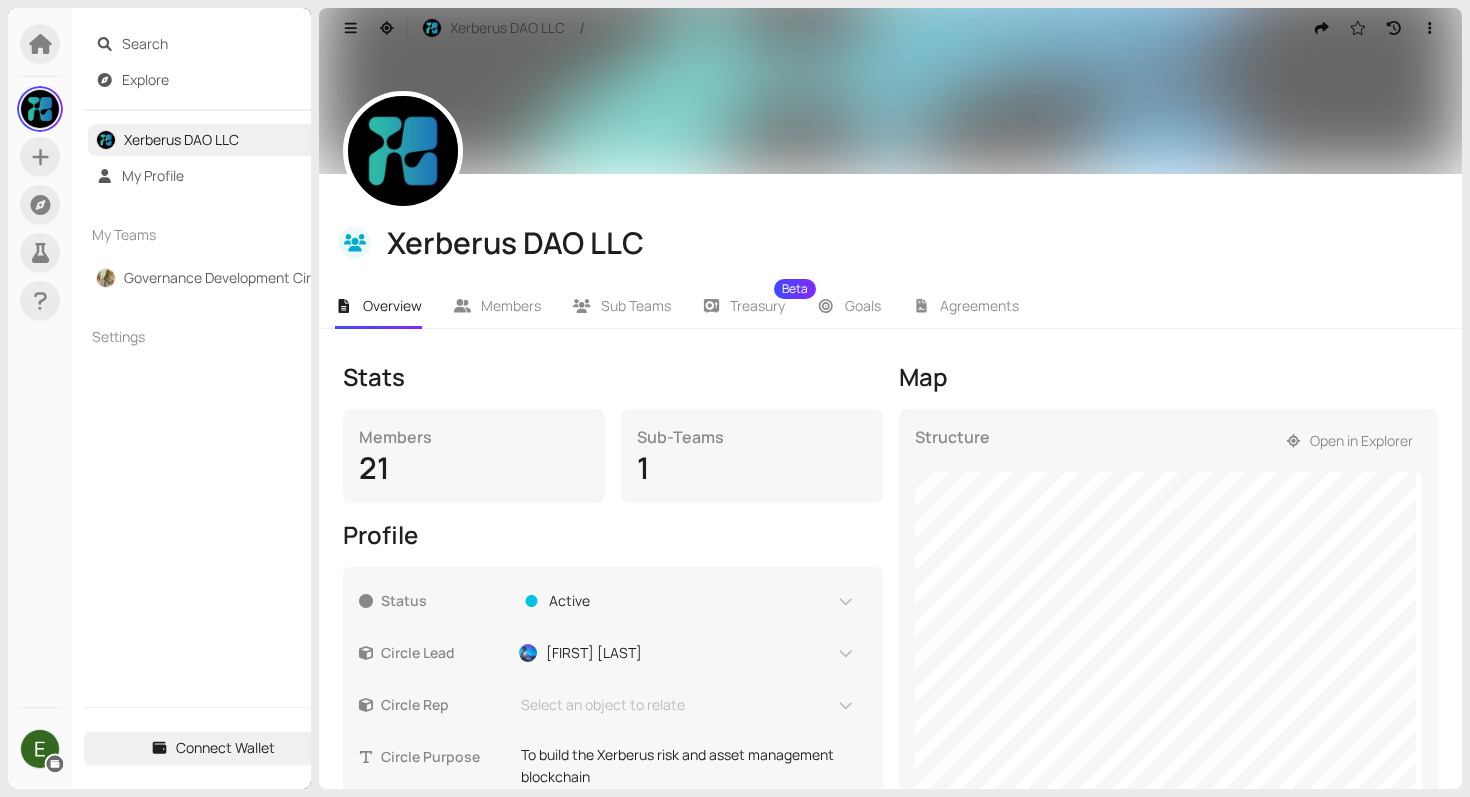 scroll, scrollTop: 0, scrollLeft: 0, axis: both 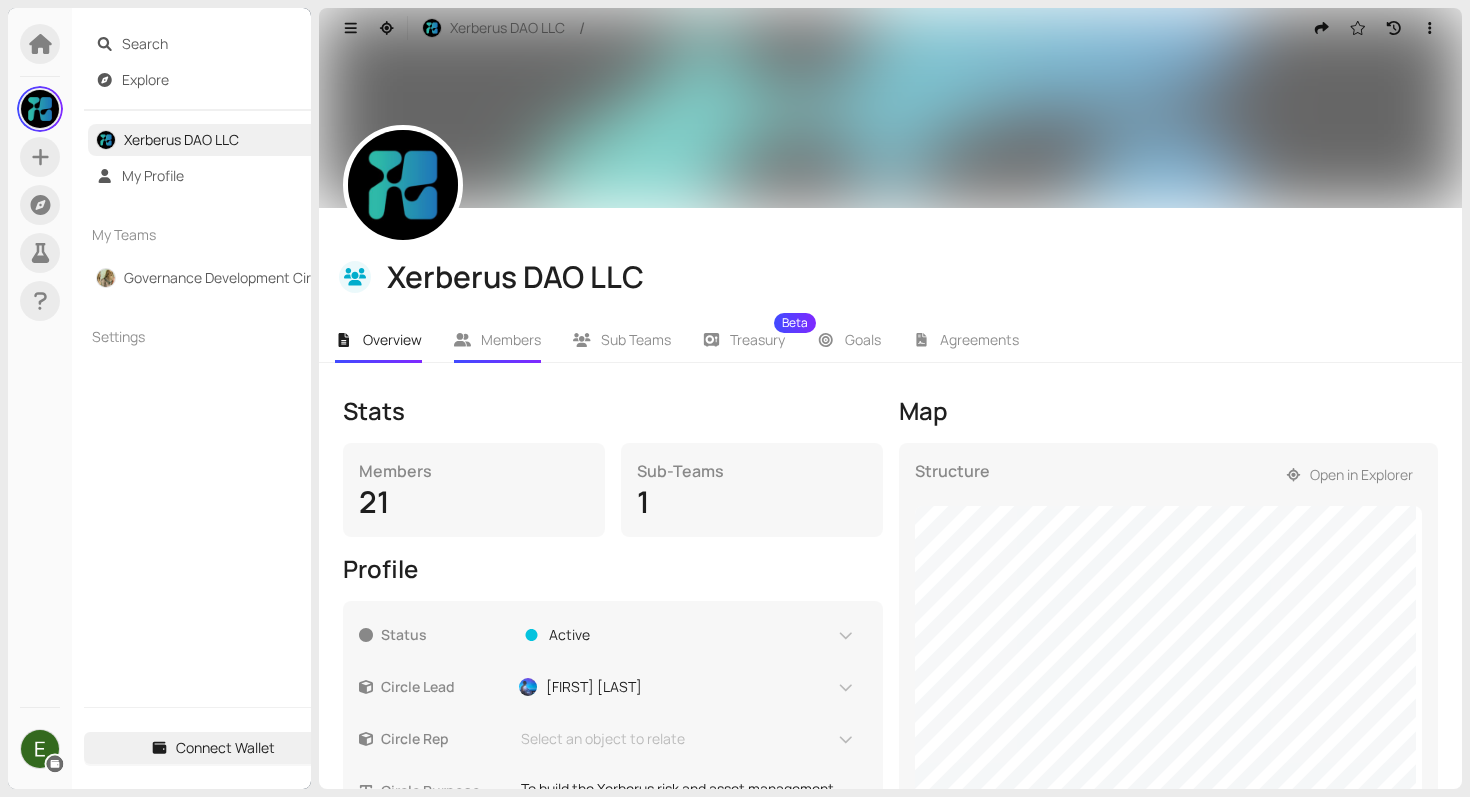 click on "Members" at bounding box center [511, 339] 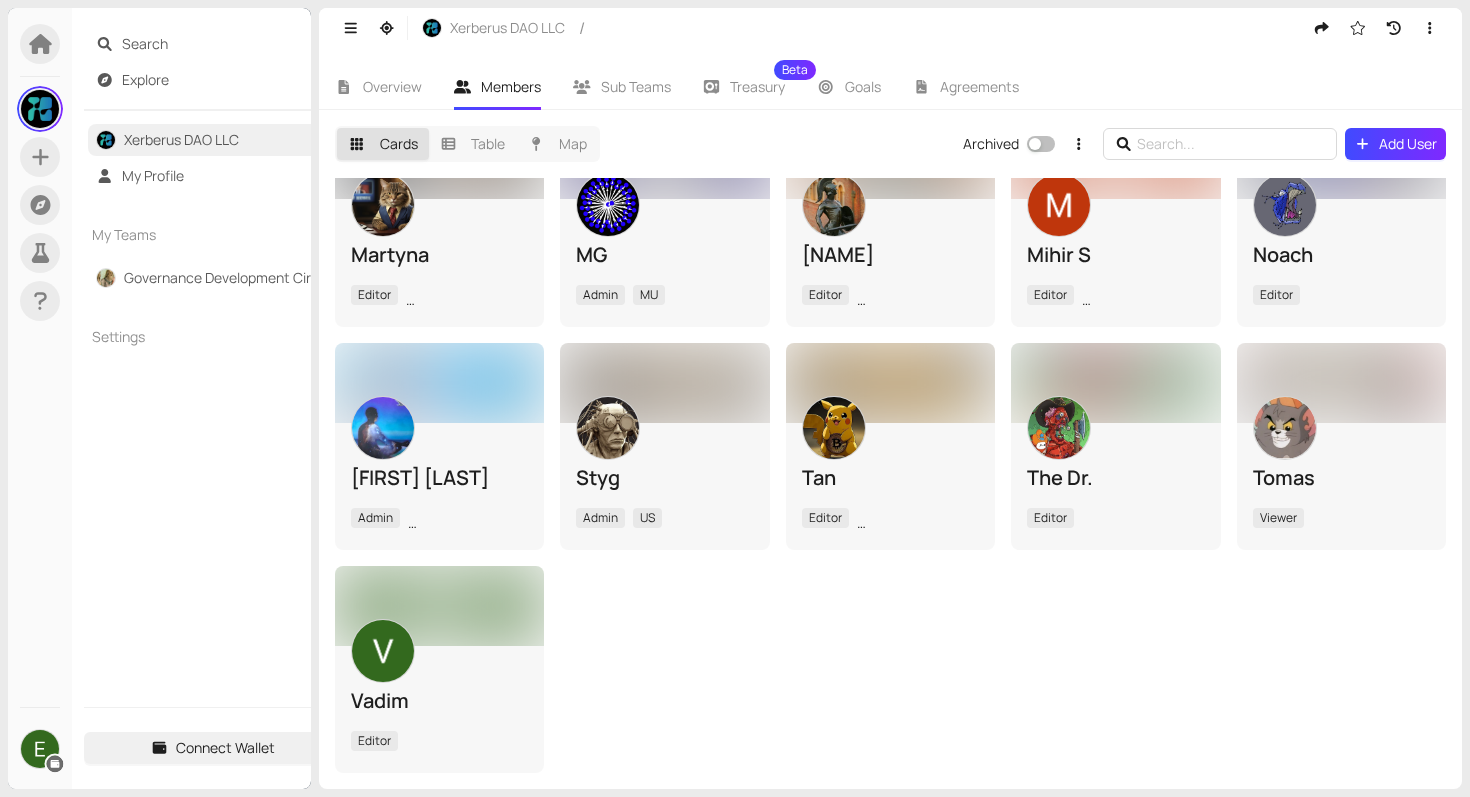 scroll, scrollTop: 0, scrollLeft: 0, axis: both 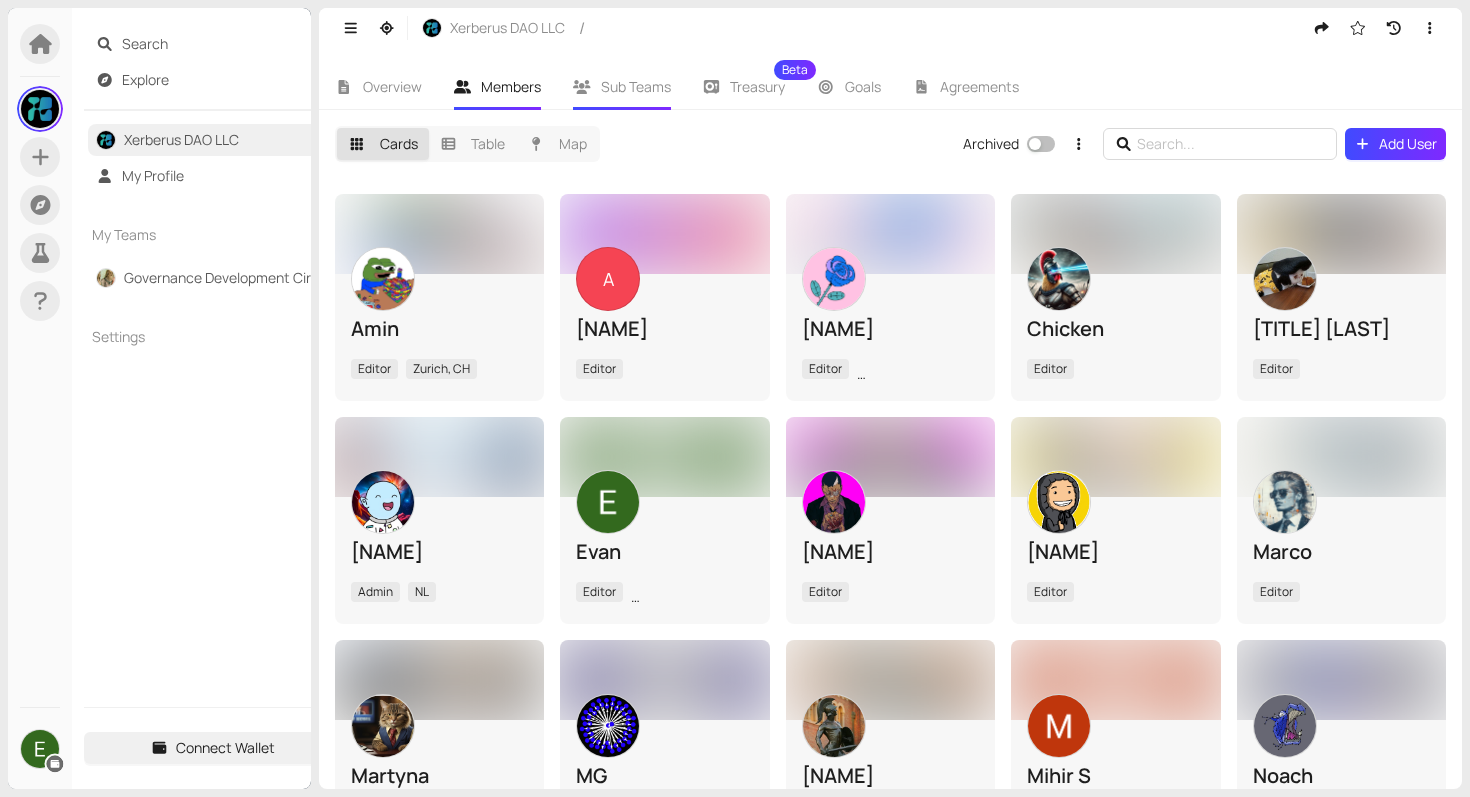 click on "Sub Teams" at bounding box center [636, 86] 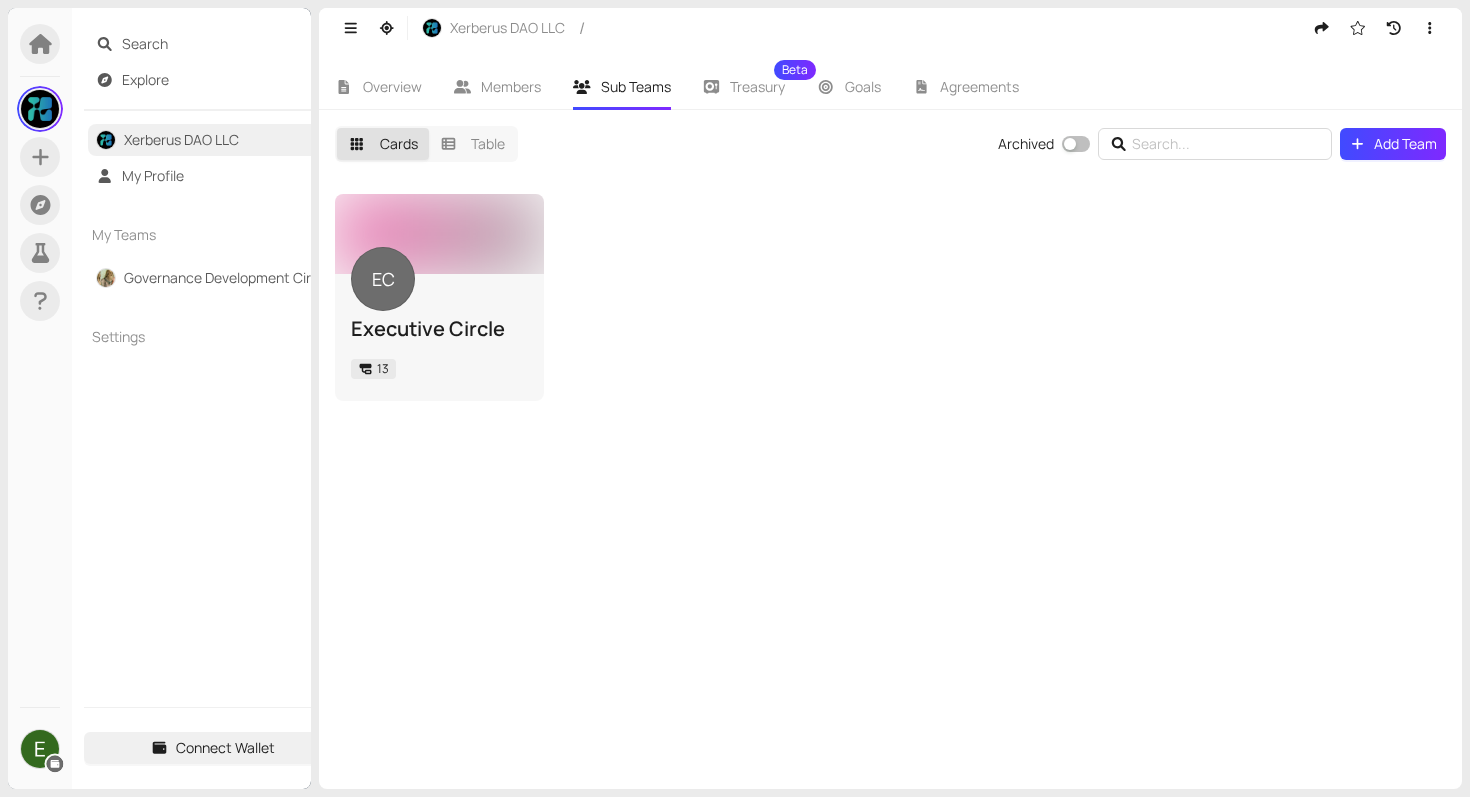 click on "Sub Teams" at bounding box center (636, 86) 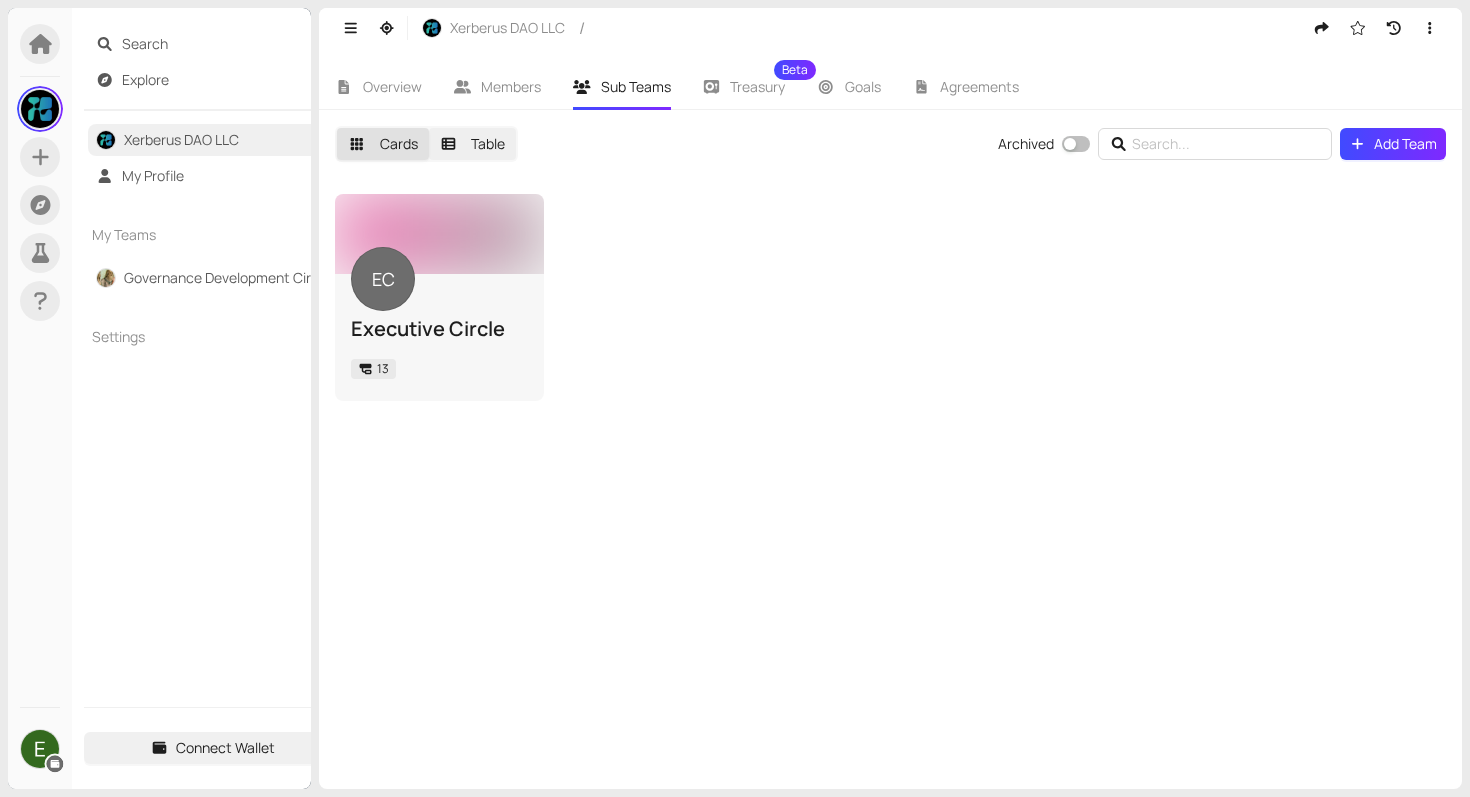 click on "Table" at bounding box center [473, 144] 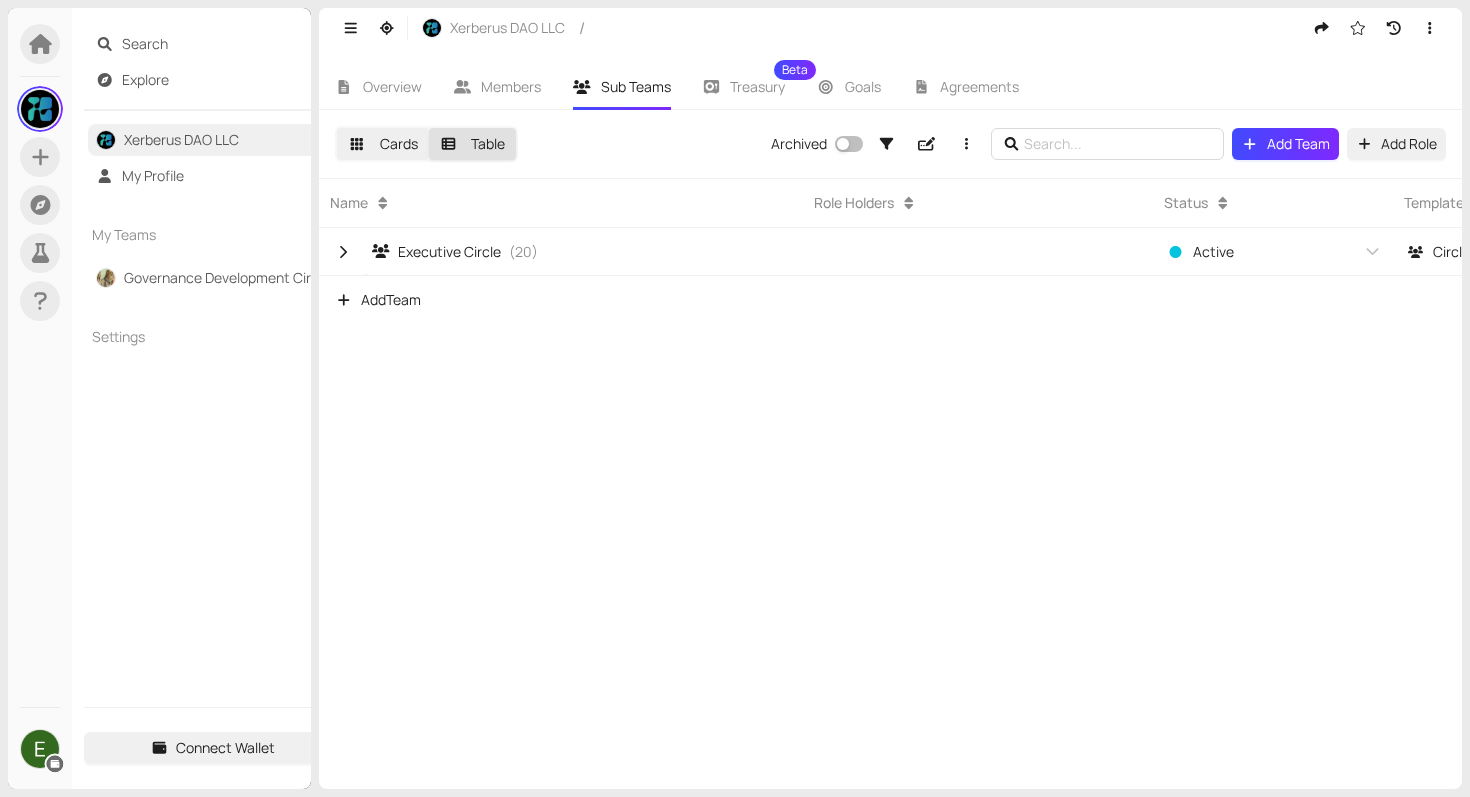 click on "Cards" at bounding box center [383, 144] 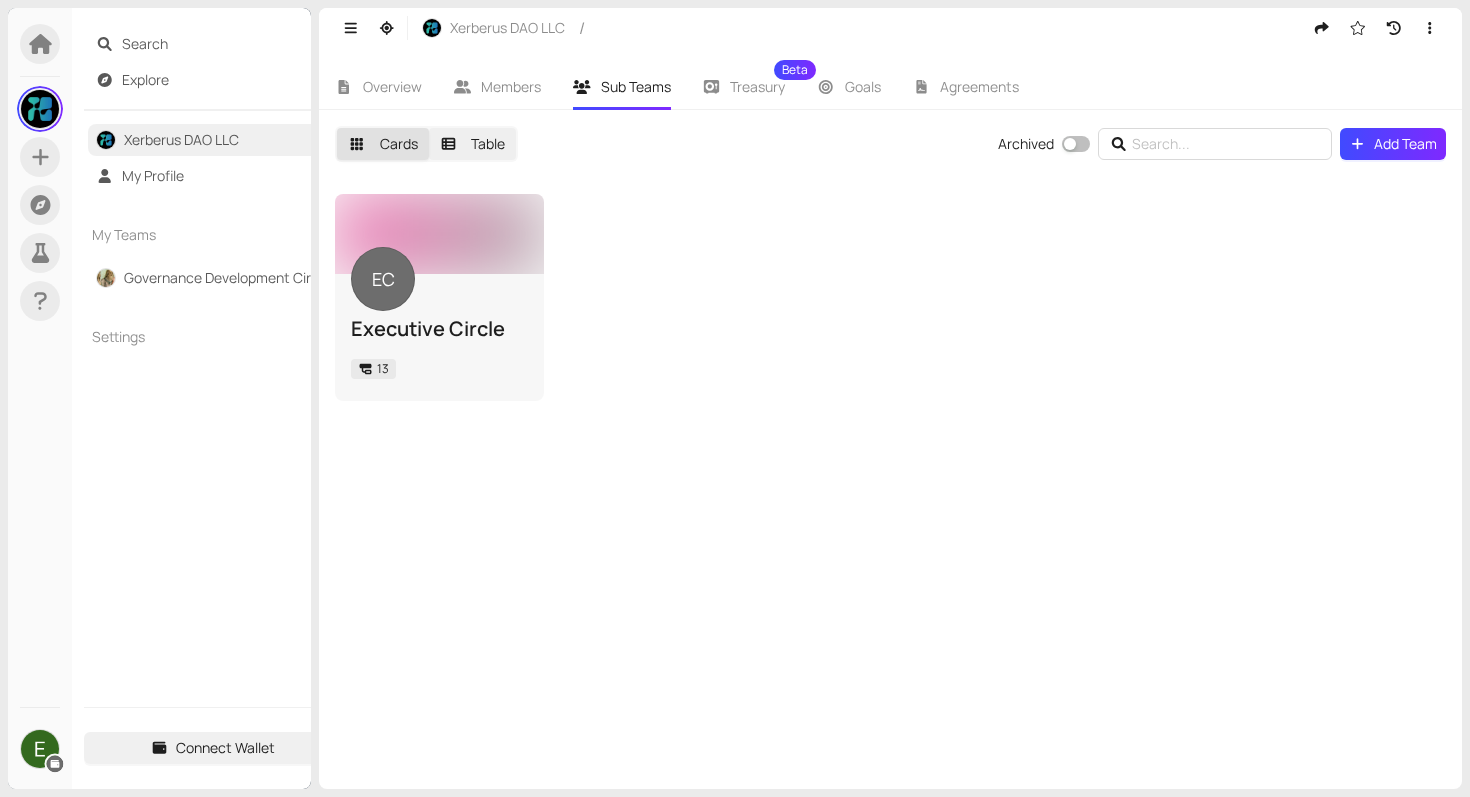 click on "Table" at bounding box center (473, 144) 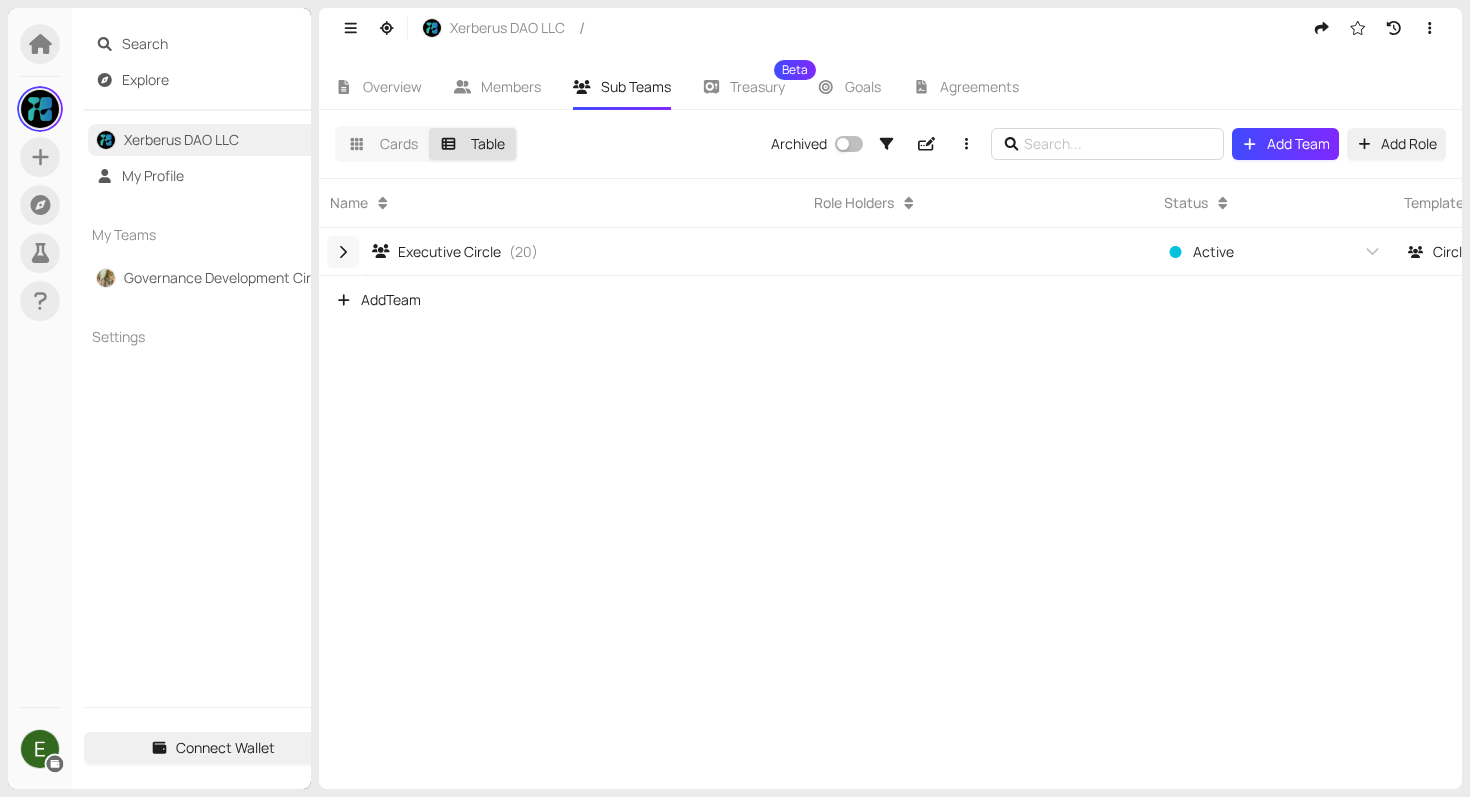 click at bounding box center (343, 252) 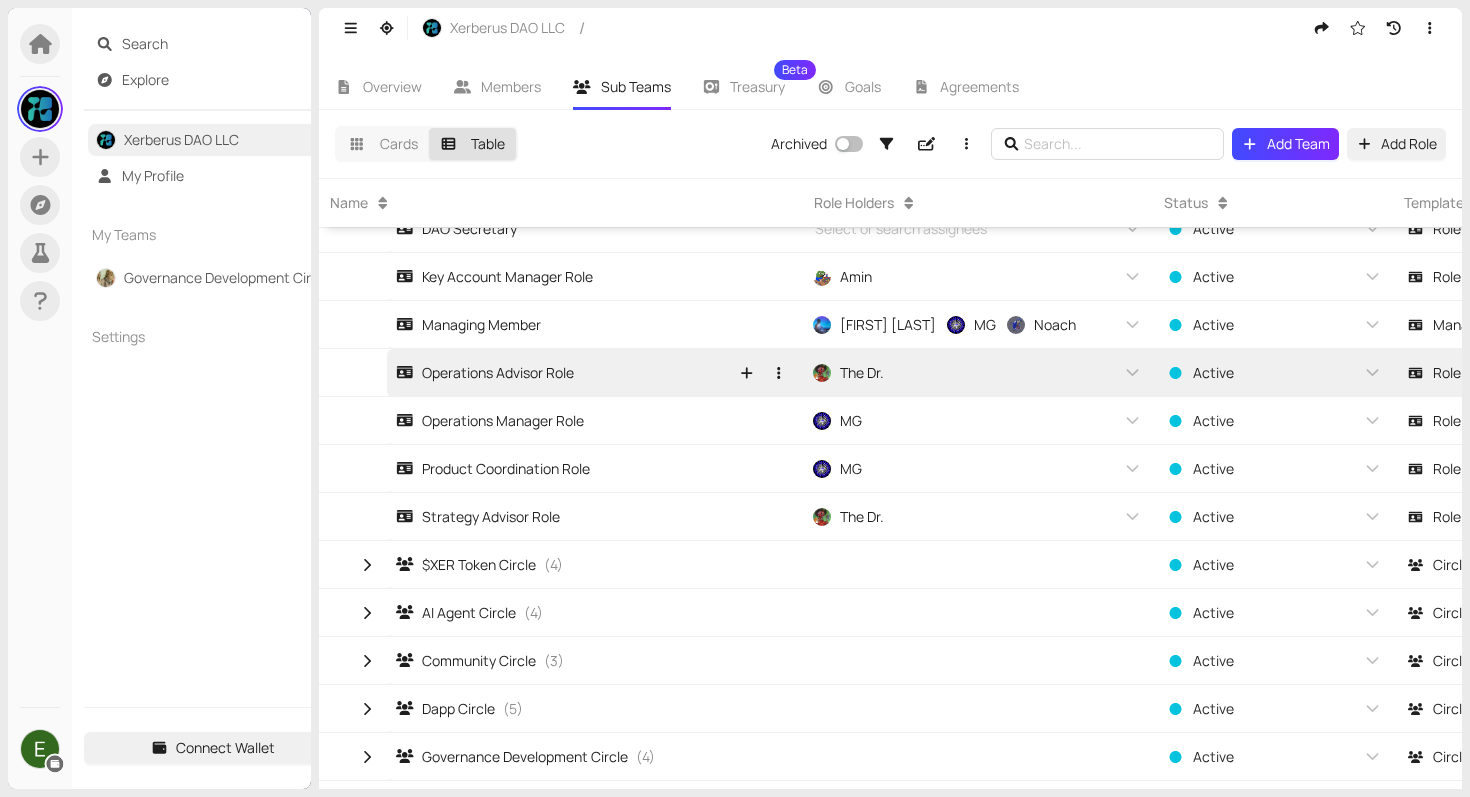 scroll, scrollTop: 0, scrollLeft: 0, axis: both 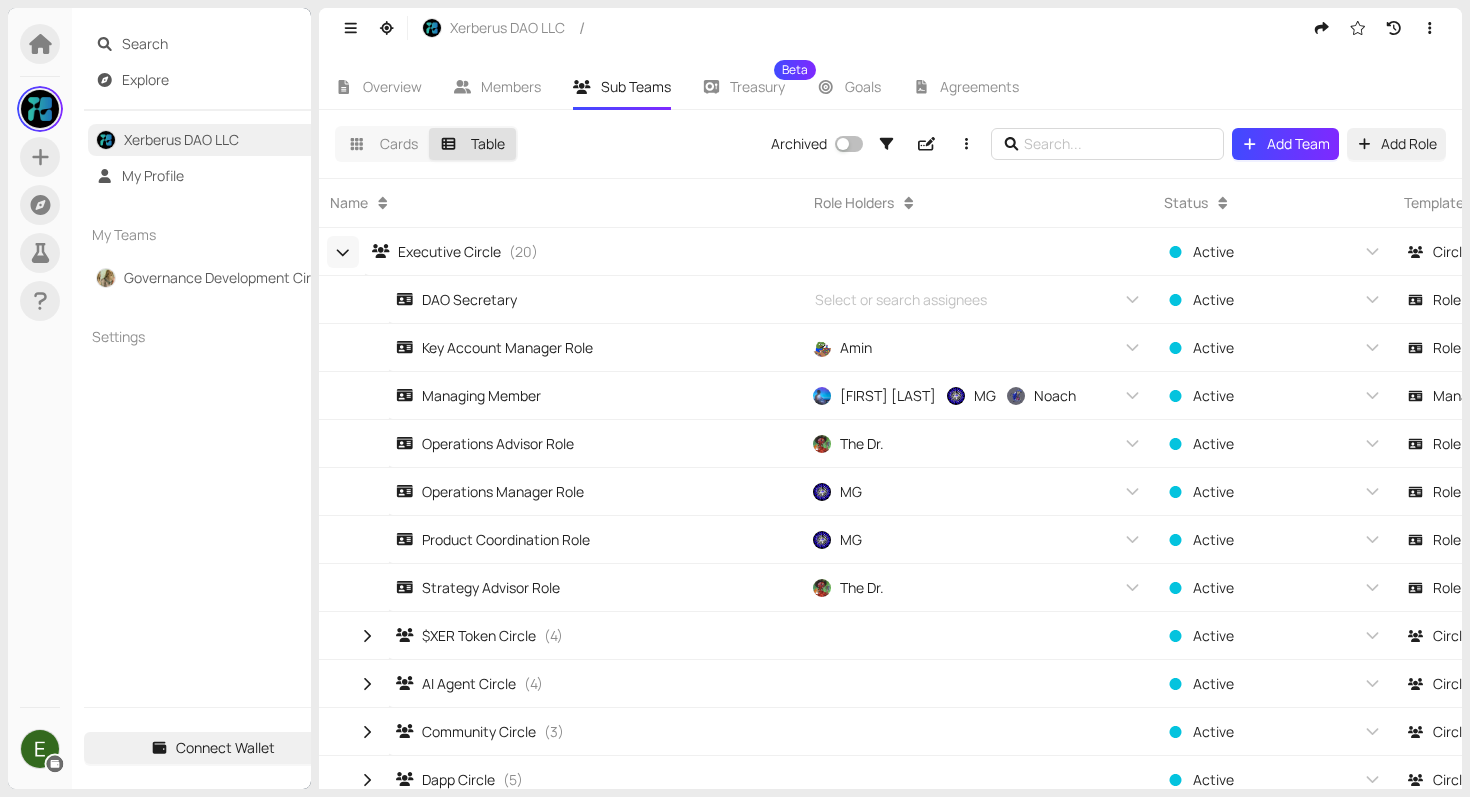 click 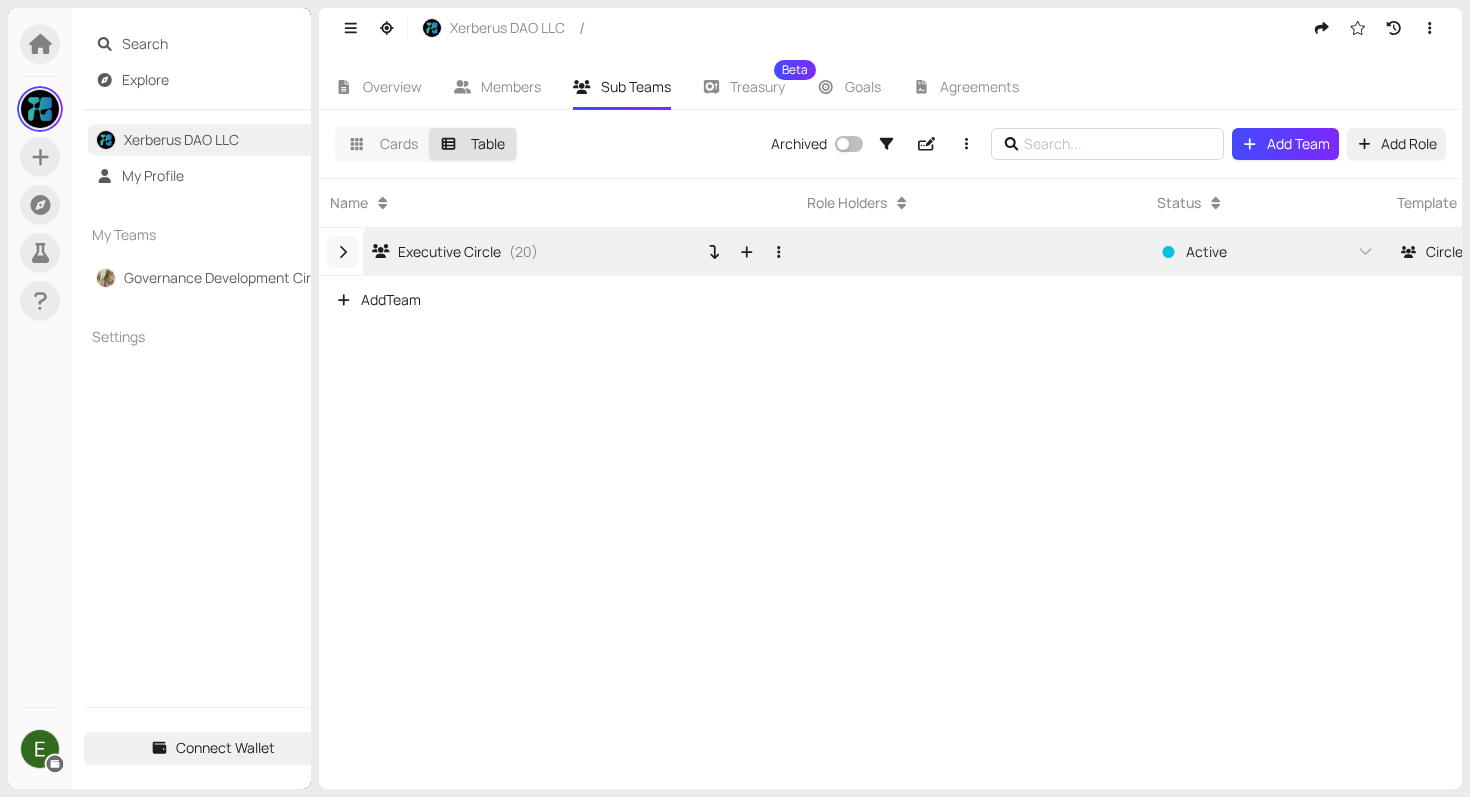 scroll, scrollTop: 0, scrollLeft: 0, axis: both 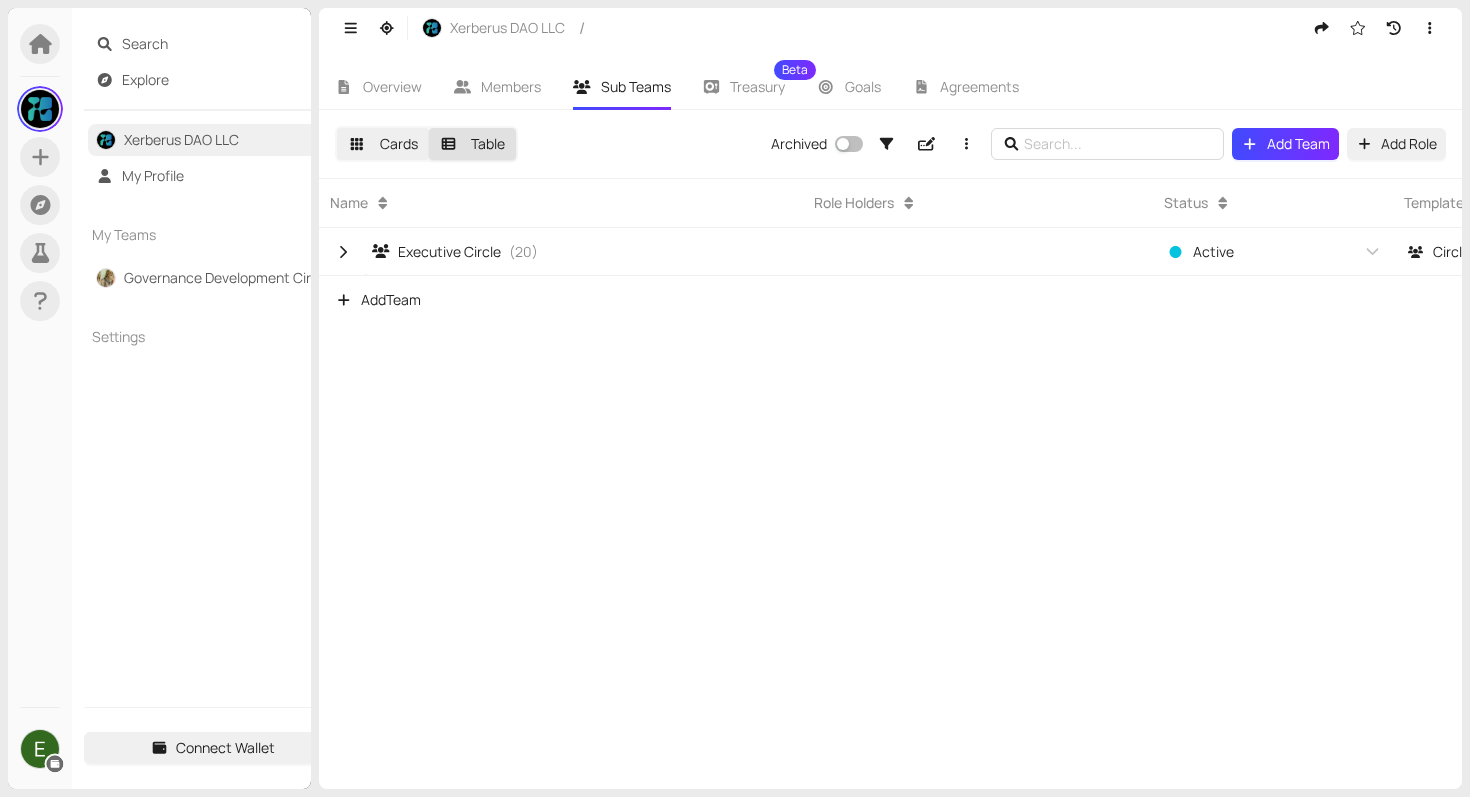 click on "Cards" at bounding box center (383, 144) 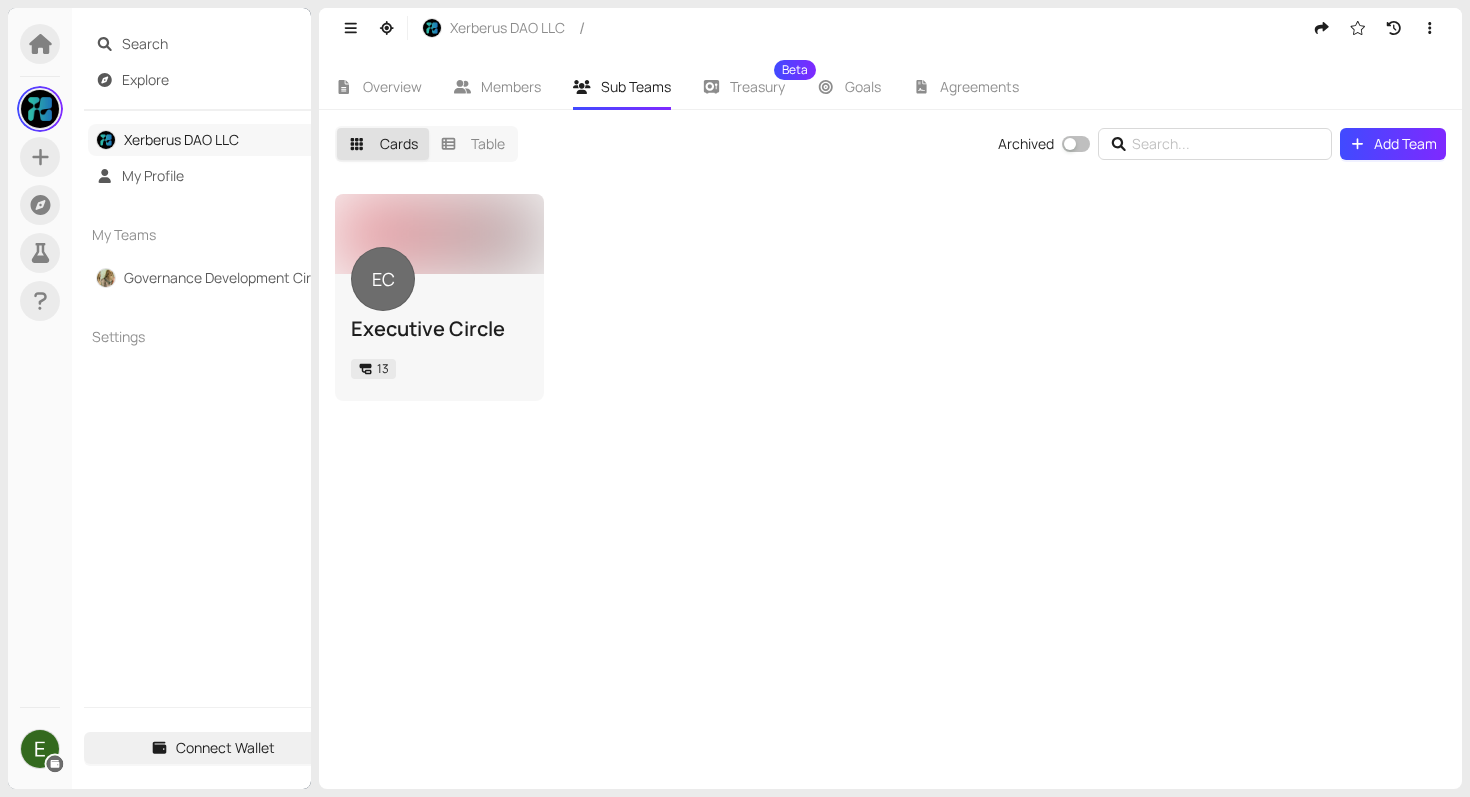 click on "Xerberus DAO LLC" at bounding box center [181, 139] 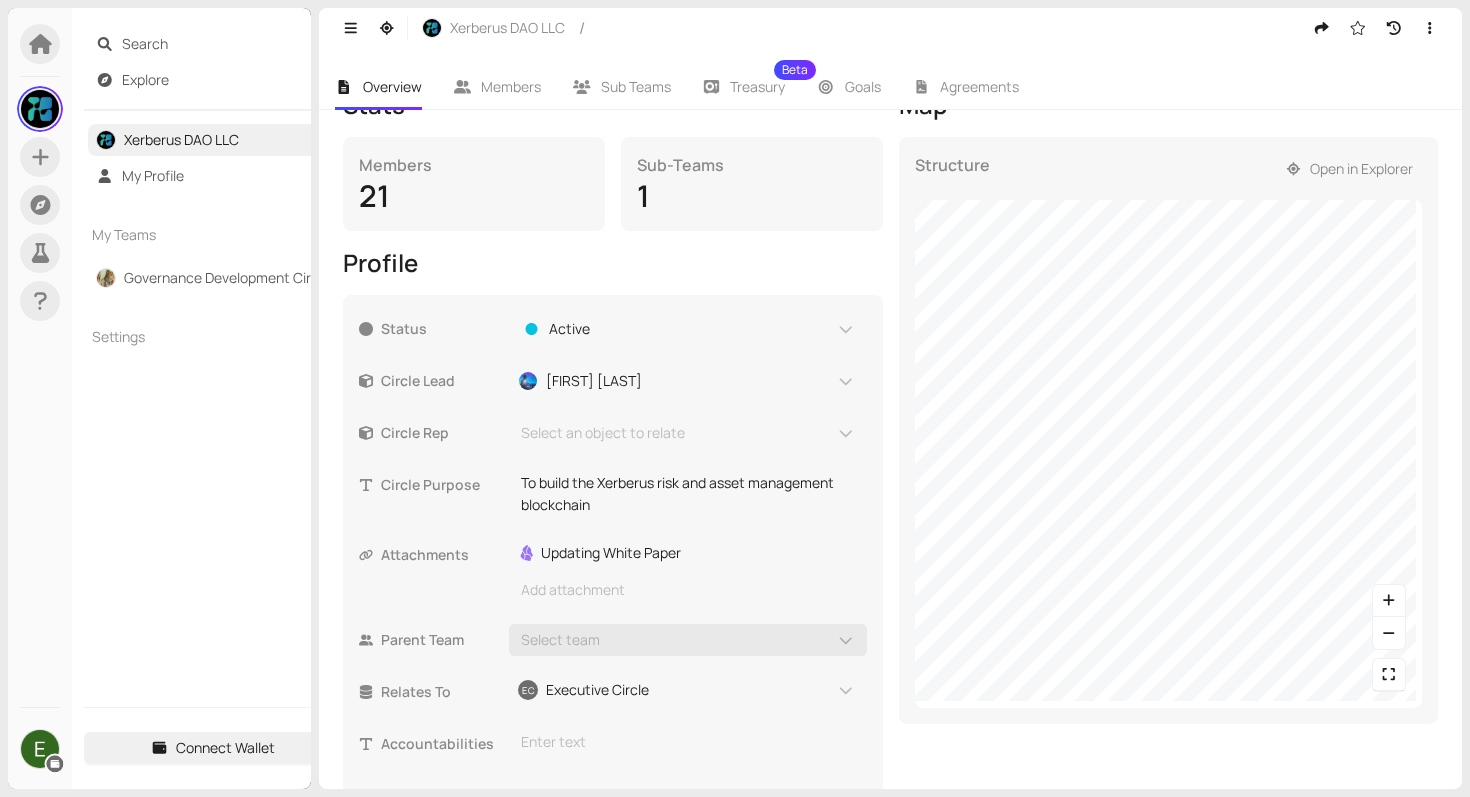 scroll, scrollTop: 335, scrollLeft: 0, axis: vertical 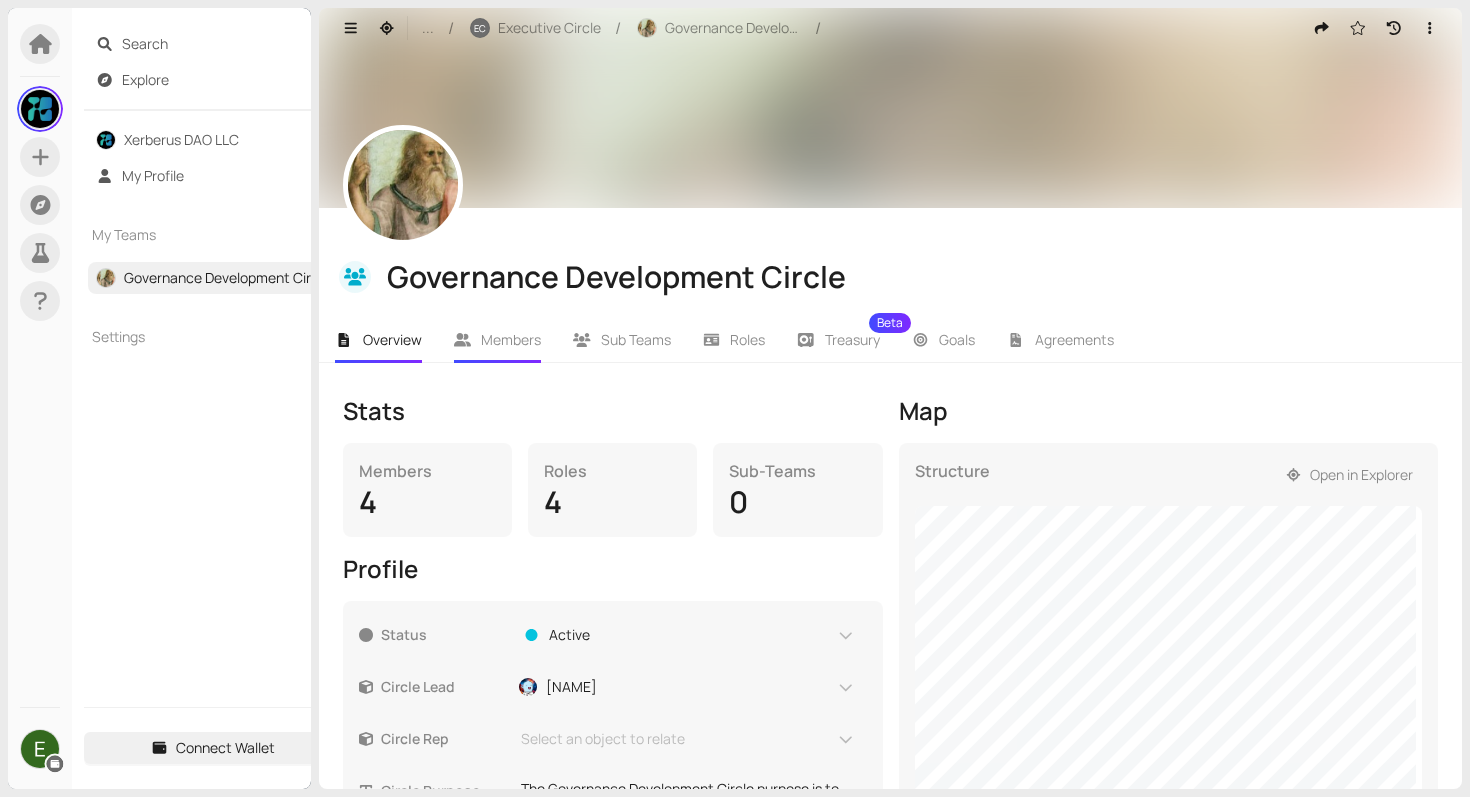 click on "Members" at bounding box center (498, 340) 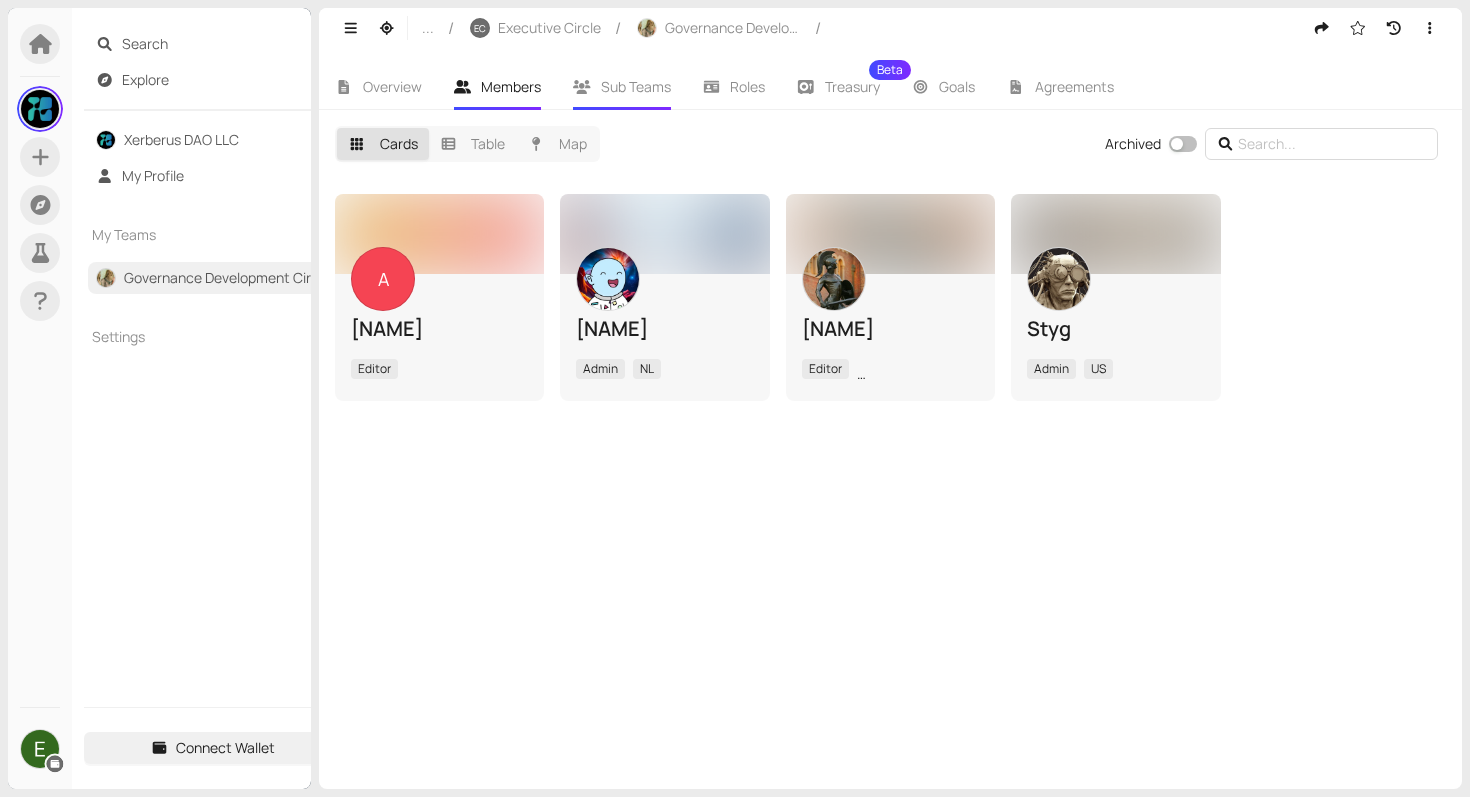 click on "Sub Teams" at bounding box center (636, 86) 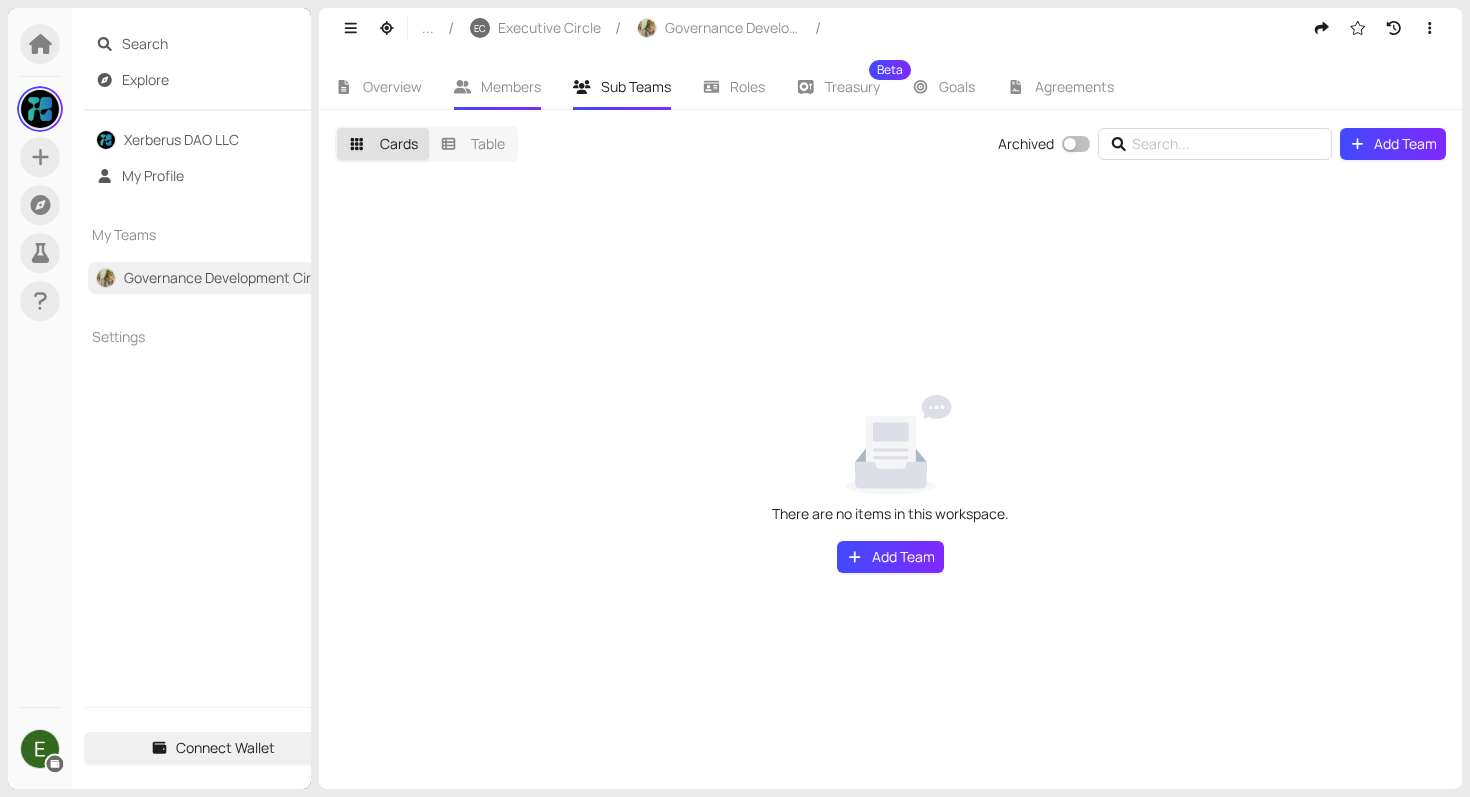 click on "Members" at bounding box center (511, 86) 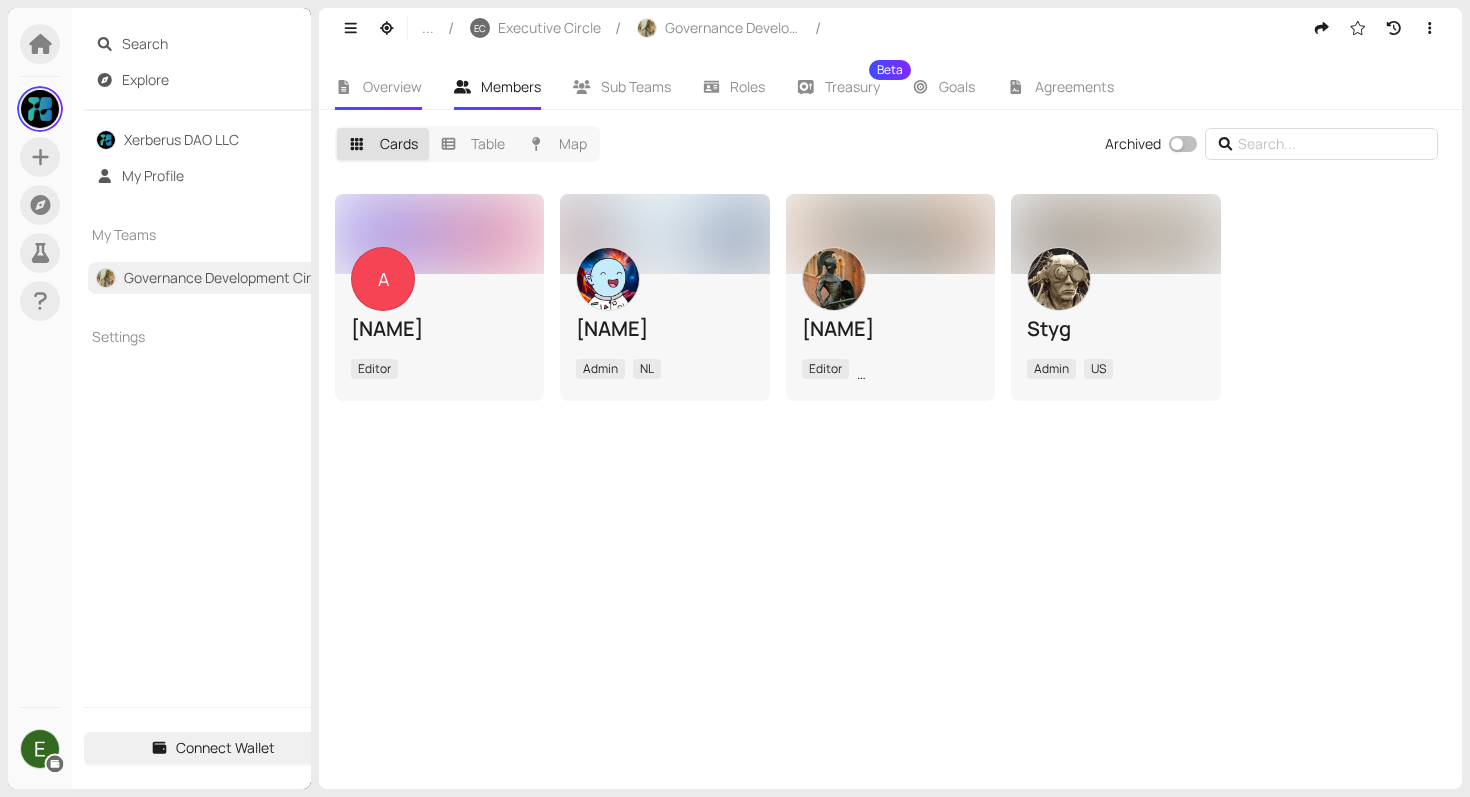 click on "Overview" at bounding box center [392, 86] 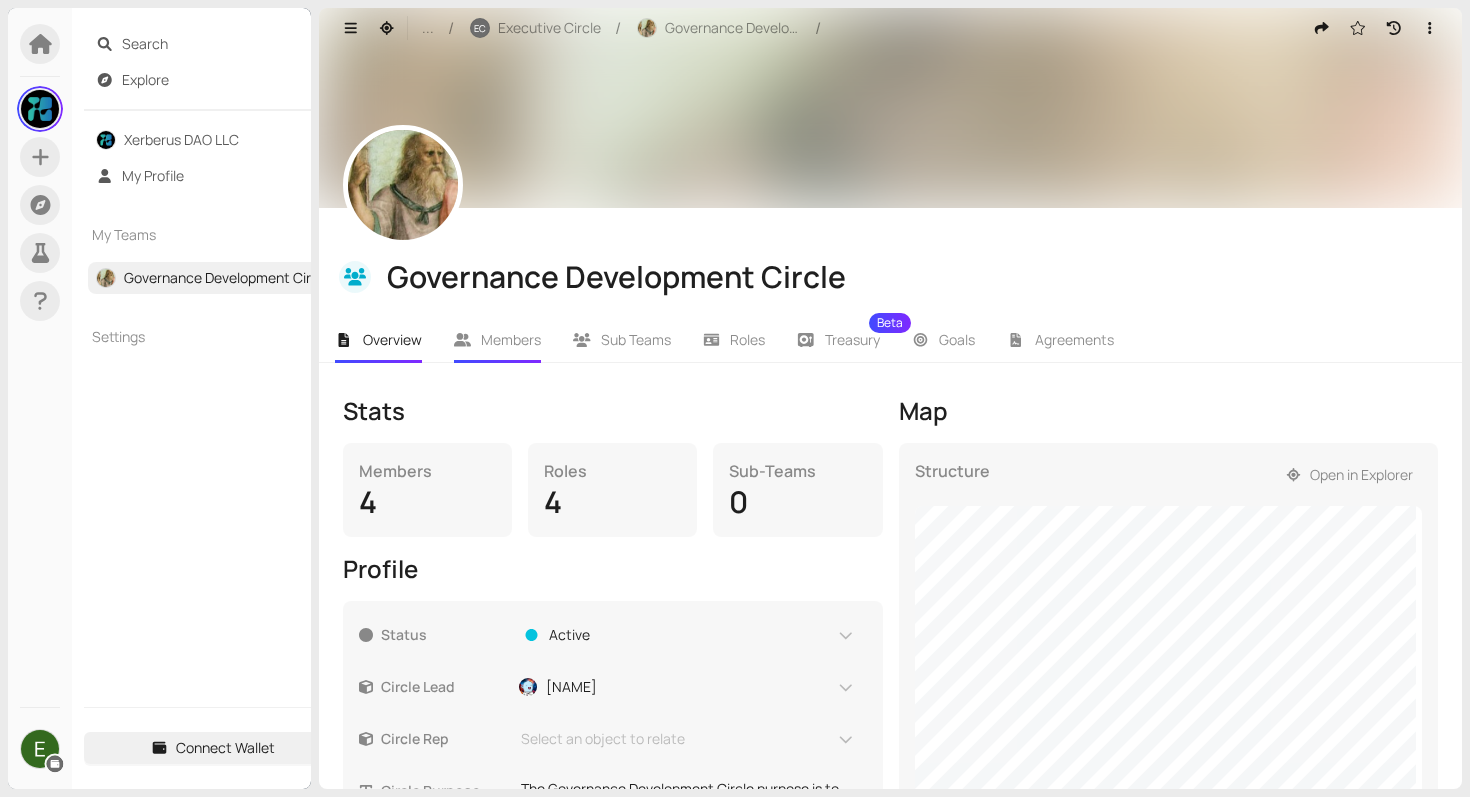 click on "Members" at bounding box center [511, 339] 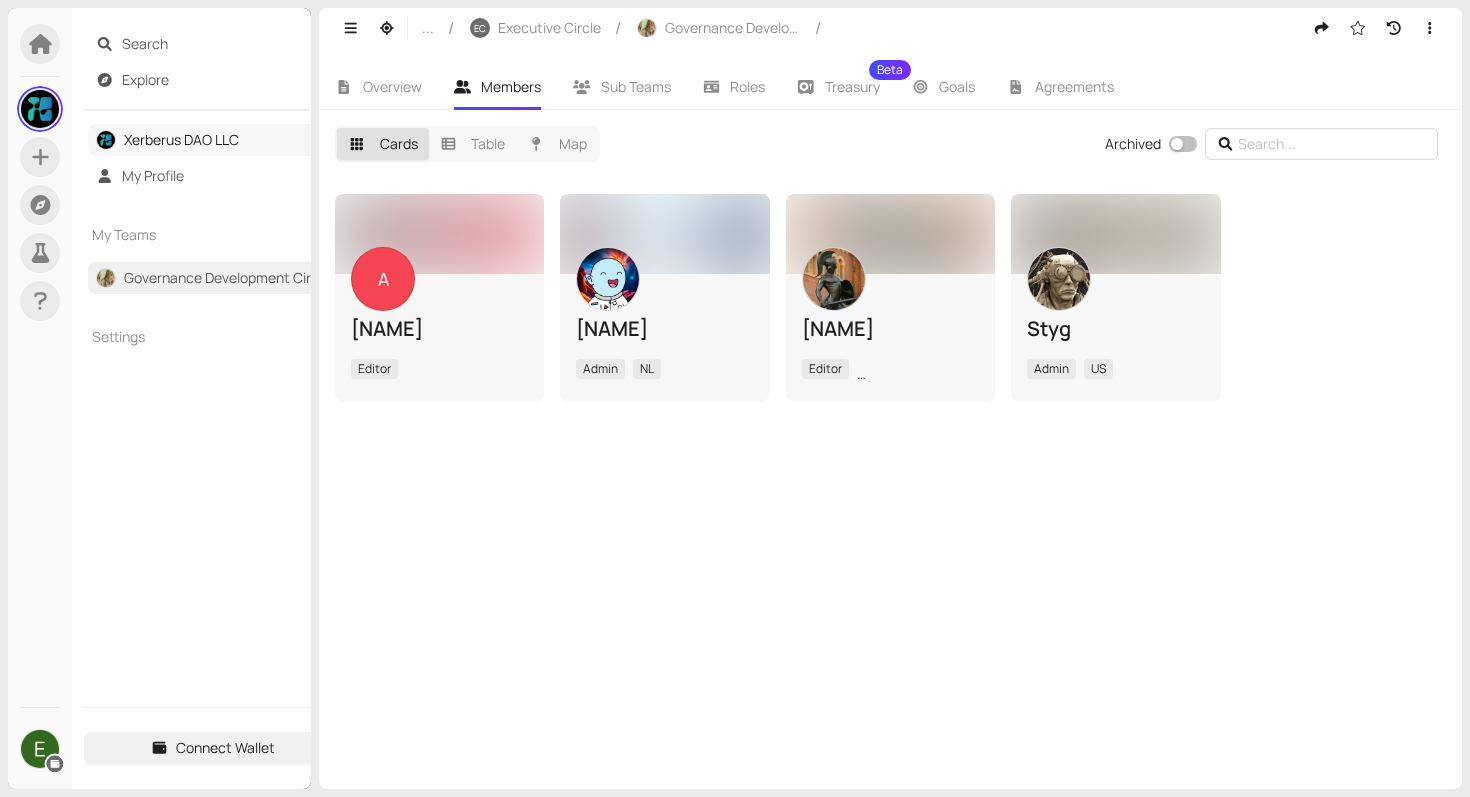 click on "Xerberus DAO LLC" at bounding box center (181, 139) 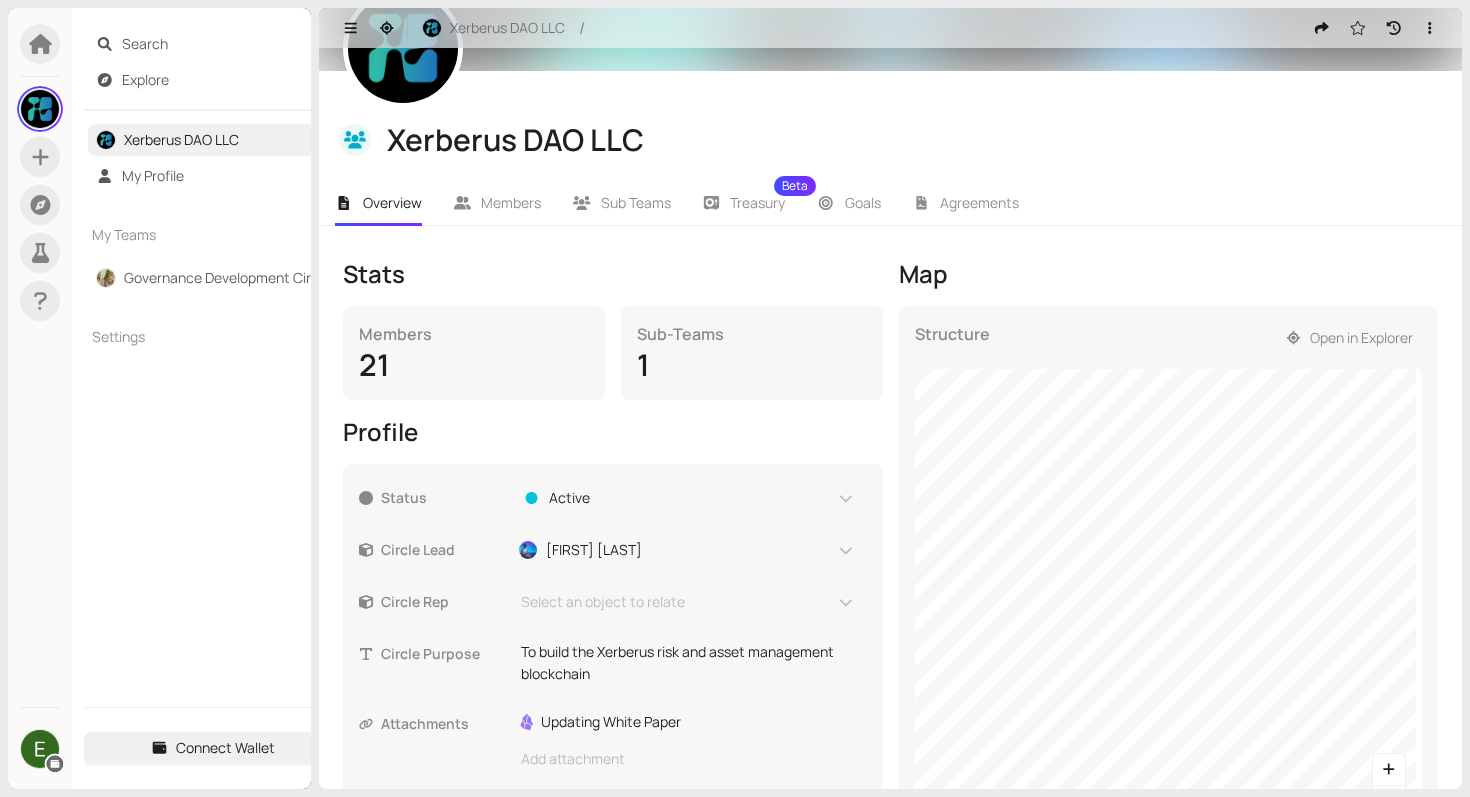 scroll, scrollTop: 108, scrollLeft: 0, axis: vertical 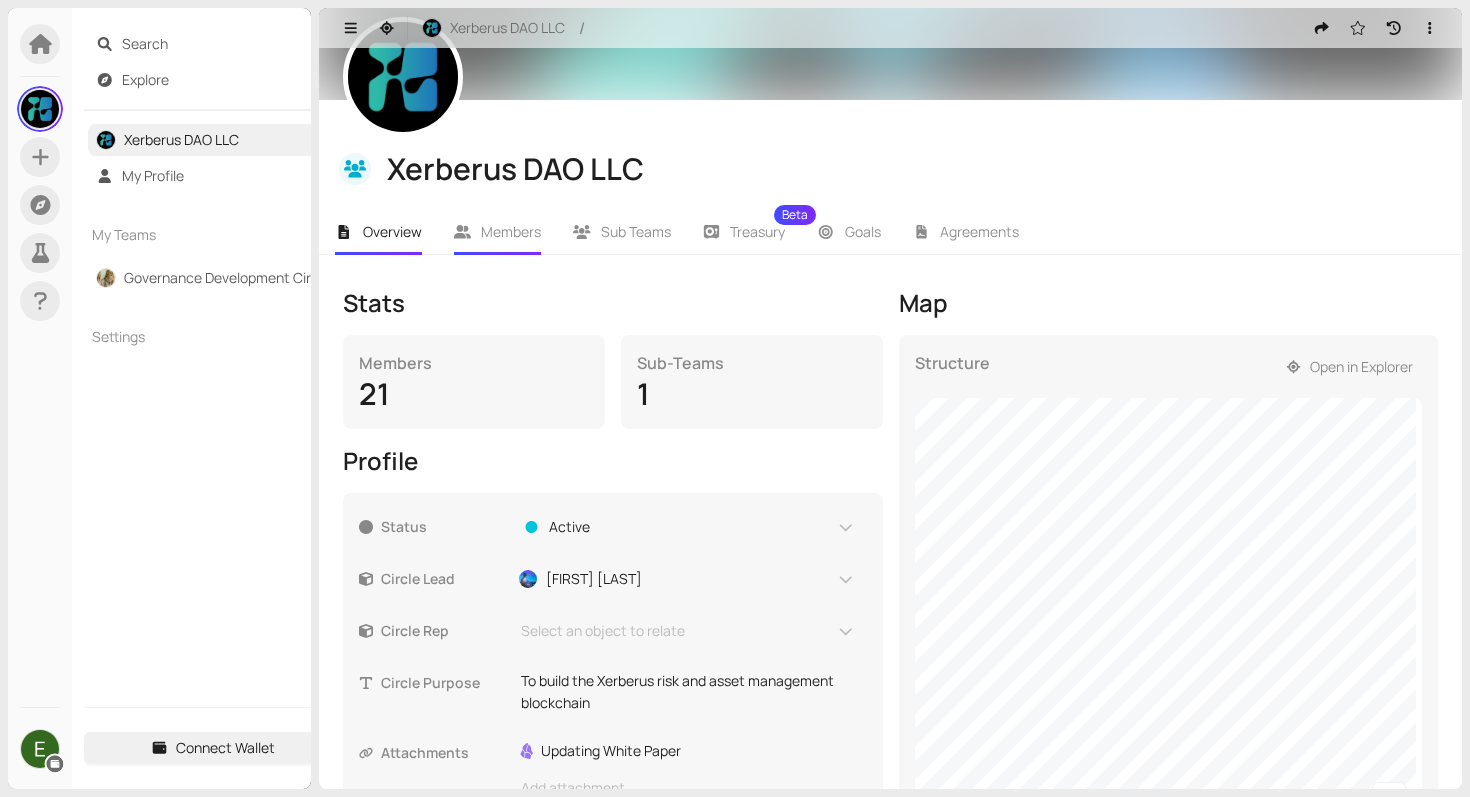 click on "Members" at bounding box center (498, 232) 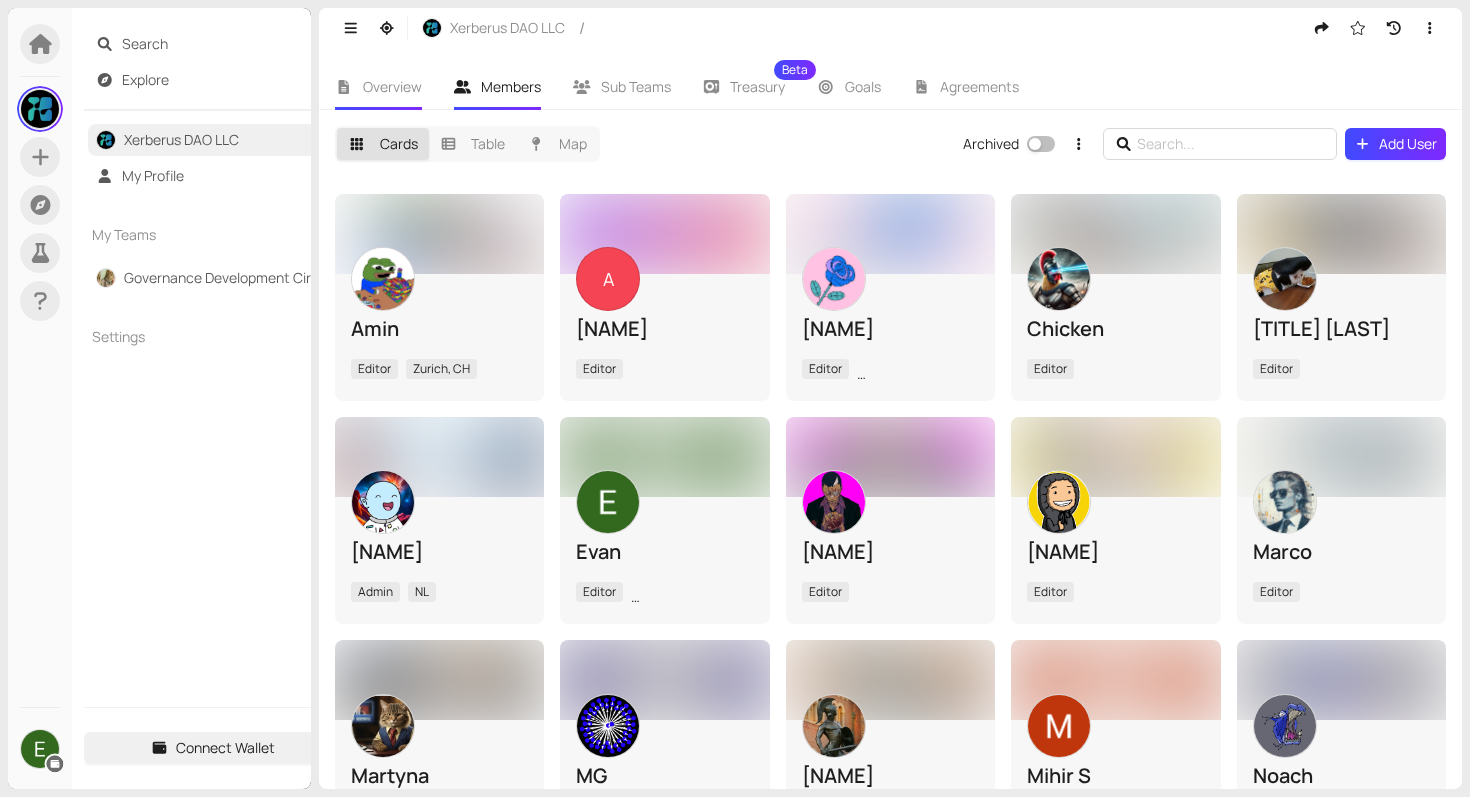 click on "Overview" at bounding box center (392, 86) 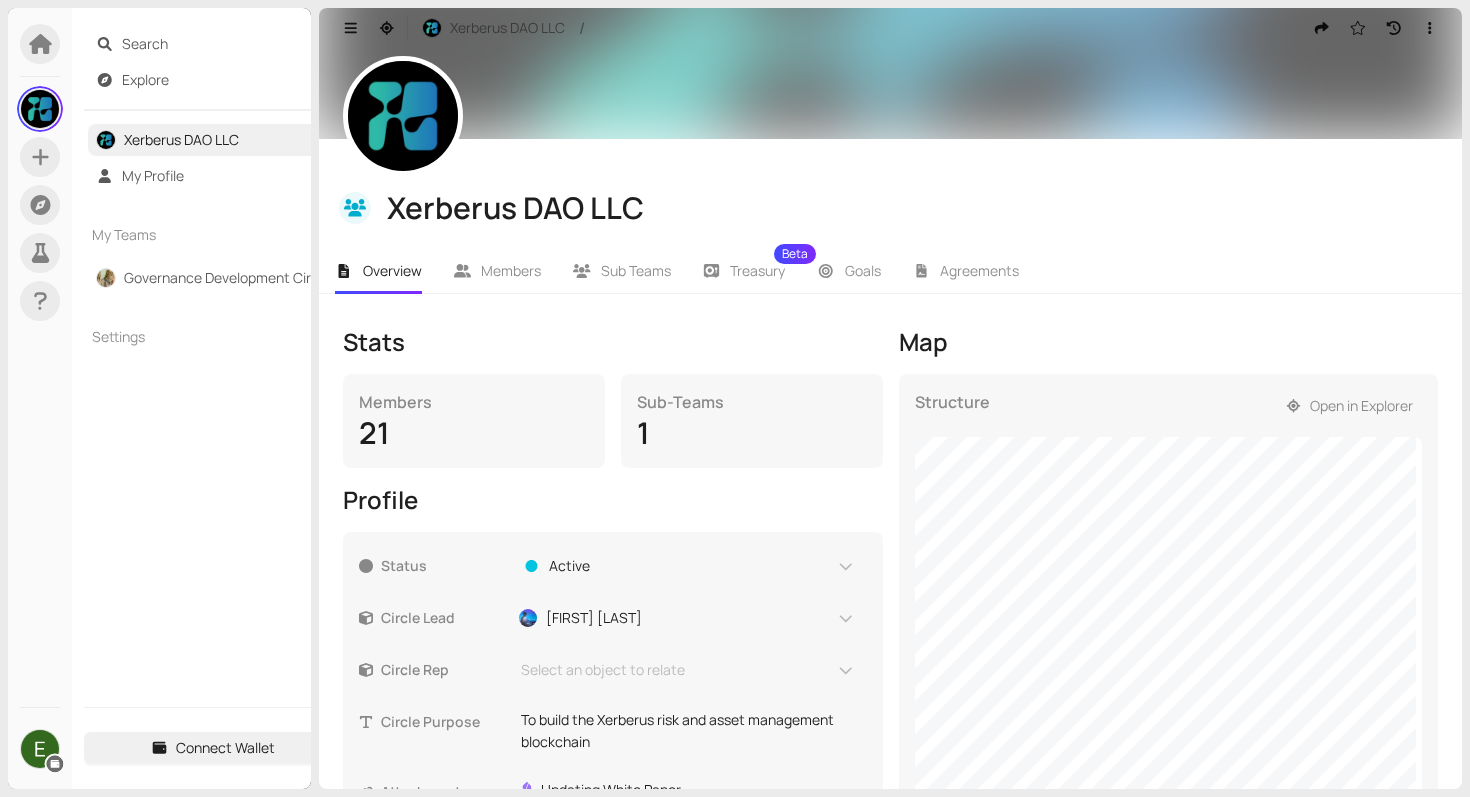 scroll, scrollTop: 0, scrollLeft: 0, axis: both 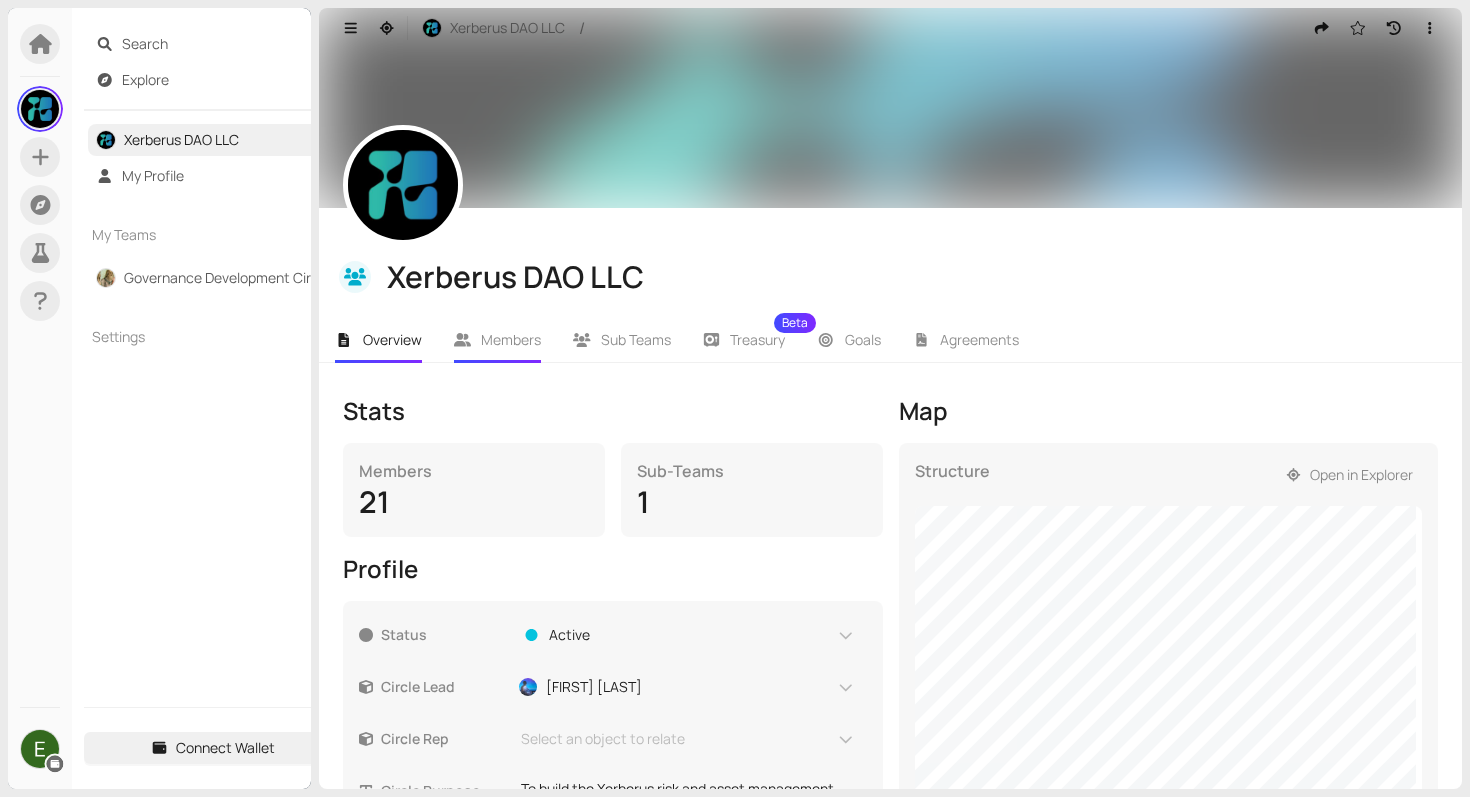click on "Members" at bounding box center [511, 339] 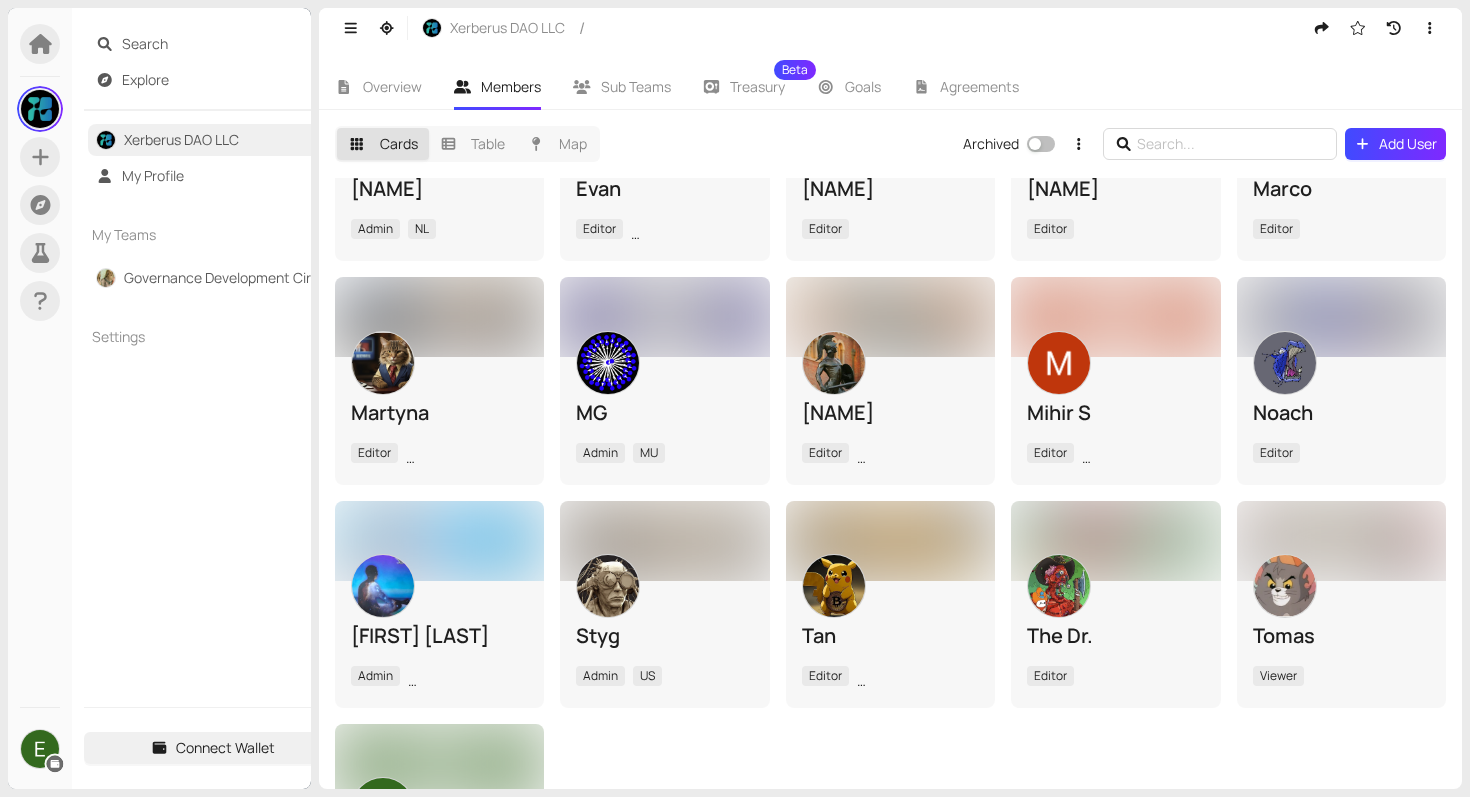 scroll, scrollTop: 0, scrollLeft: 0, axis: both 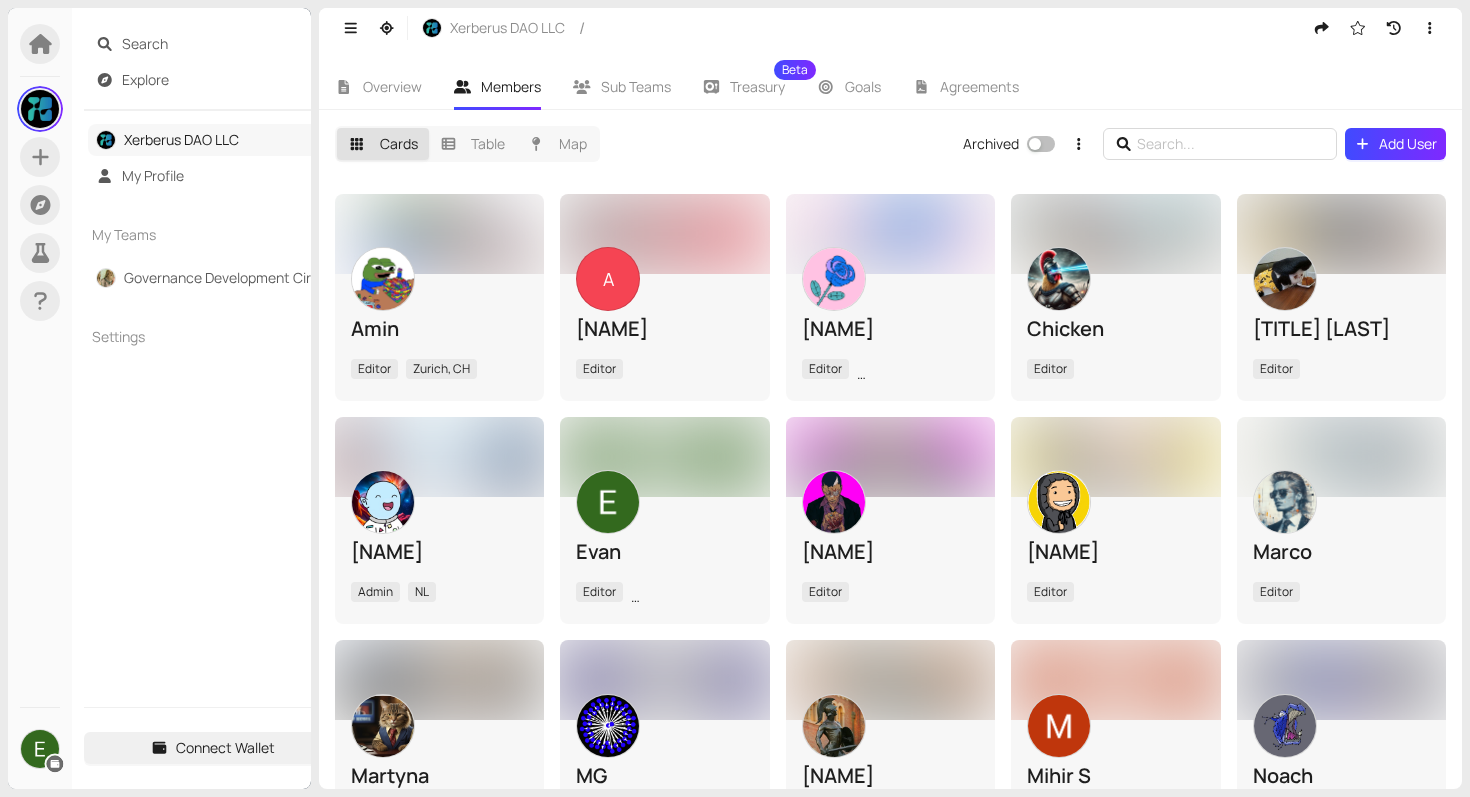 click on "Xerberus DAO LLC" at bounding box center [181, 139] 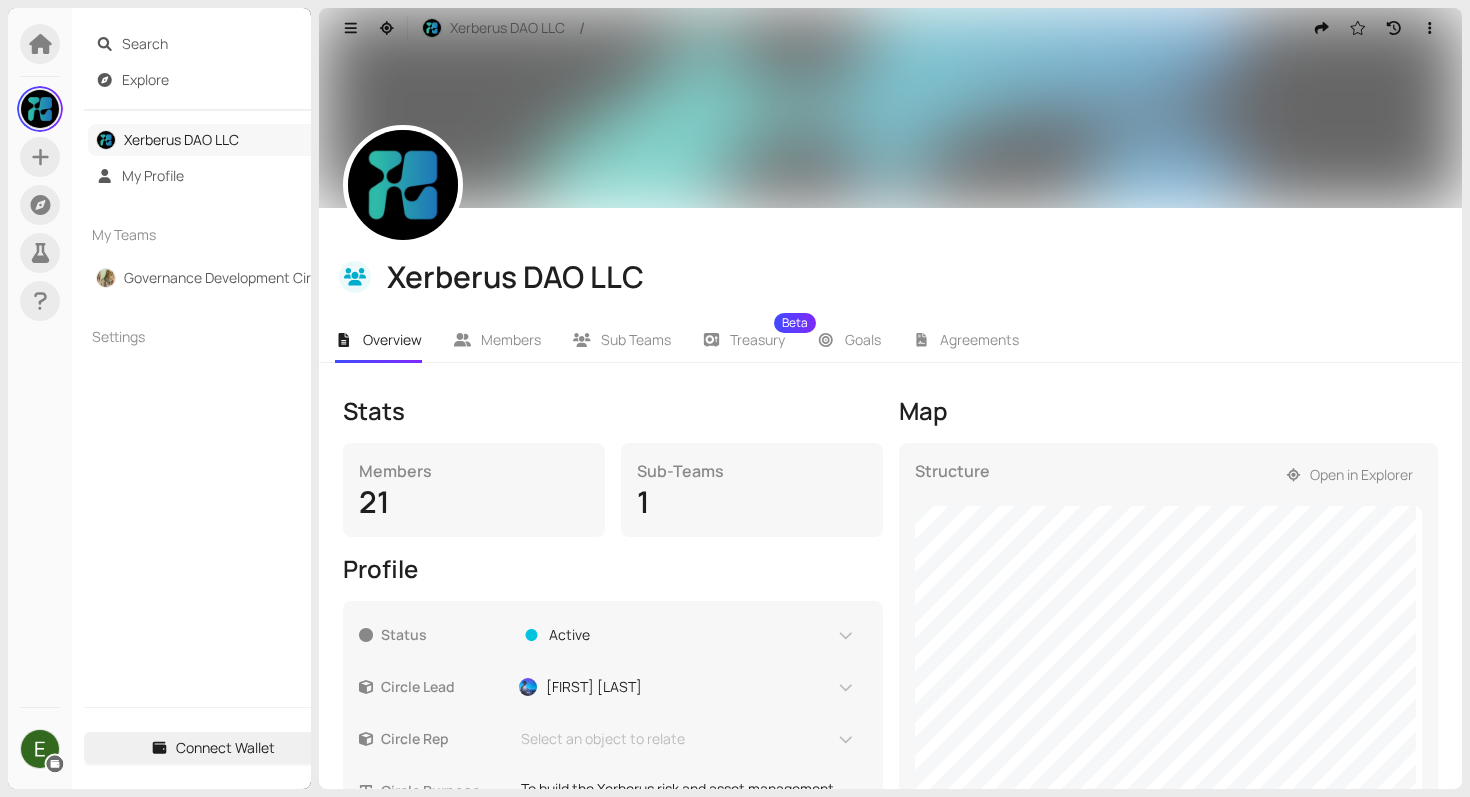 click on "Xerberus DAO LLC" at bounding box center [181, 139] 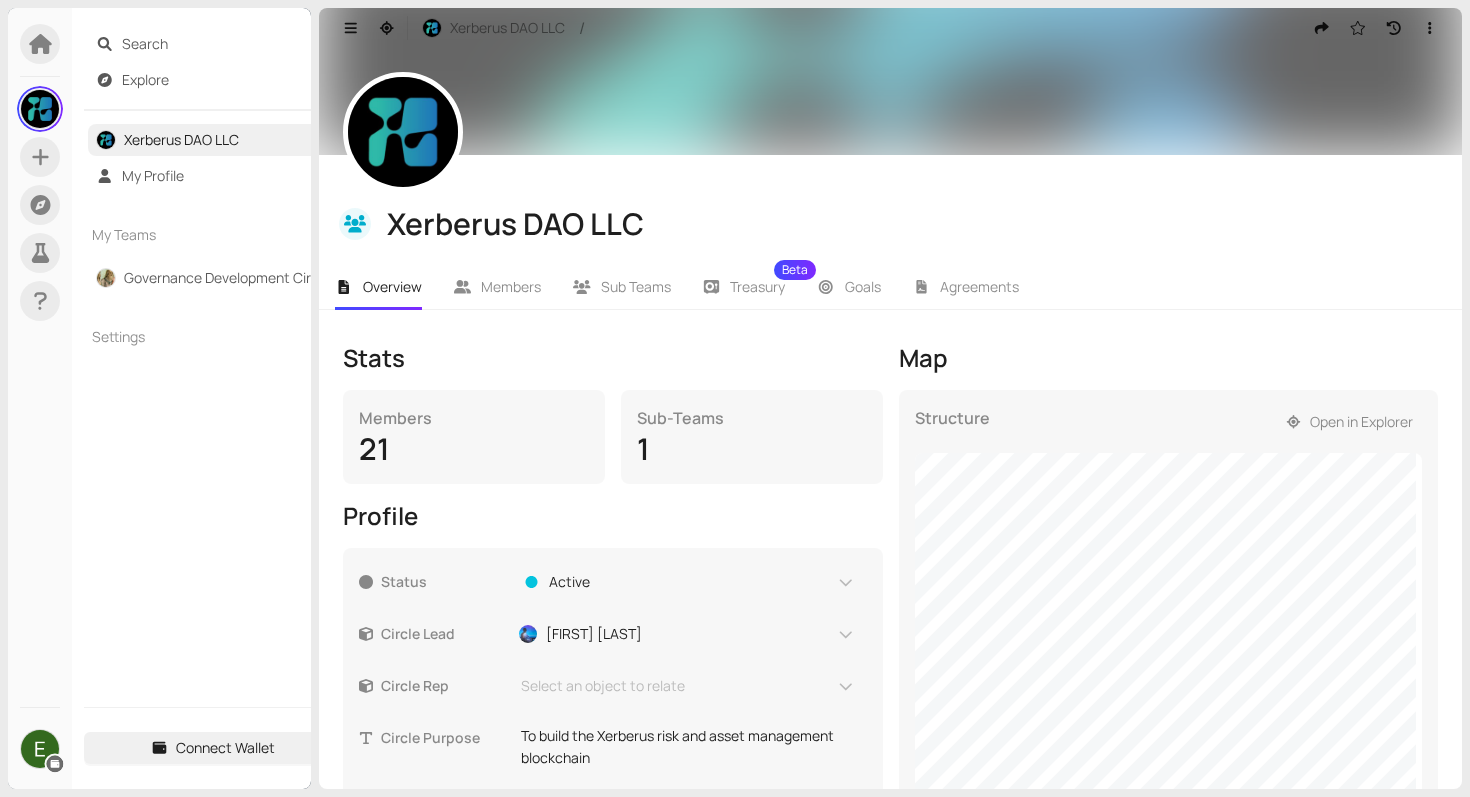 scroll, scrollTop: 0, scrollLeft: 0, axis: both 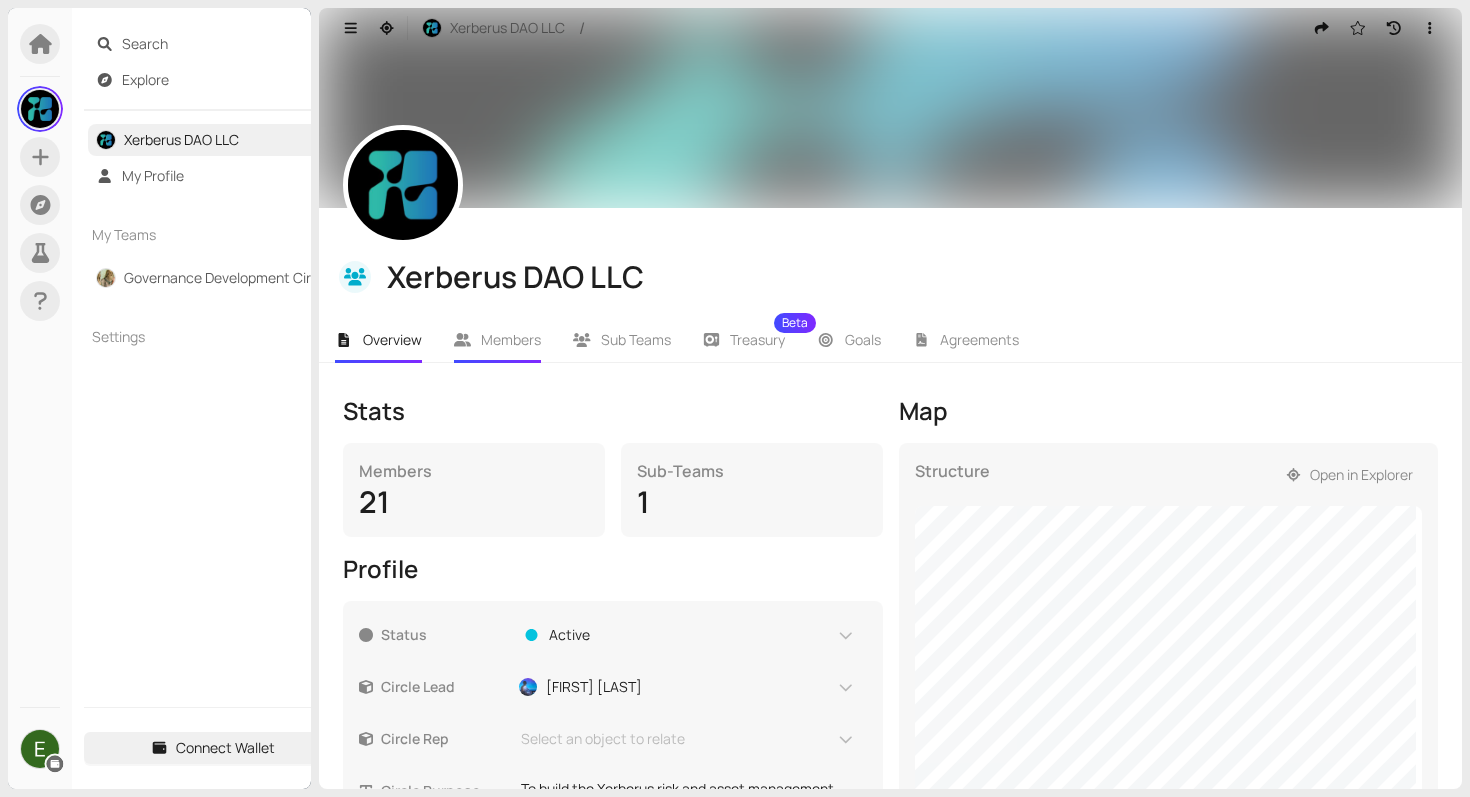 click on "Members" at bounding box center (498, 340) 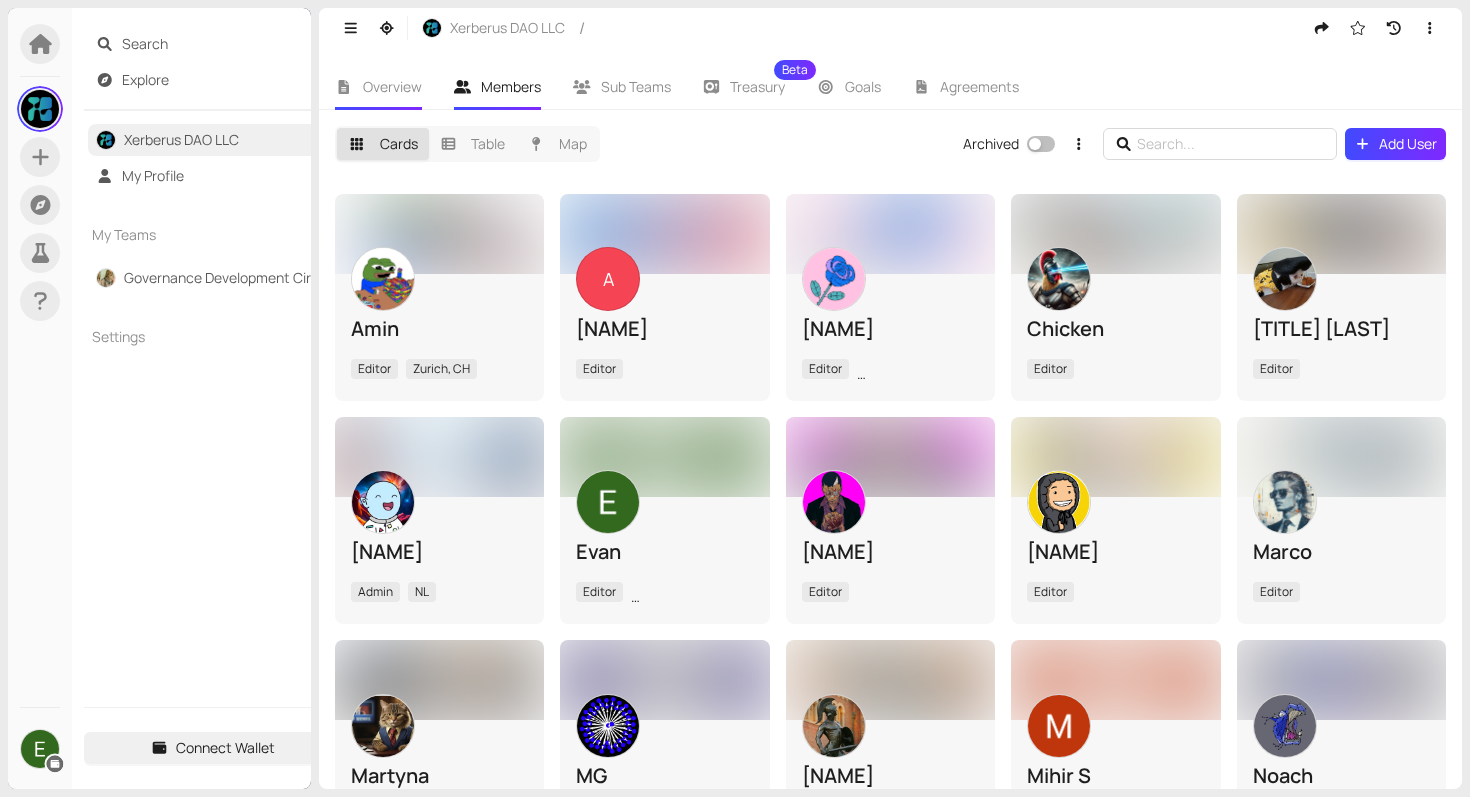 click on "Overview" at bounding box center (378, 87) 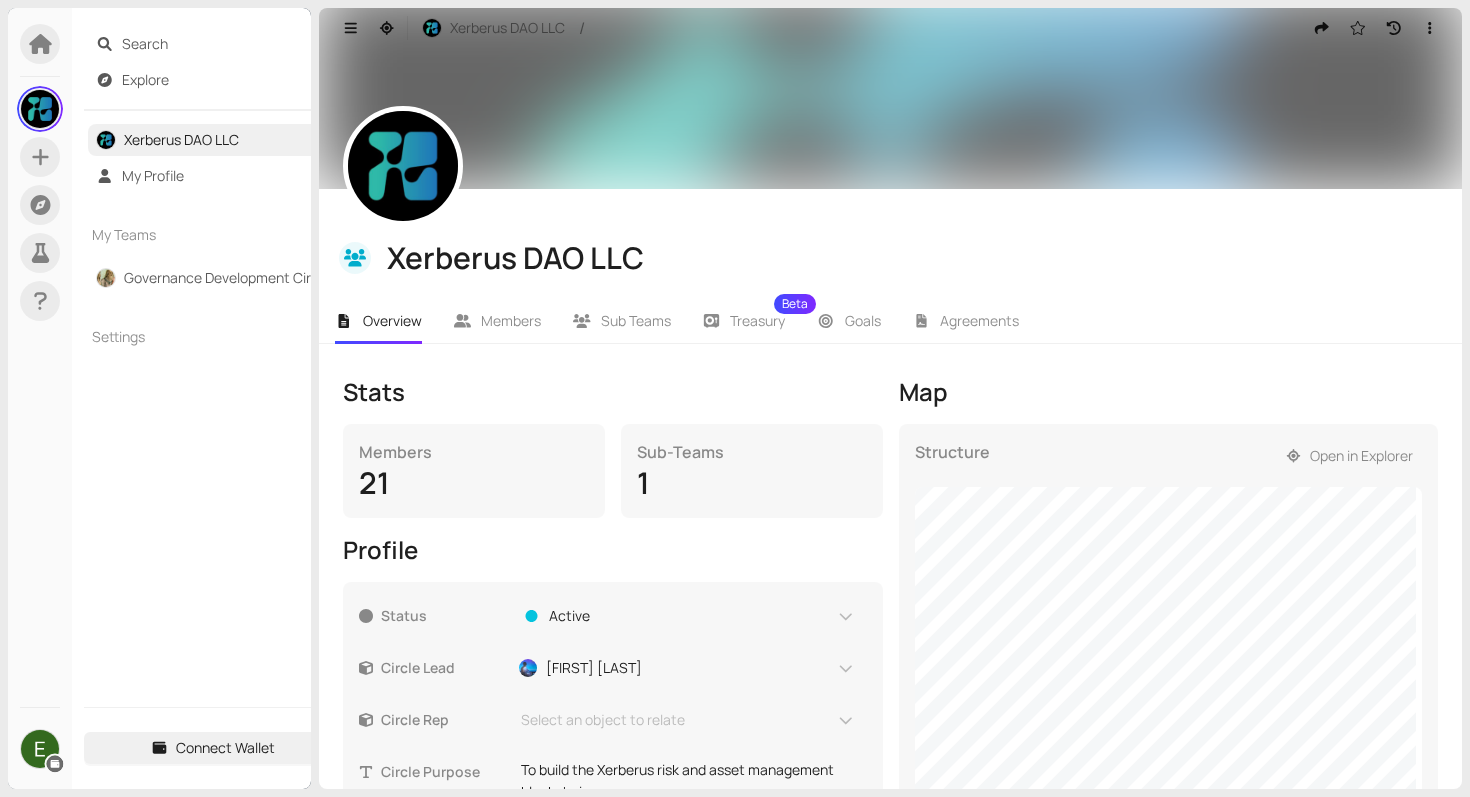 scroll, scrollTop: 0, scrollLeft: 0, axis: both 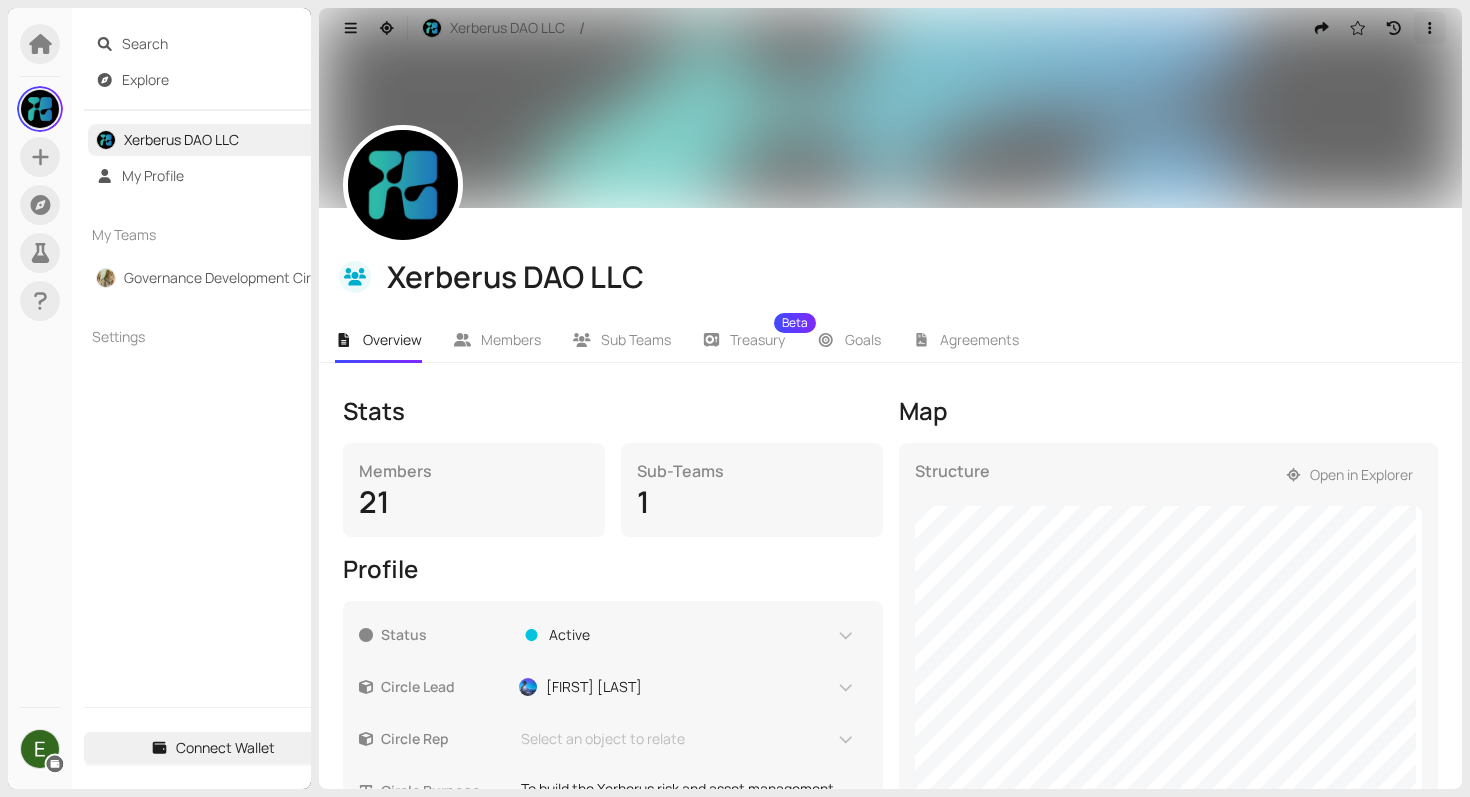 click 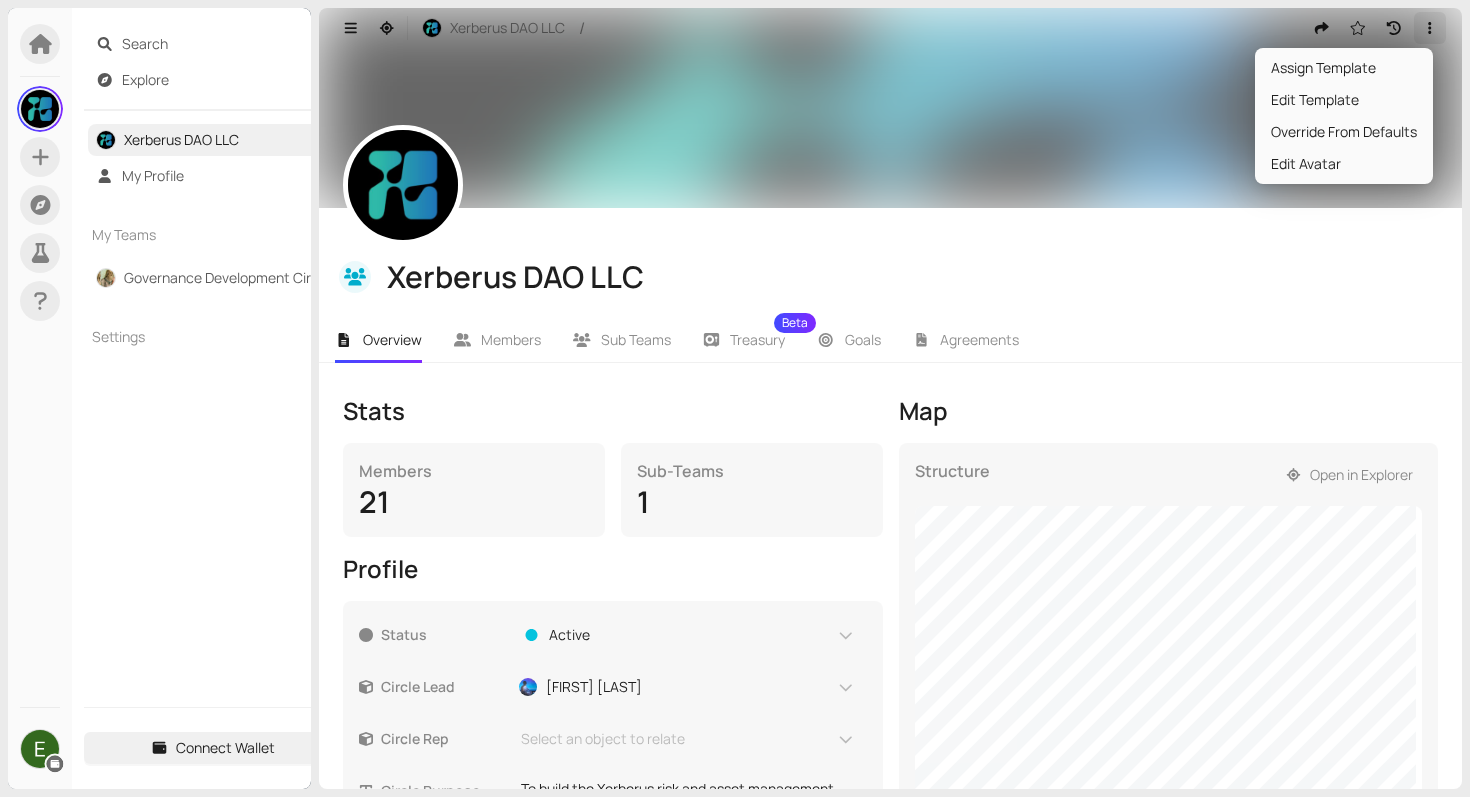 click 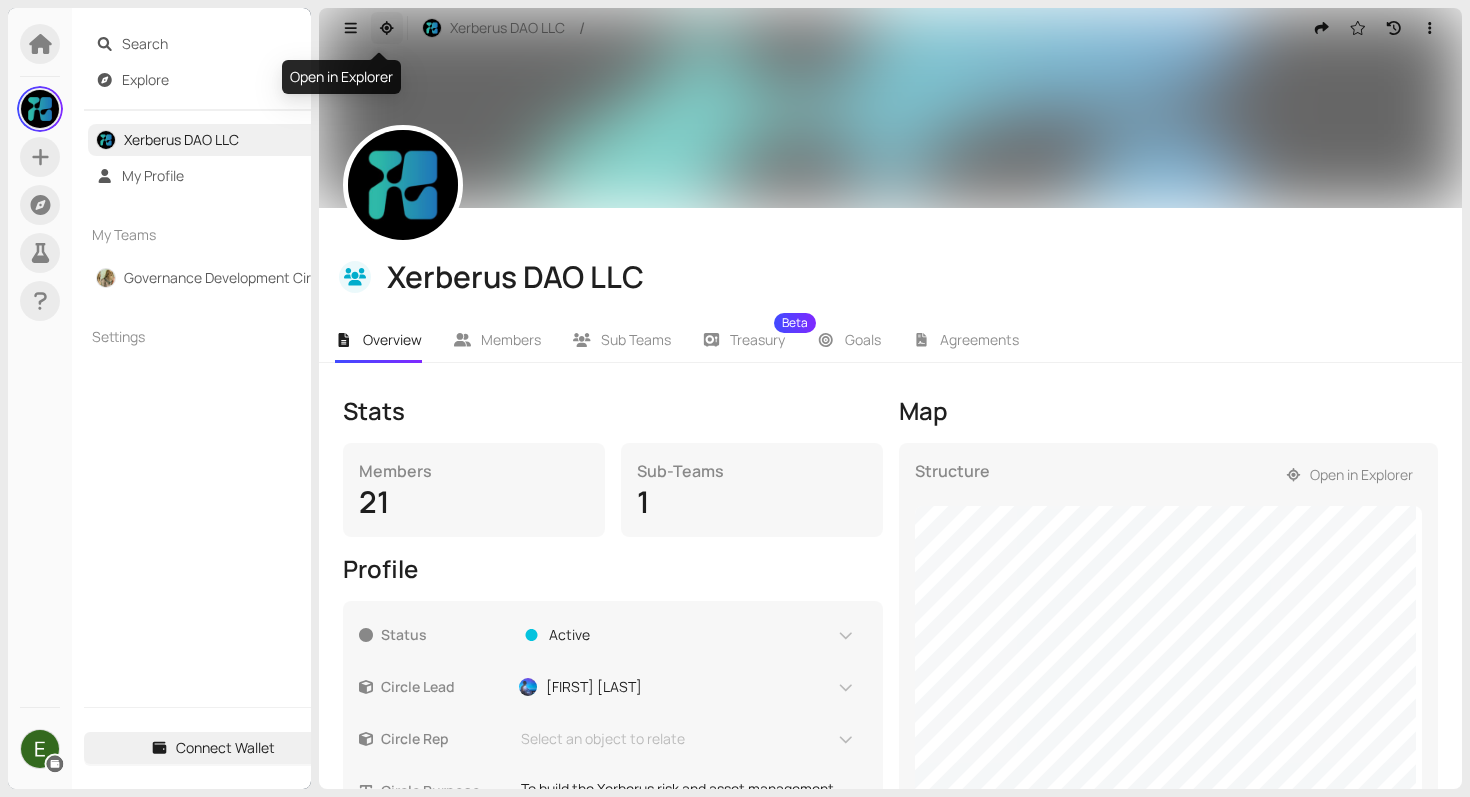 click 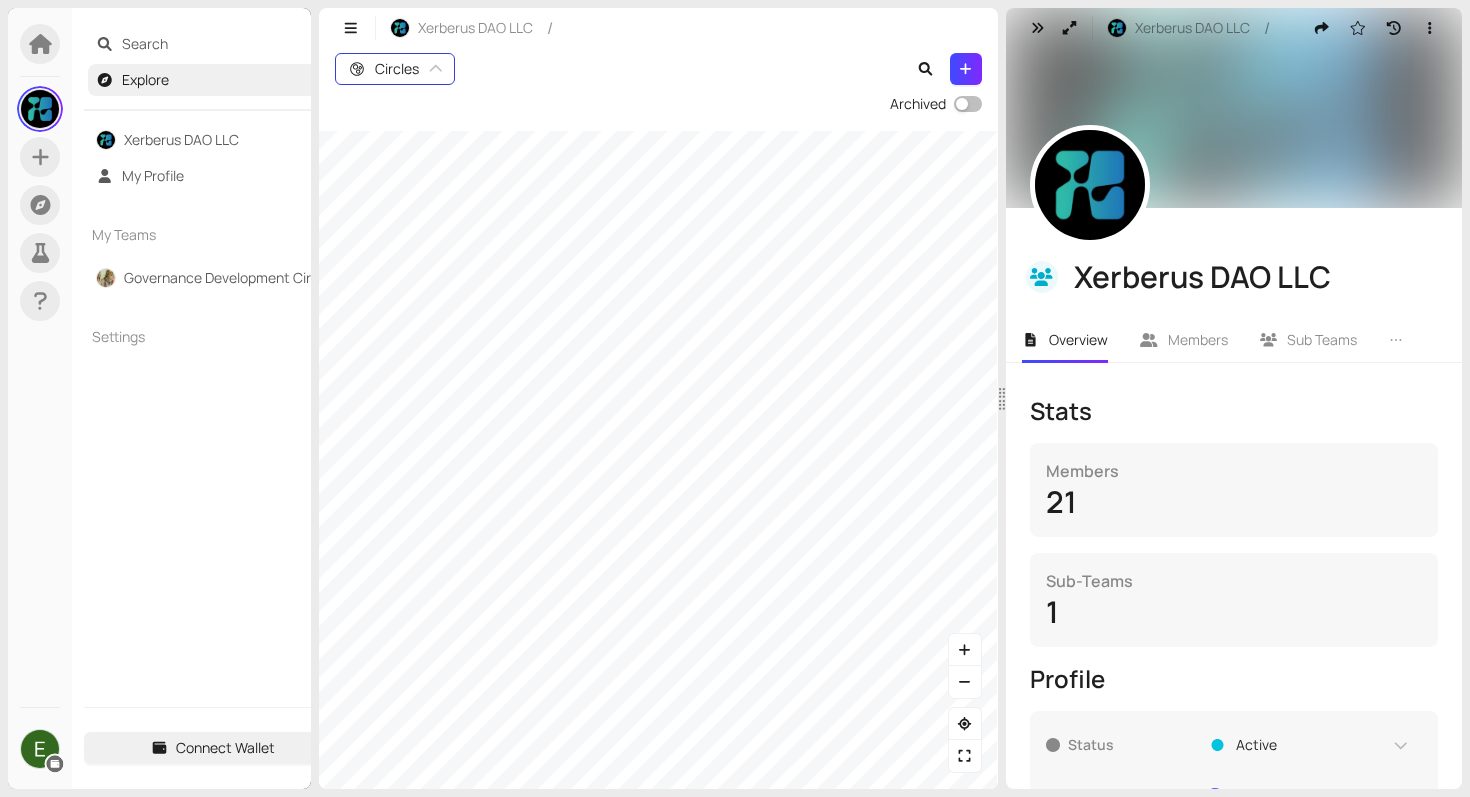 click on "Circles Circles Table Circles Table Node Map" at bounding box center (395, 69) 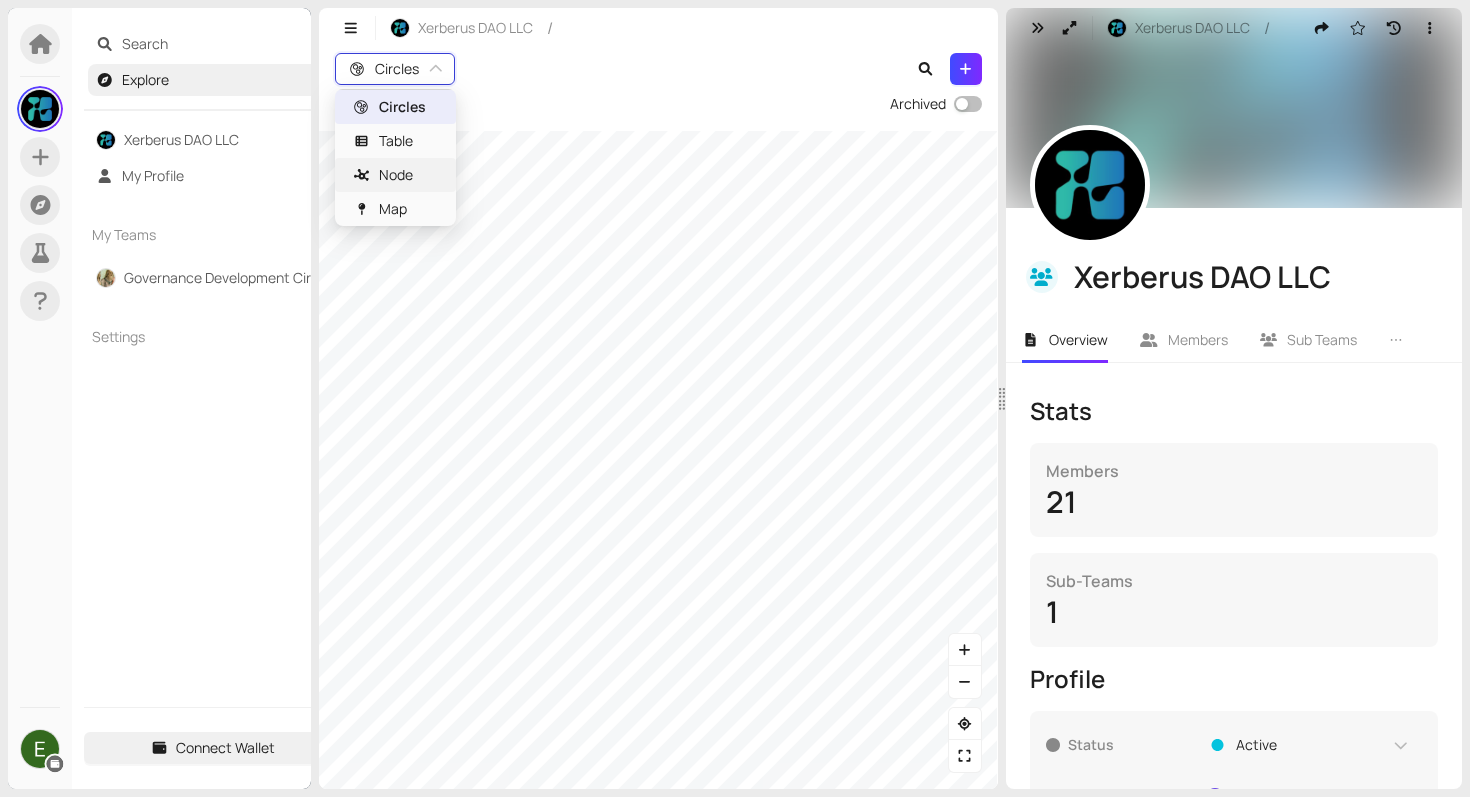 click on "Node" at bounding box center (396, 175) 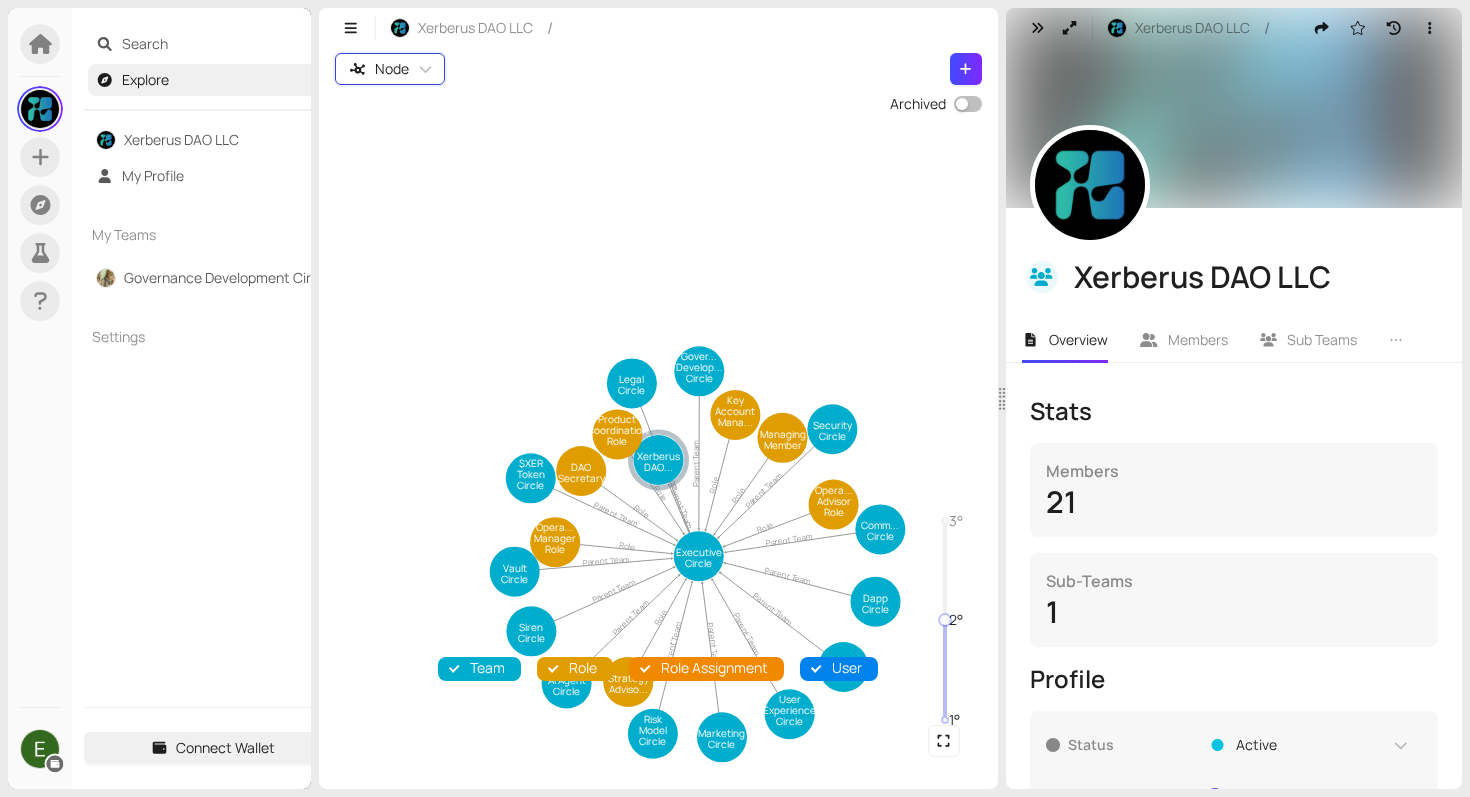 drag, startPoint x: 446, startPoint y: 295, endPoint x: 397, endPoint y: 167, distance: 137.05838 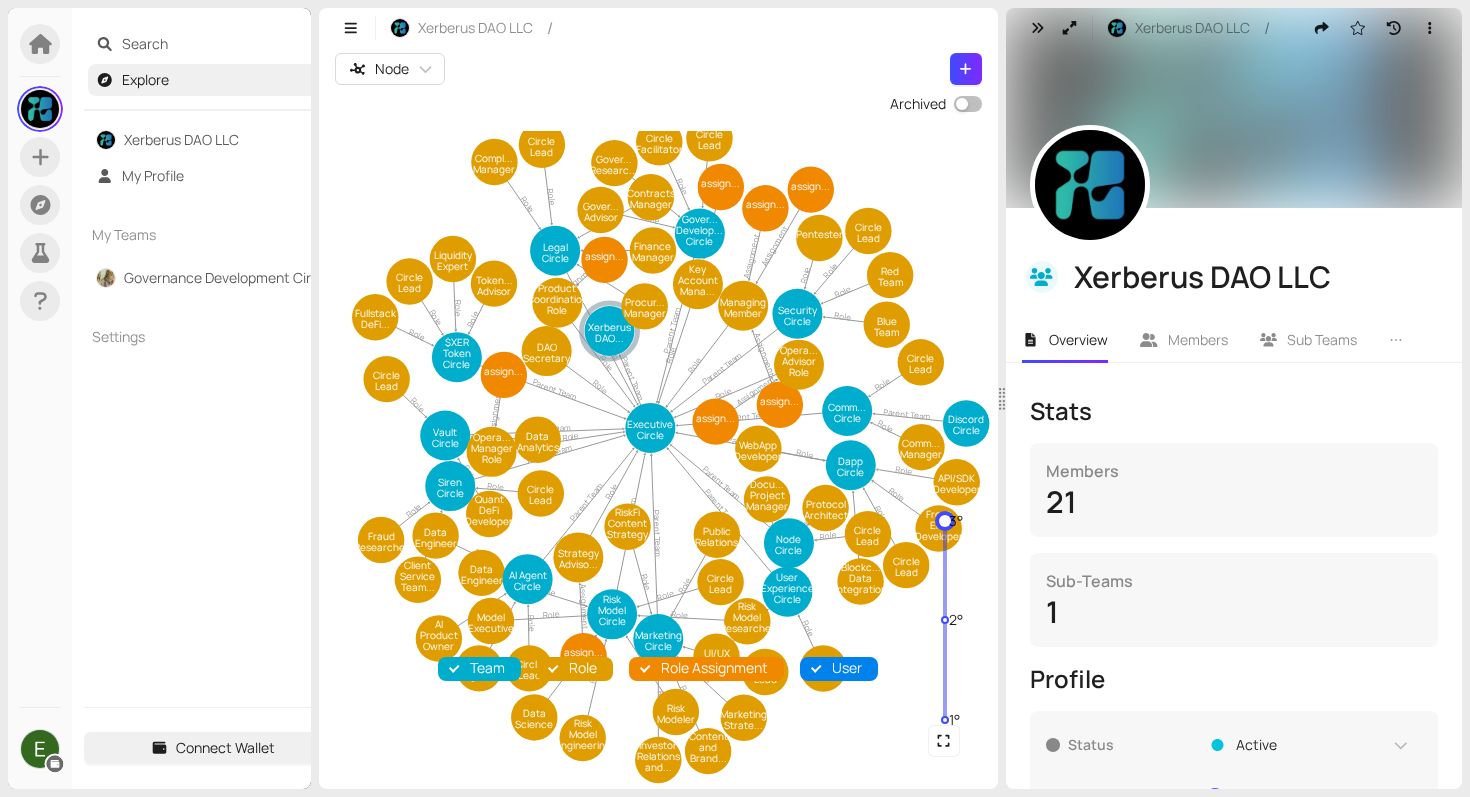 drag, startPoint x: 945, startPoint y: 619, endPoint x: 945, endPoint y: 517, distance: 102 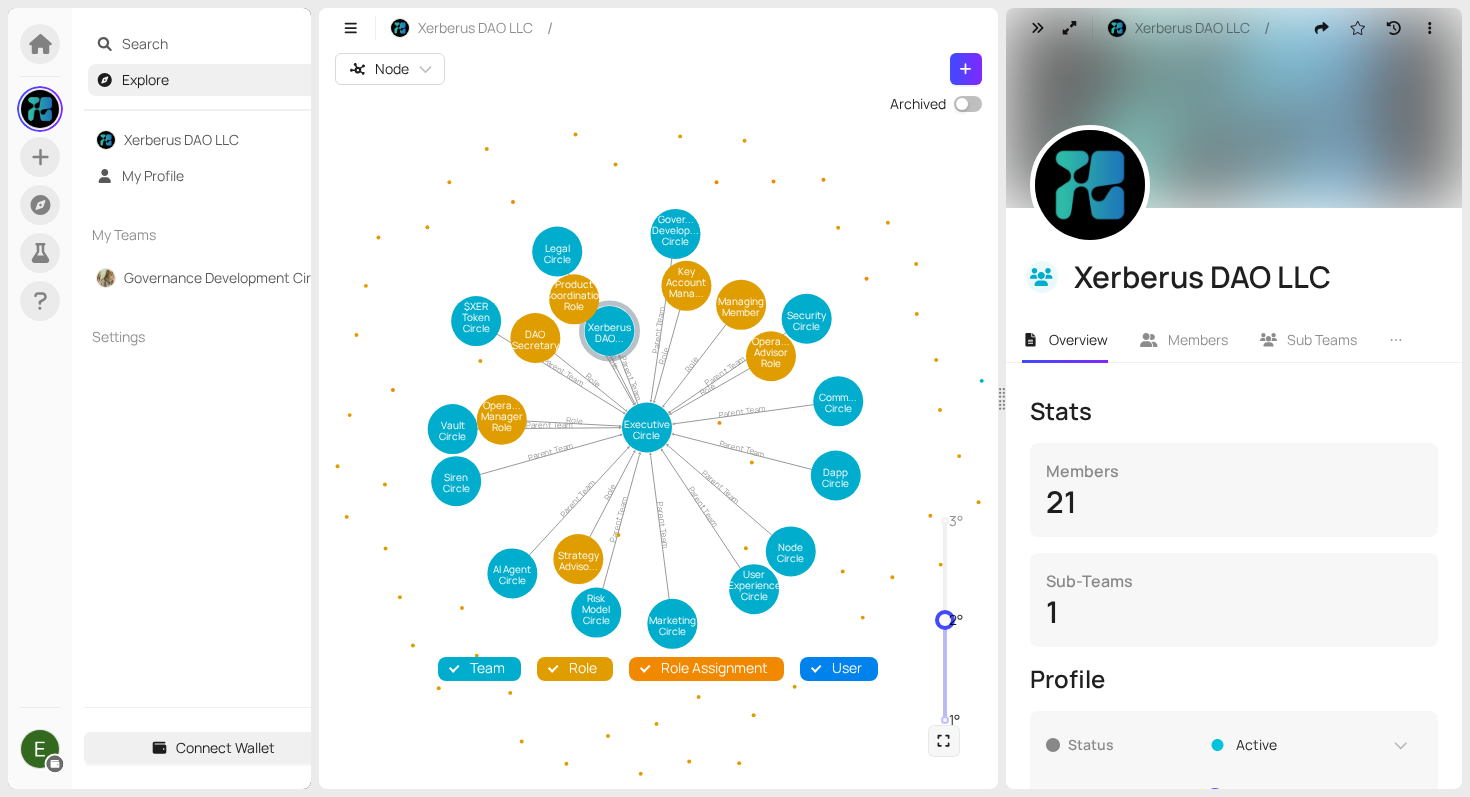 drag, startPoint x: 945, startPoint y: 516, endPoint x: 940, endPoint y: 726, distance: 210.05951 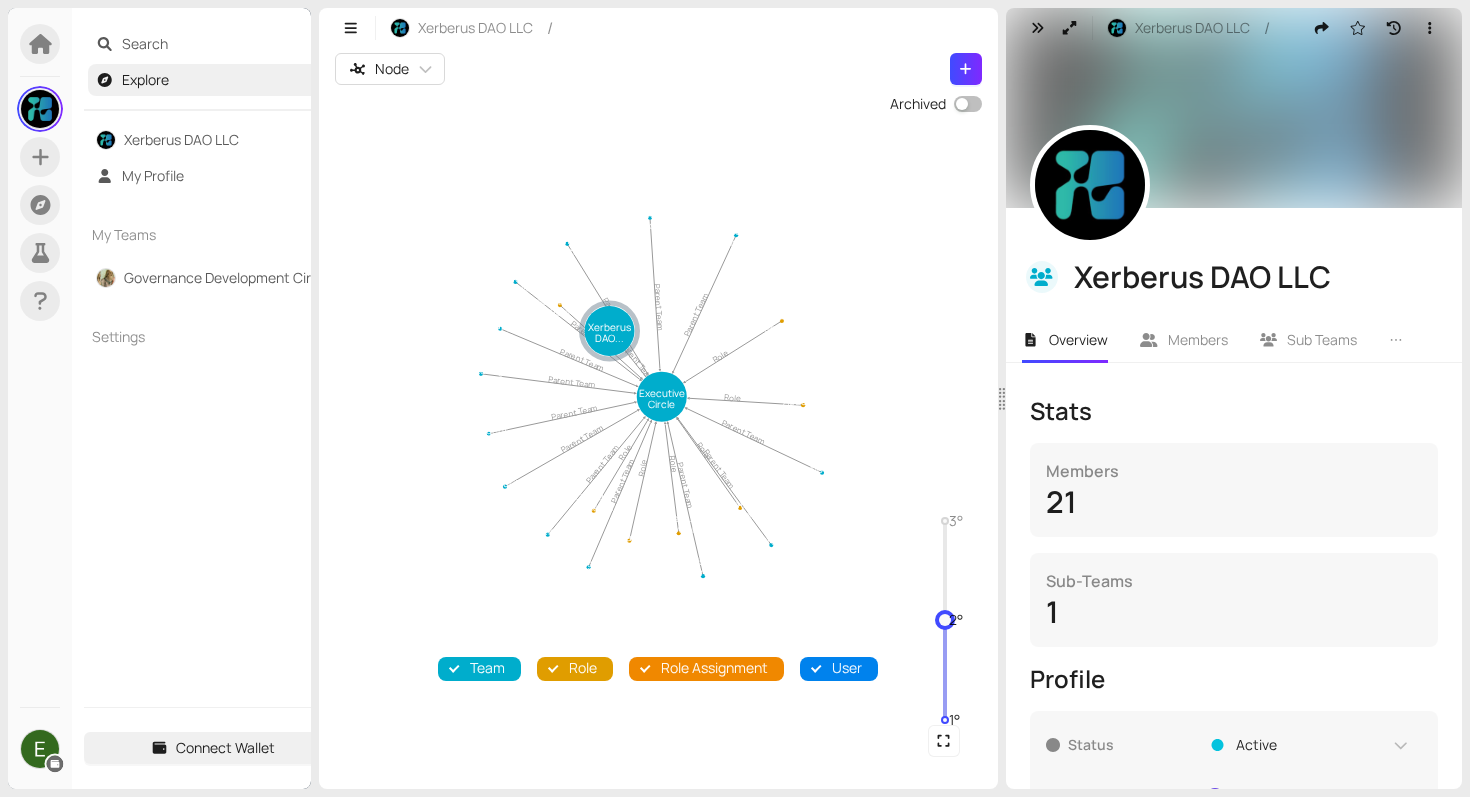 drag, startPoint x: 944, startPoint y: 710, endPoint x: 943, endPoint y: 632, distance: 78.00641 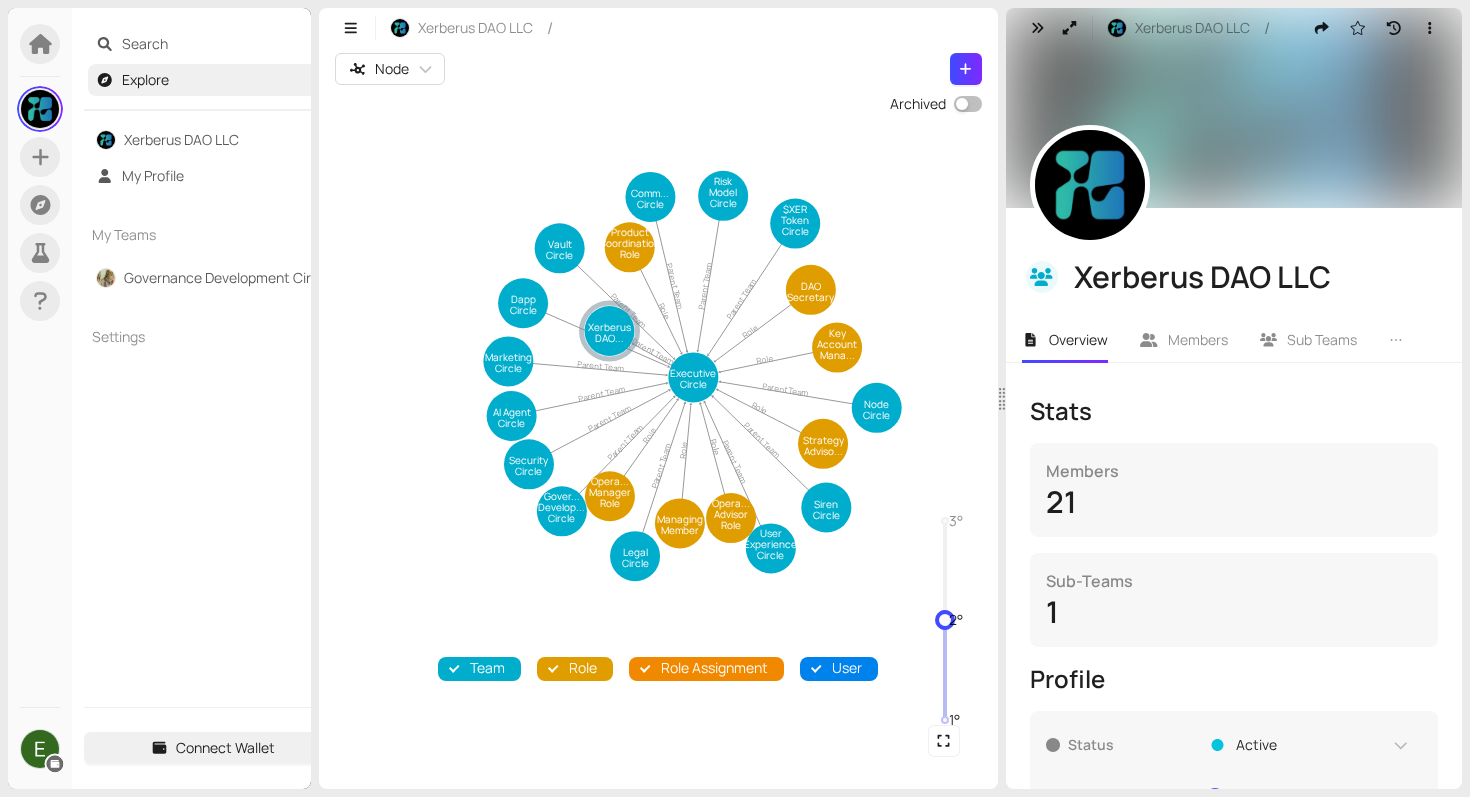 drag, startPoint x: 941, startPoint y: 619, endPoint x: 940, endPoint y: 506, distance: 113.004425 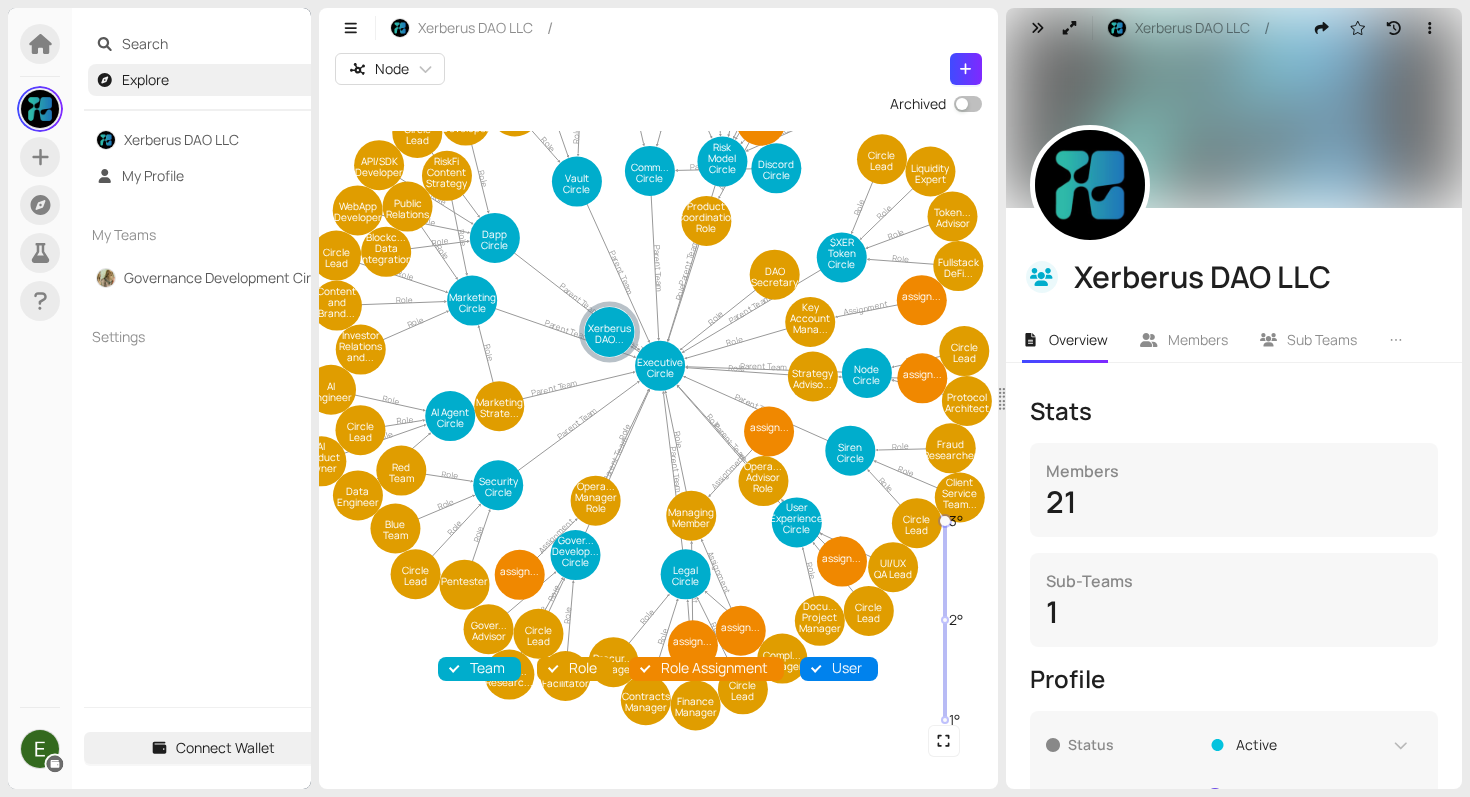 drag, startPoint x: 389, startPoint y: 628, endPoint x: 386, endPoint y: 708, distance: 80.05623 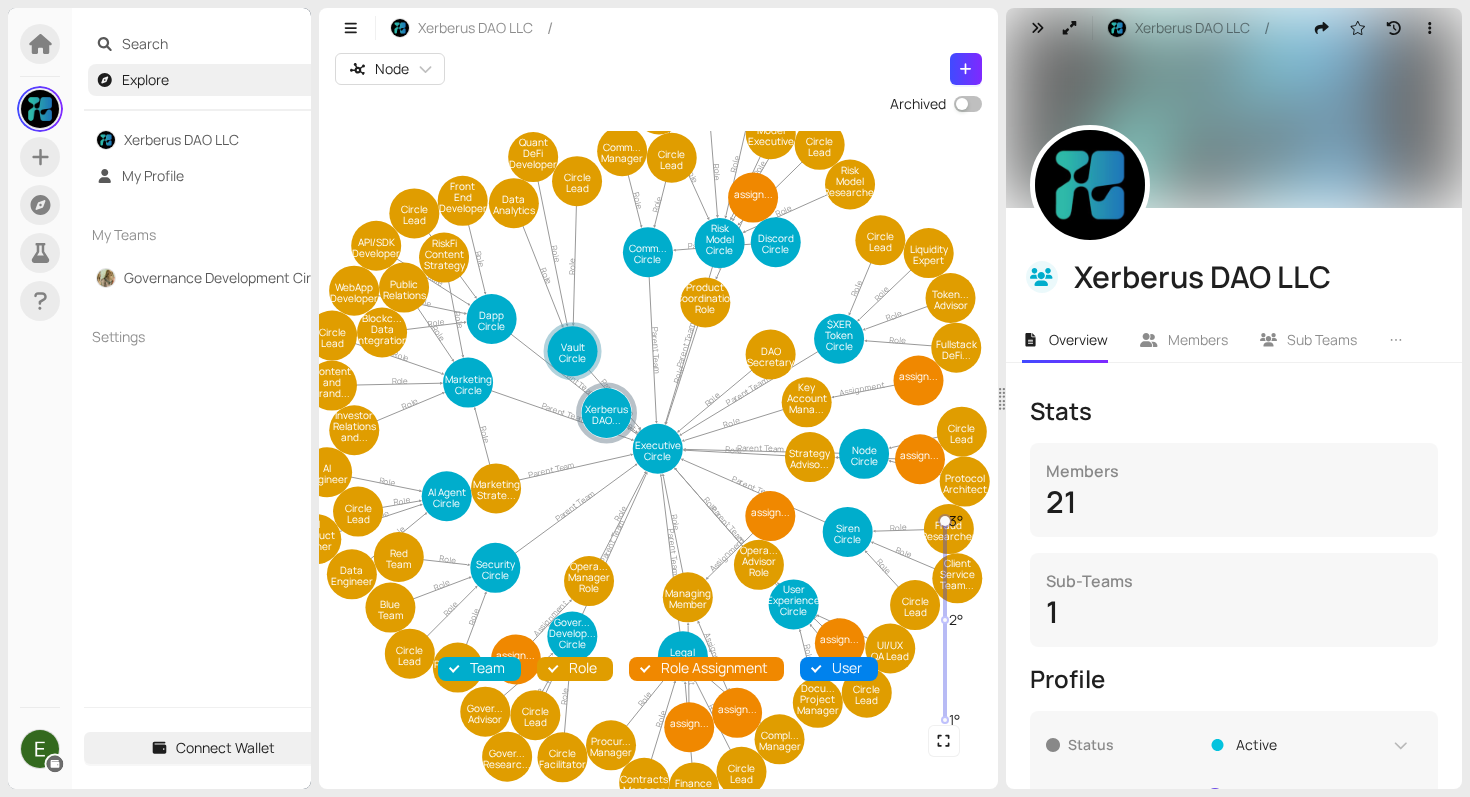 drag, startPoint x: 573, startPoint y: 264, endPoint x: 572, endPoint y: 362, distance: 98.005104 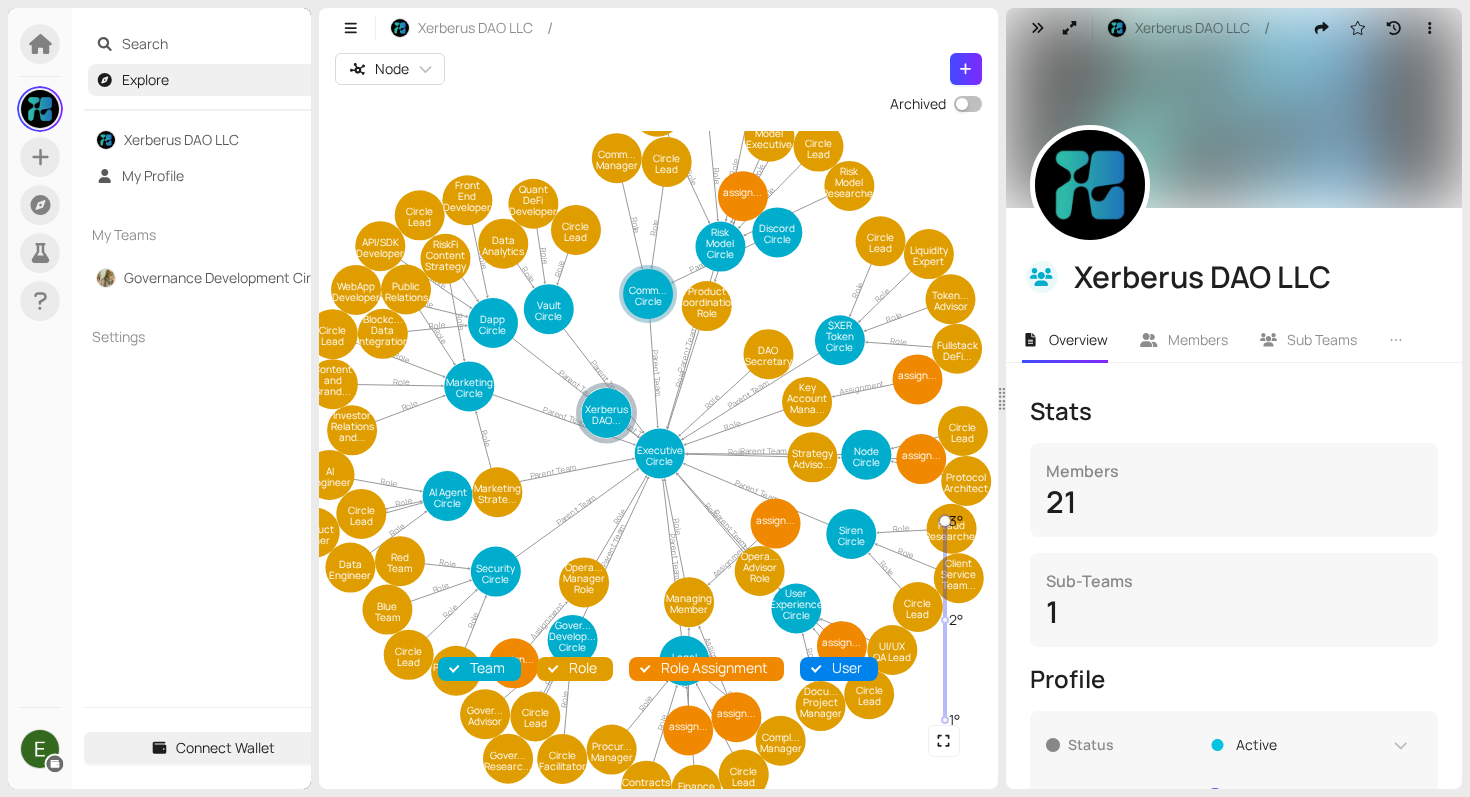 drag, startPoint x: 649, startPoint y: 274, endPoint x: 619, endPoint y: 359, distance: 90.13878 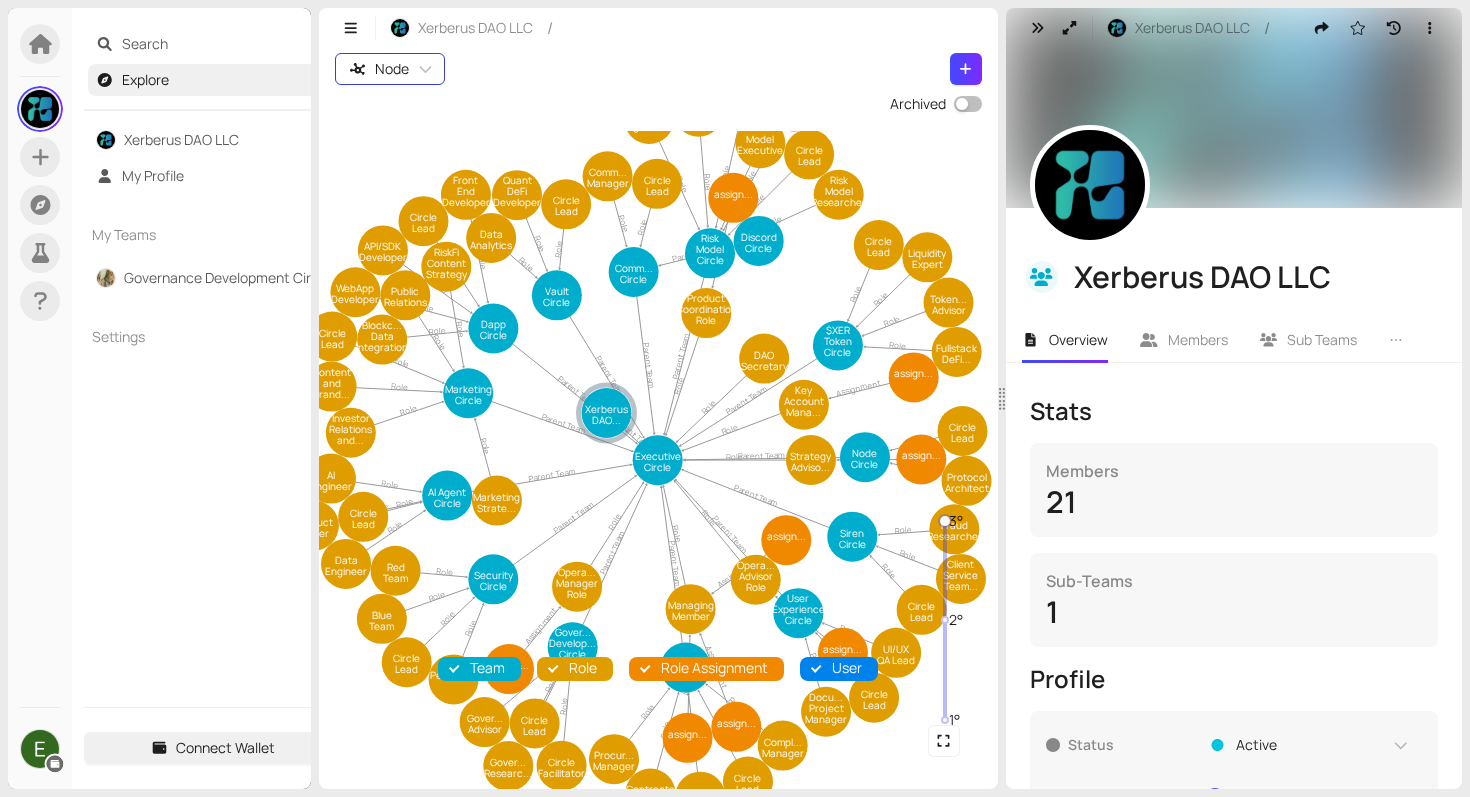 click on "Node" at bounding box center [392, 69] 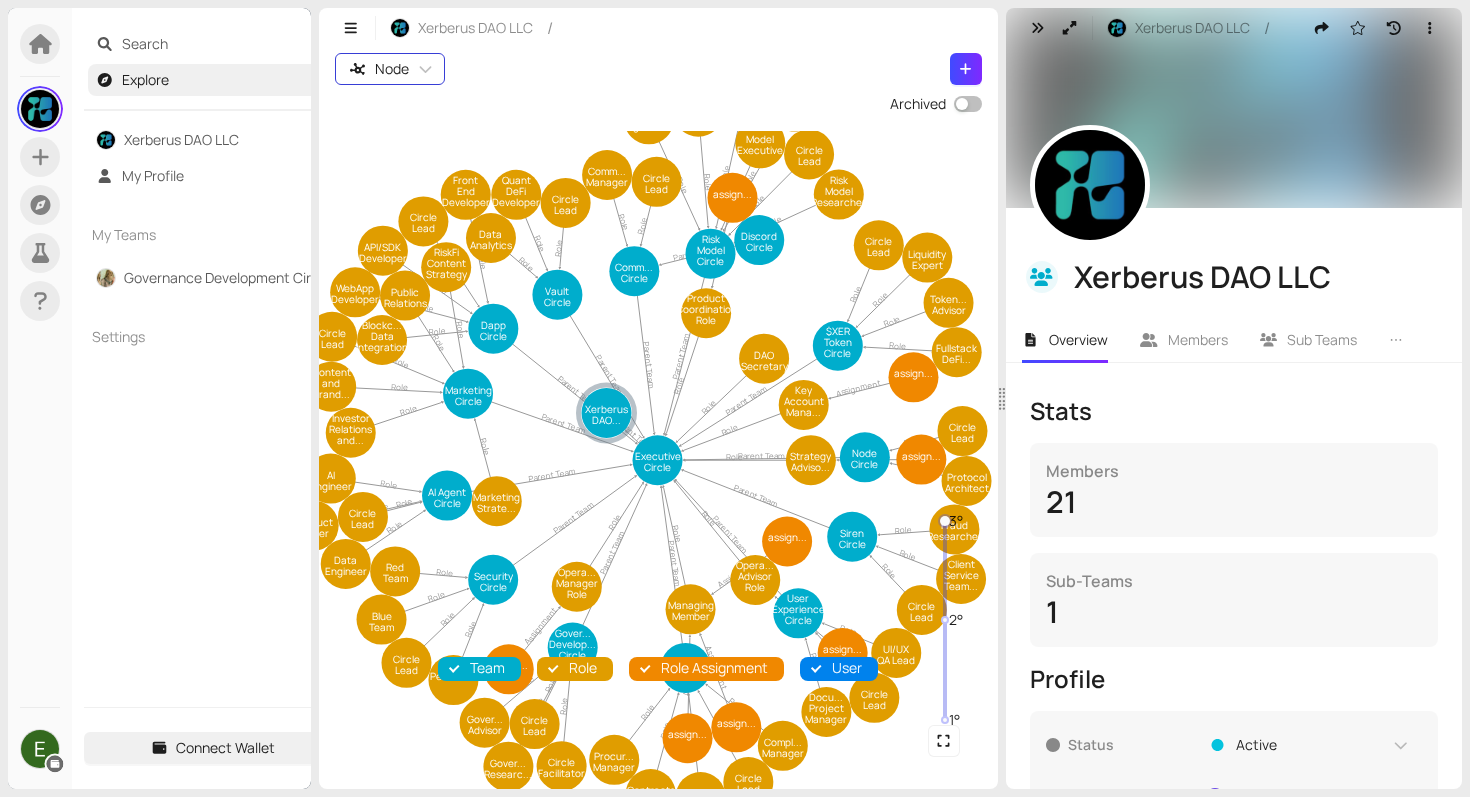 click on "Node Table Node Map Circles Table Node Map" at bounding box center (390, 69) 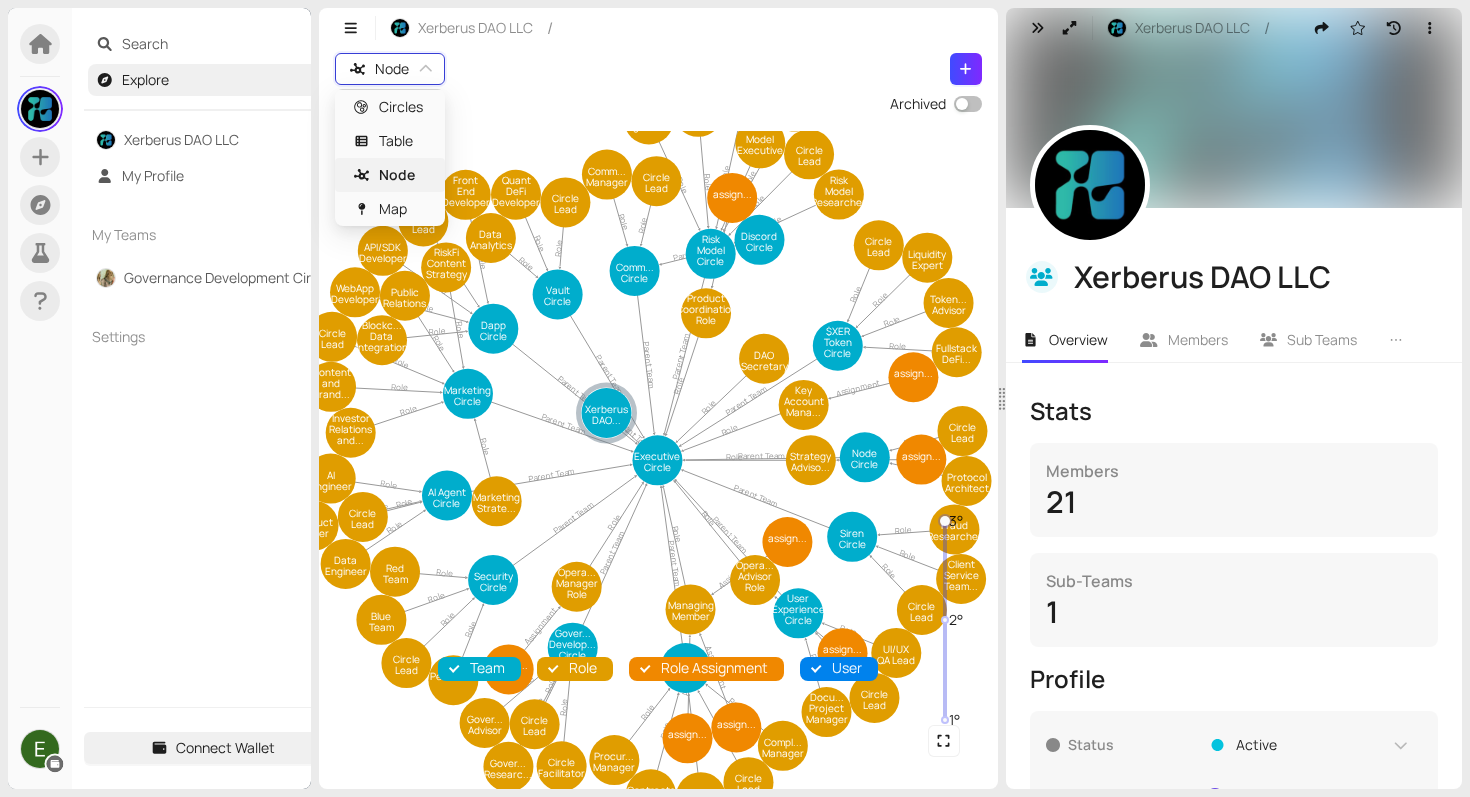 click on "Circles" at bounding box center (401, 107) 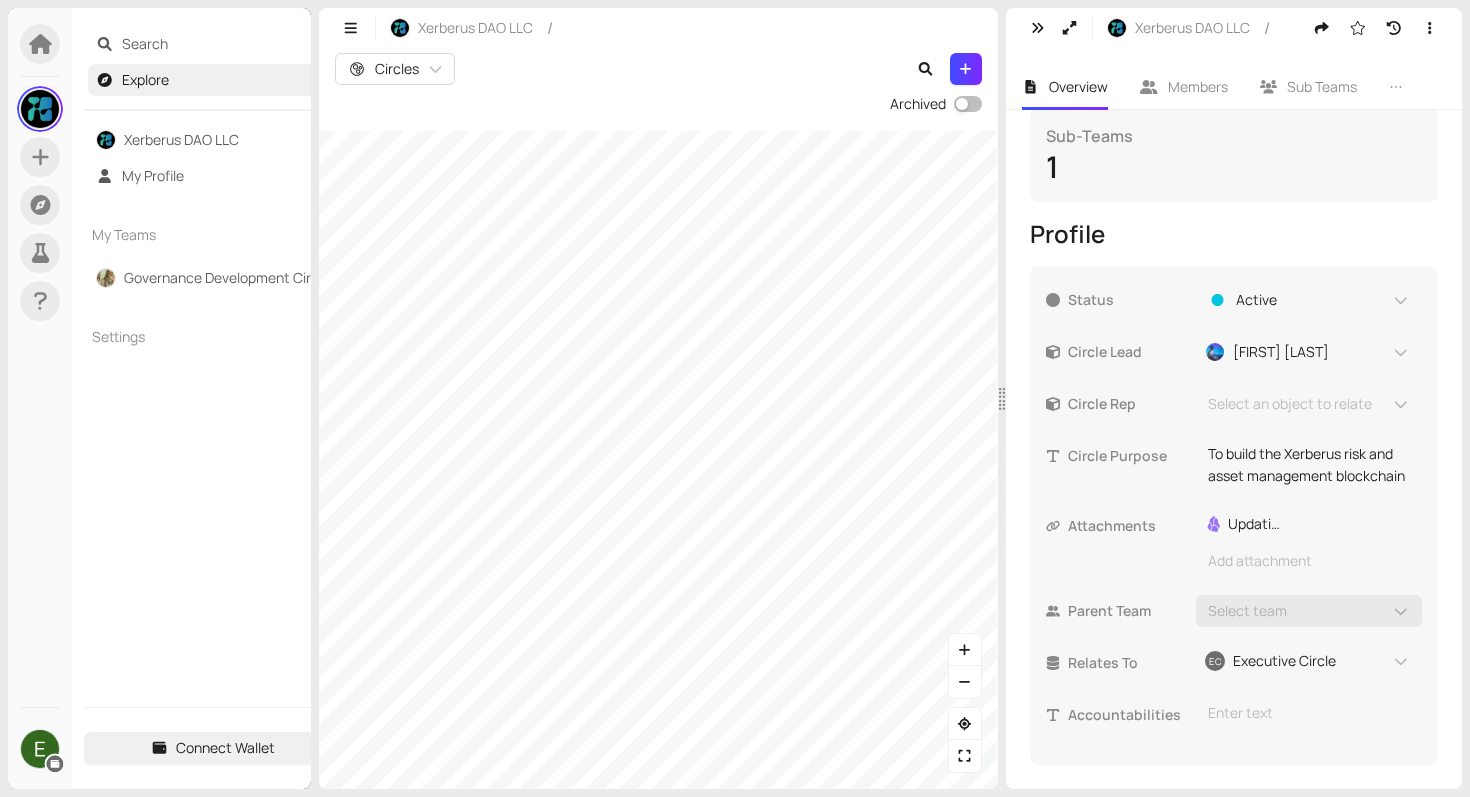 scroll, scrollTop: 0, scrollLeft: 0, axis: both 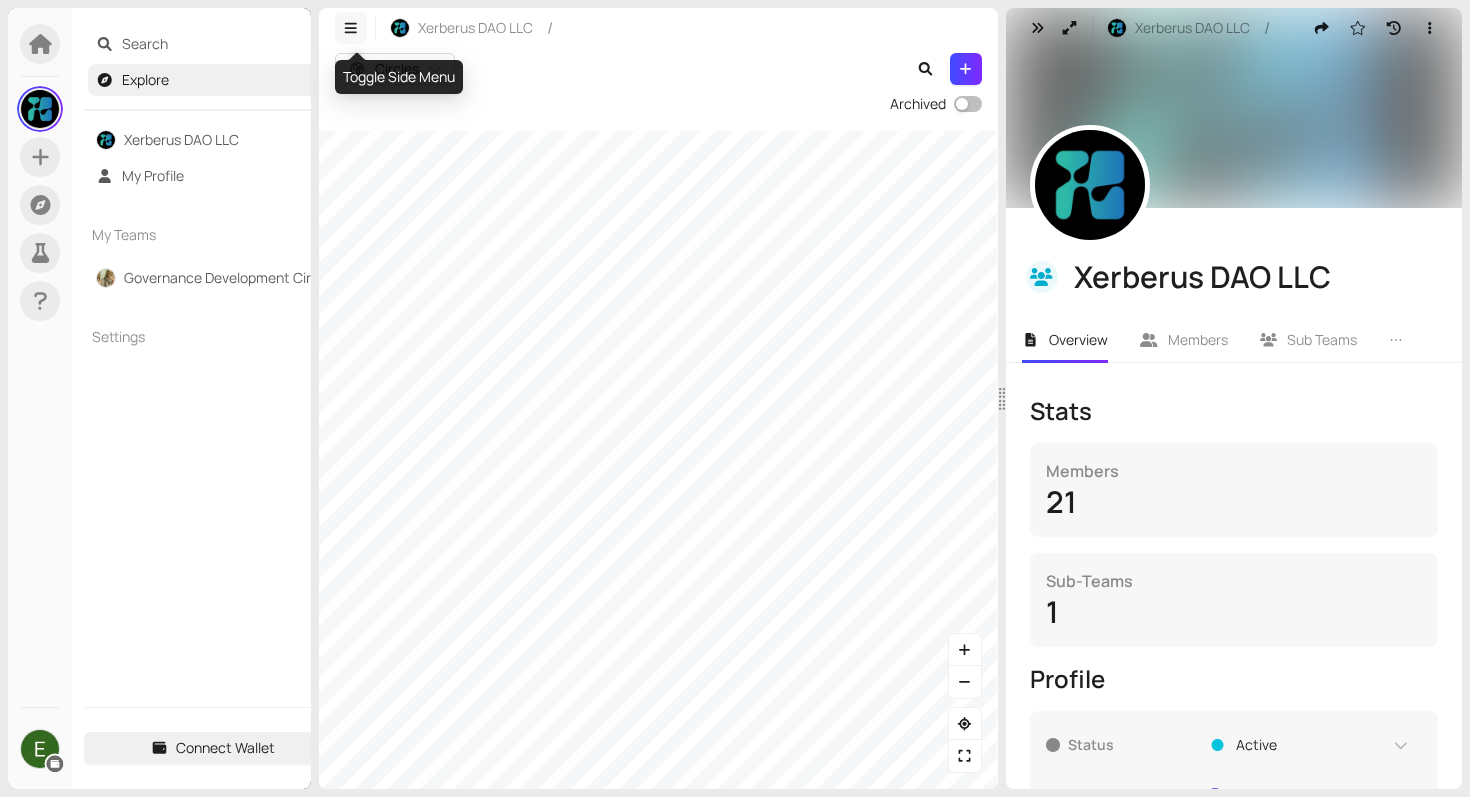 click 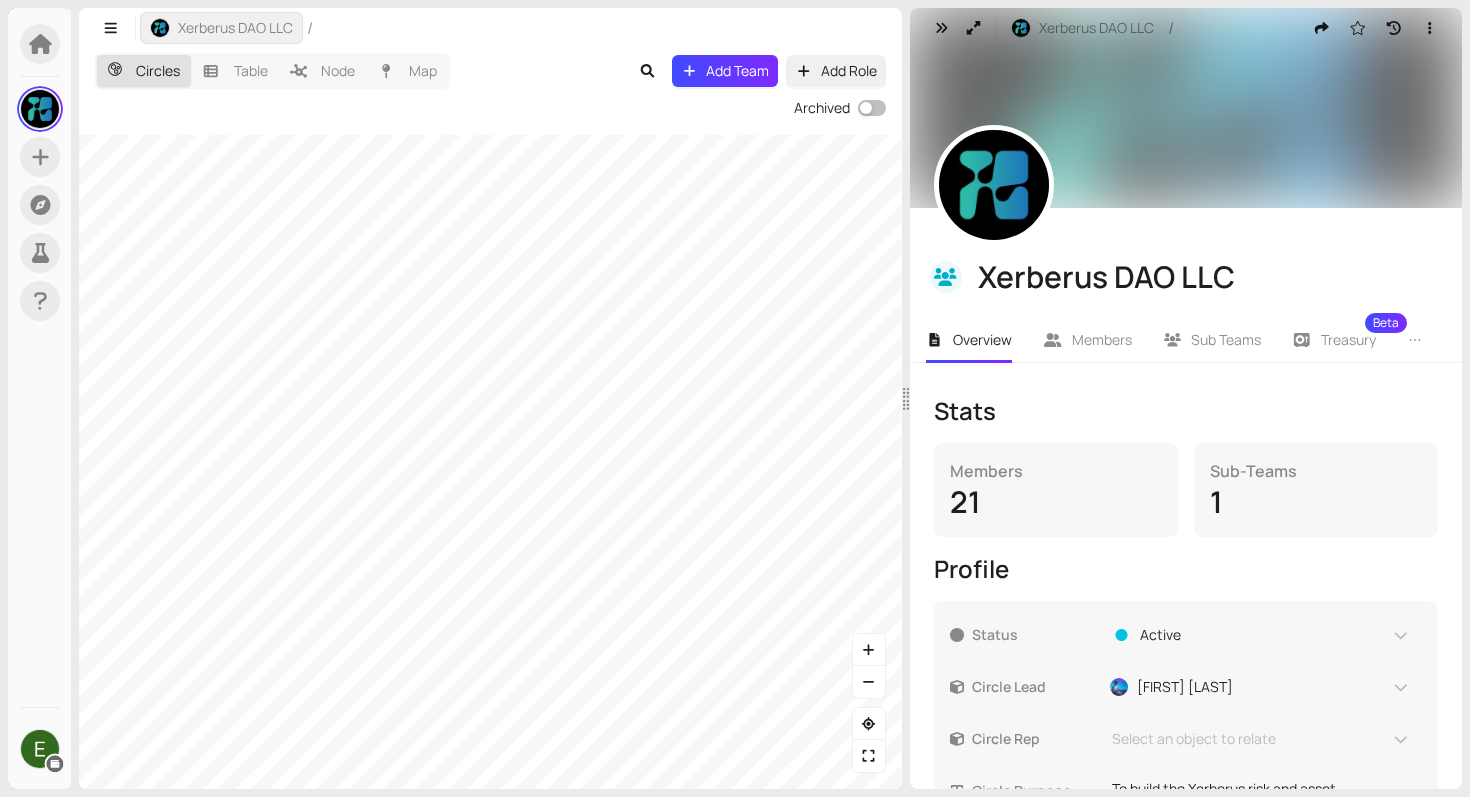 click on "Xerberus DAO LLC" at bounding box center [235, 28] 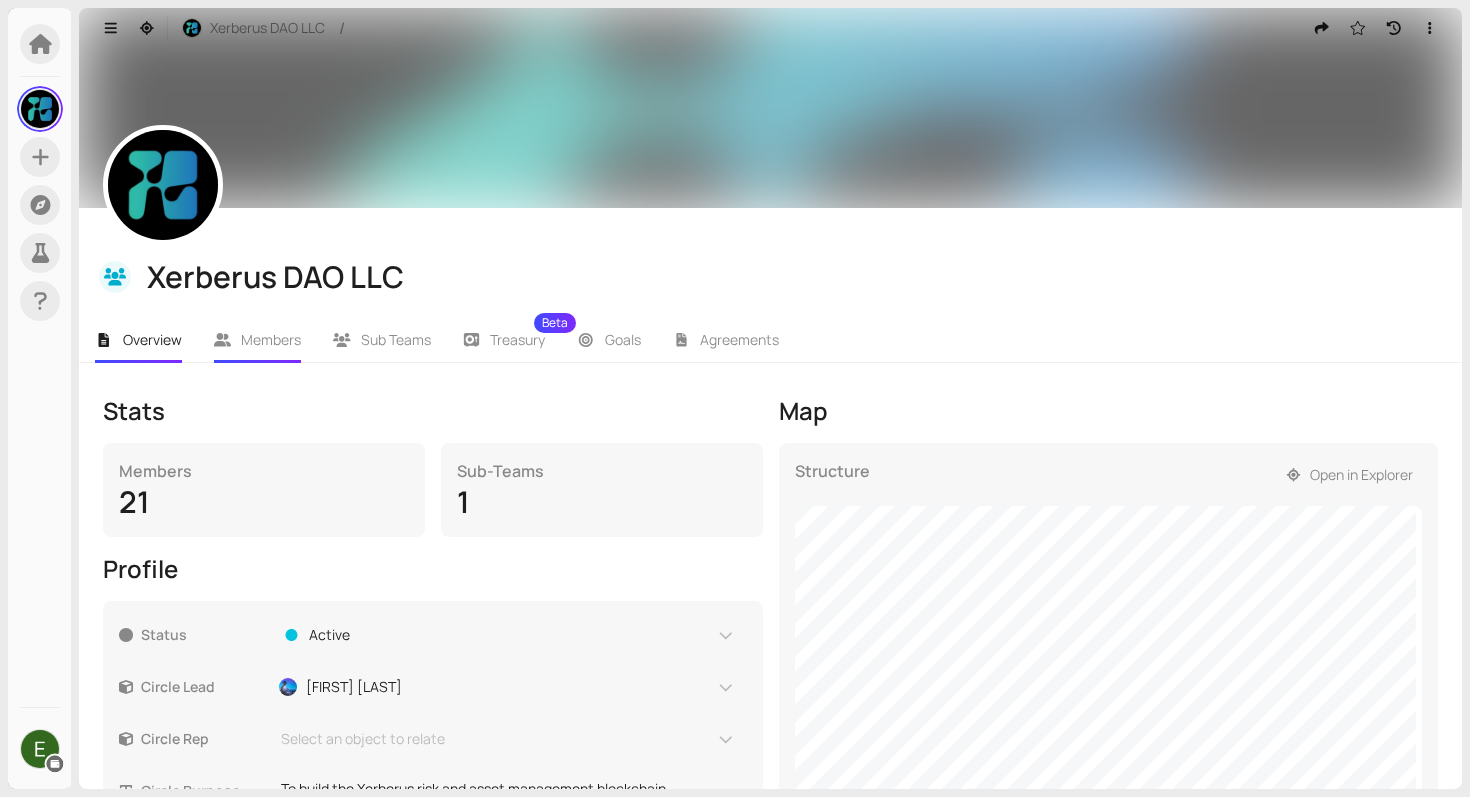 click on "Members" at bounding box center (271, 339) 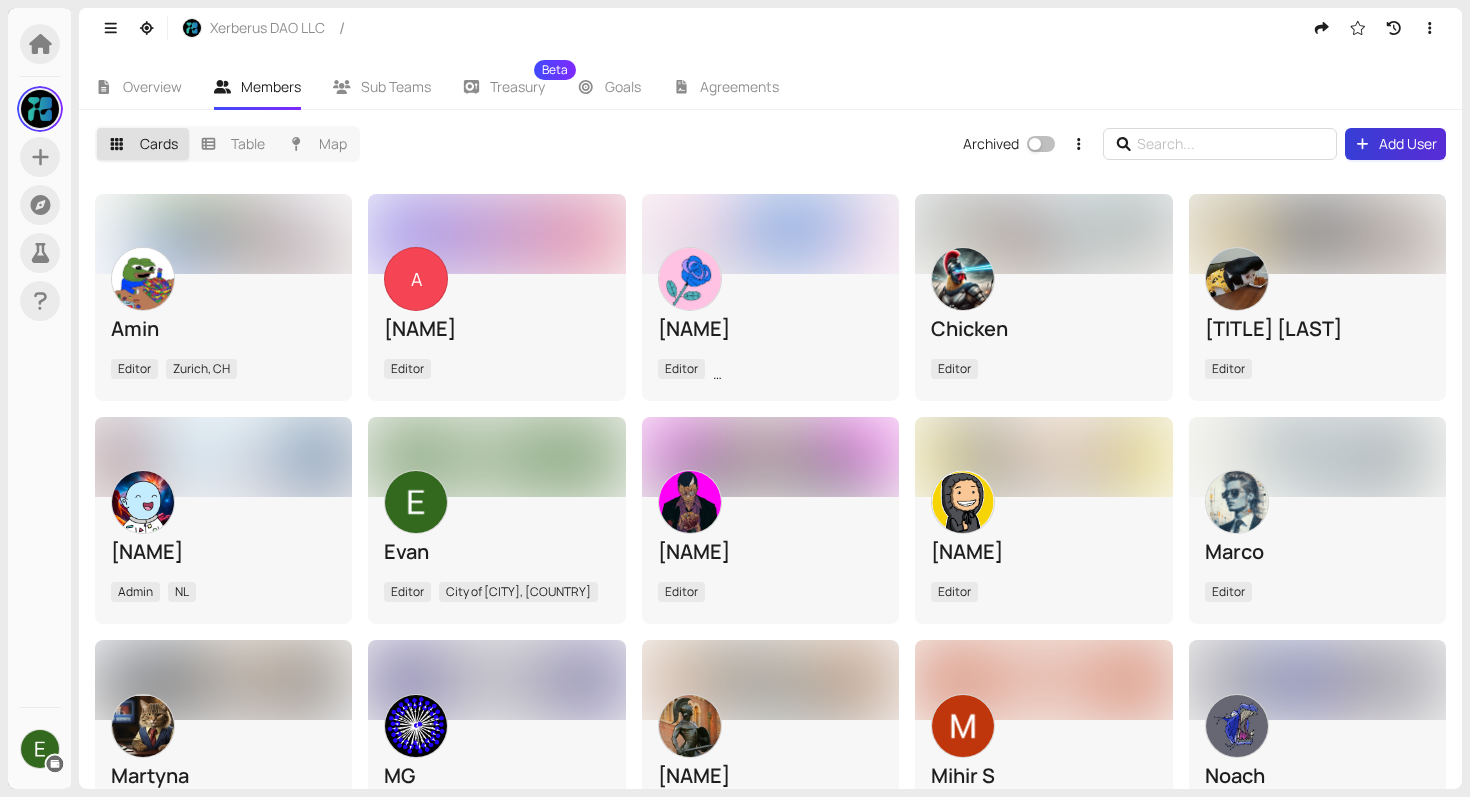 click on "Add User" at bounding box center (1408, 144) 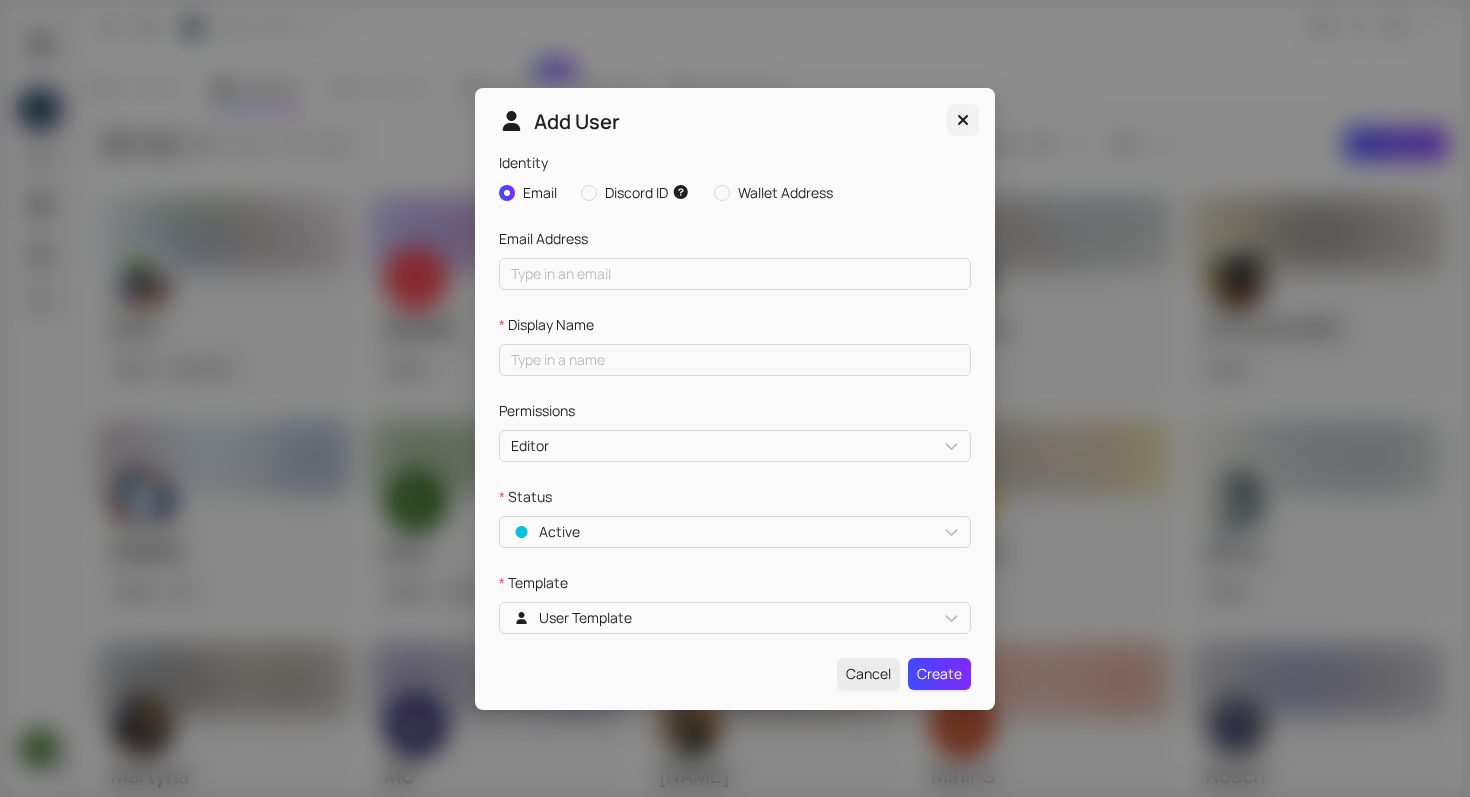 click 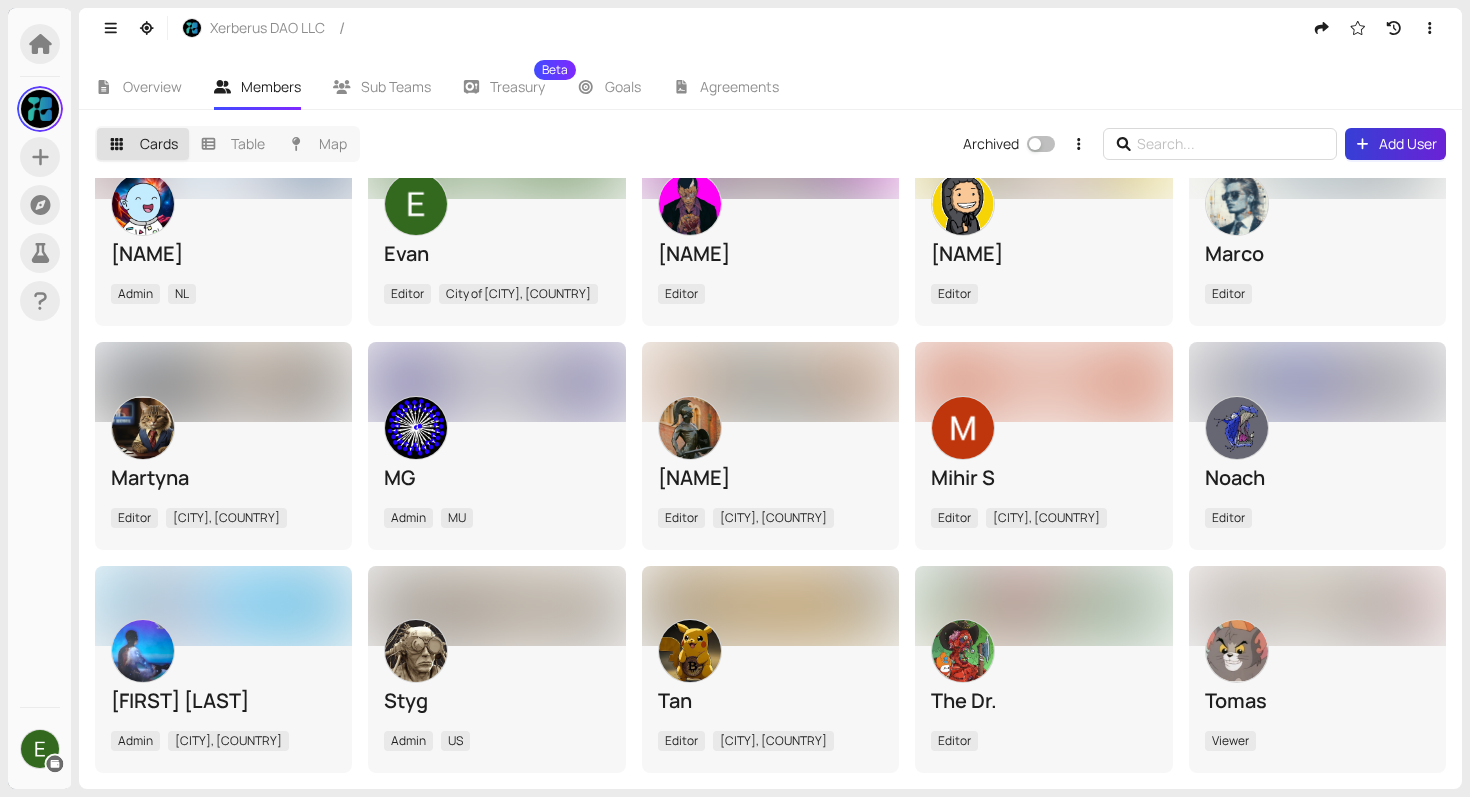 scroll, scrollTop: 521, scrollLeft: 0, axis: vertical 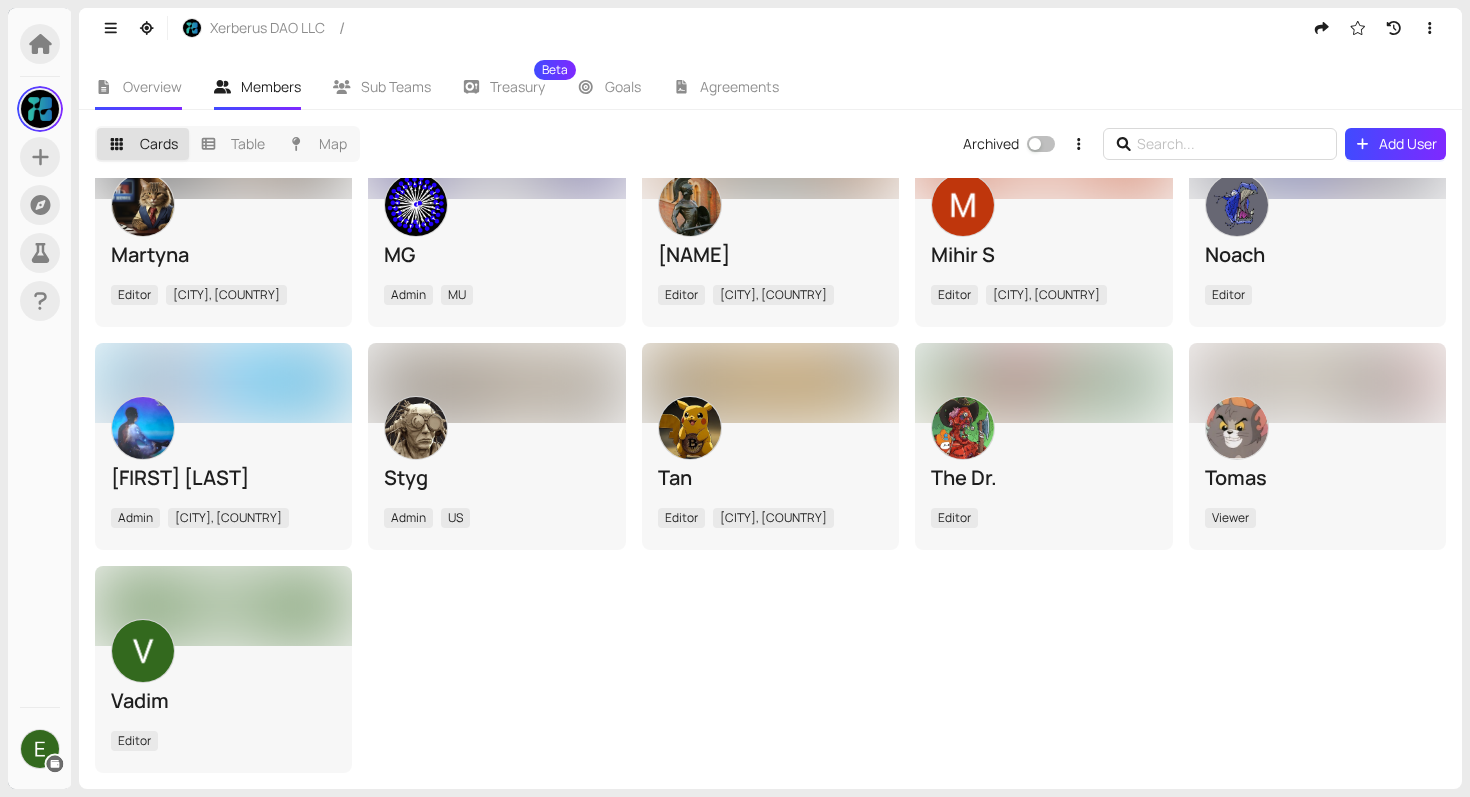 click on "Overview" at bounding box center (152, 86) 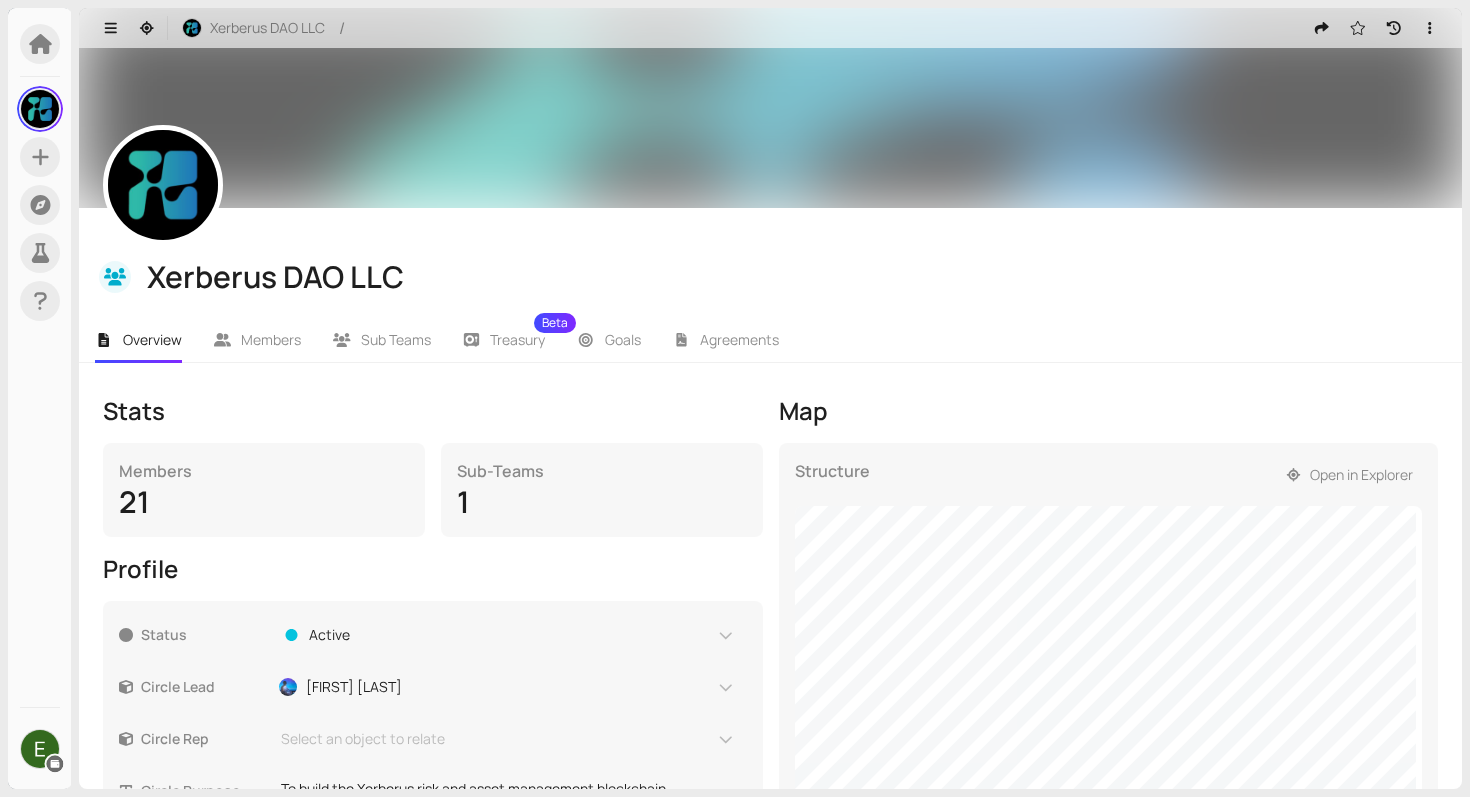 scroll, scrollTop: 378, scrollLeft: 0, axis: vertical 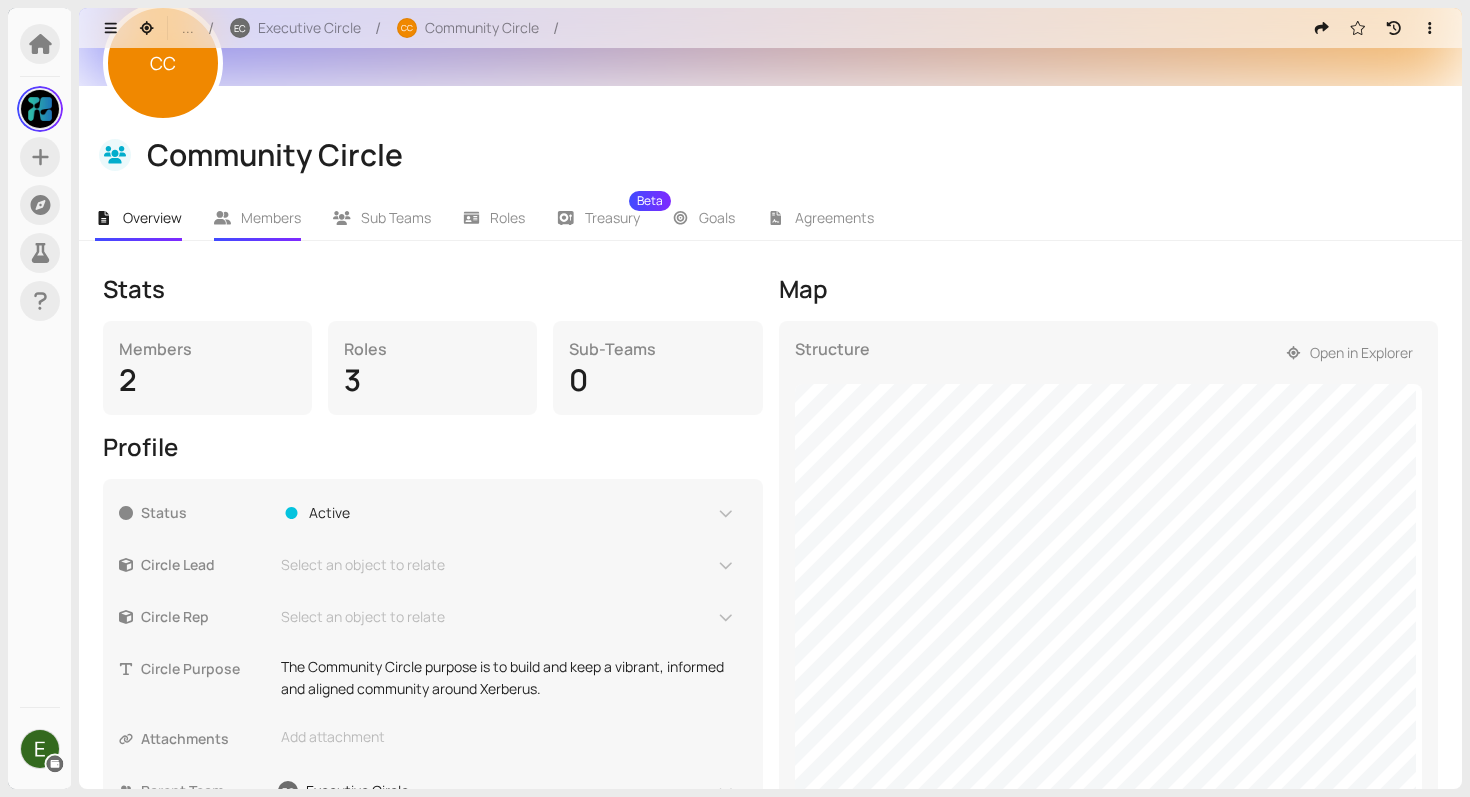 click on "Members" at bounding box center [271, 217] 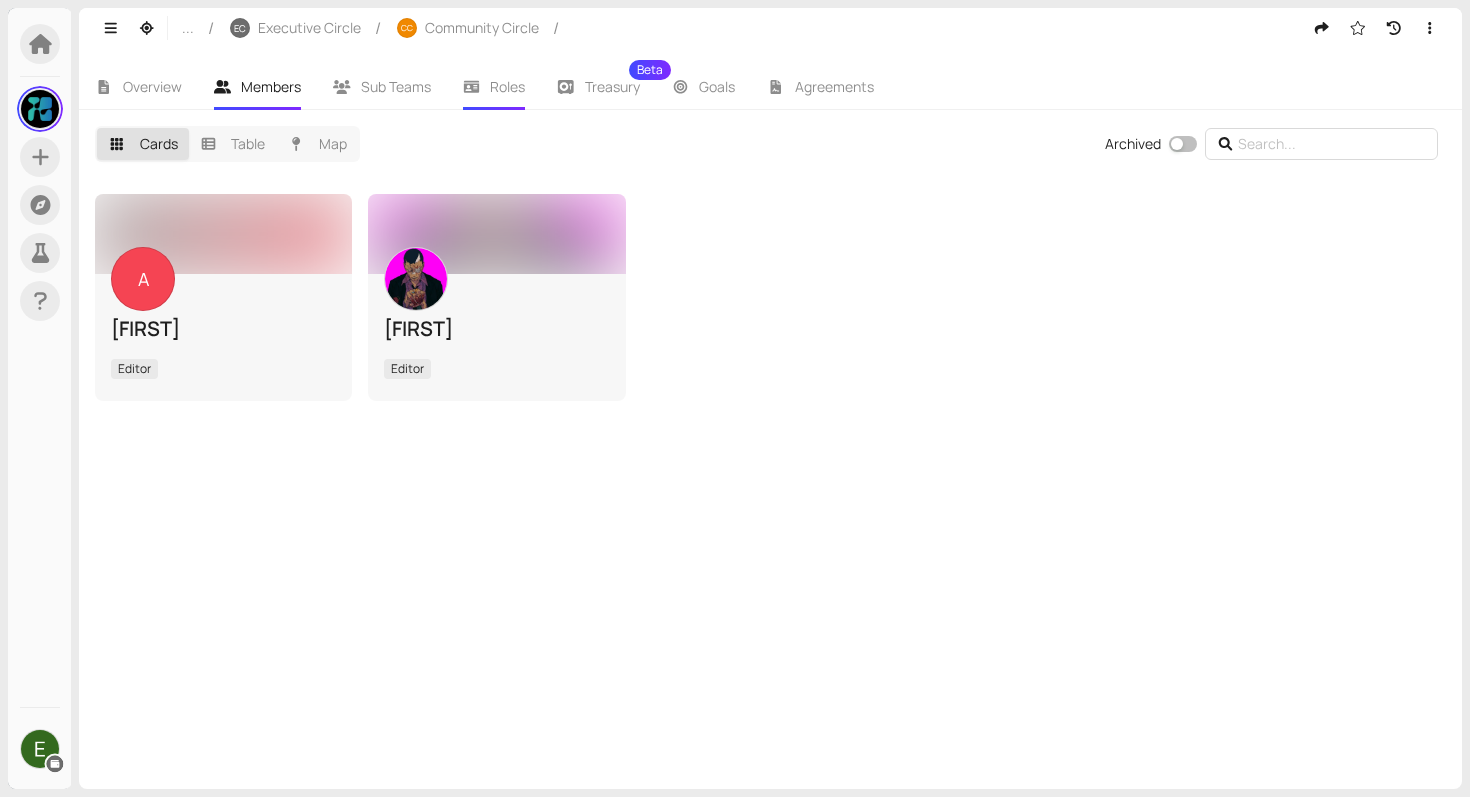 click on "Roles" at bounding box center [494, 87] 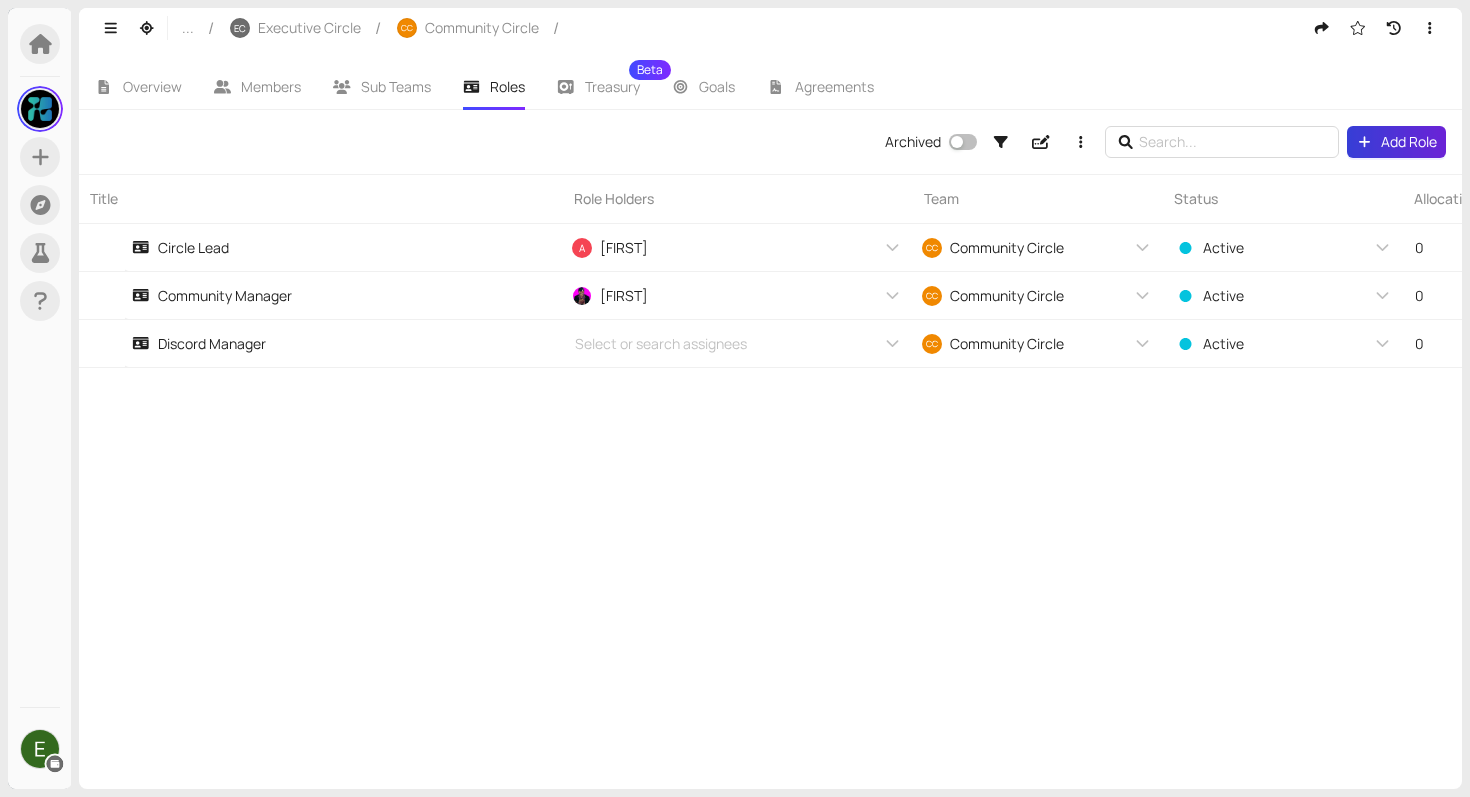 click on "Add Role" at bounding box center (1397, 142) 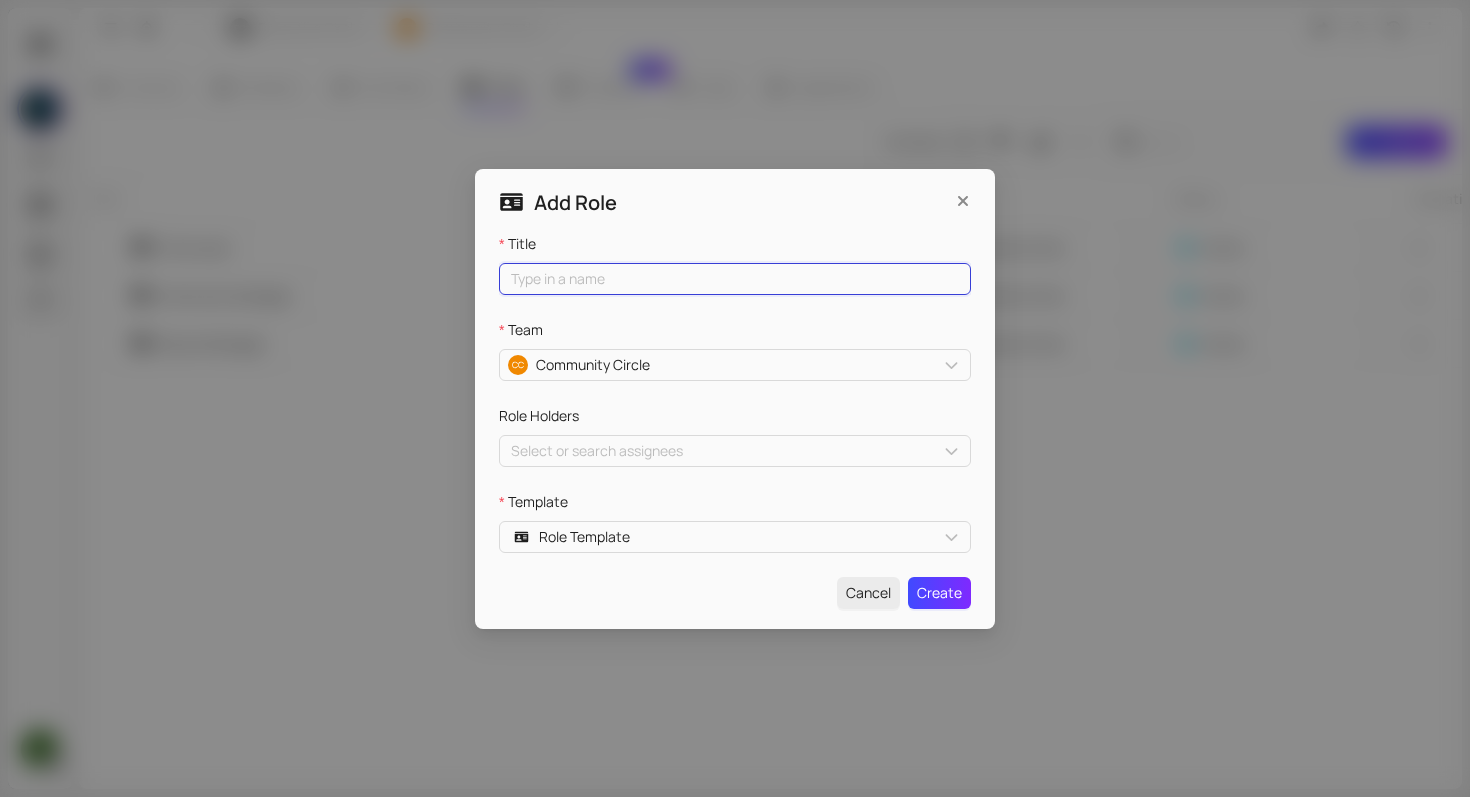 click on "Title" at bounding box center [735, 279] 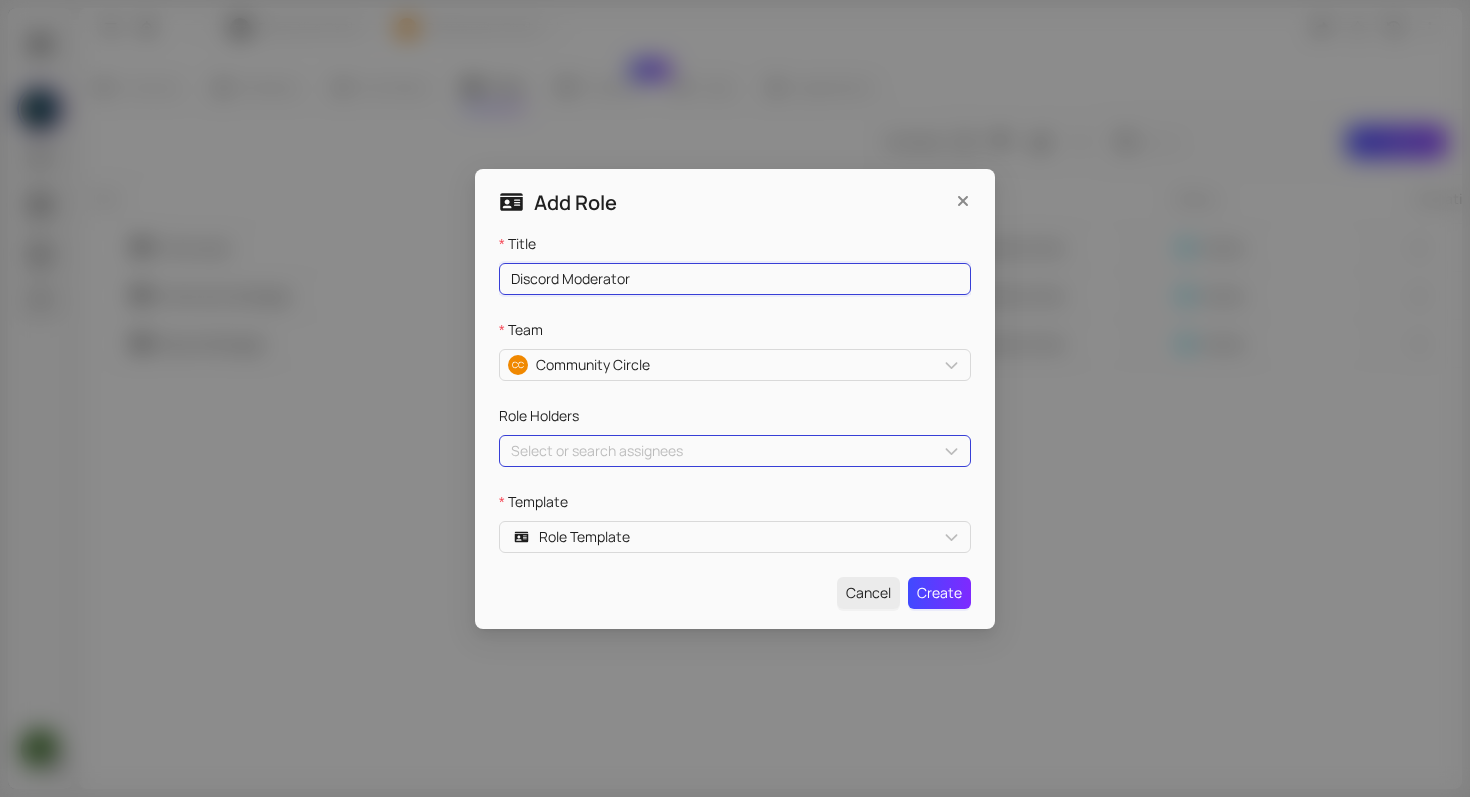 type on "Discord Moderator" 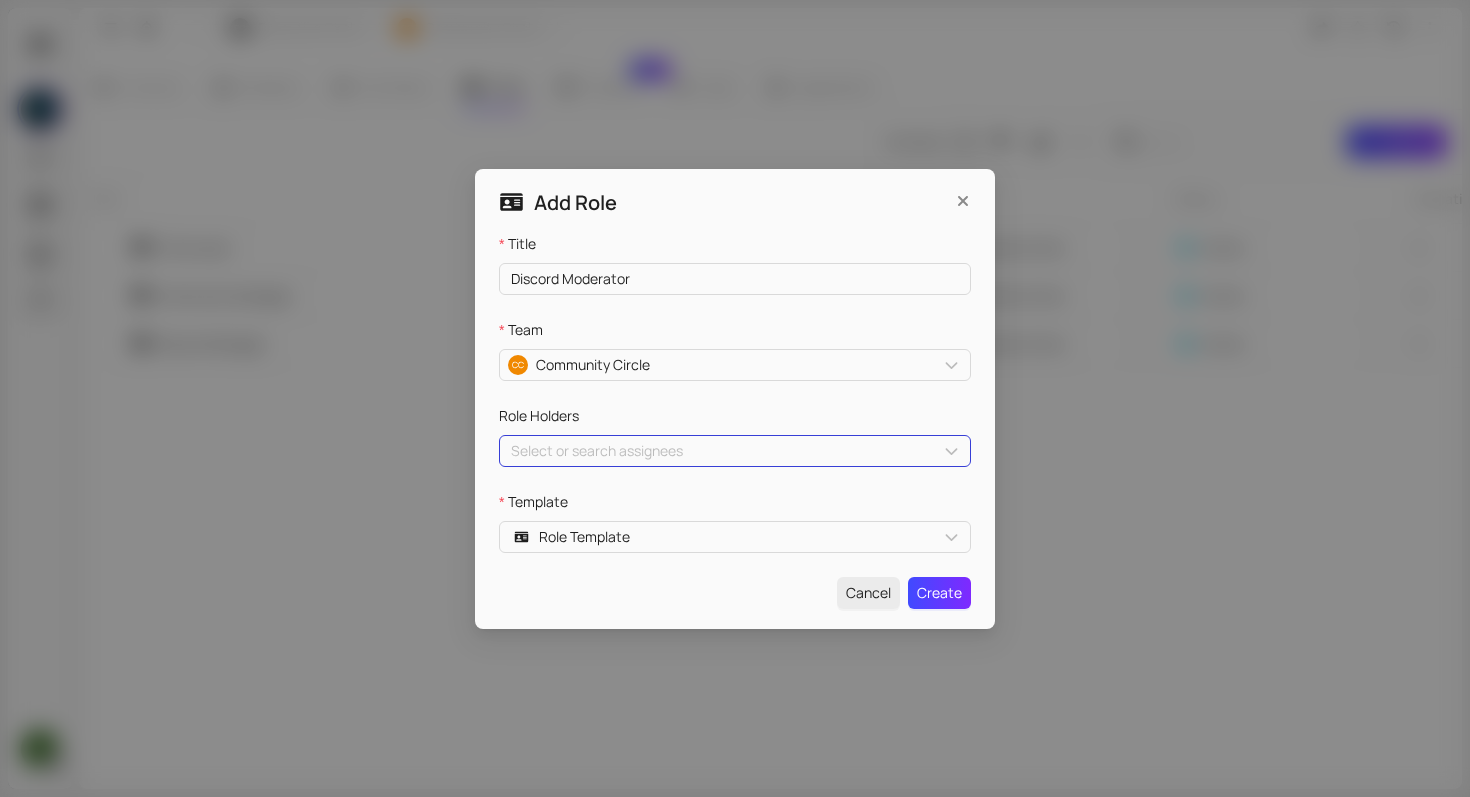 click on "Select or search assignees" at bounding box center [735, 451] 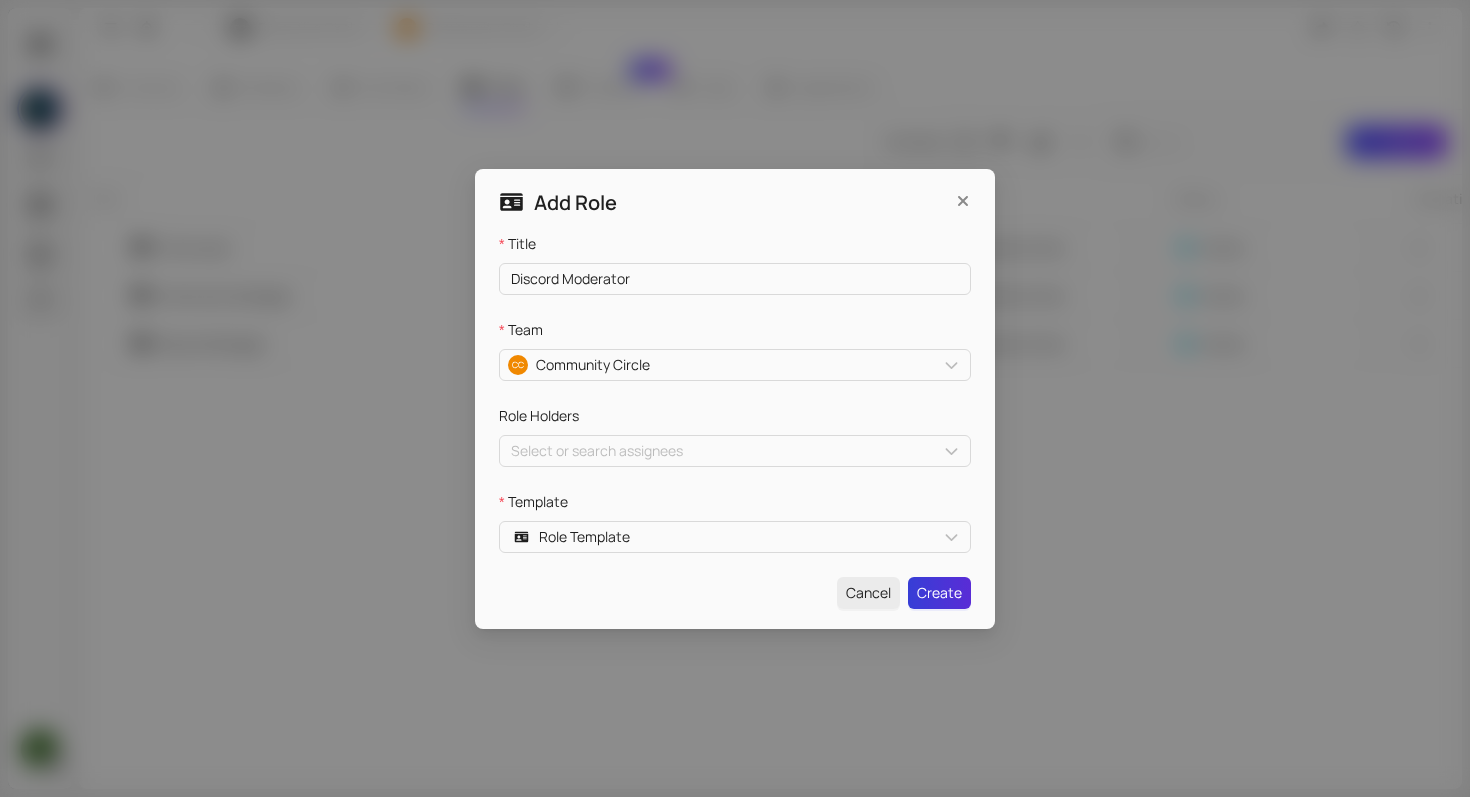 click on "Create" at bounding box center [939, 593] 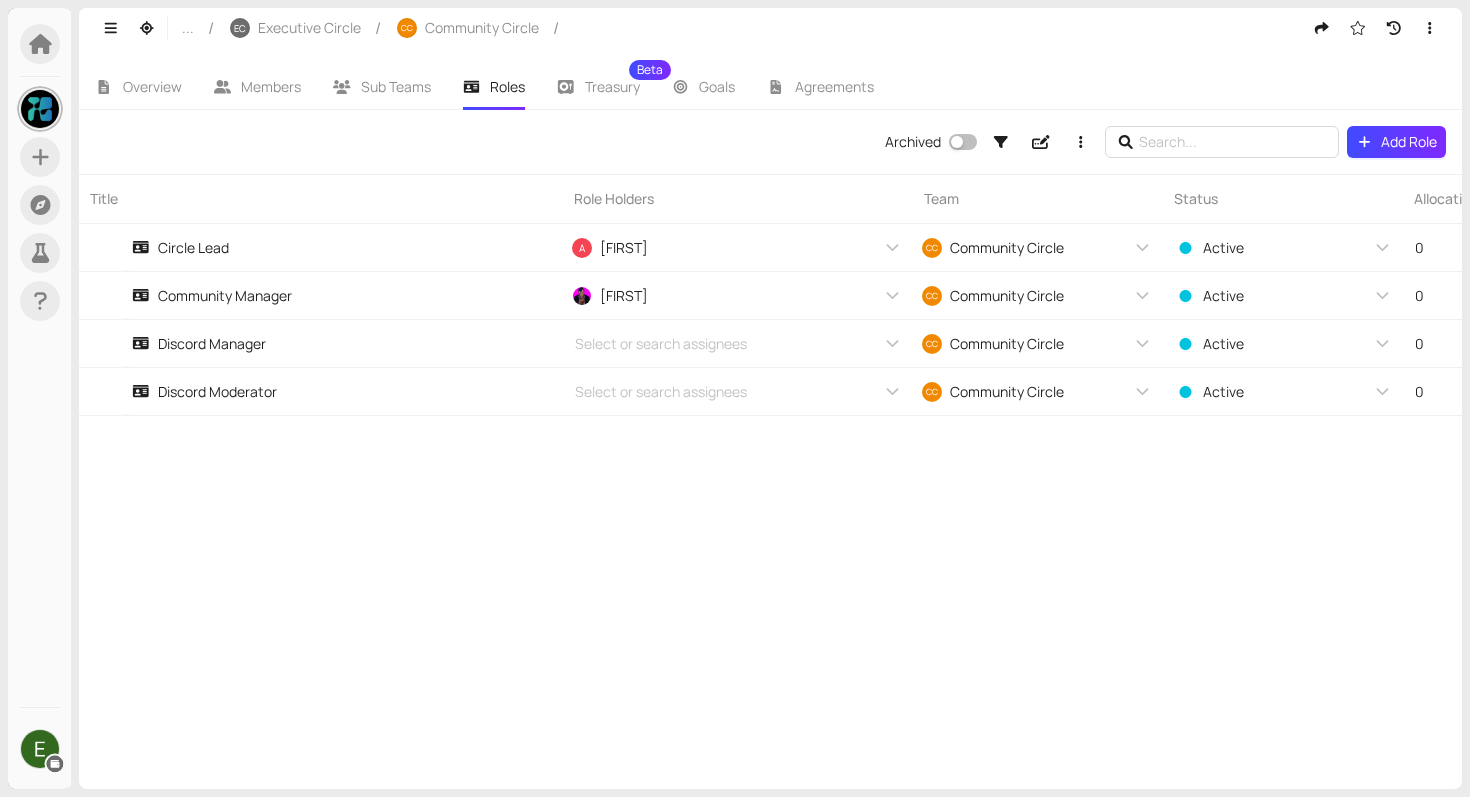click at bounding box center [40, 109] 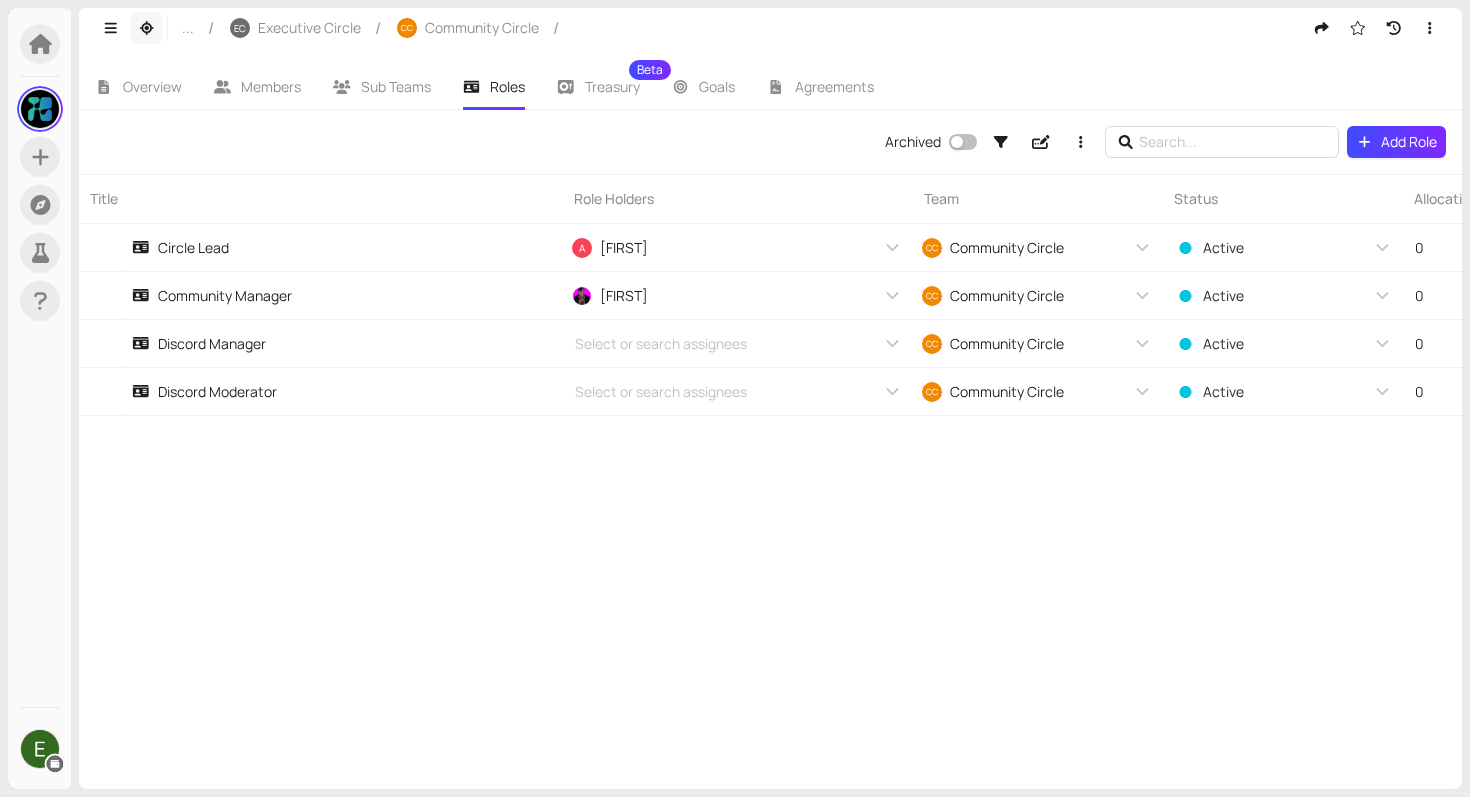 click 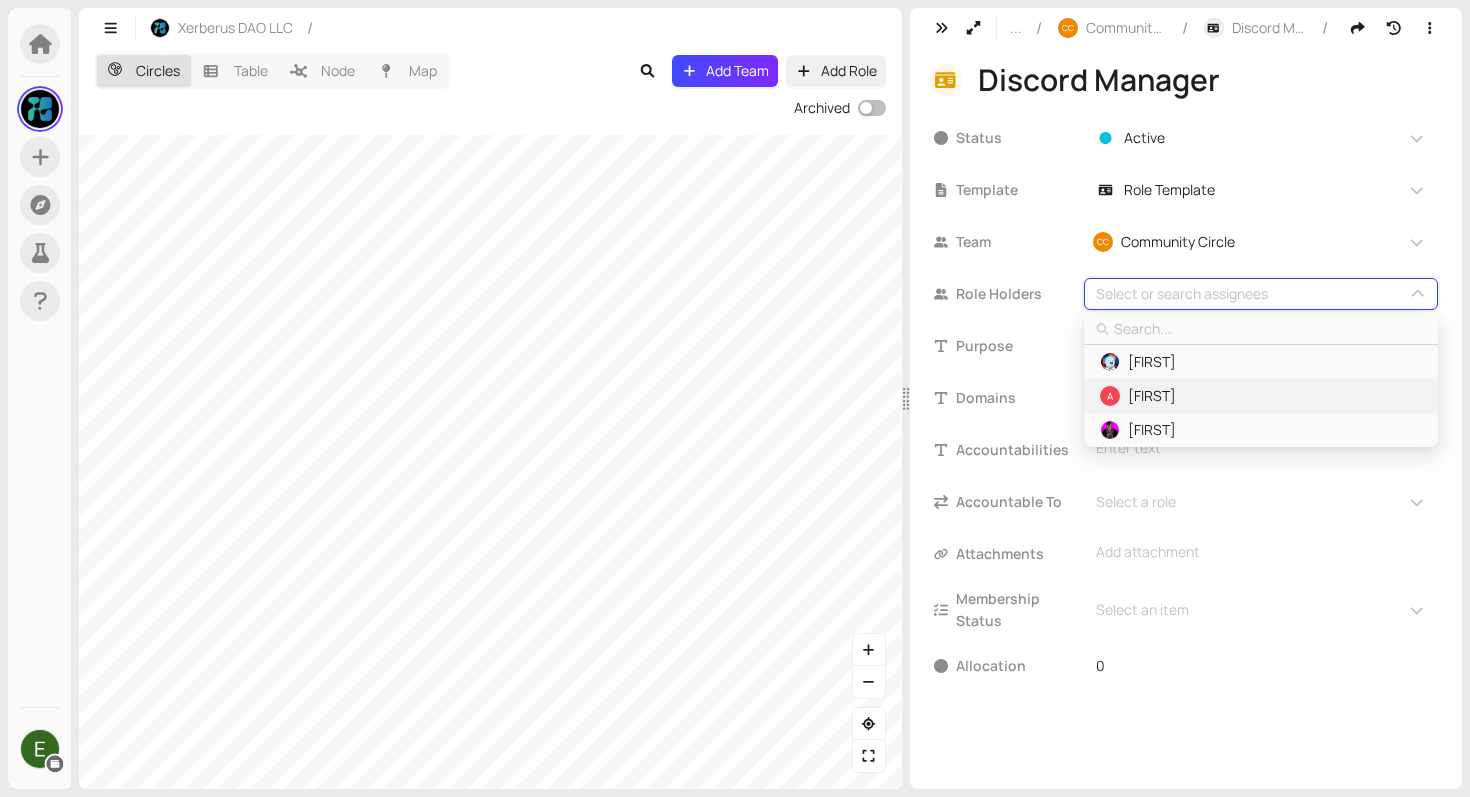click on "[NAME]" at bounding box center [1152, 396] 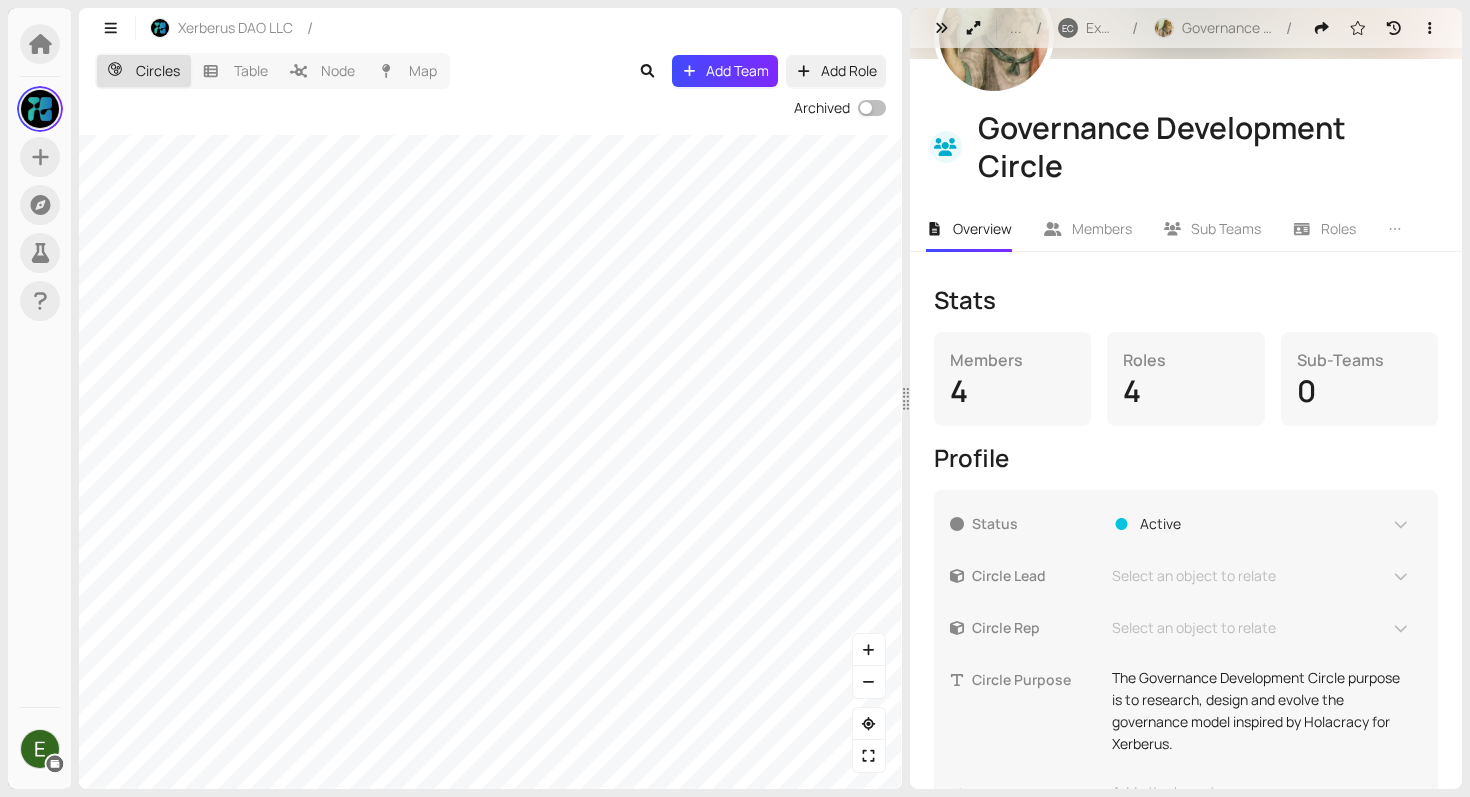 scroll, scrollTop: 644, scrollLeft: 0, axis: vertical 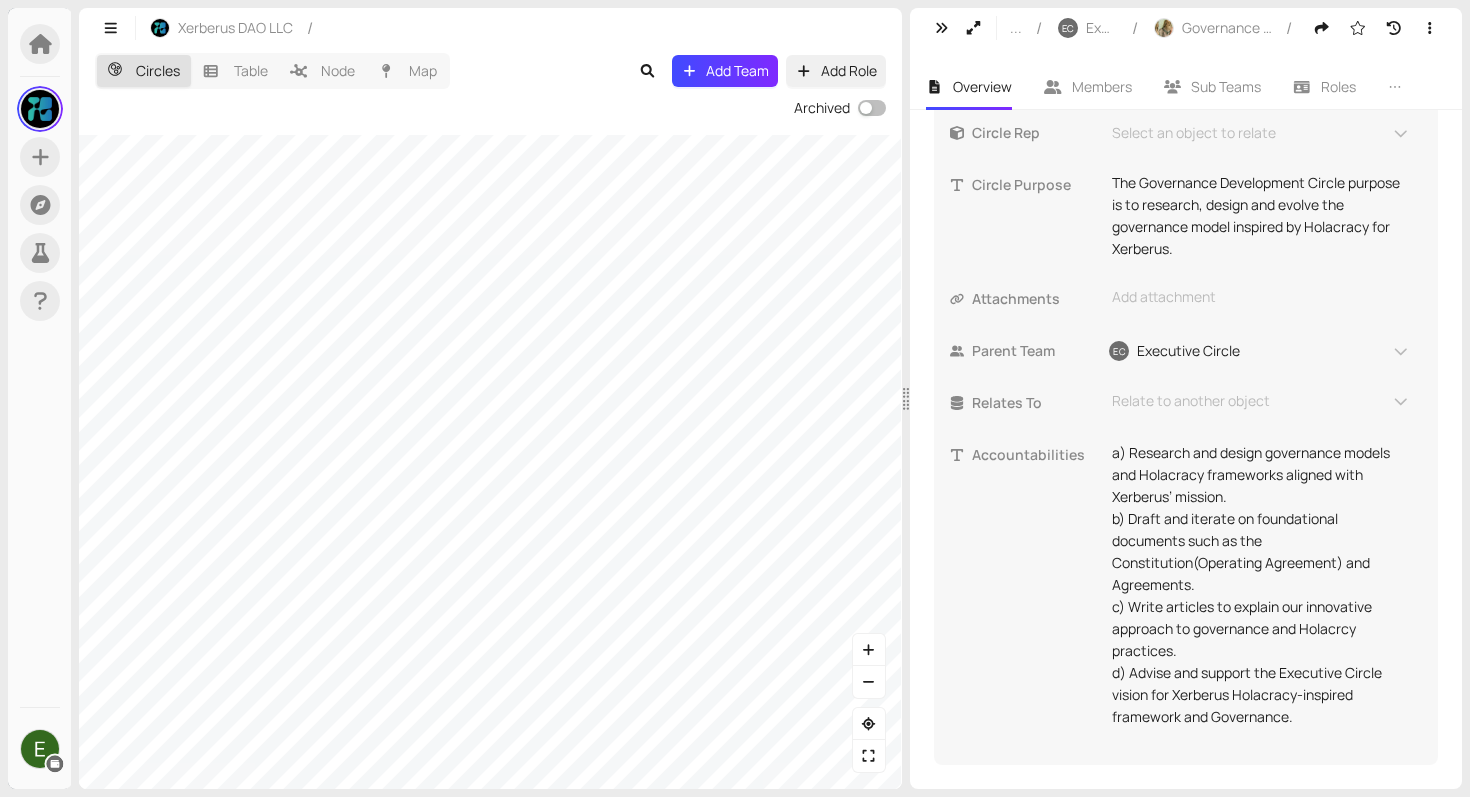 drag, startPoint x: 795, startPoint y: 574, endPoint x: 809, endPoint y: 89, distance: 485.20203 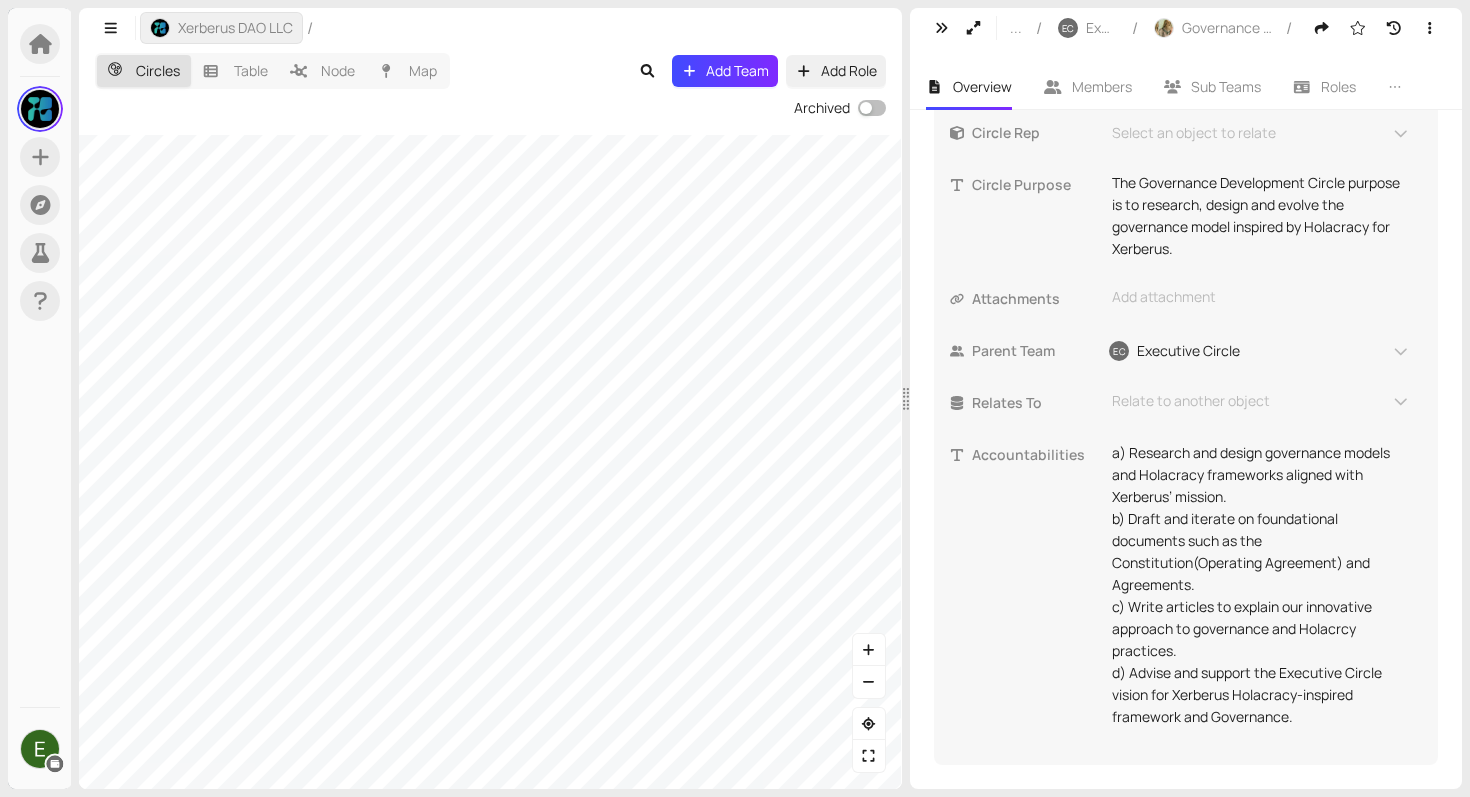 click on "Xerberus DAO LLC" at bounding box center (221, 28) 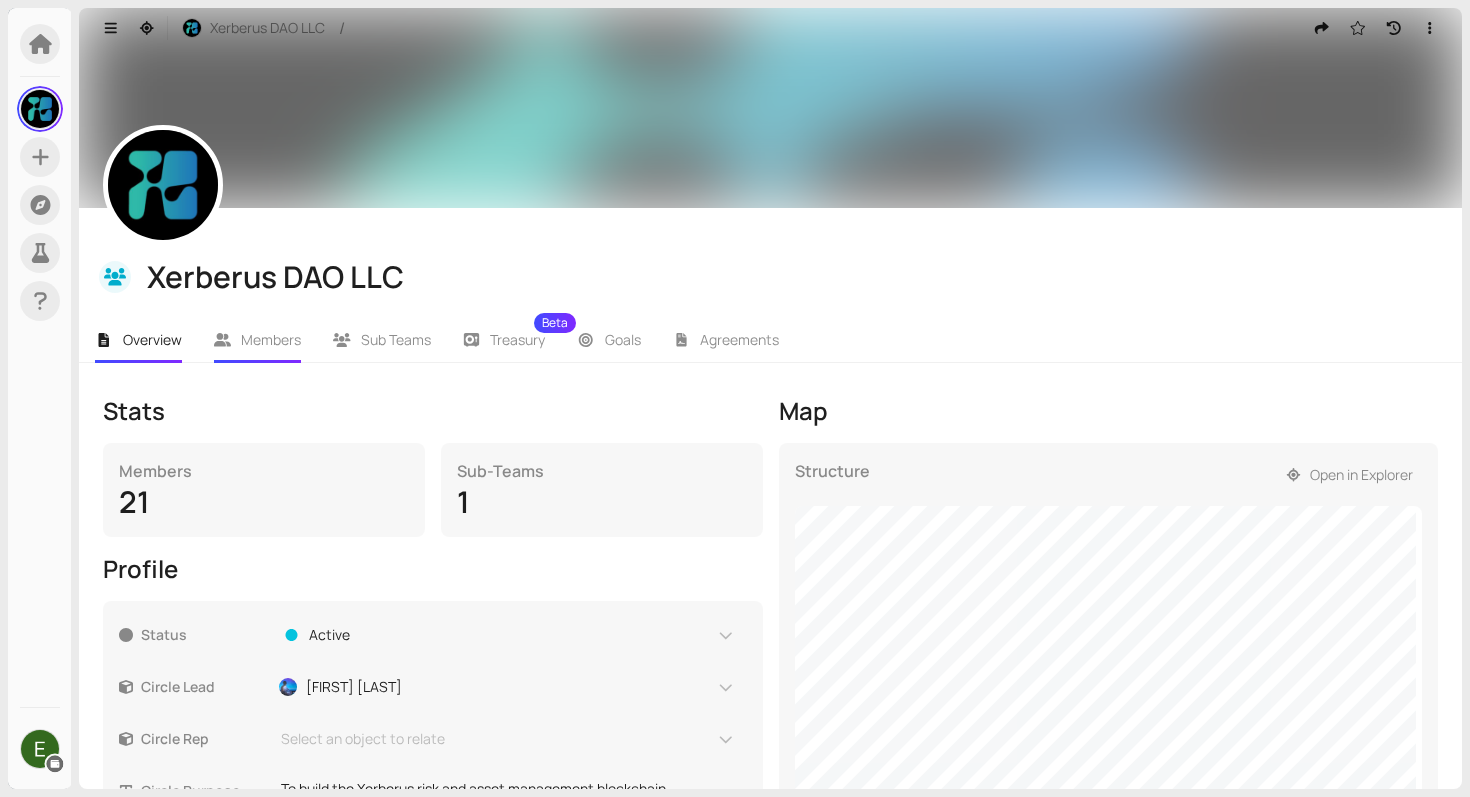 click on "Members" at bounding box center [271, 339] 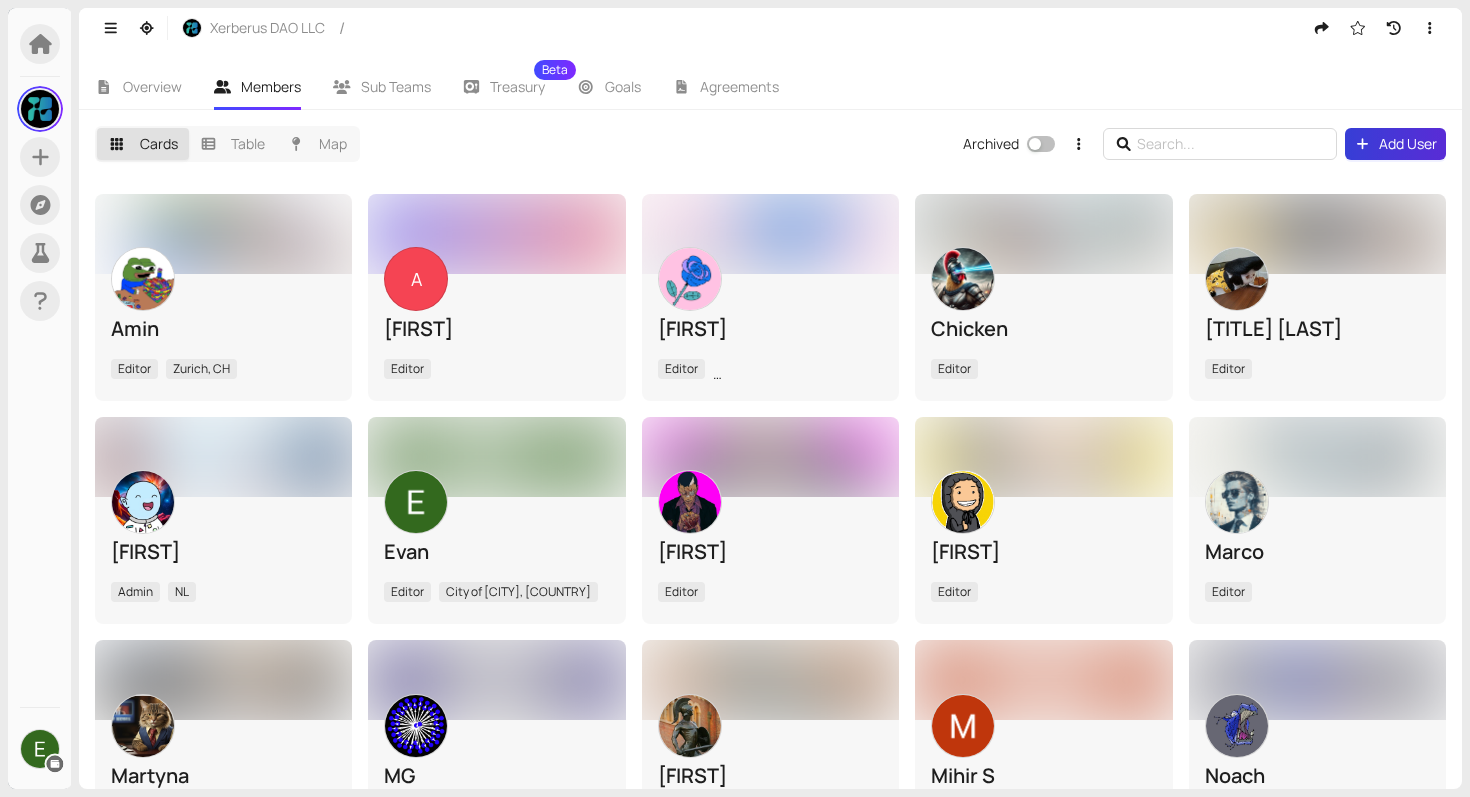 click on "Add User" at bounding box center (1408, 144) 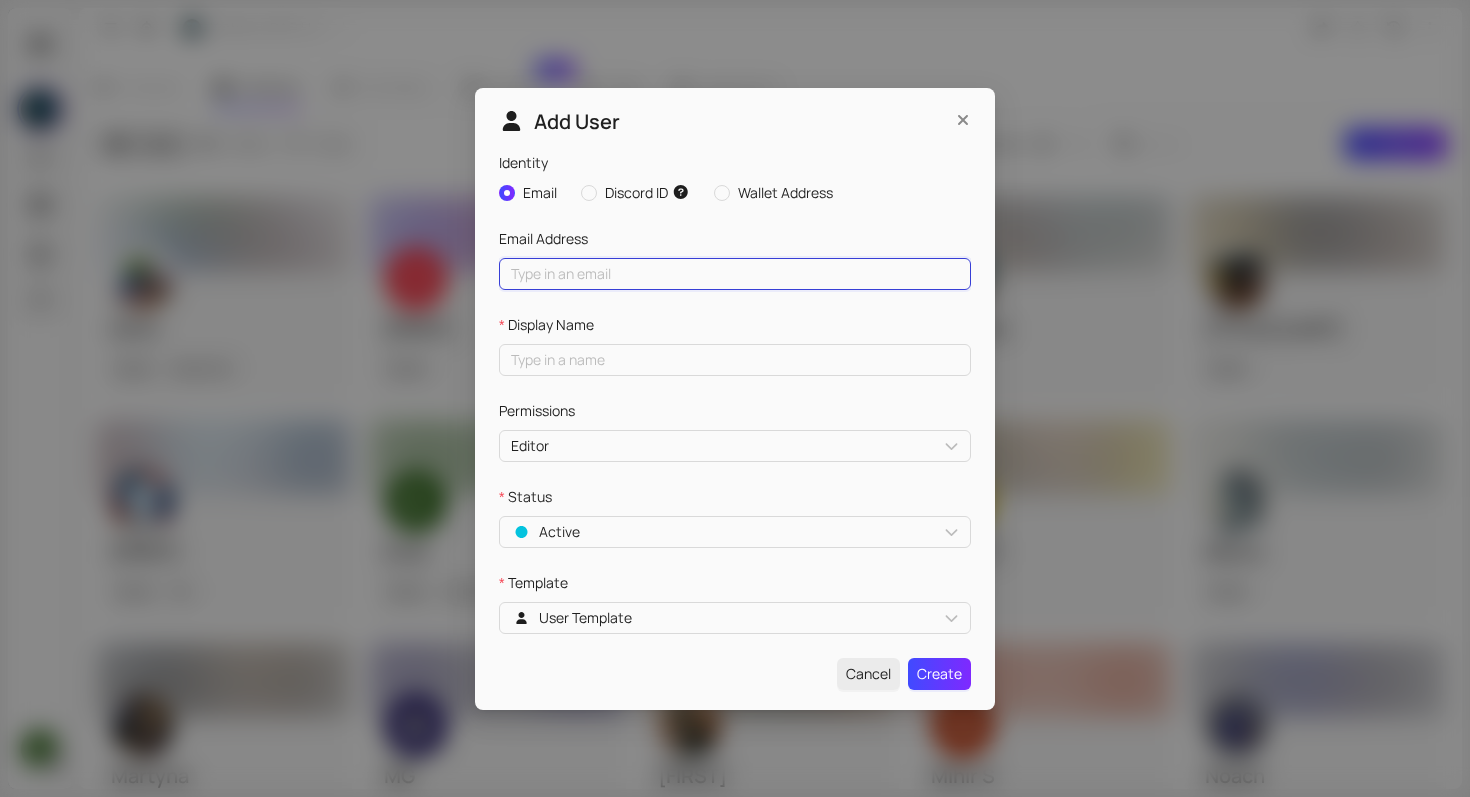 click on "Identity" at bounding box center (735, 274) 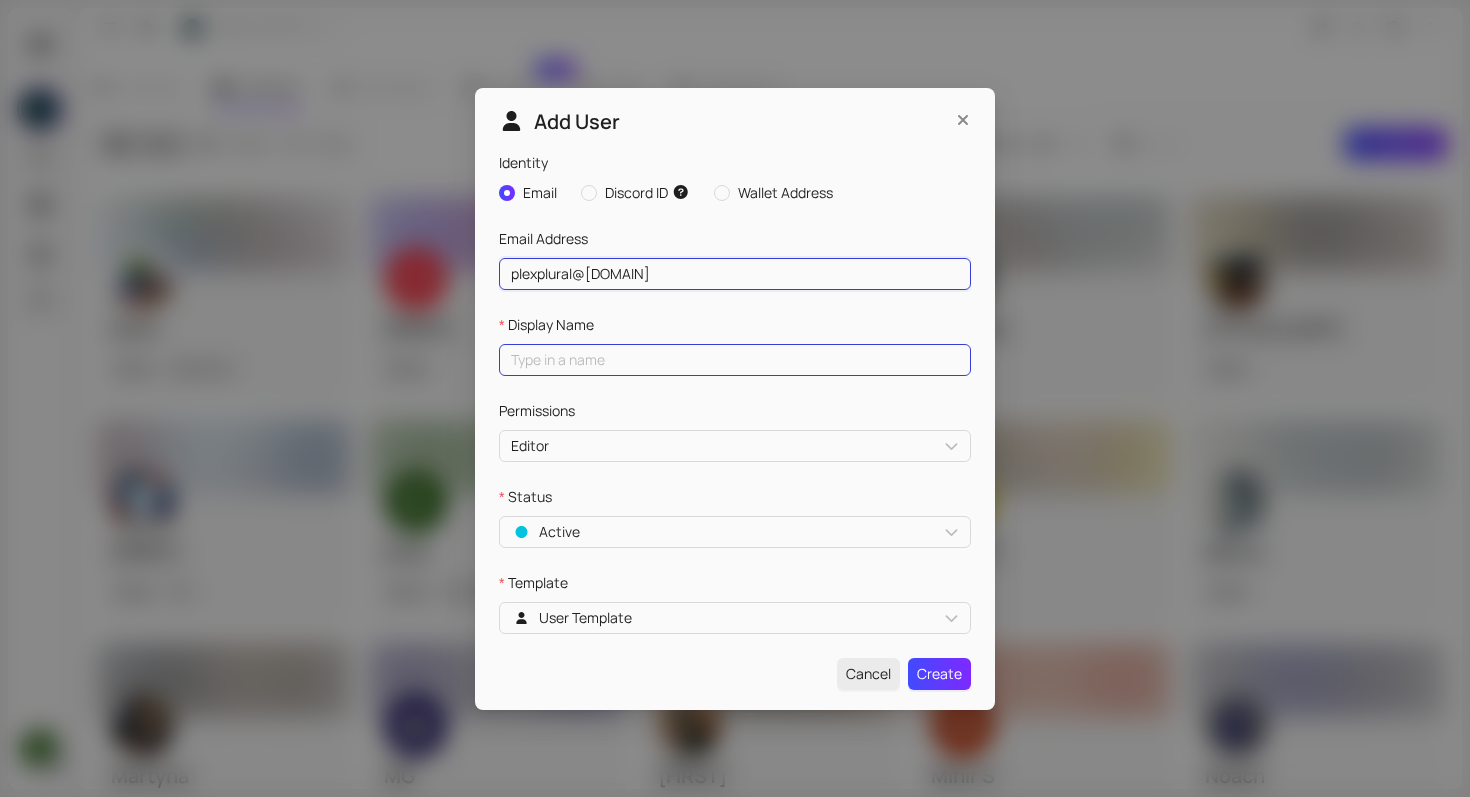 type on "plexplural@mailfence.com" 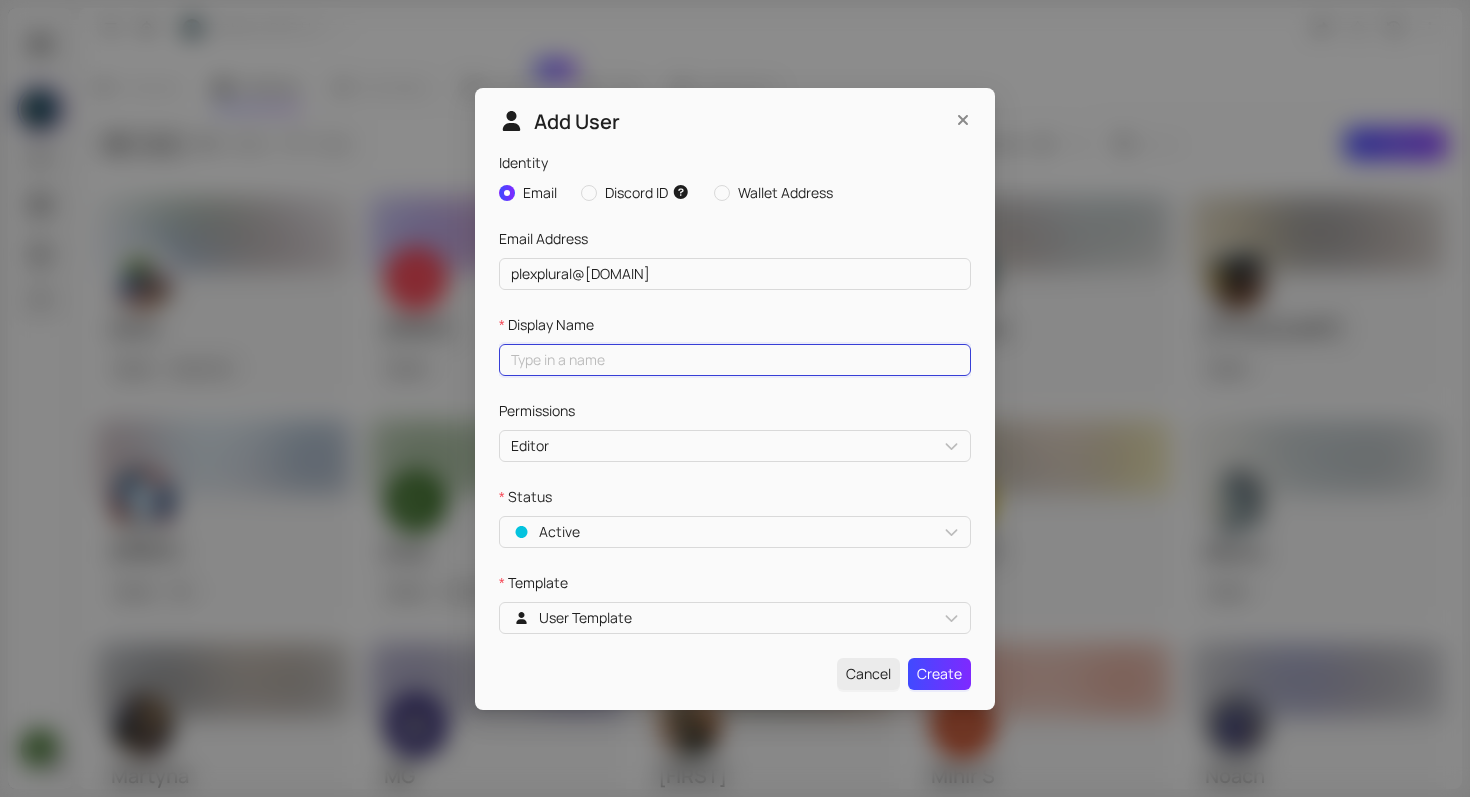 type on "plexplural@mailfence.com" 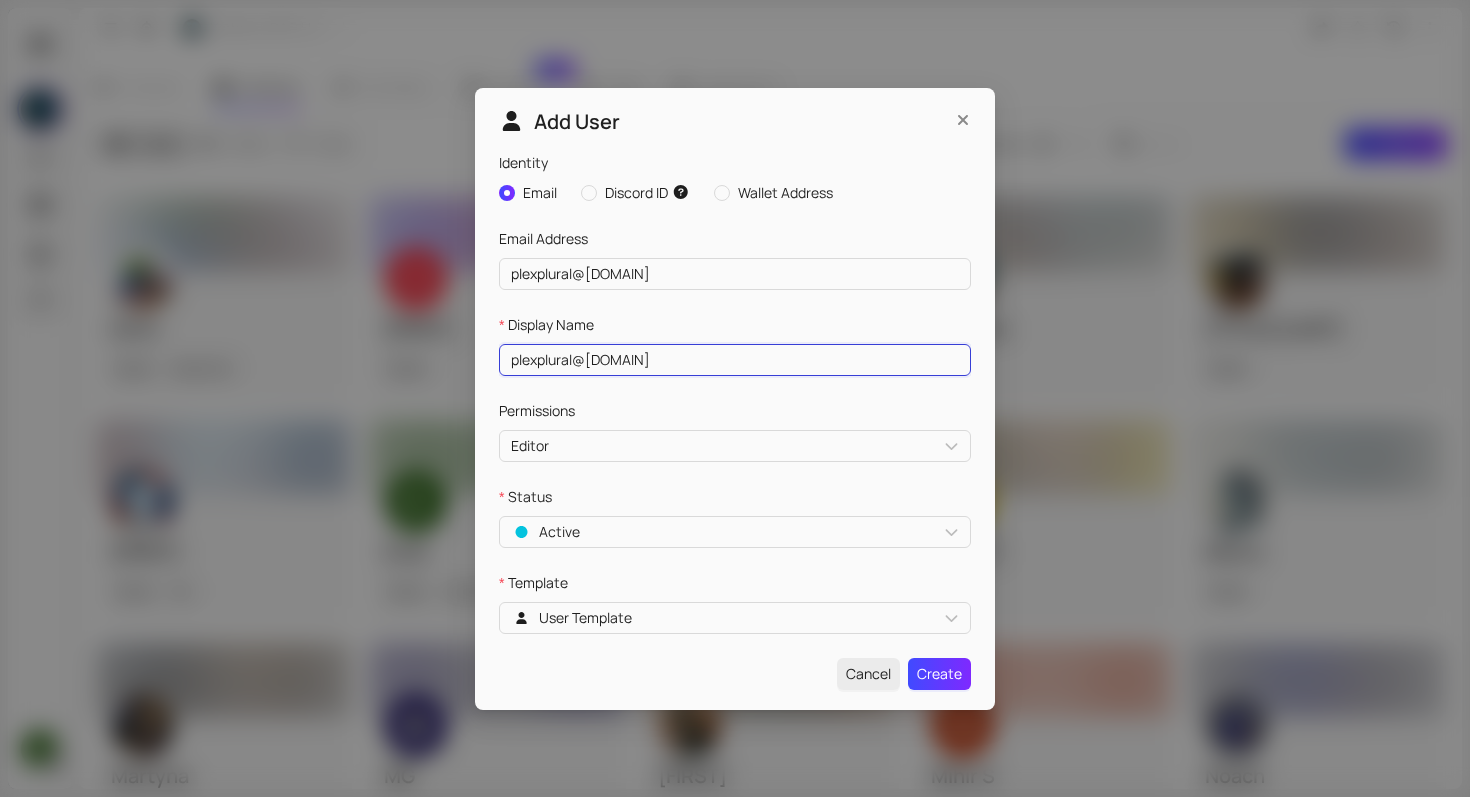 click on "plexplural@mailfence.com" at bounding box center (735, 360) 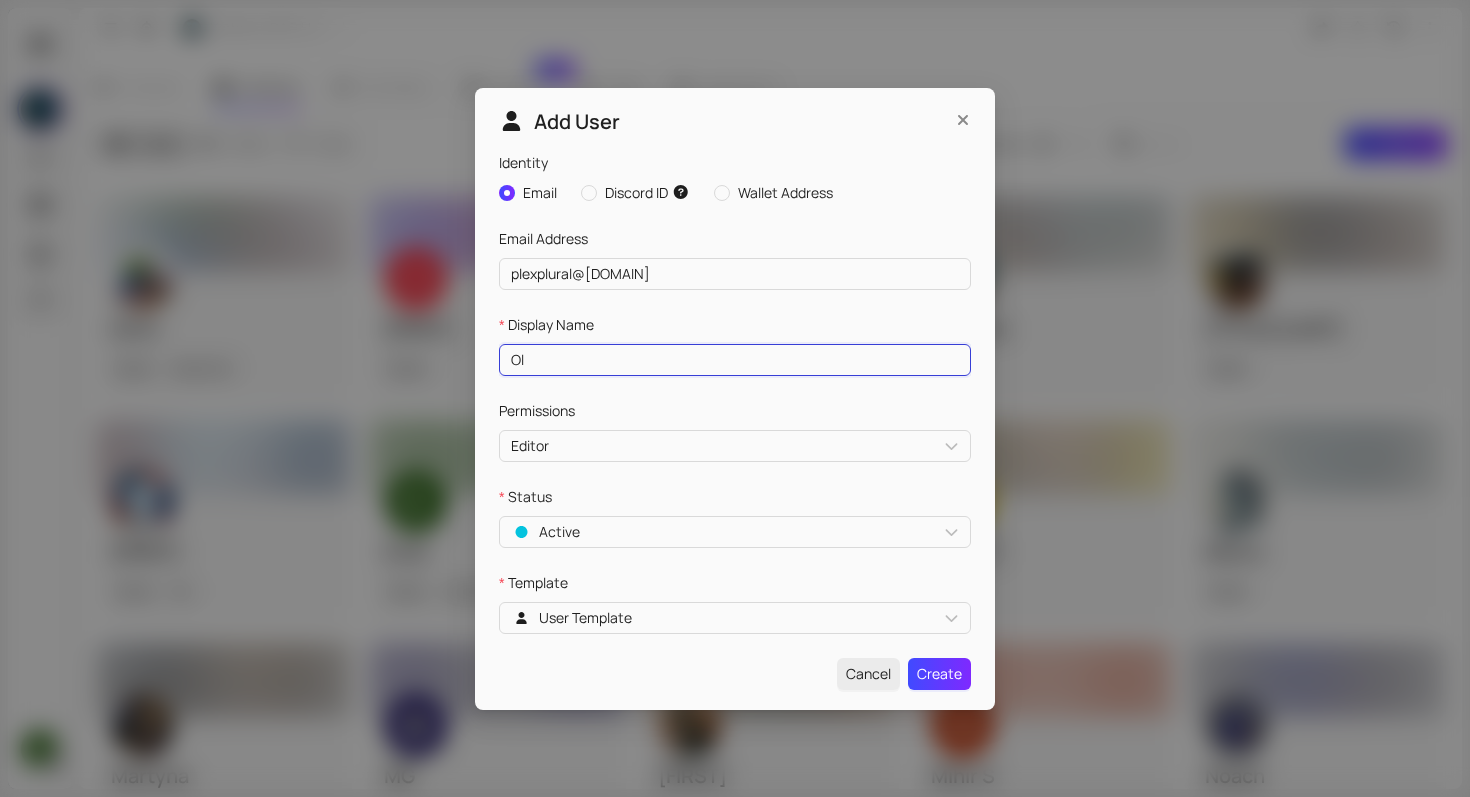 type on "O" 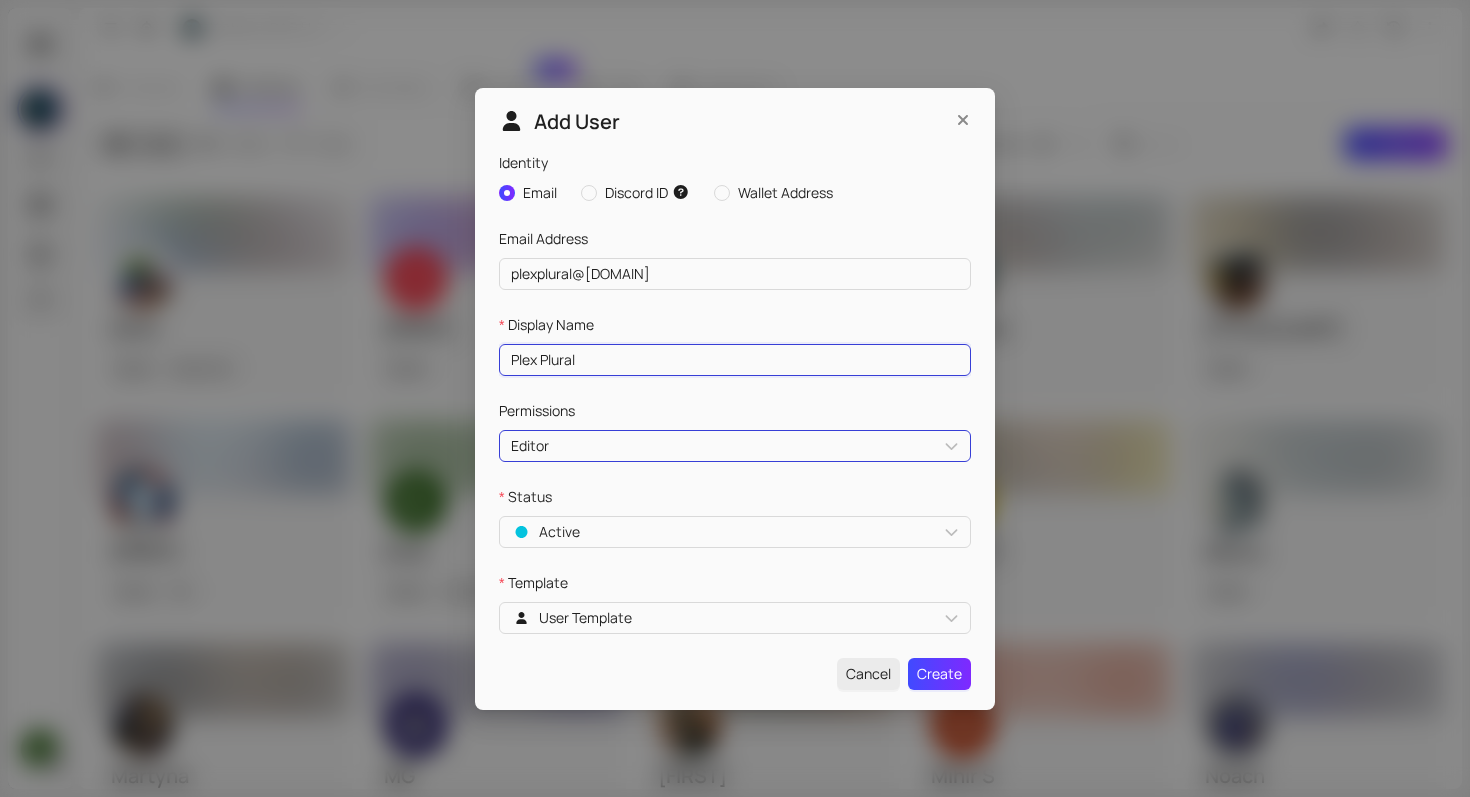 type on "Plex Plural" 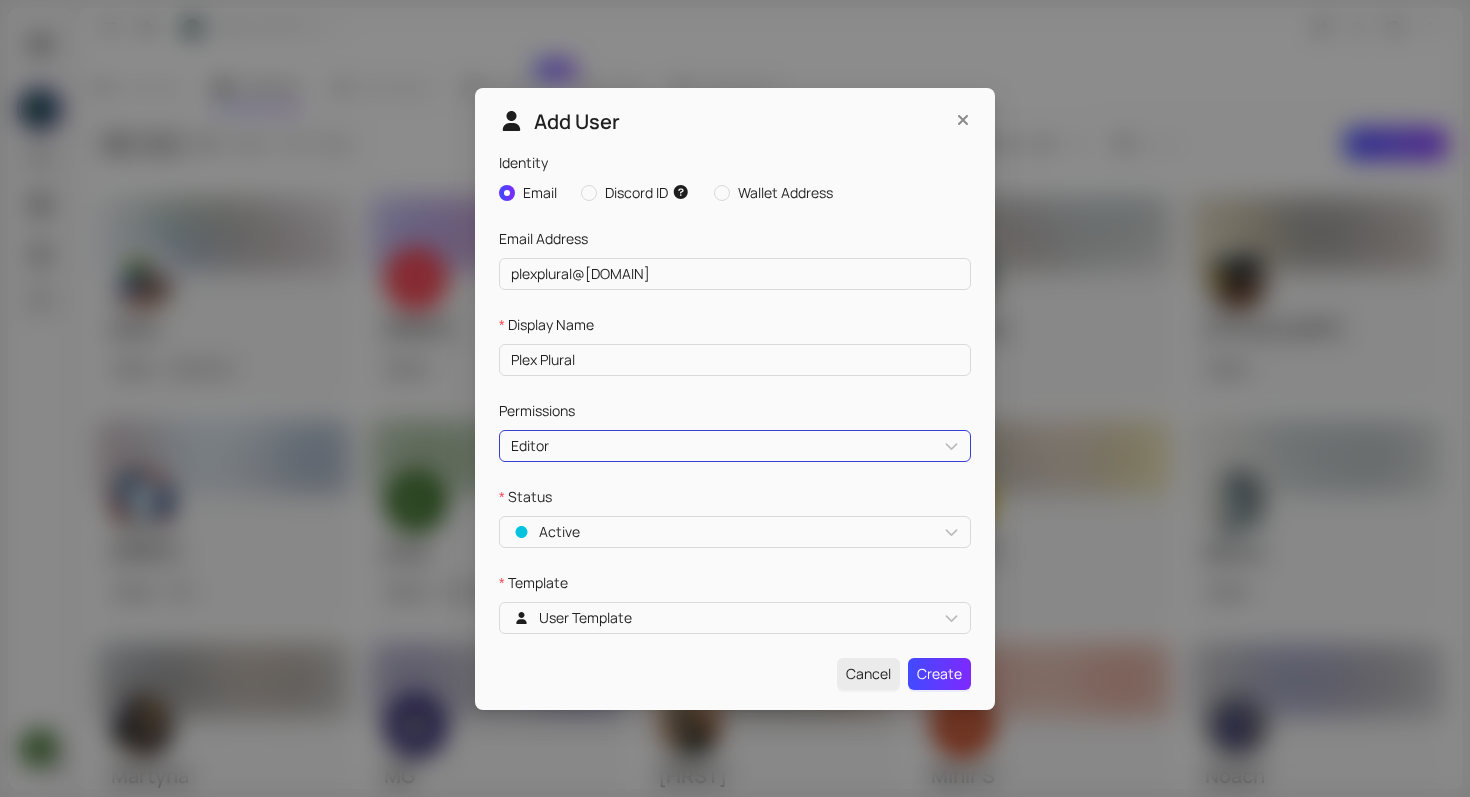 click on "Editor Create, update and delete teams, roles, goals, and agreements." at bounding box center (735, 446) 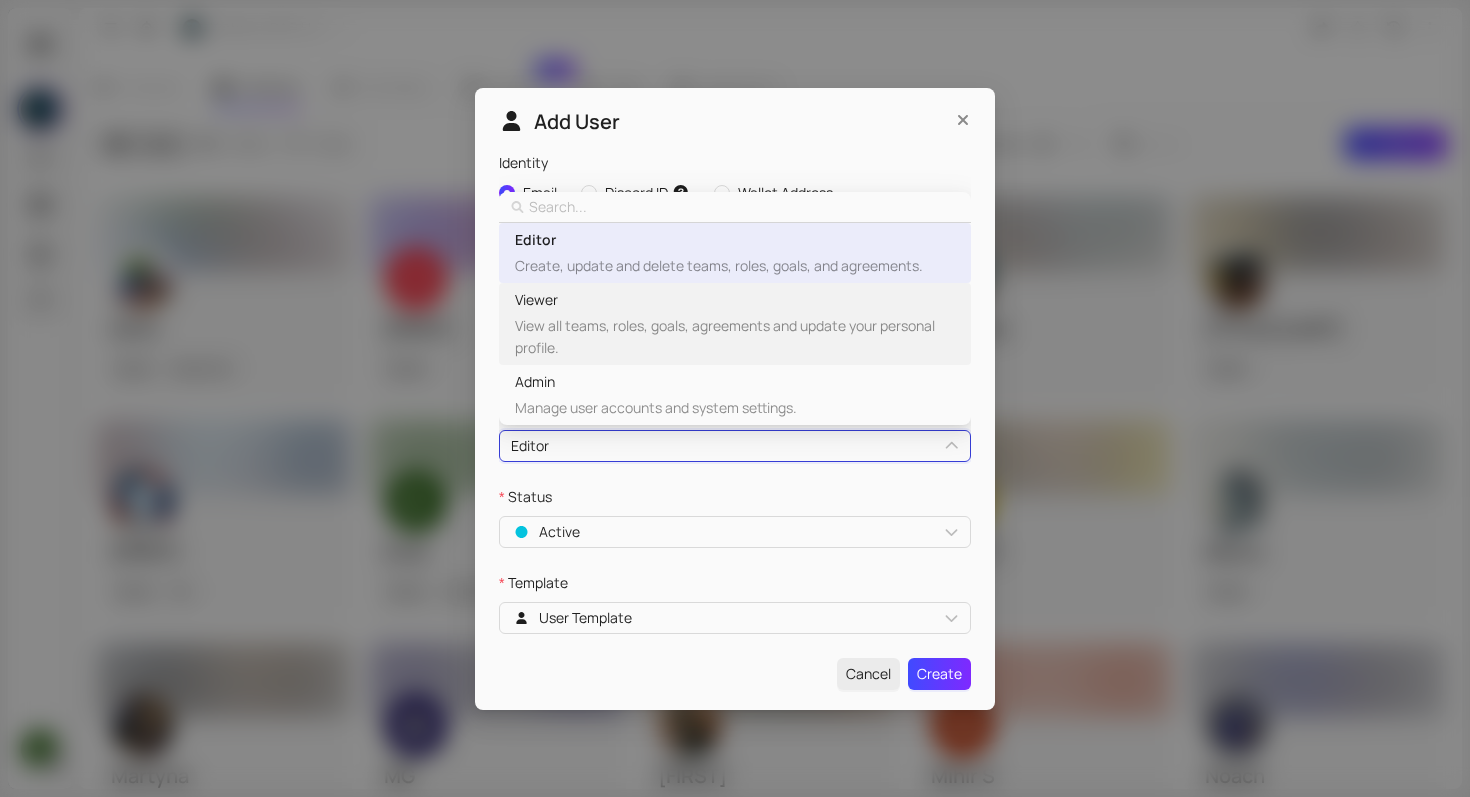 click on "Viewer View all teams, roles, goals, agreements and update your personal profile." at bounding box center (734, 324) 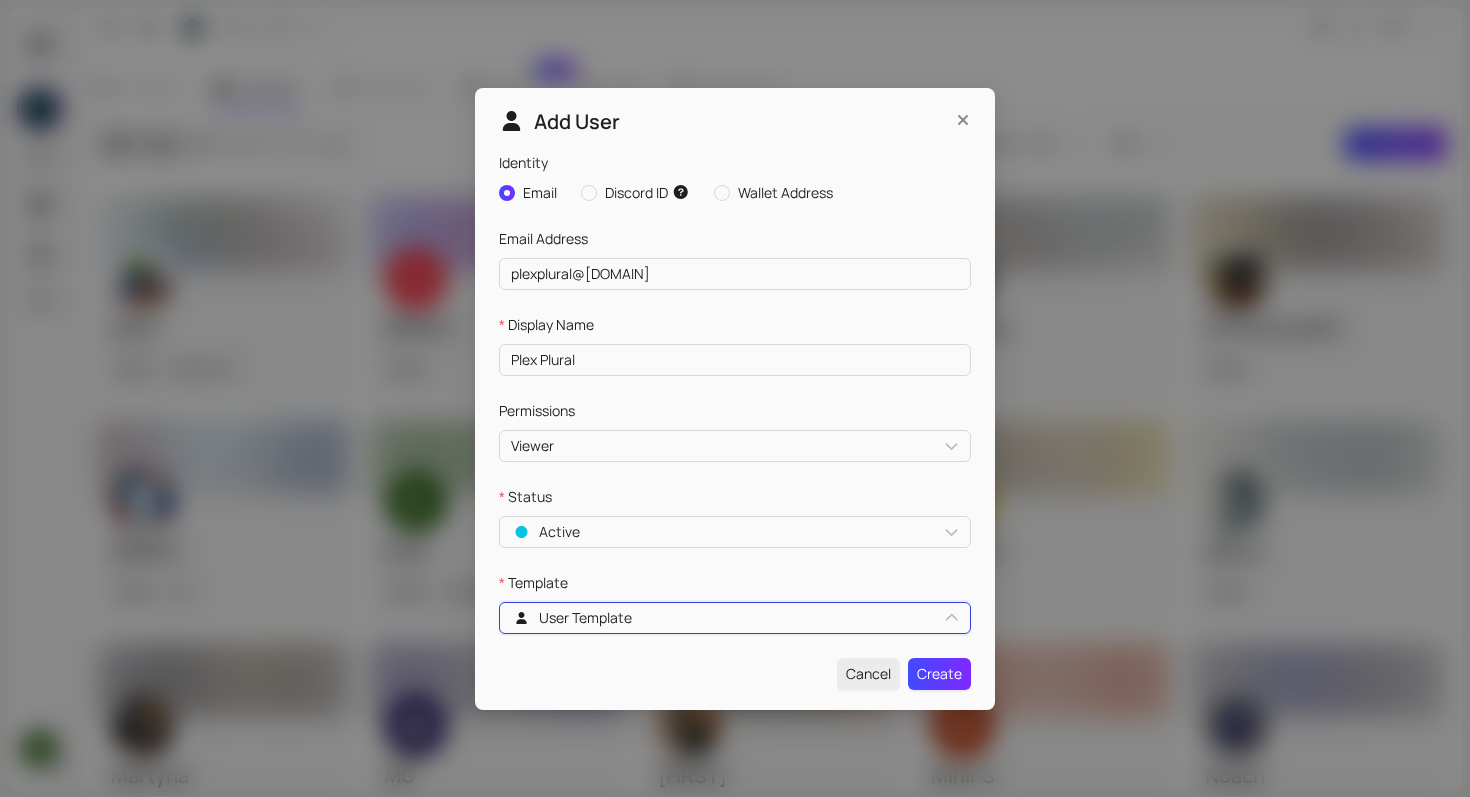 click on "User Template 2bNIsLqwyf User Template" at bounding box center [735, 618] 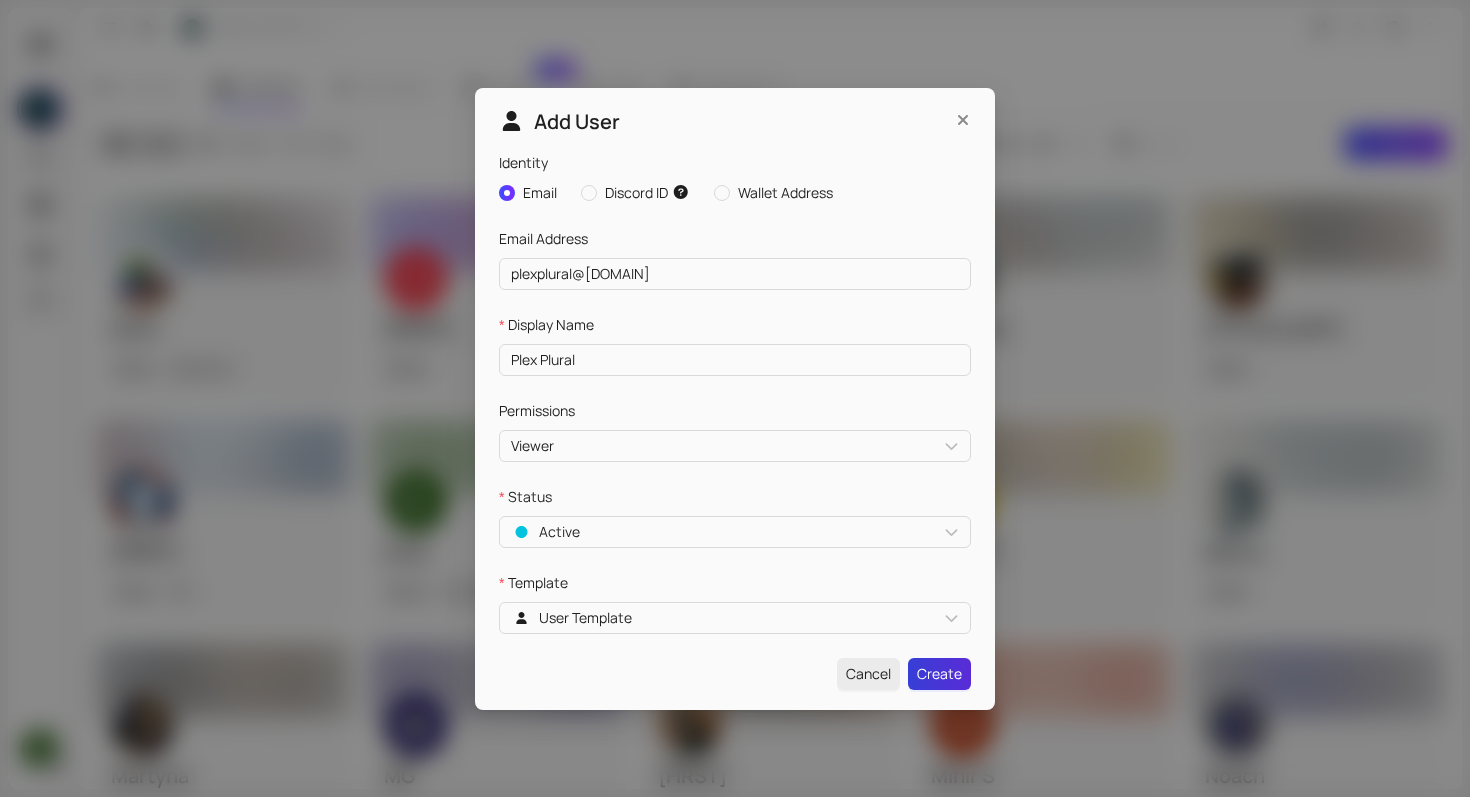 click on "Create" at bounding box center (939, 674) 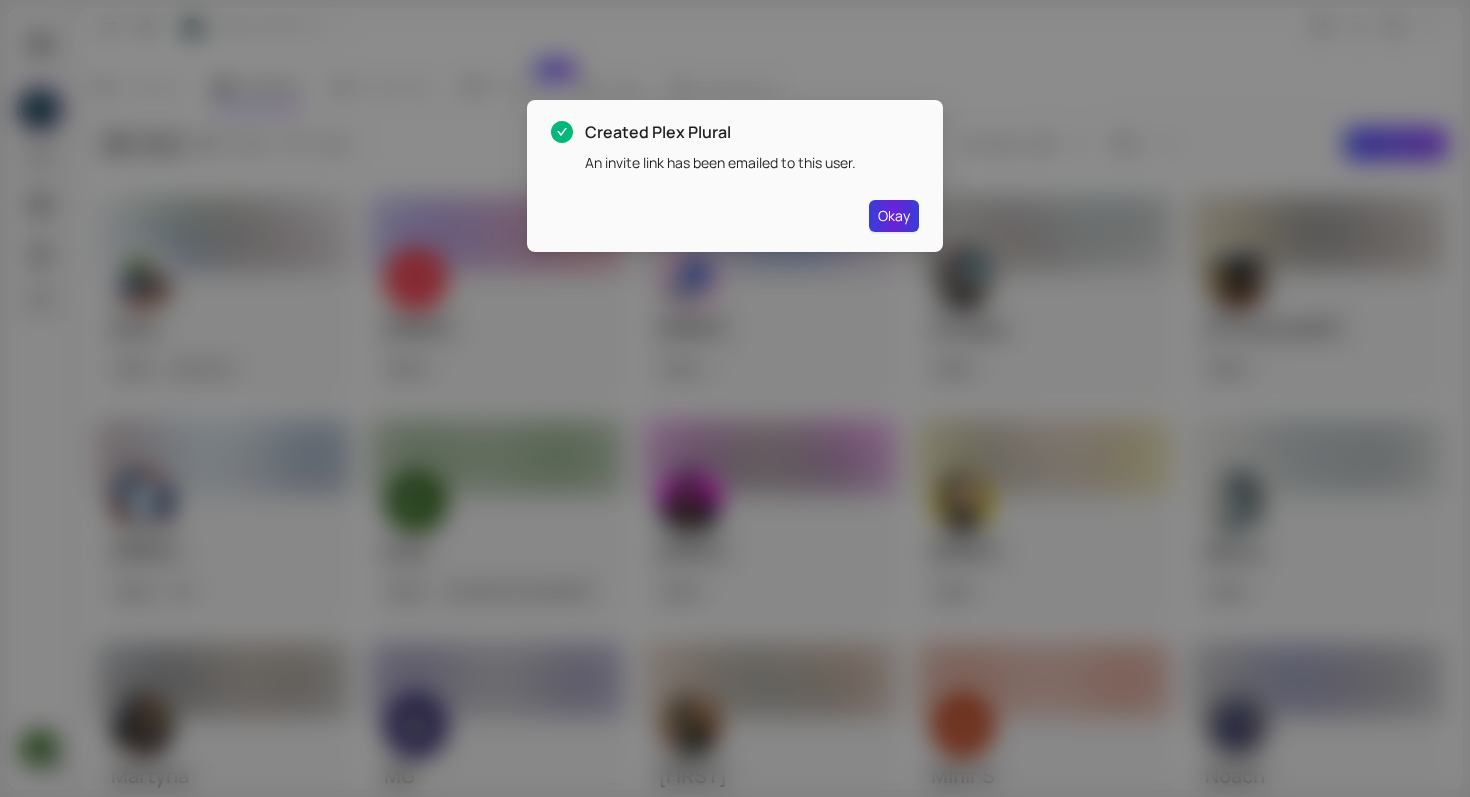click on "Okay" at bounding box center (894, 216) 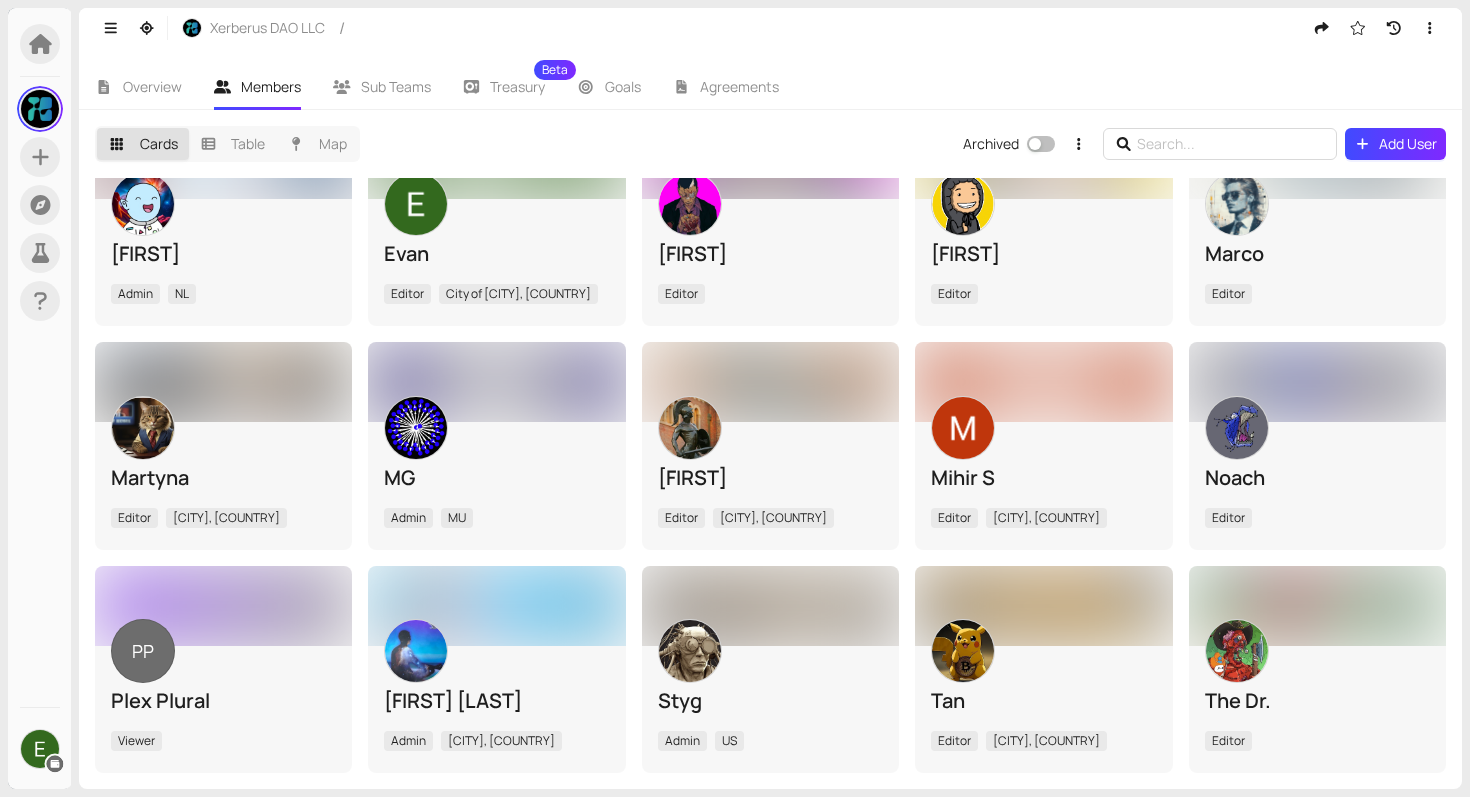 scroll, scrollTop: 521, scrollLeft: 0, axis: vertical 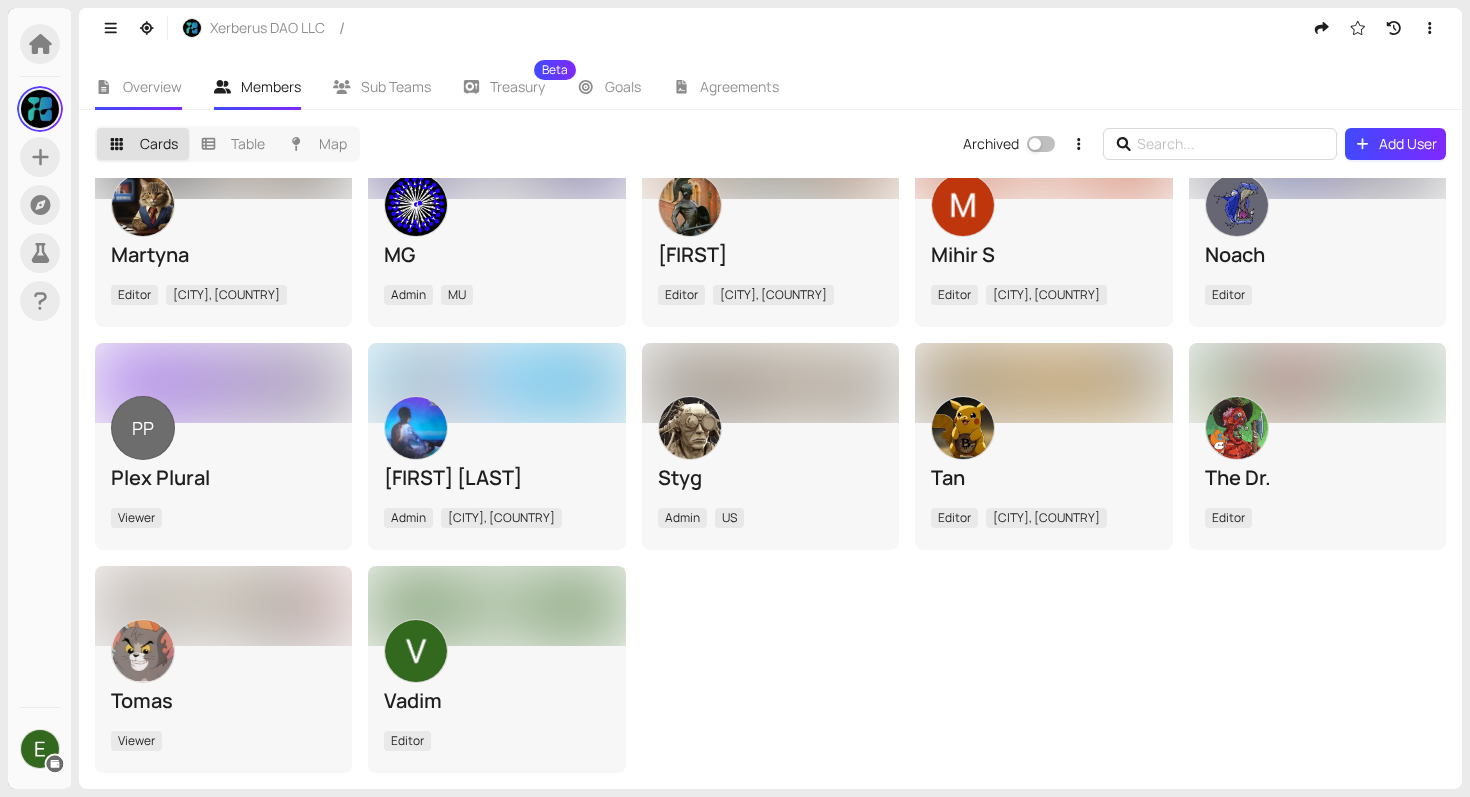 click on "Overview" at bounding box center [138, 87] 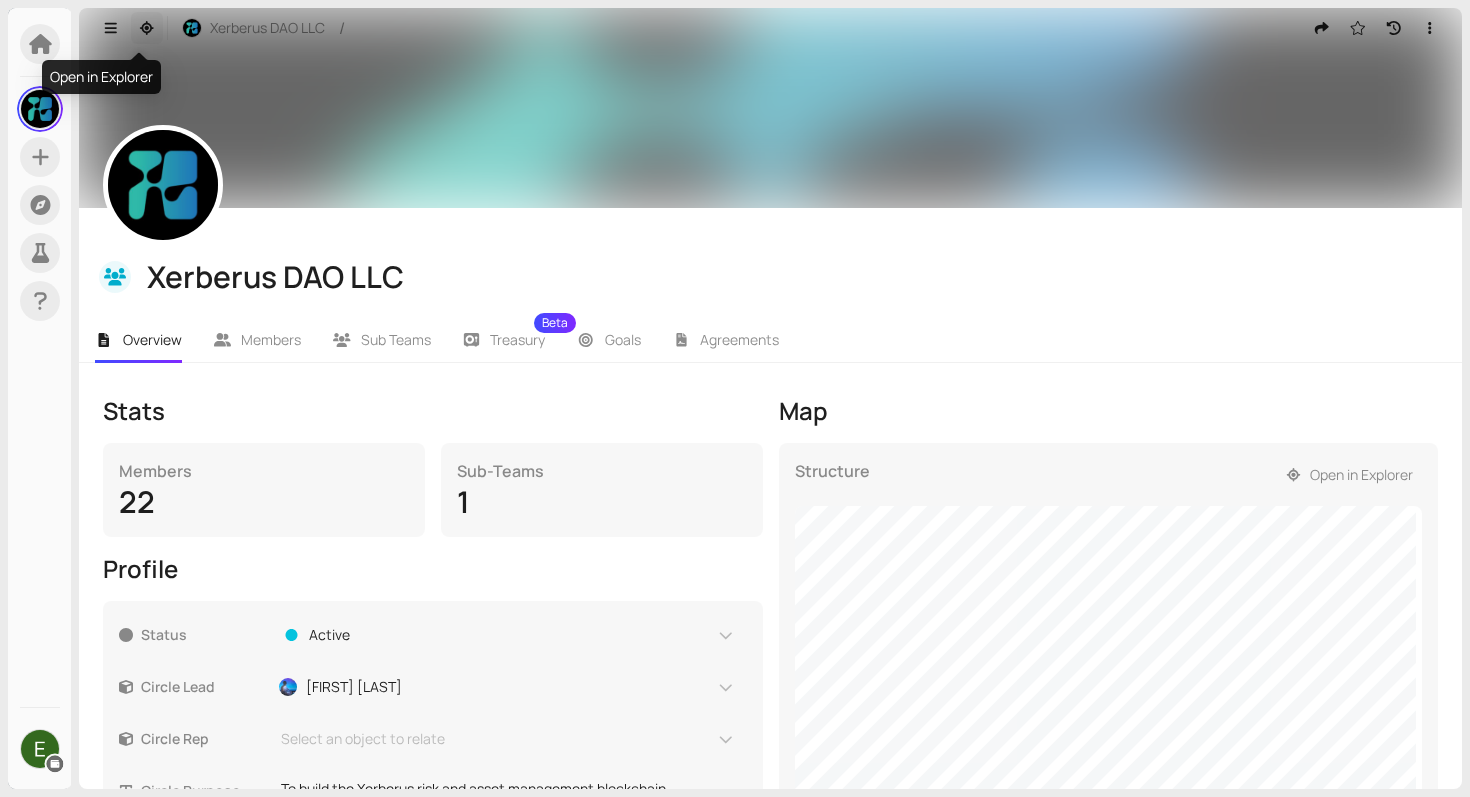click at bounding box center [147, 28] 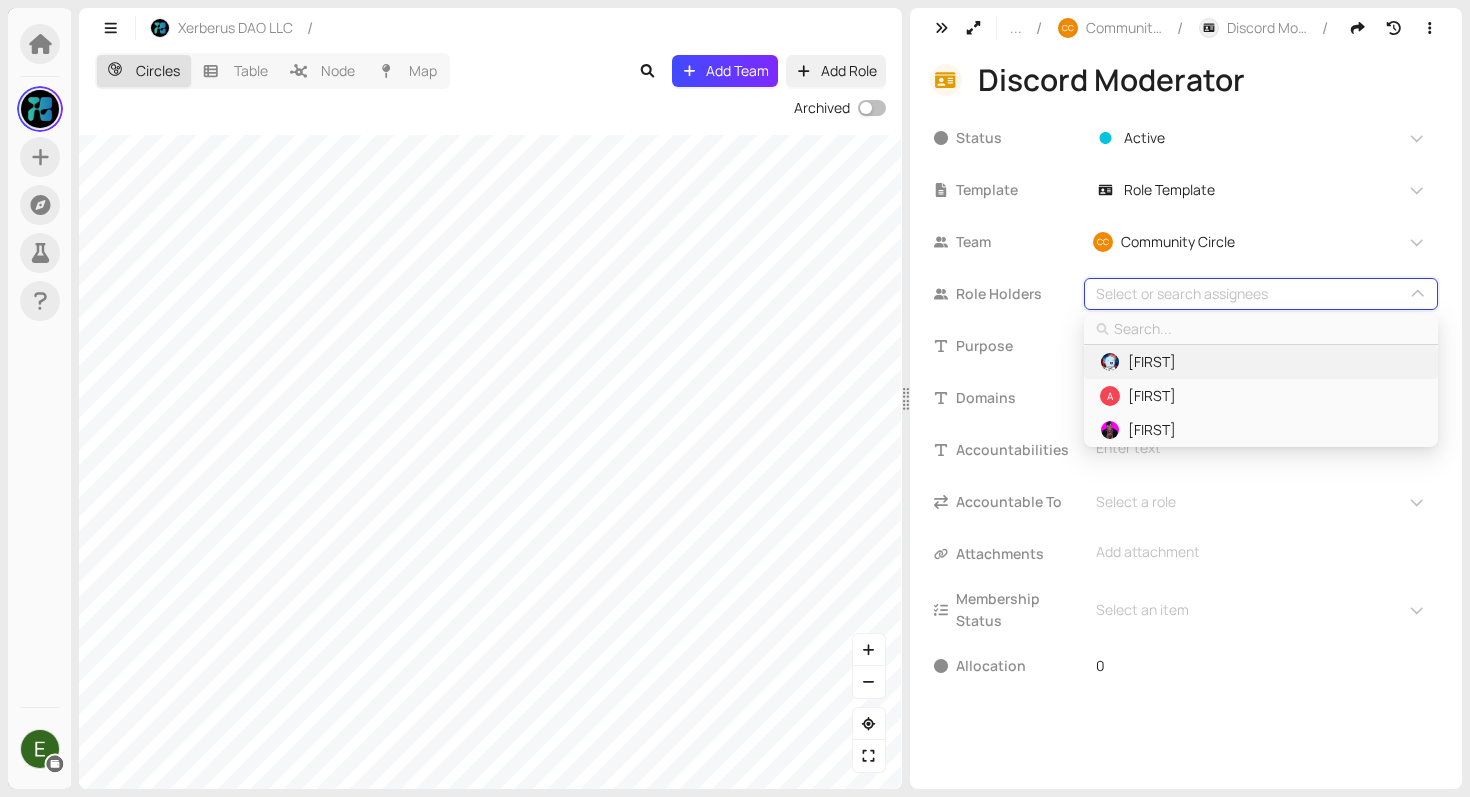 type on "p" 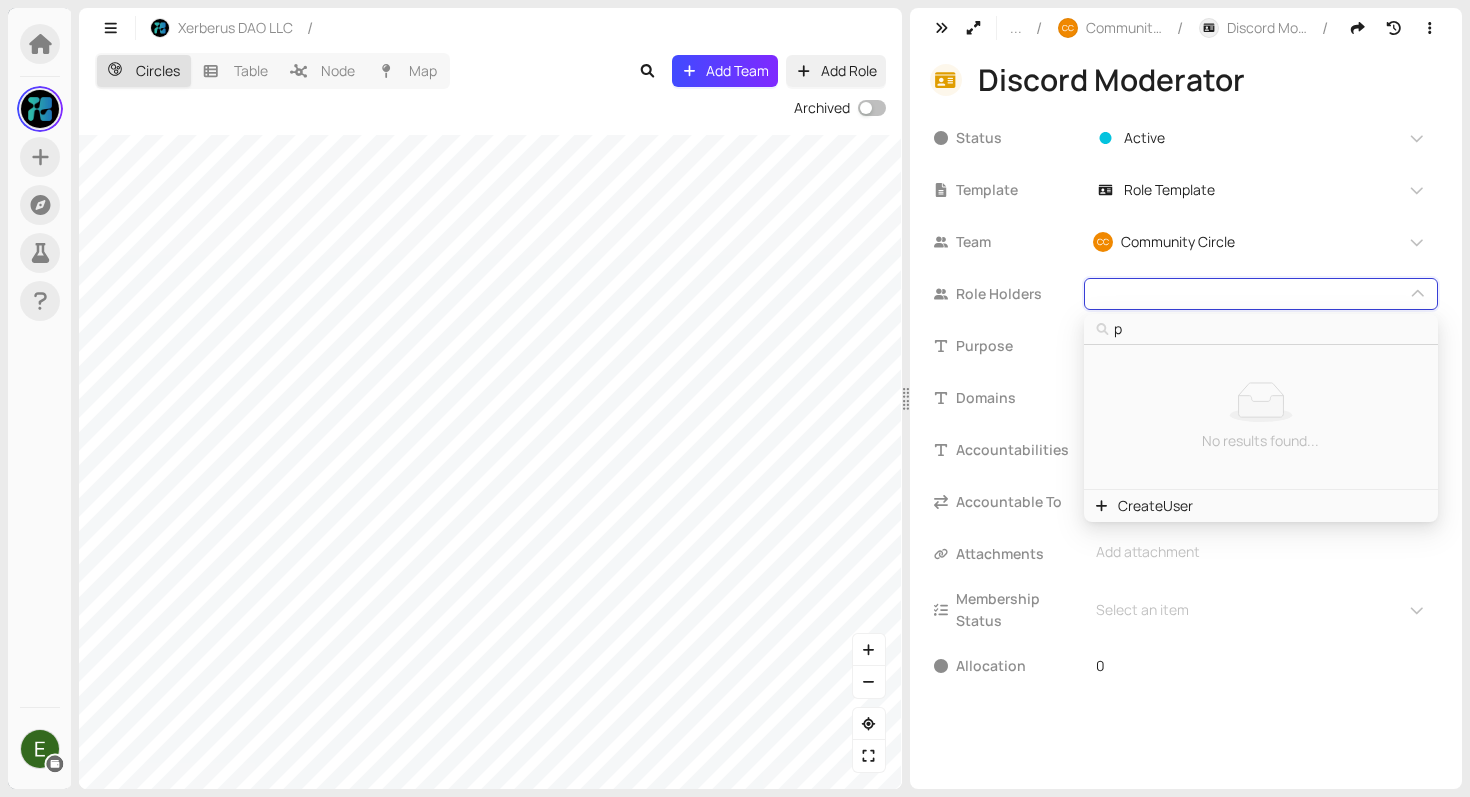 type on "pl" 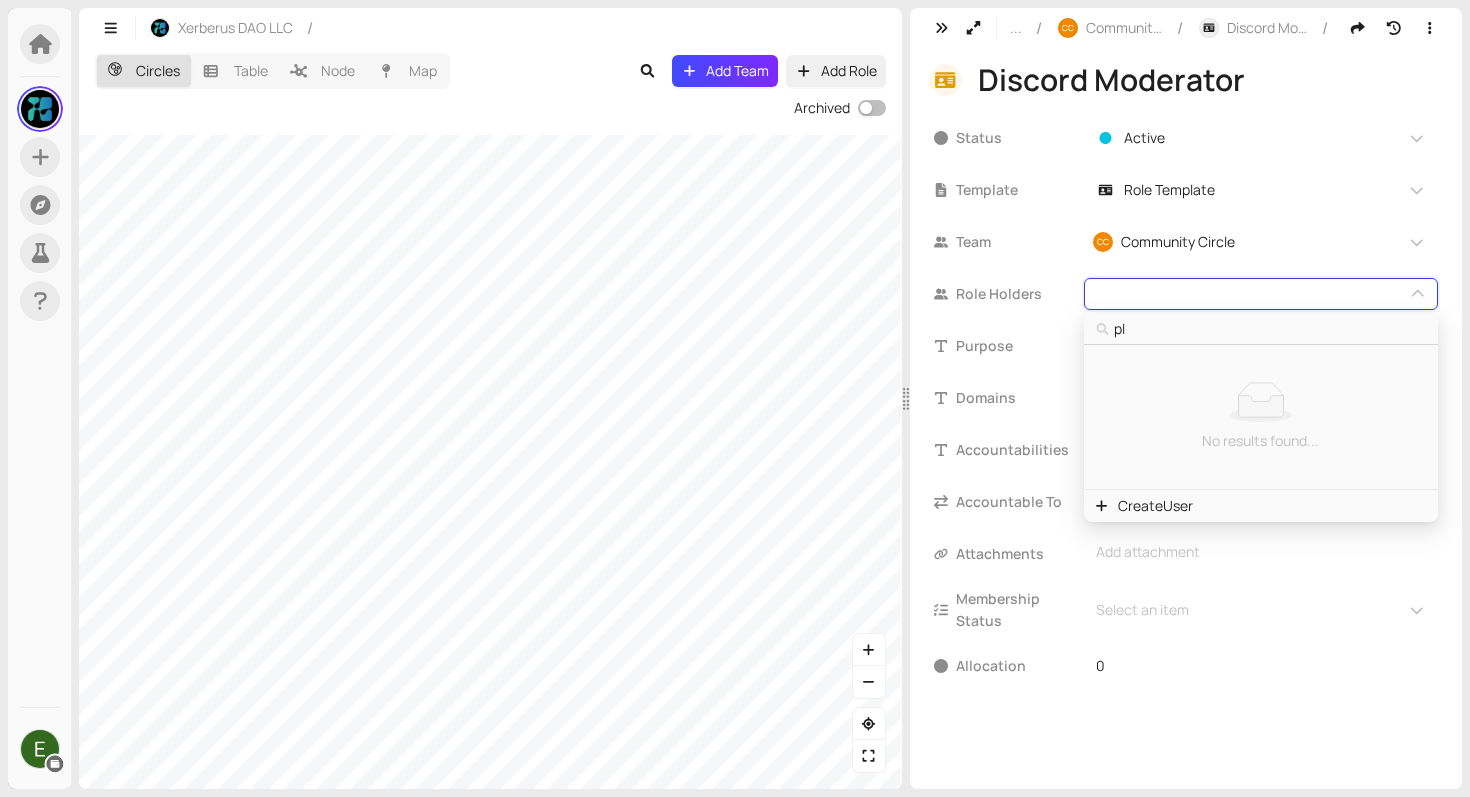 type on "ple" 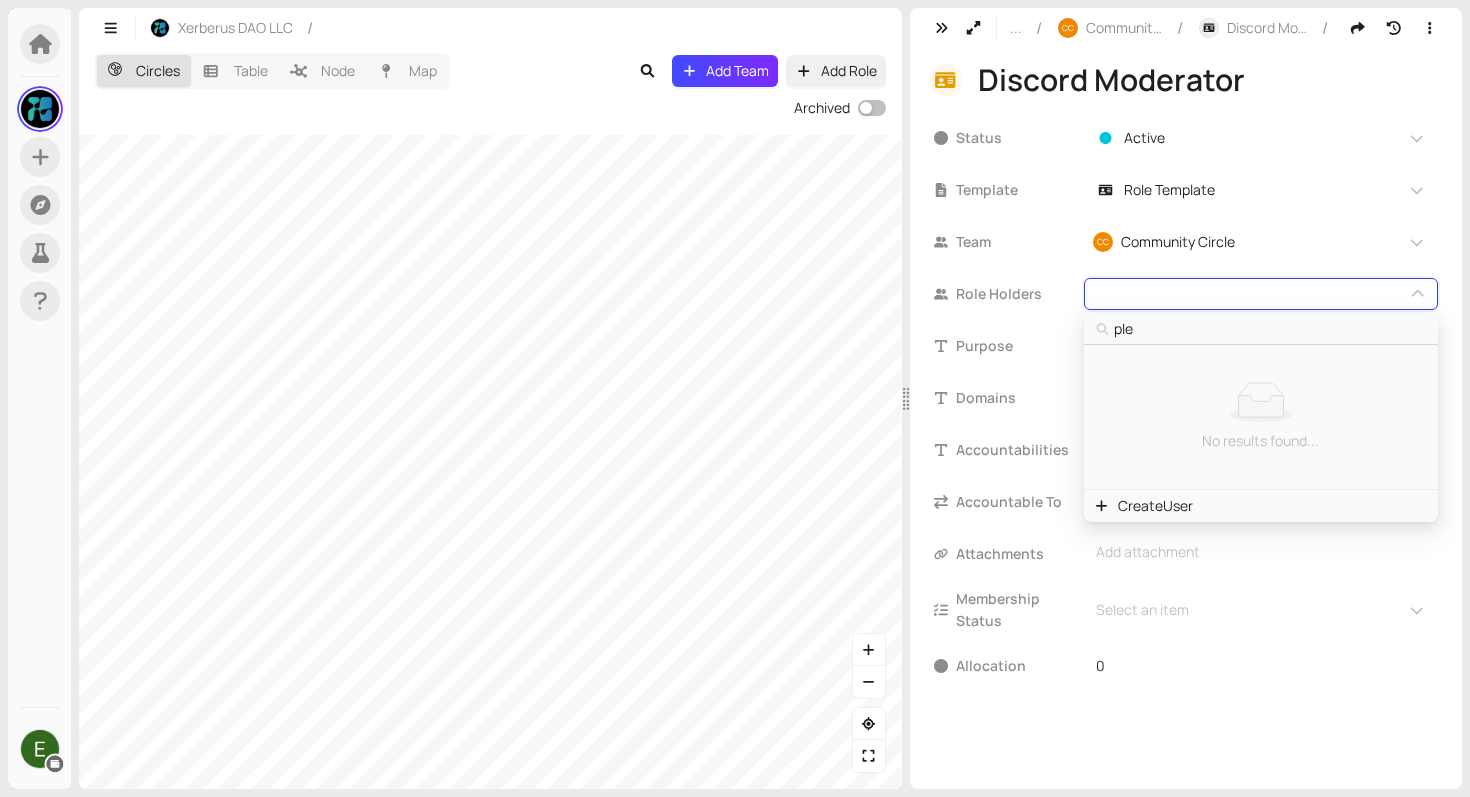 type on "plex" 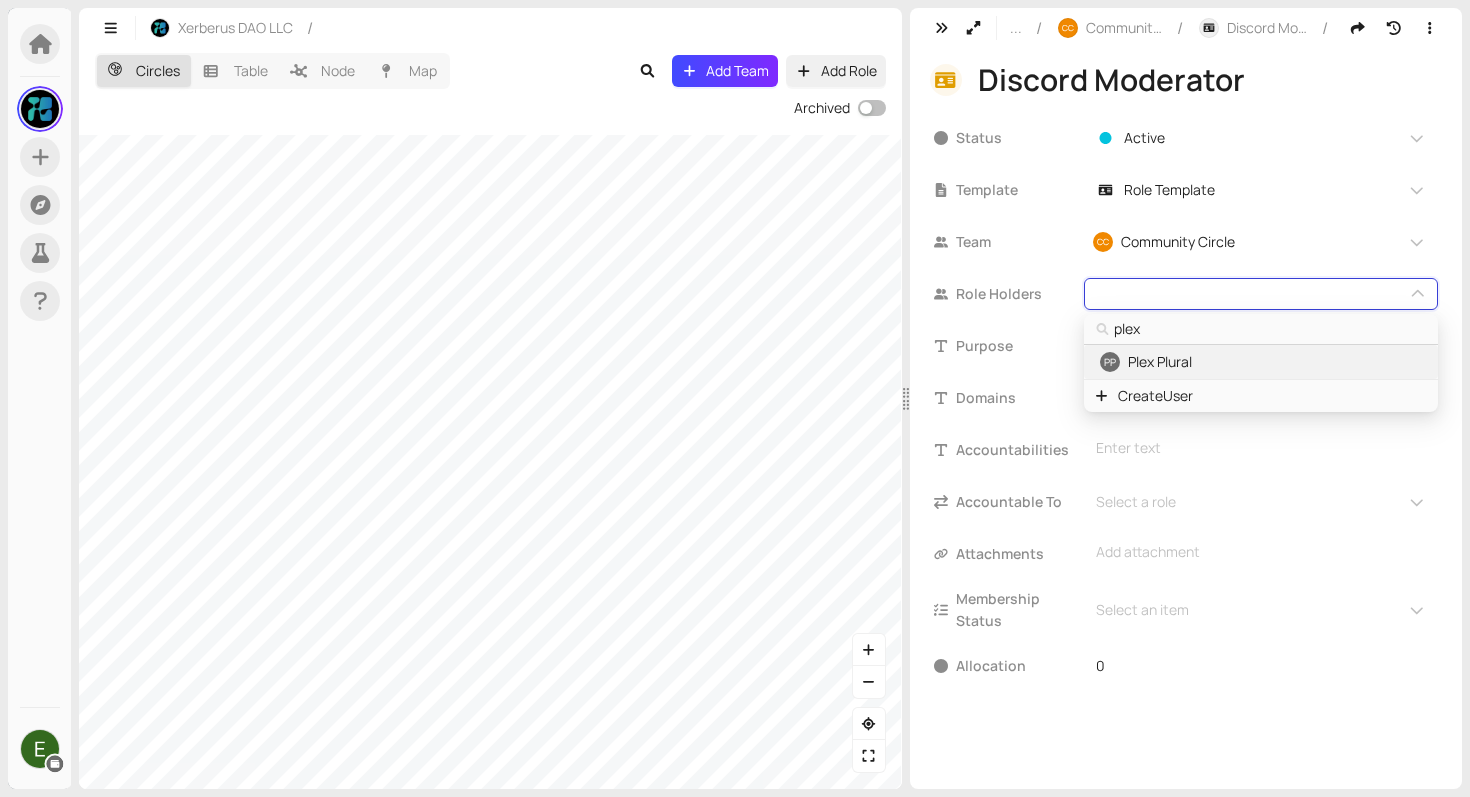 click on "Plex Plural" at bounding box center [1160, 362] 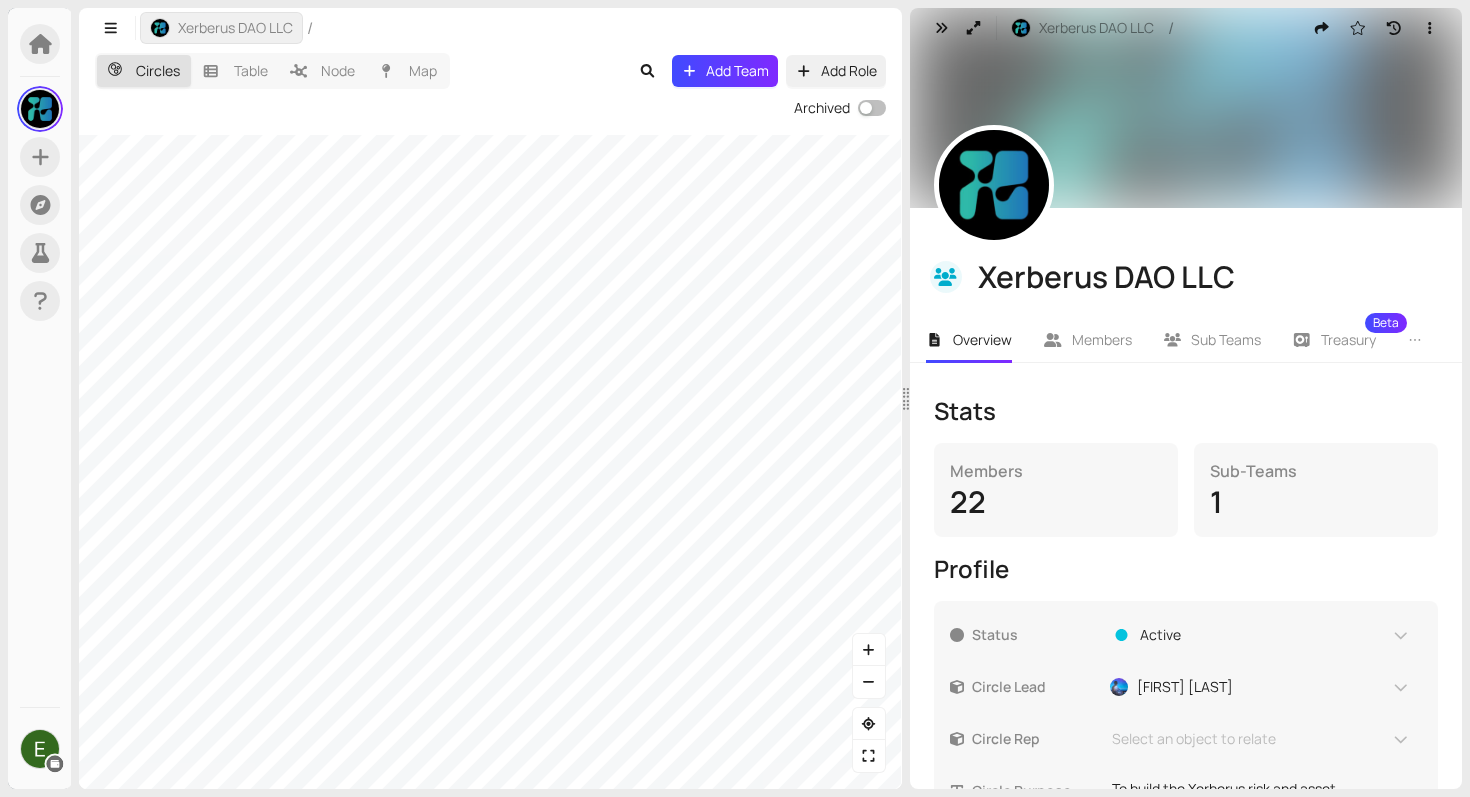 click at bounding box center [160, 28] 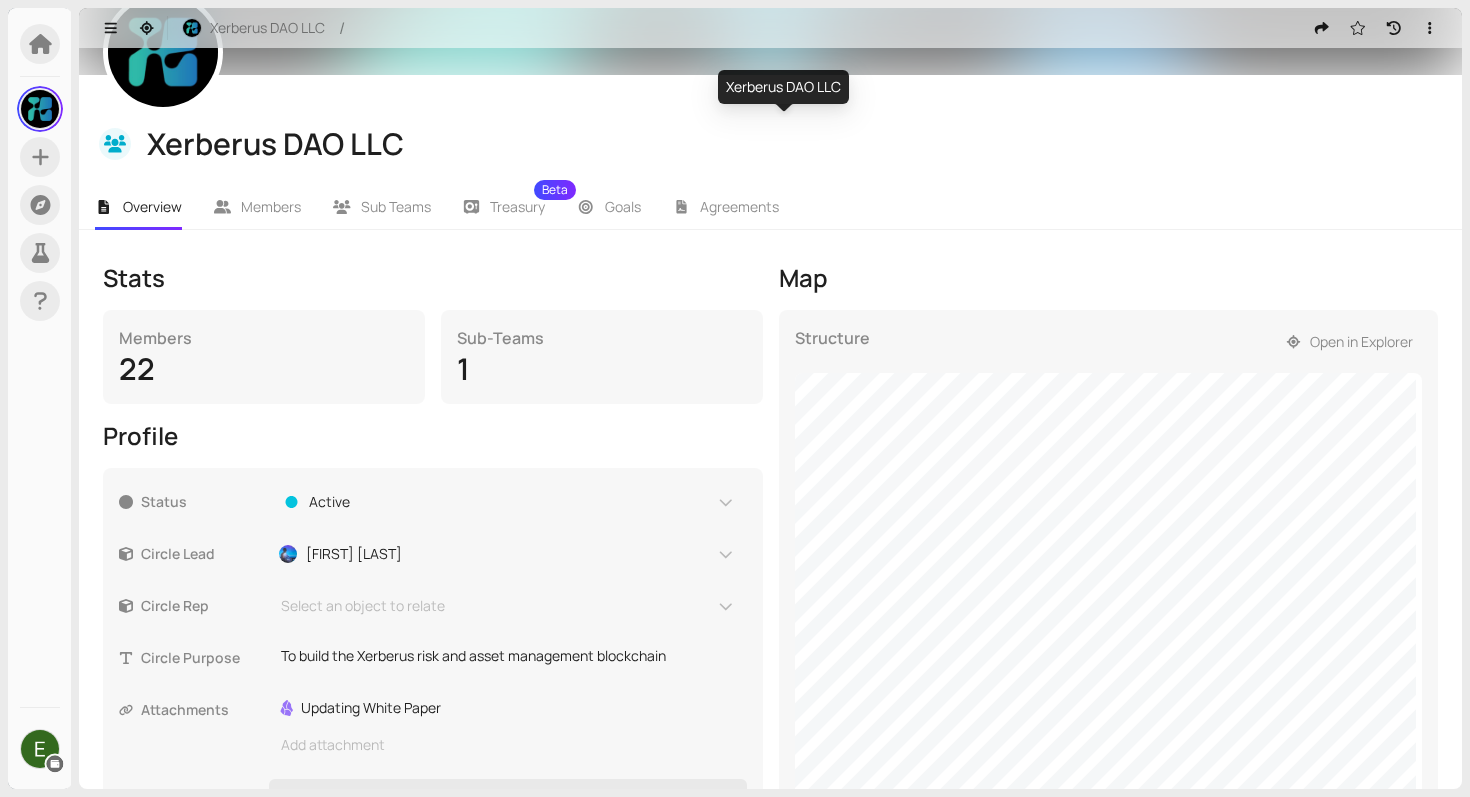 scroll, scrollTop: 378, scrollLeft: 0, axis: vertical 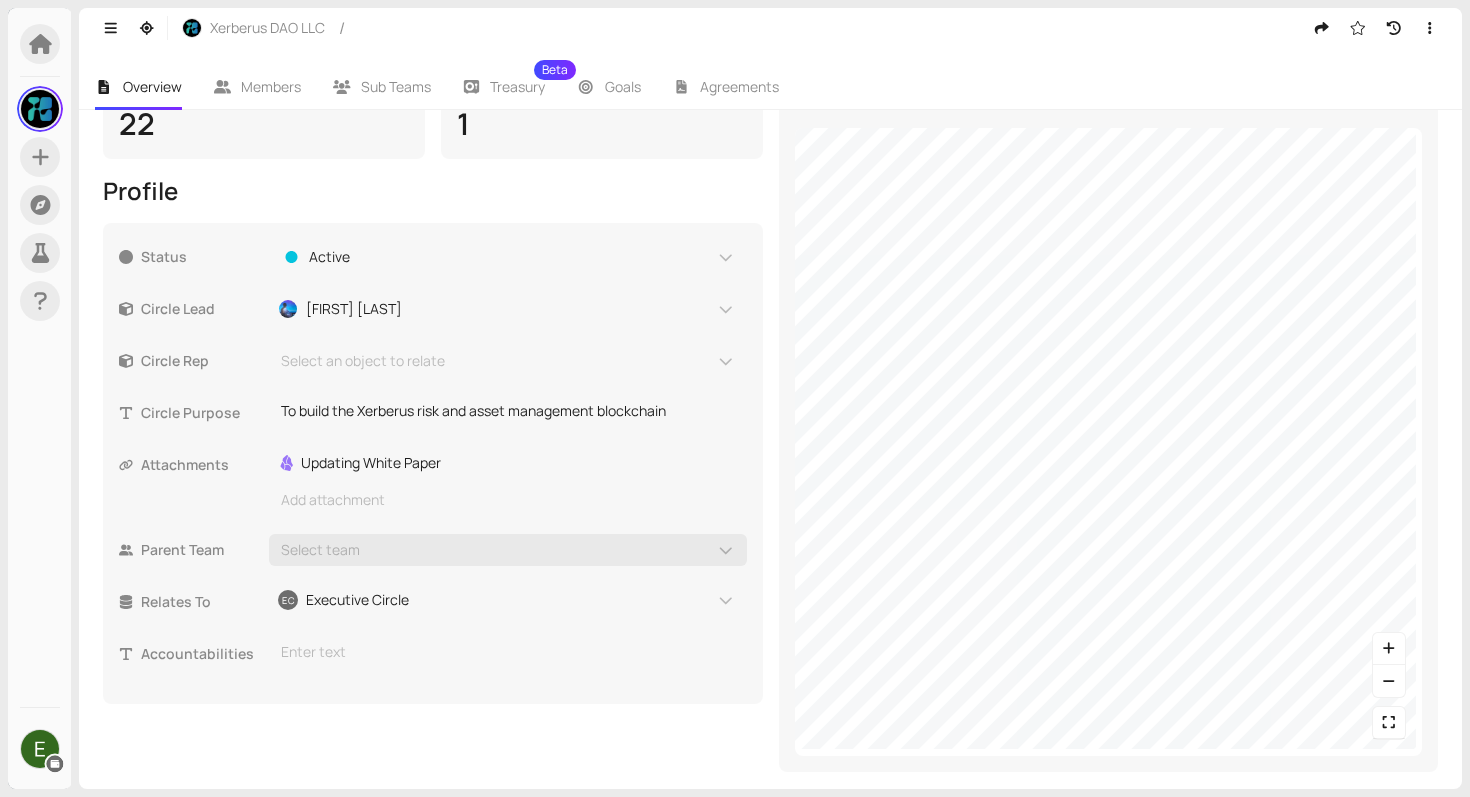 click on "Stats Members 22 Sub-Teams 1 Profile Status Active Circle Lead  Simon Peters Circle Rep  Select an object to relate Circle Purpose  To build the Xerberus  risk and asset management  blockchain
This textbox supports   markdown  and  ":" emojis. Attachments ref Updating White Paper Add attachment Parent Team Select team Relates To EC Executive Circle Accountabilities Enter text This textbox supports   markdown  and  ":" emojis. Map Structure Open in Explorer" at bounding box center (770, 394) 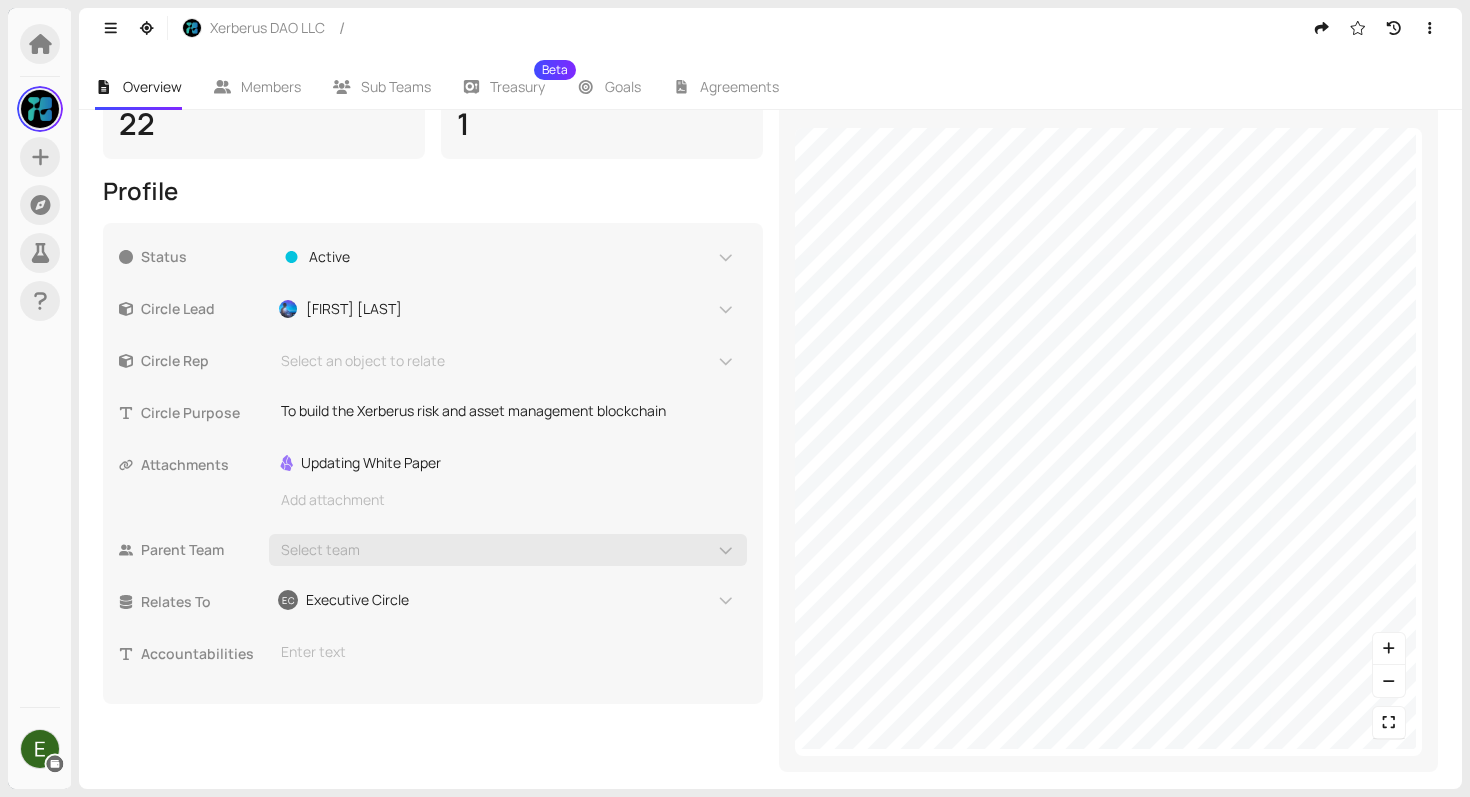 click on "Structure Open in Explorer" at bounding box center (1109, 418) 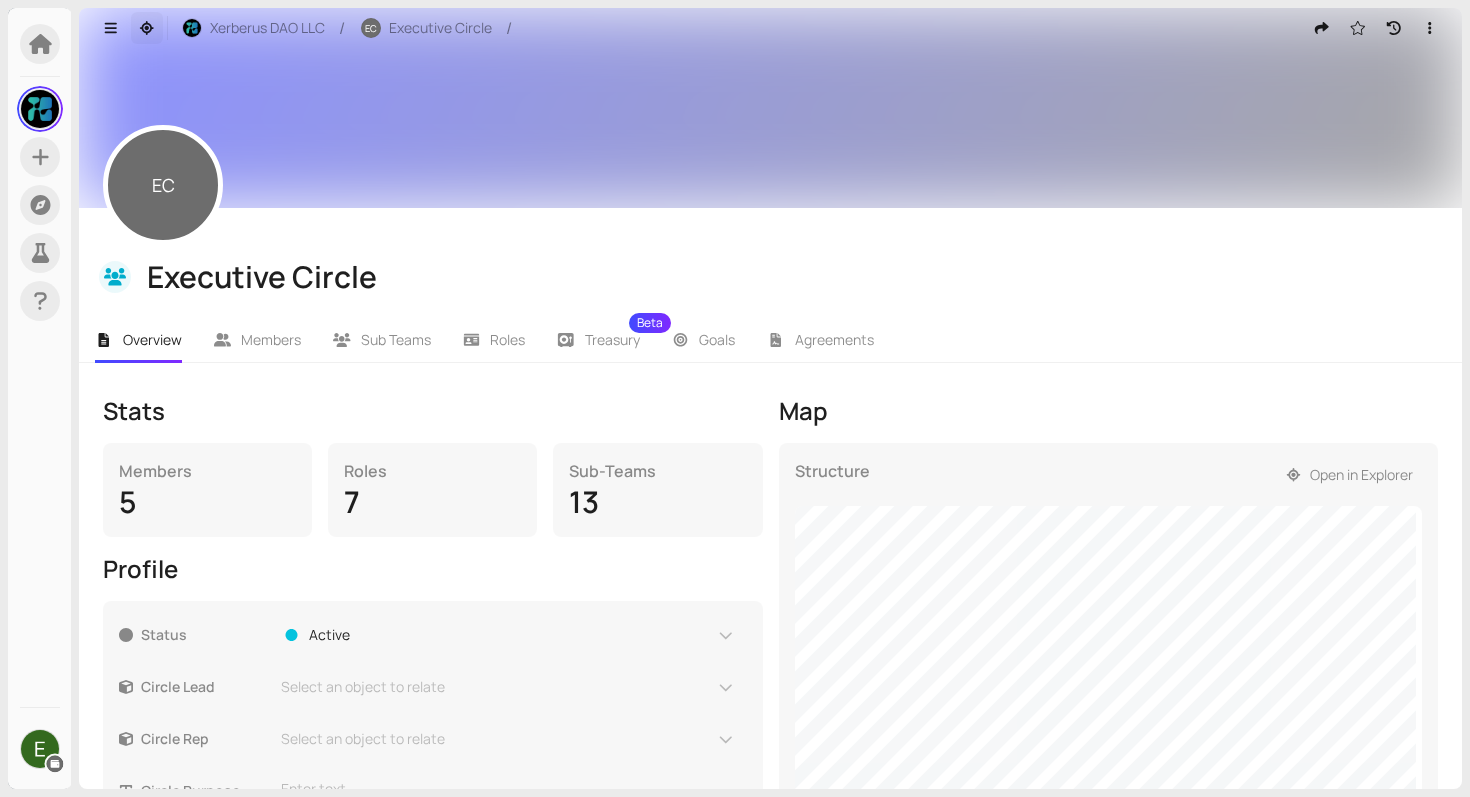 click 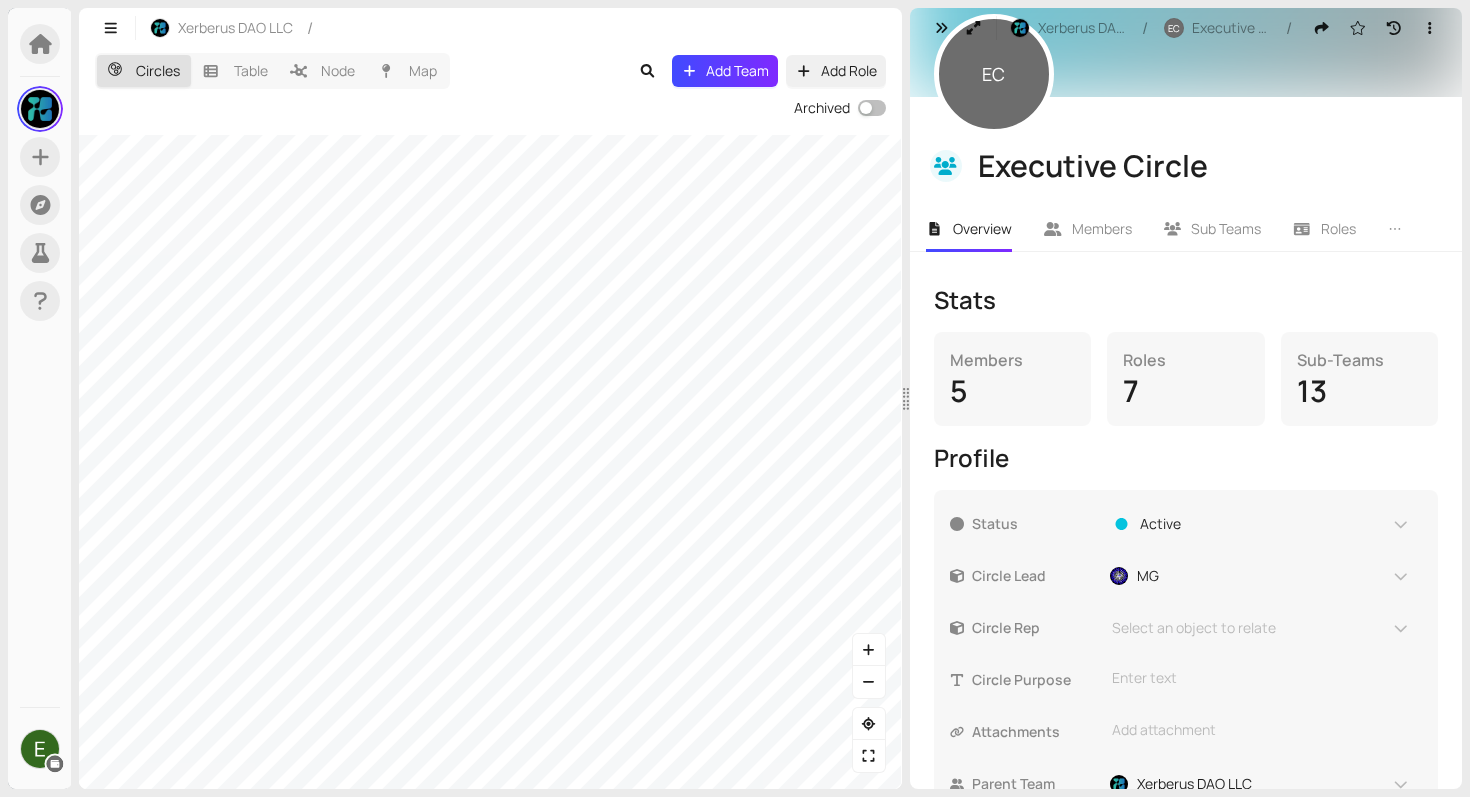 scroll, scrollTop: 115, scrollLeft: 0, axis: vertical 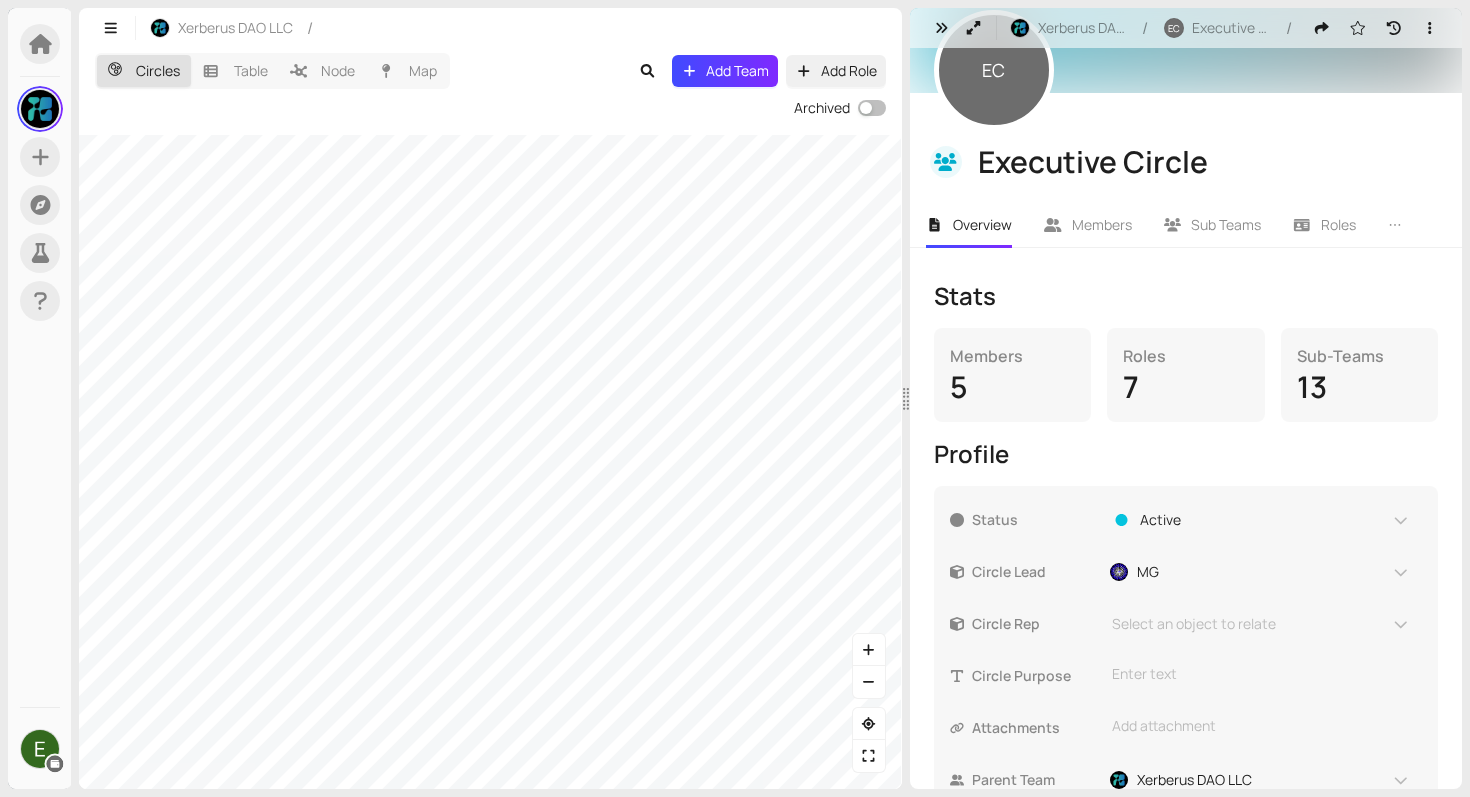 click on "Members" at bounding box center [1012, 356] 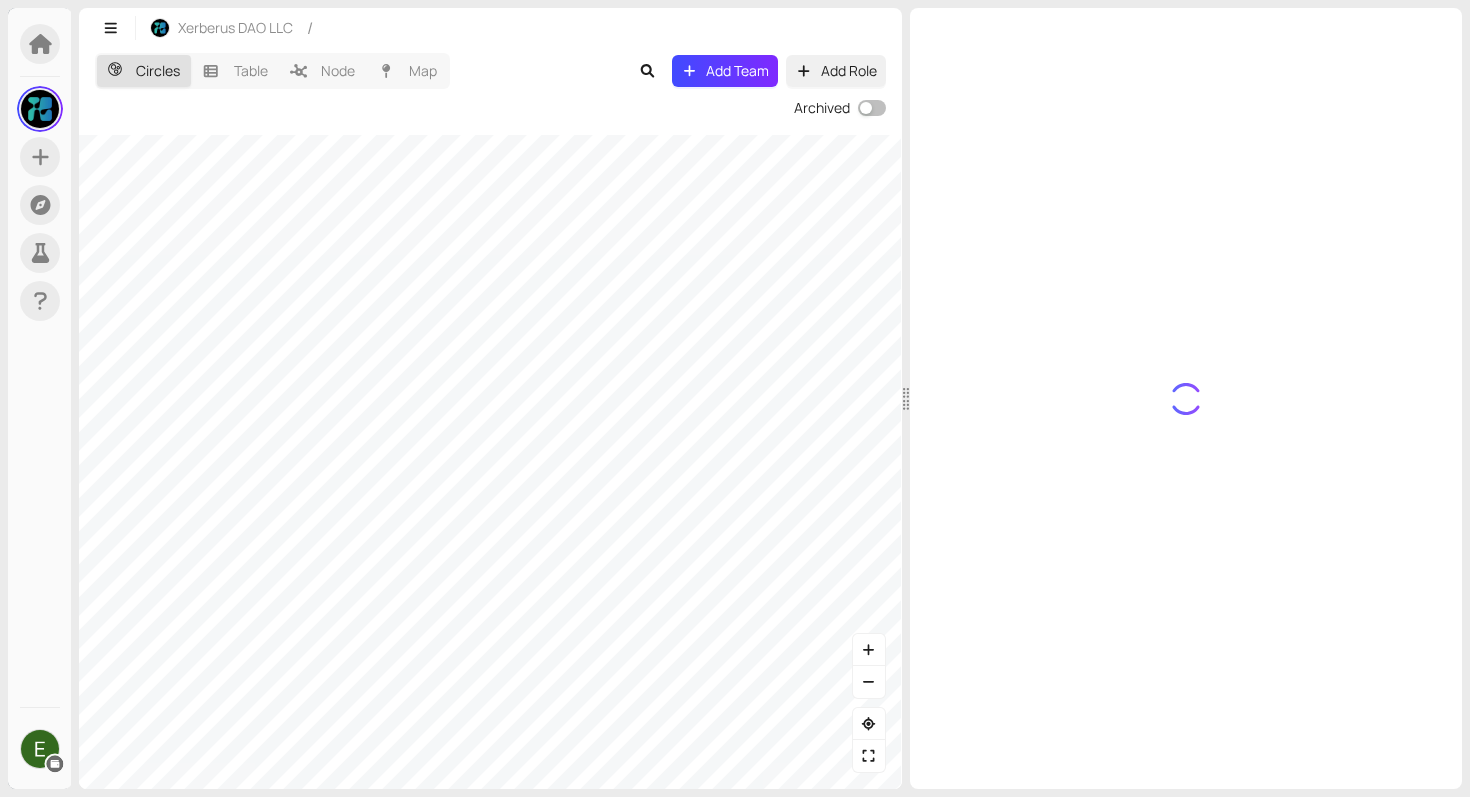 click on "Xerberus DAO LLC / Circles Table Node Map Add Team Add Role Archived" at bounding box center [766, 398] 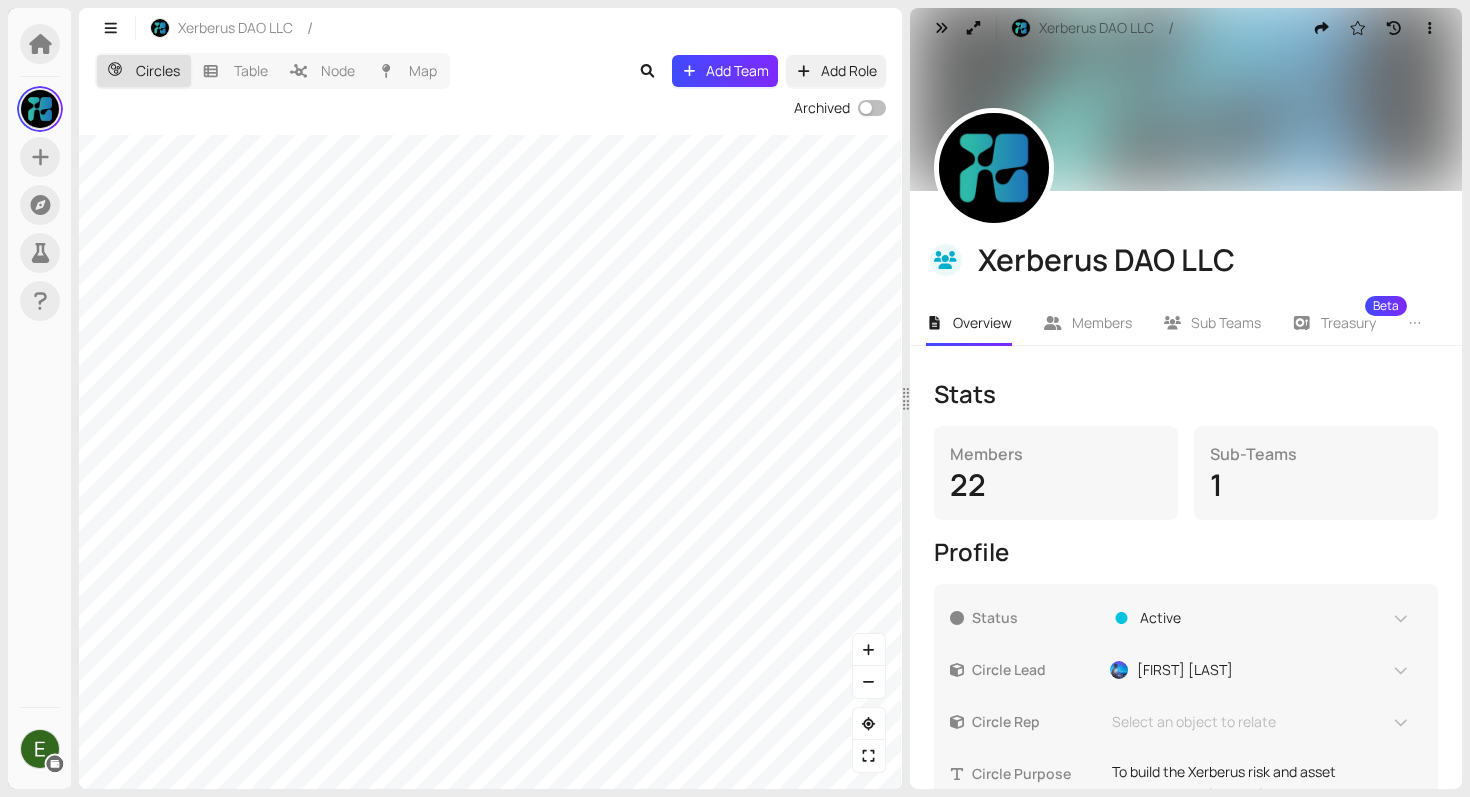 scroll, scrollTop: 0, scrollLeft: 0, axis: both 